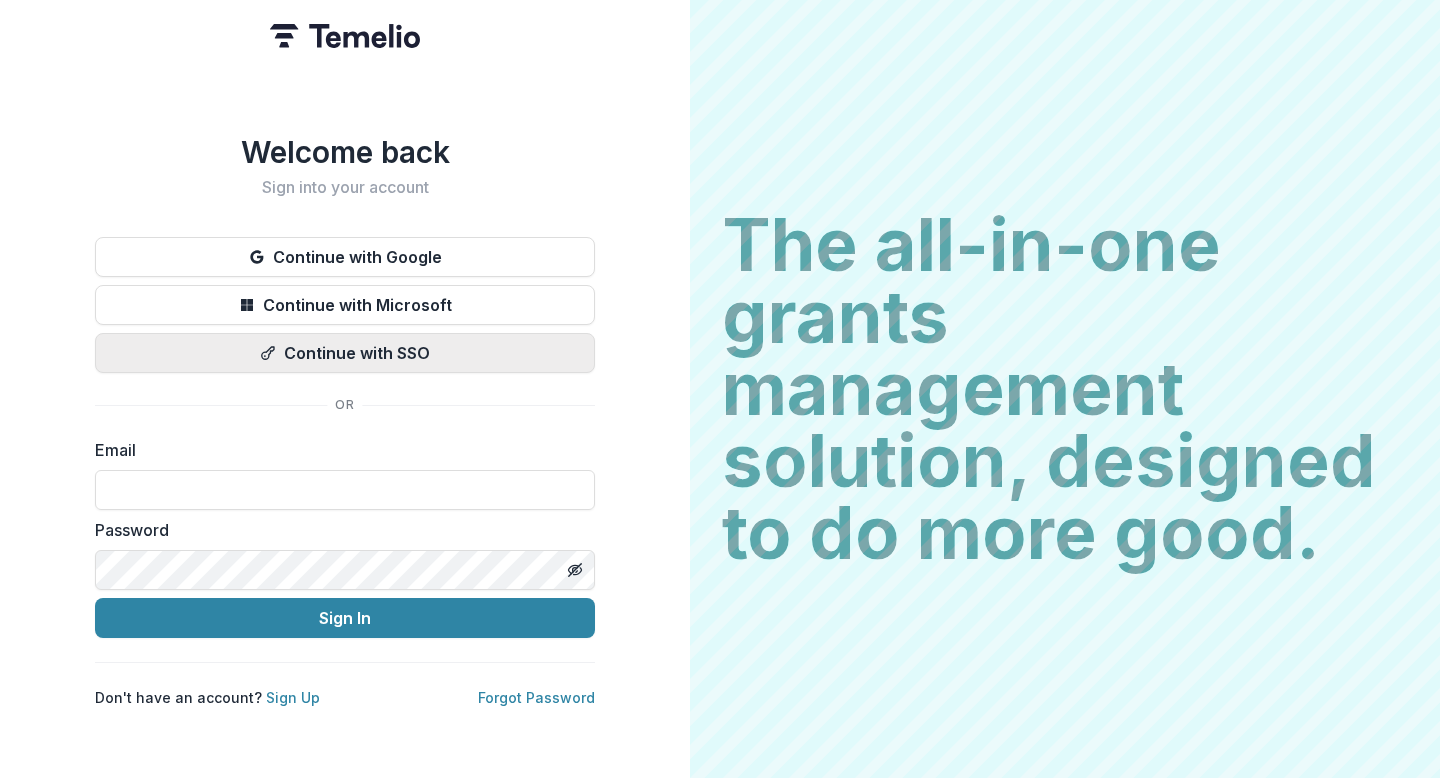 scroll, scrollTop: 0, scrollLeft: 0, axis: both 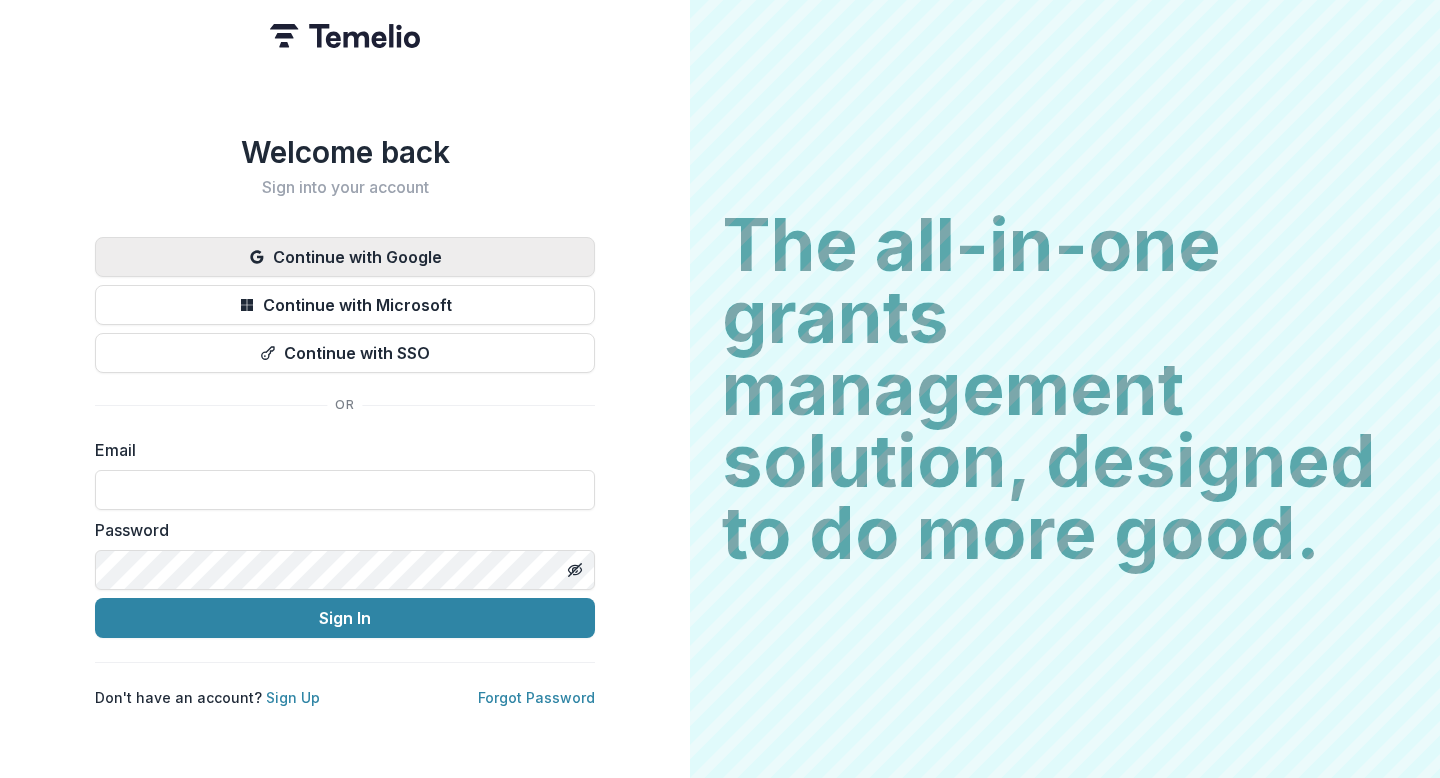 click on "Continue with Google" at bounding box center [345, 257] 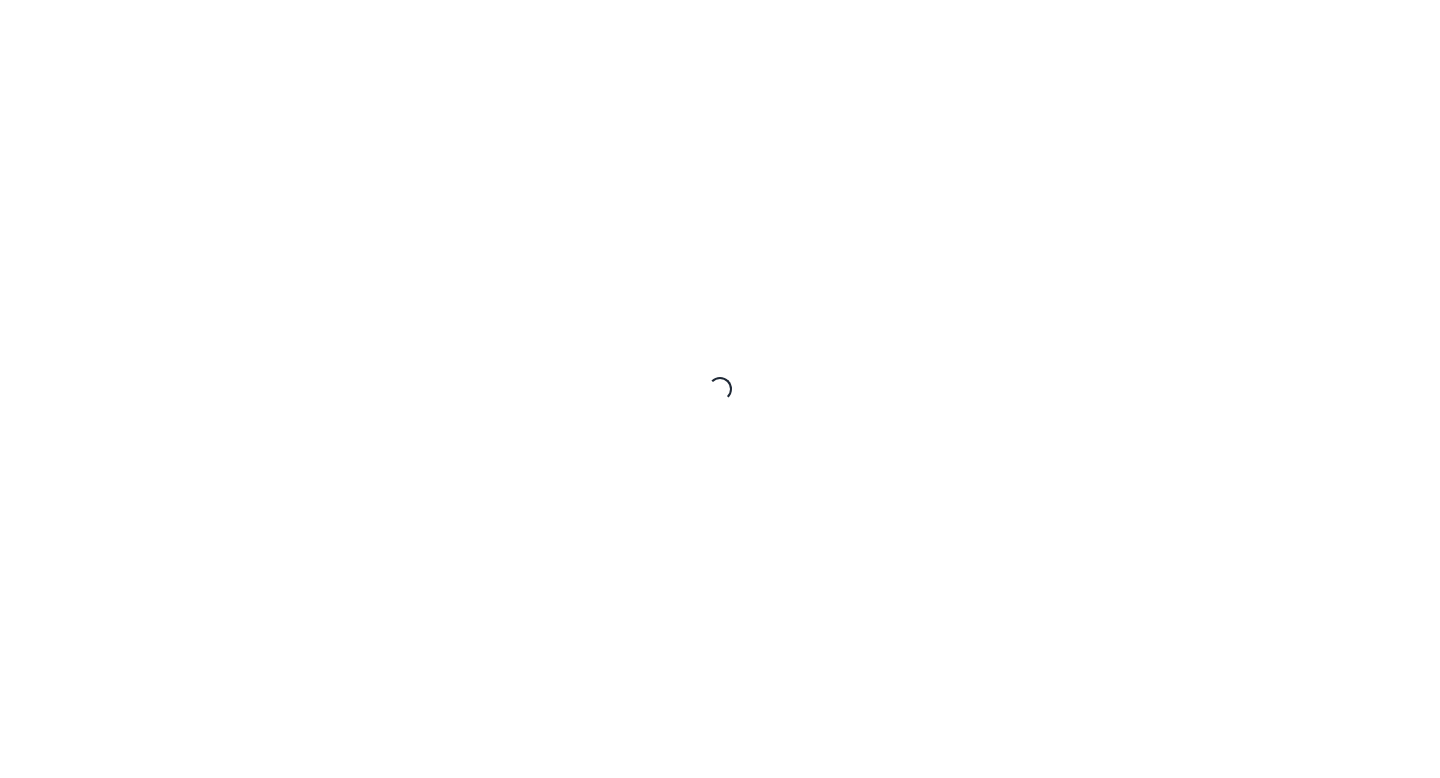 scroll, scrollTop: 0, scrollLeft: 0, axis: both 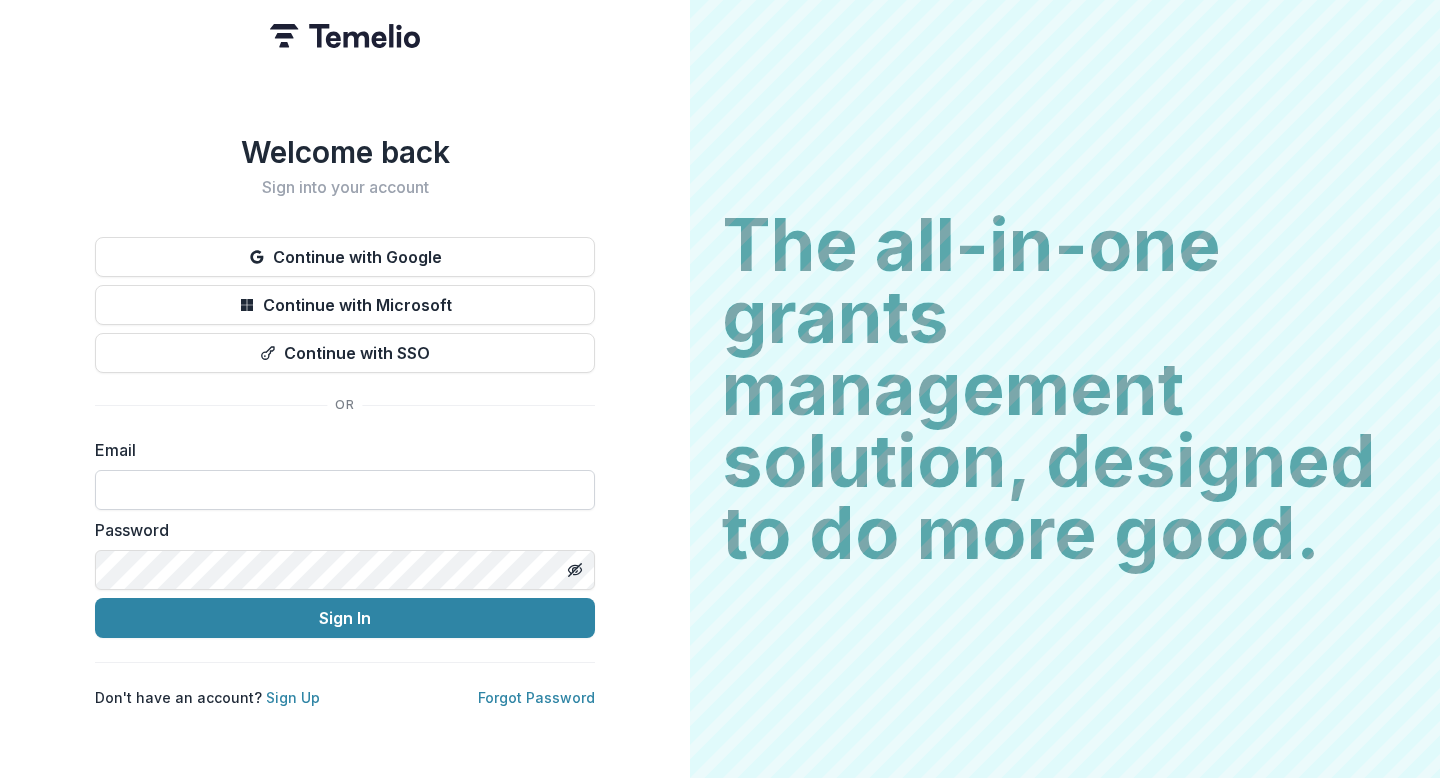 click at bounding box center [345, 490] 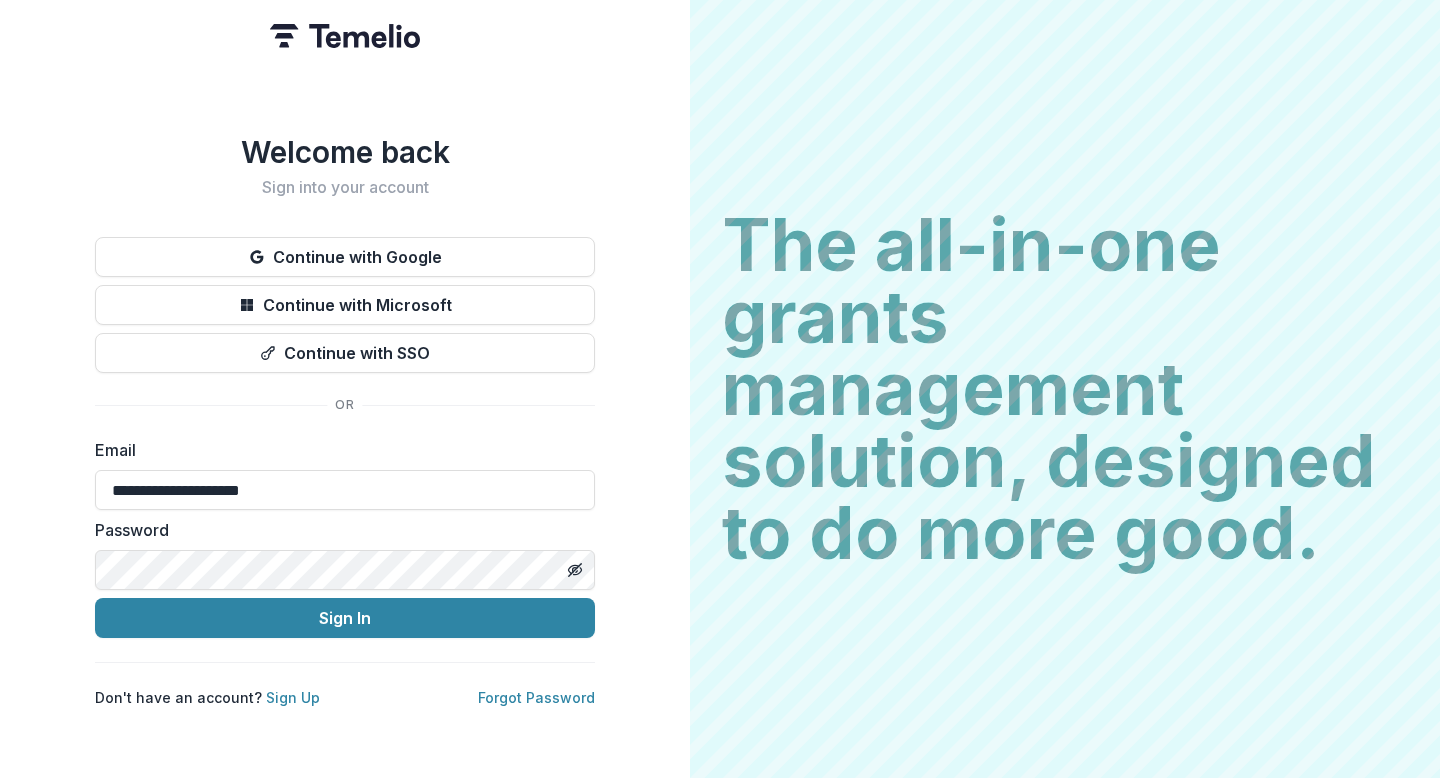 click on "Sign In" at bounding box center (345, 618) 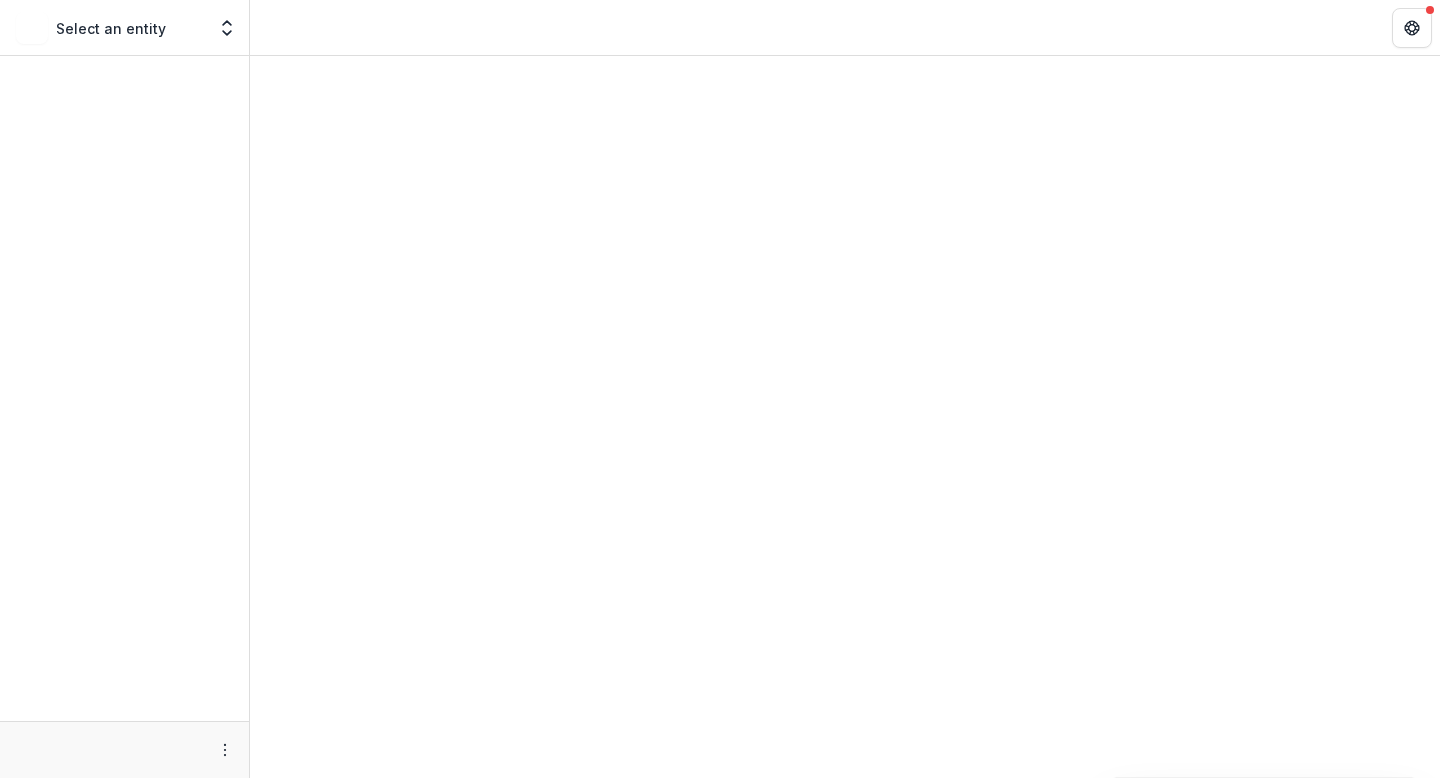 scroll, scrollTop: 0, scrollLeft: 0, axis: both 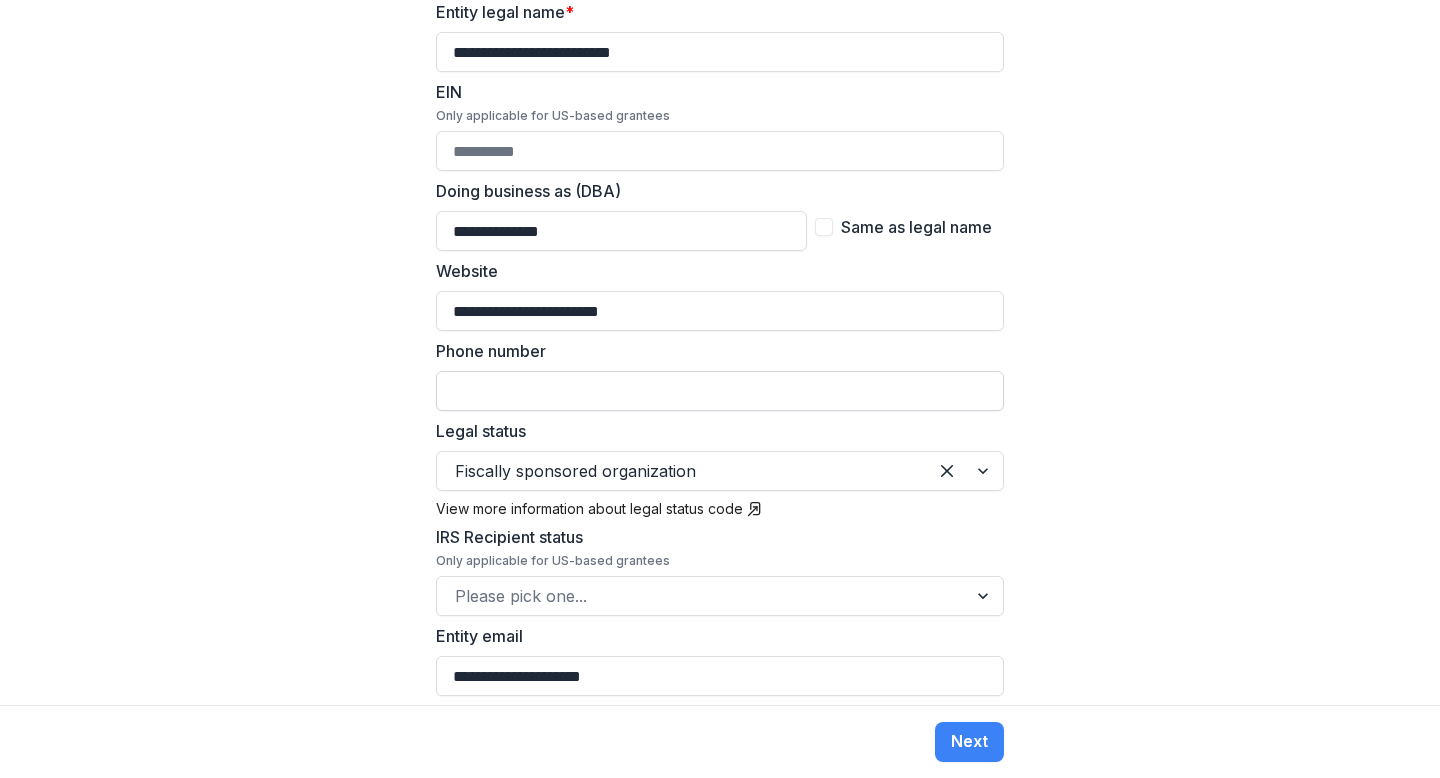 click on "Phone number" at bounding box center [720, 391] 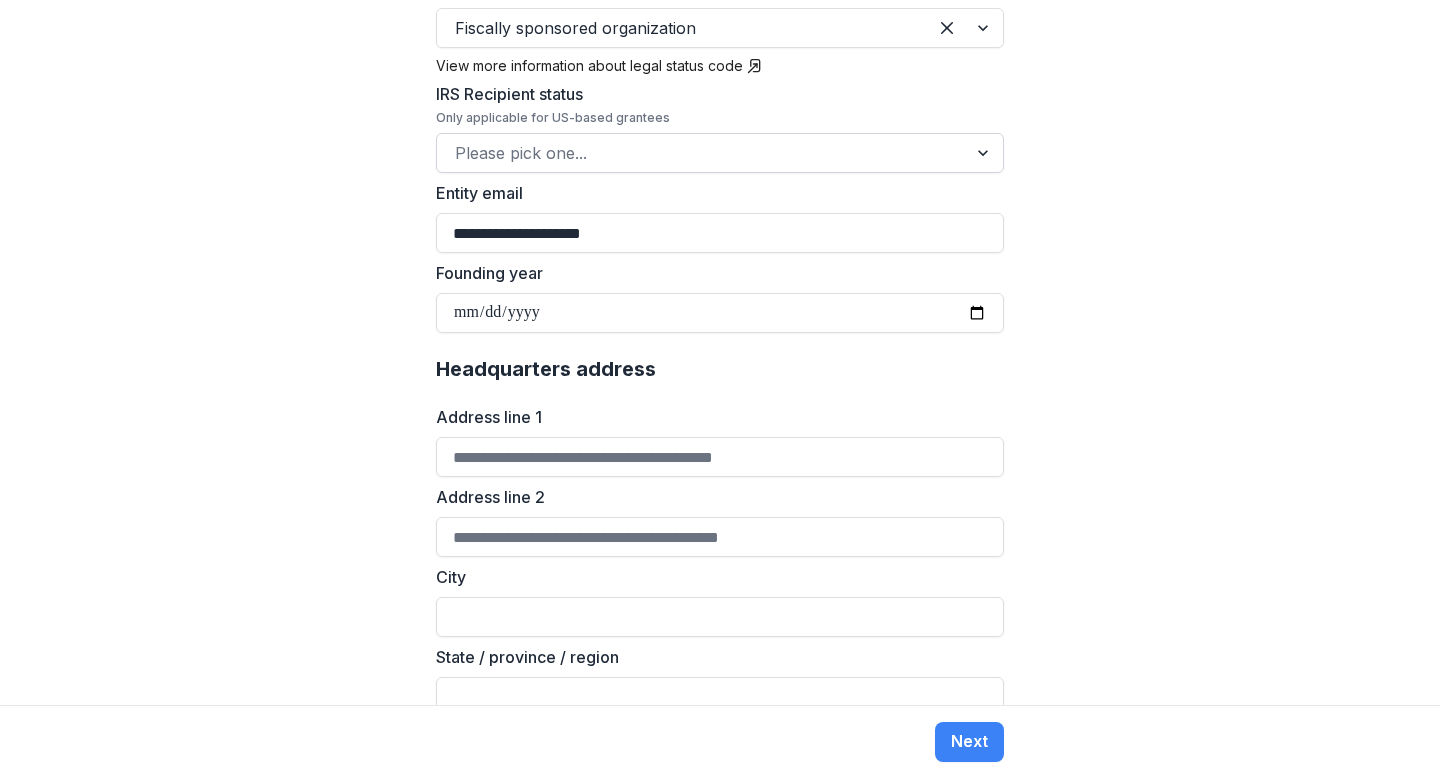 scroll, scrollTop: 988, scrollLeft: 0, axis: vertical 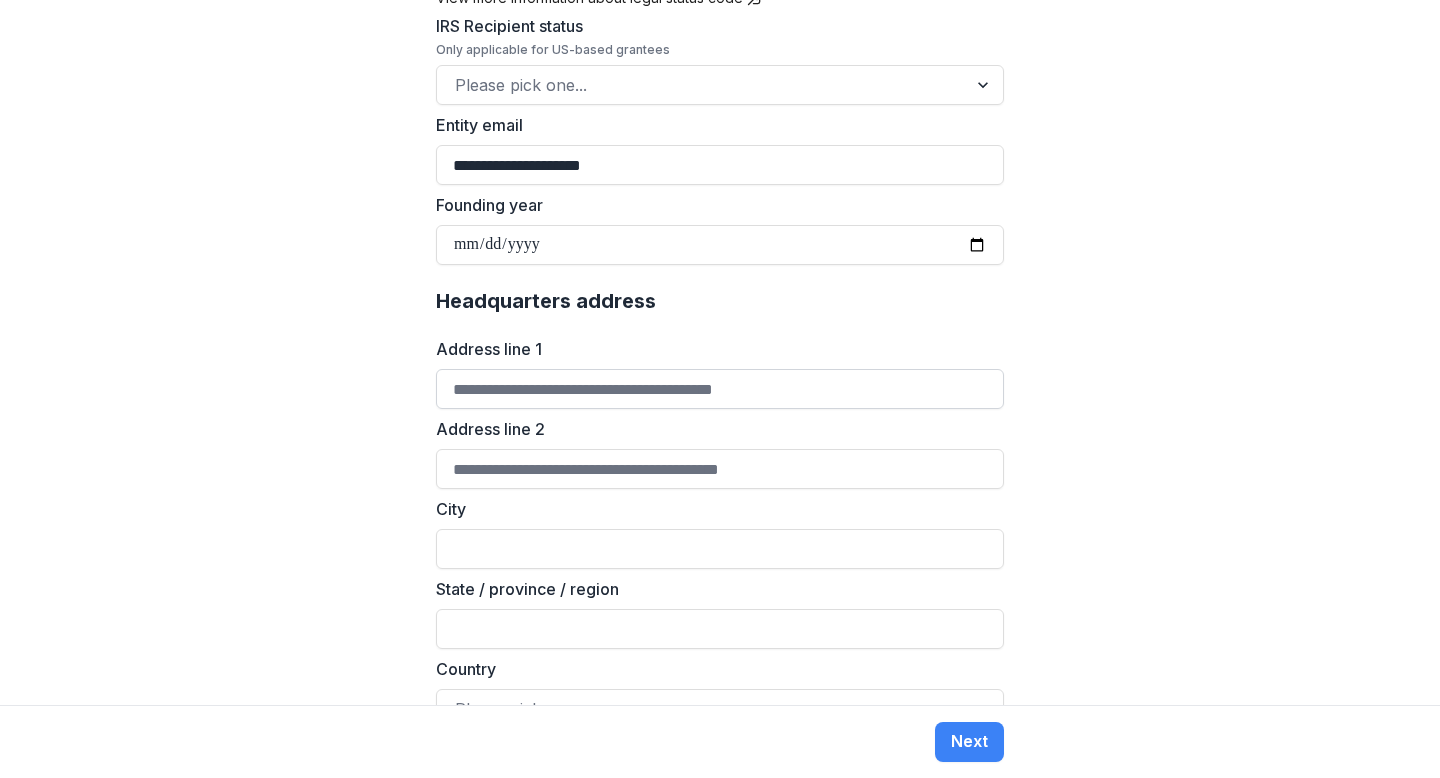 type on "**********" 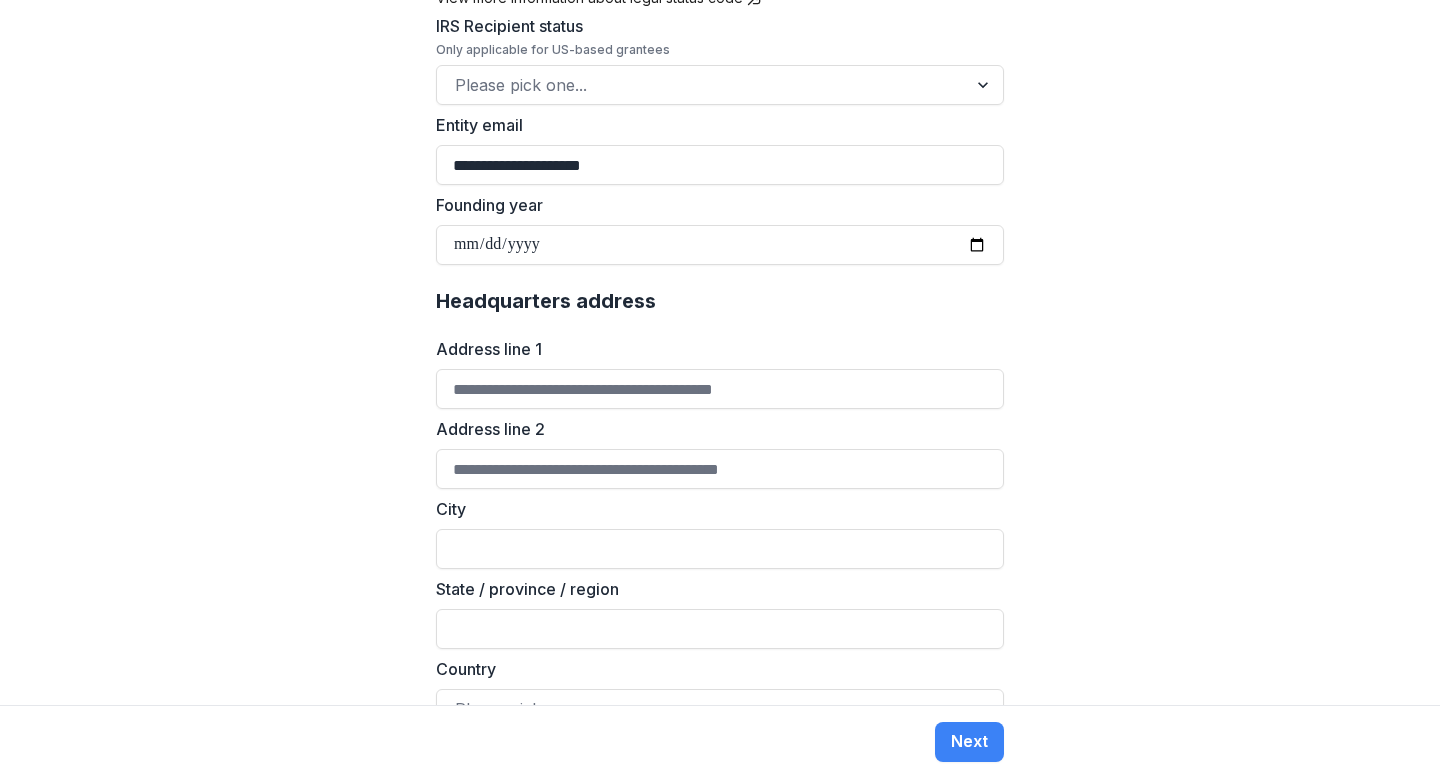 type on "**********" 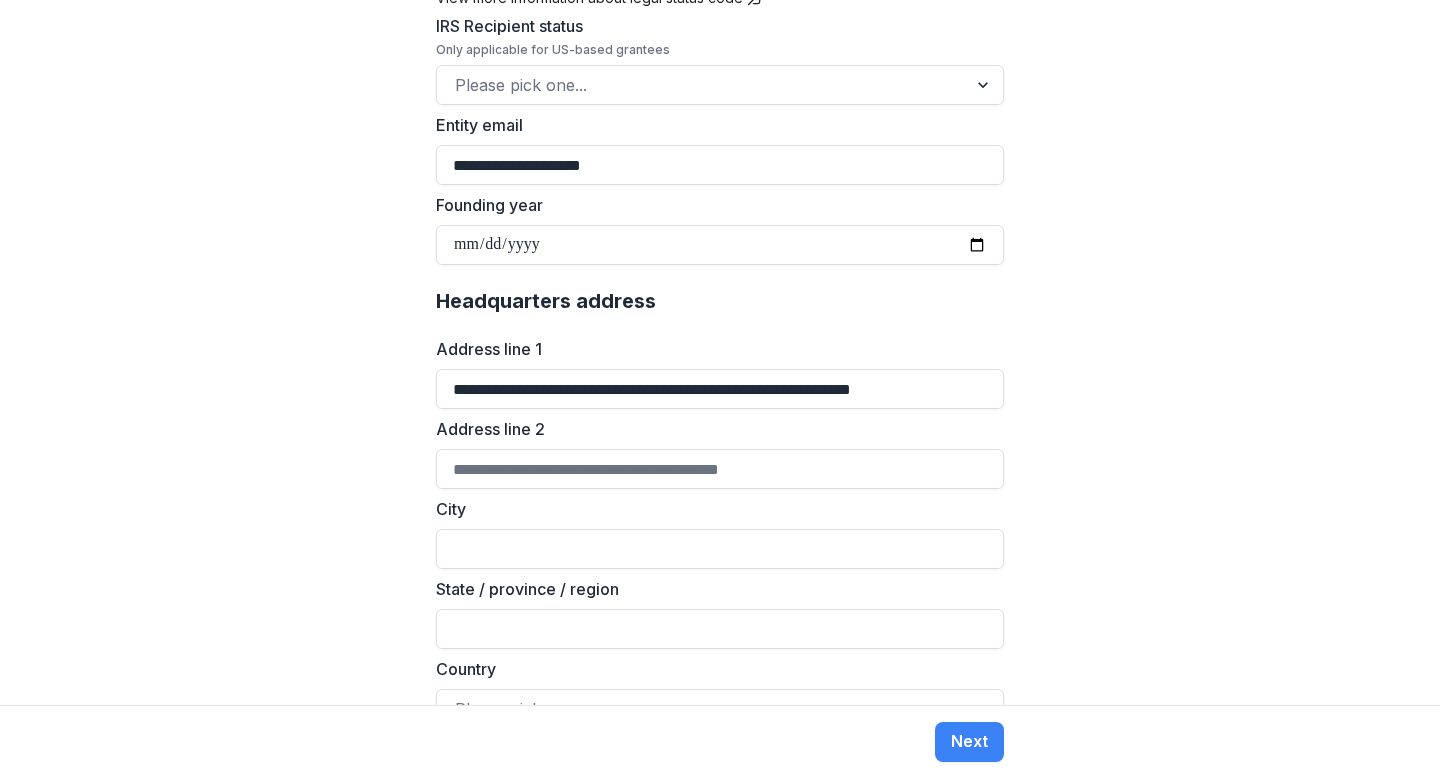 type on "********" 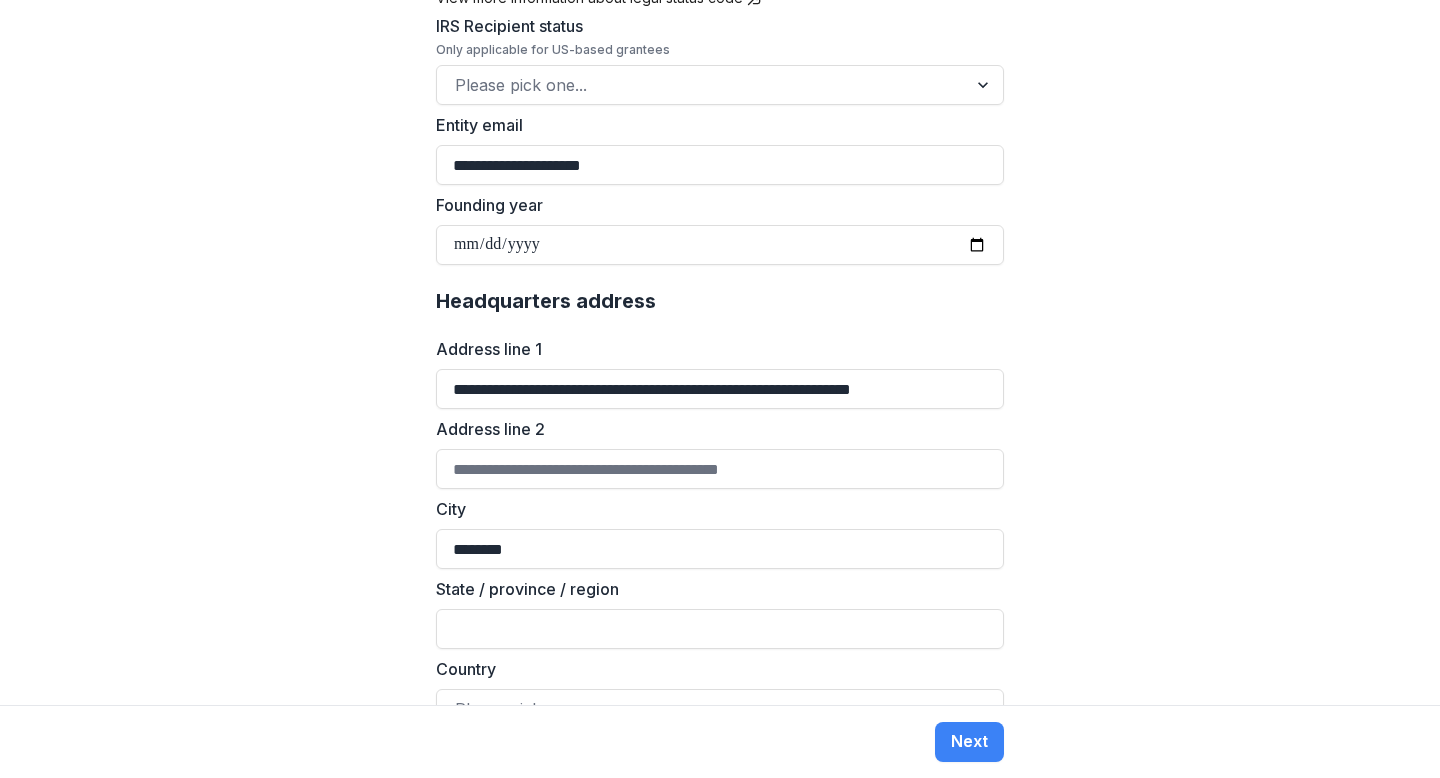type on "****" 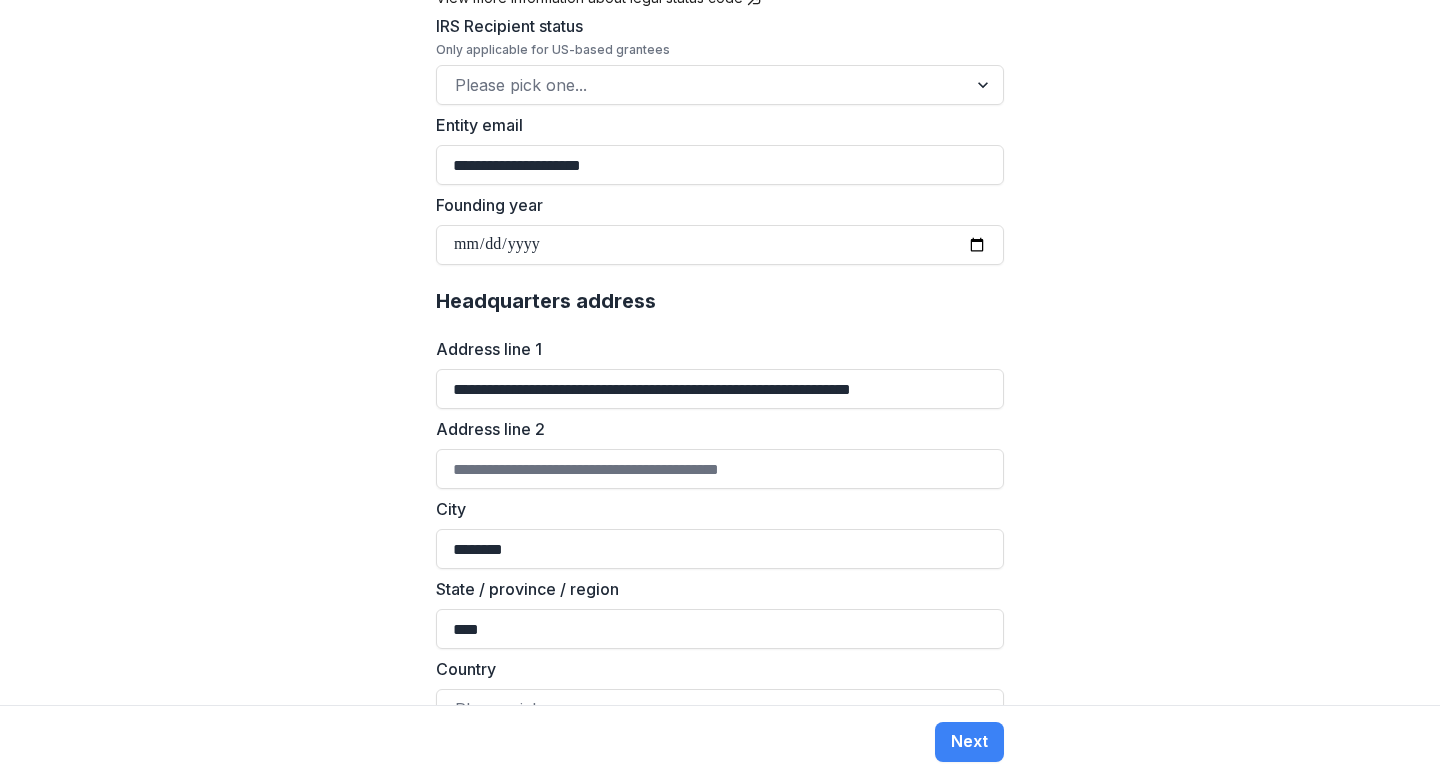 type on "*********" 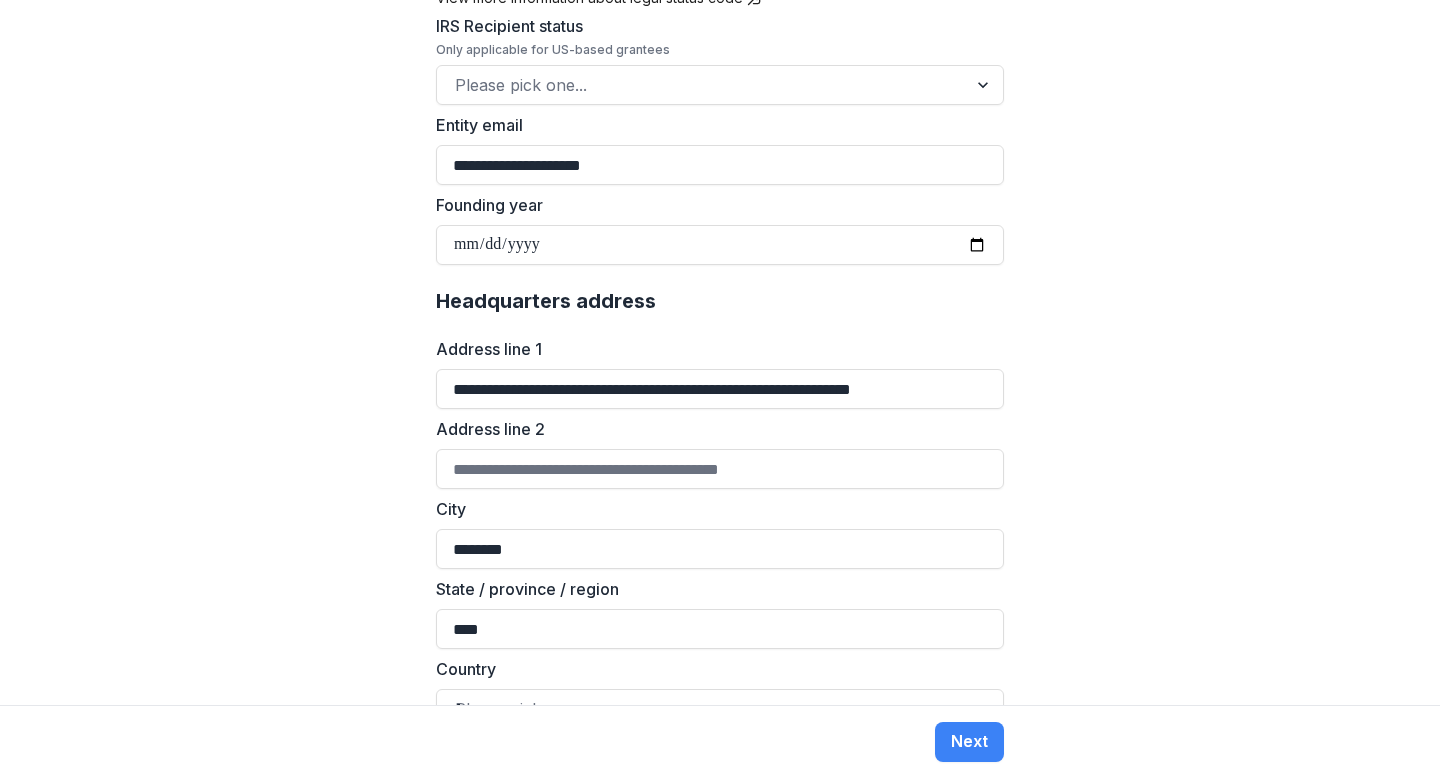 type on "*****" 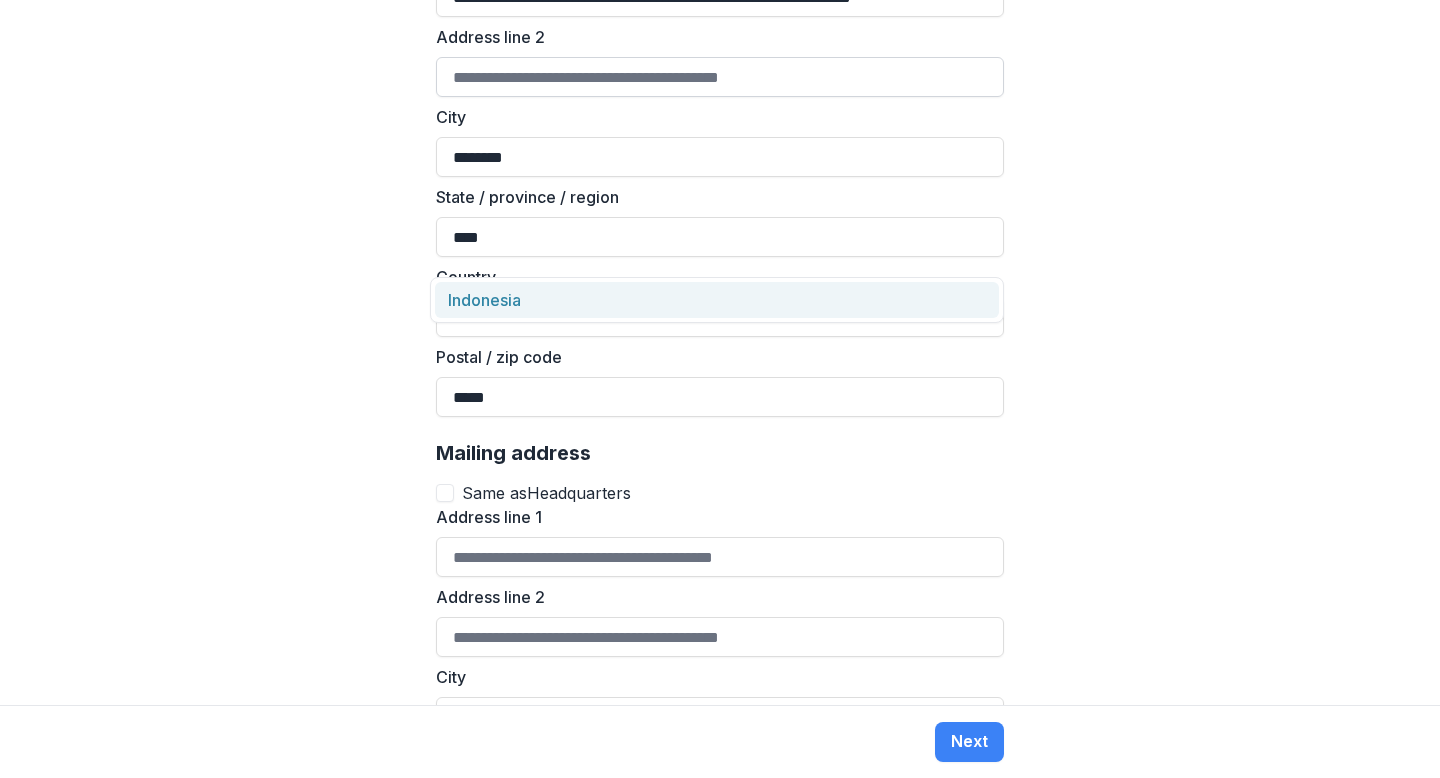 scroll, scrollTop: 1430, scrollLeft: 0, axis: vertical 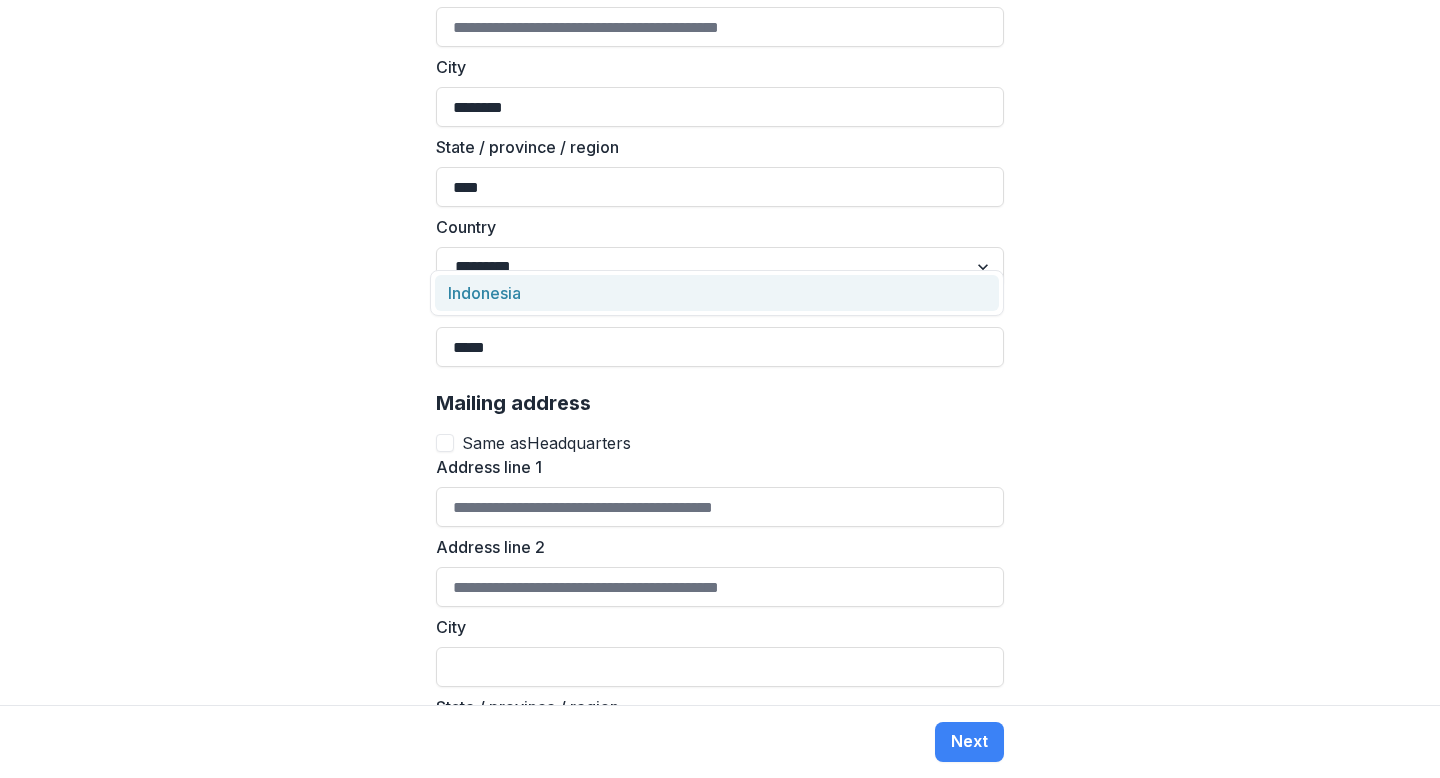 click on "Indonesia" at bounding box center (717, 293) 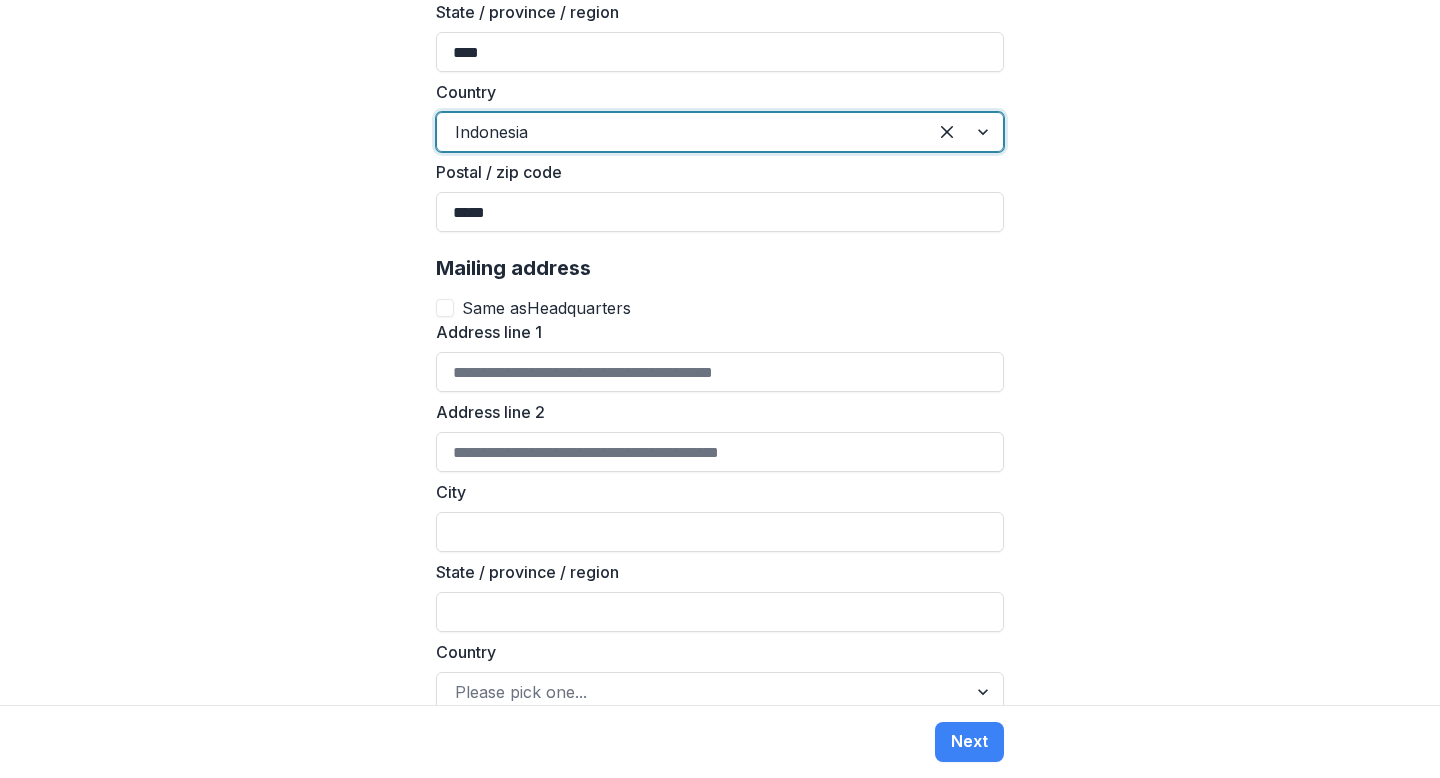 scroll, scrollTop: 1574, scrollLeft: 0, axis: vertical 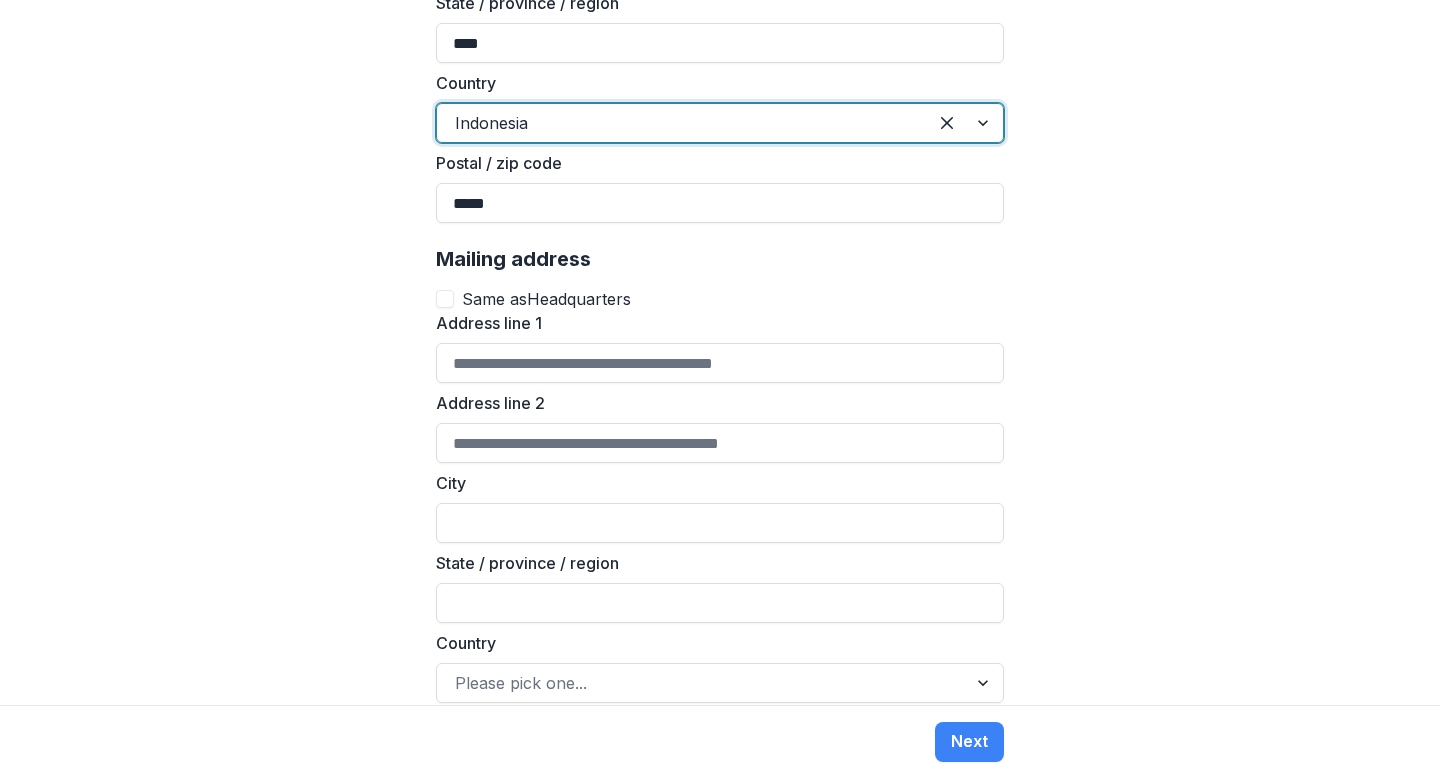 click at bounding box center [445, 299] 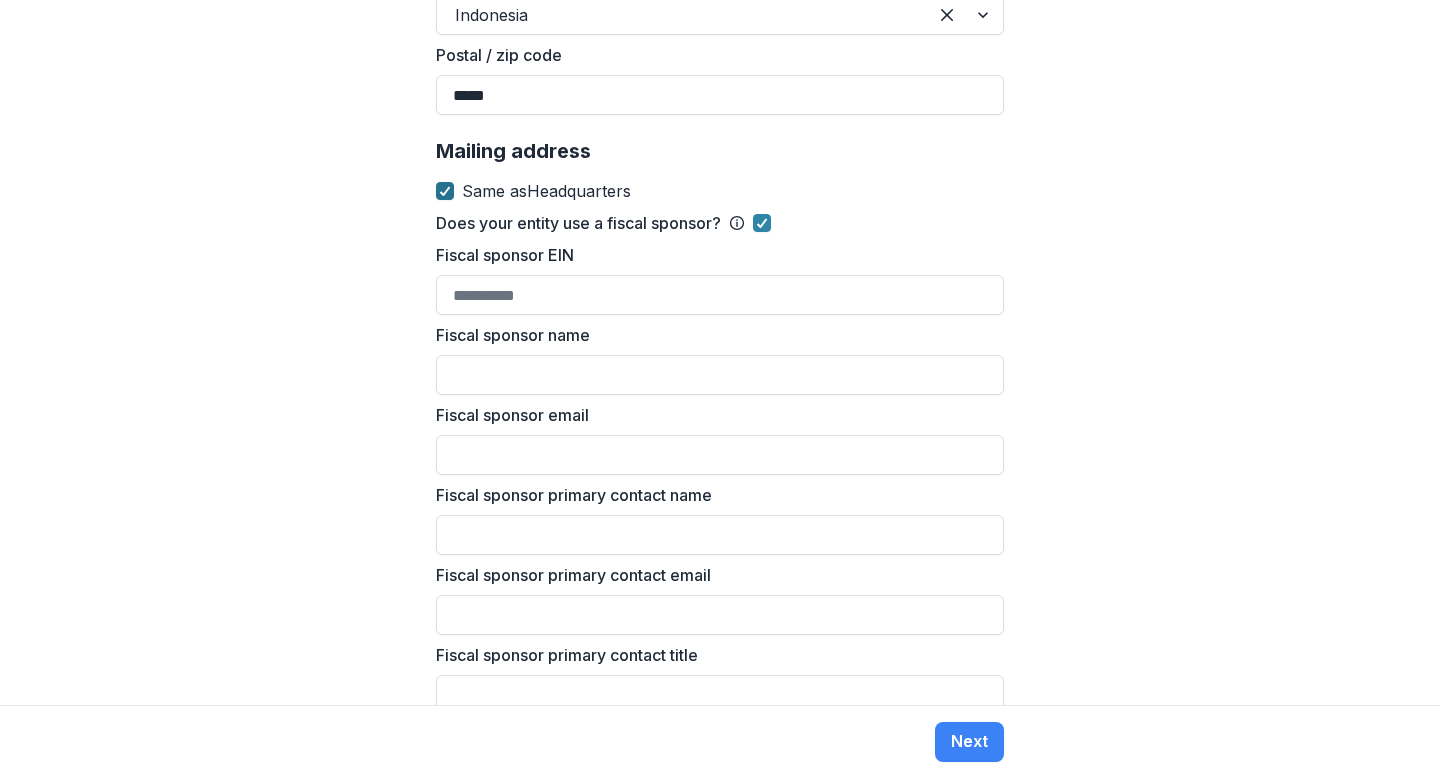 scroll, scrollTop: 1702, scrollLeft: 0, axis: vertical 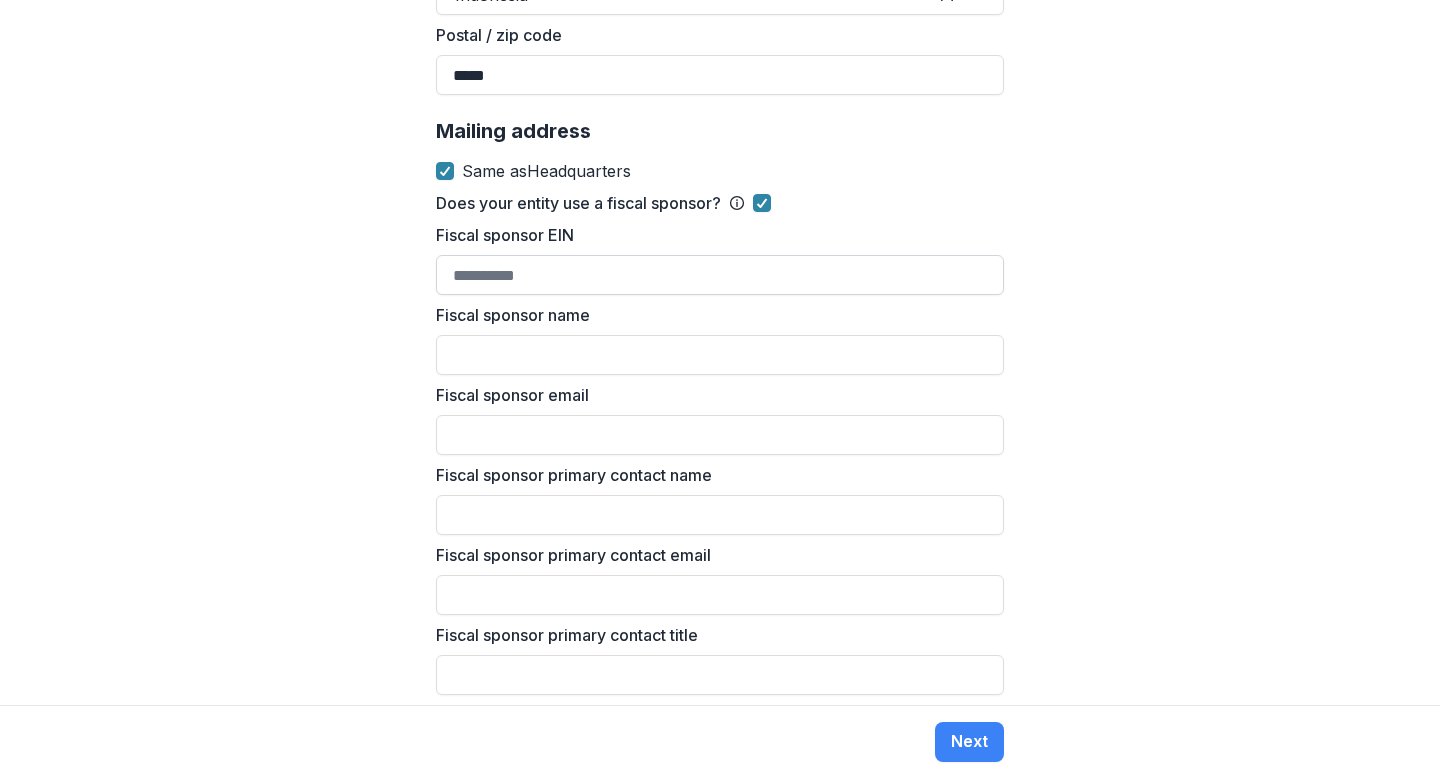 click on "Fiscal sponsor EIN" at bounding box center (720, 275) 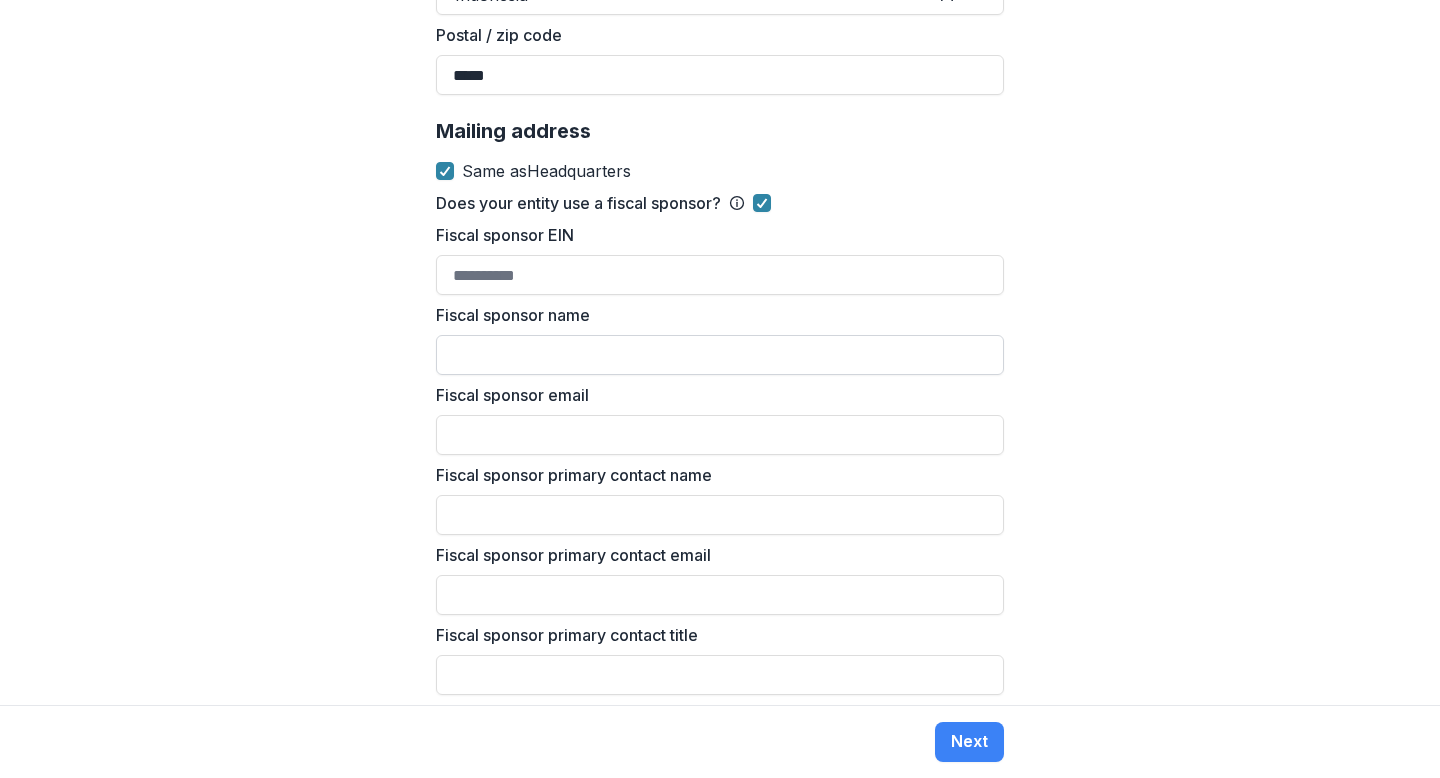 click on "Fiscal sponsor name" at bounding box center (720, 355) 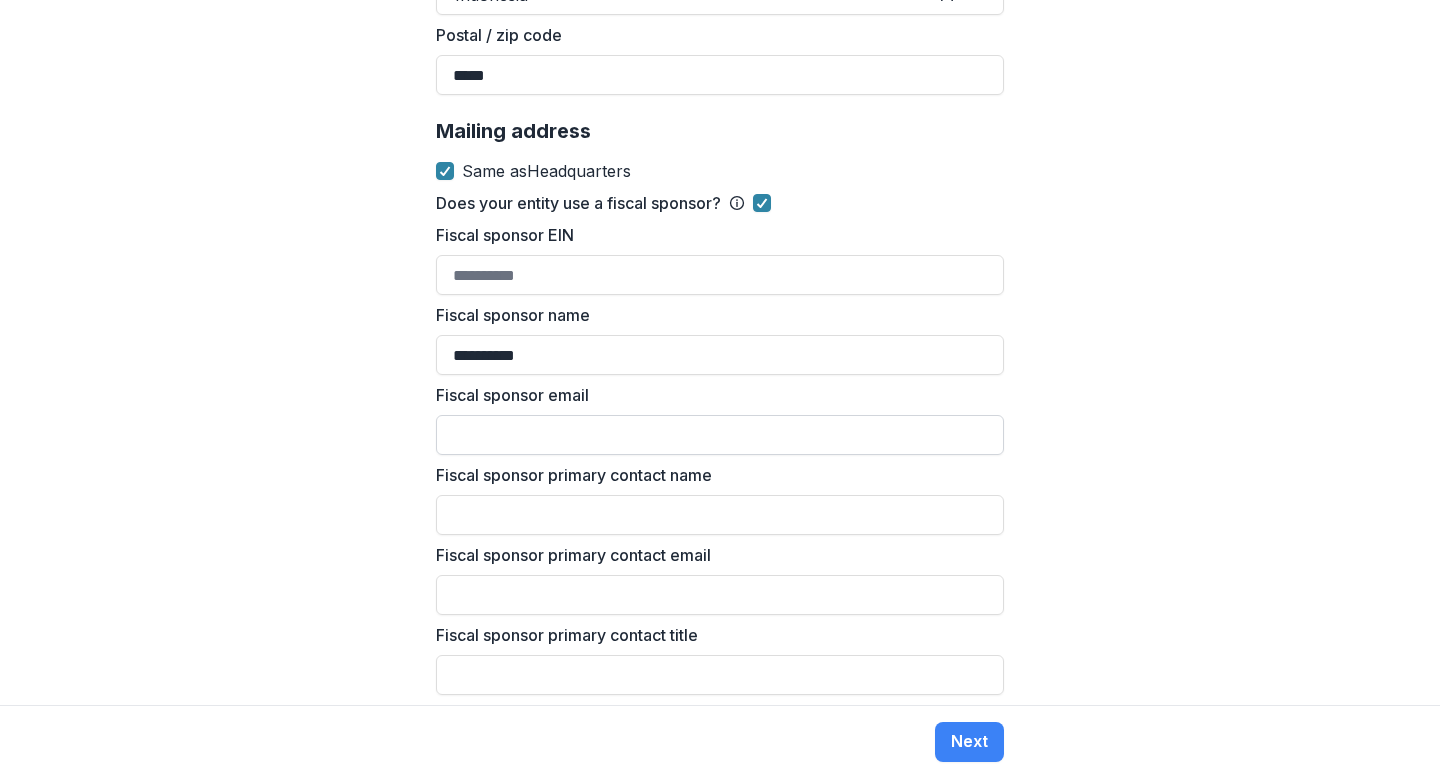 type on "**********" 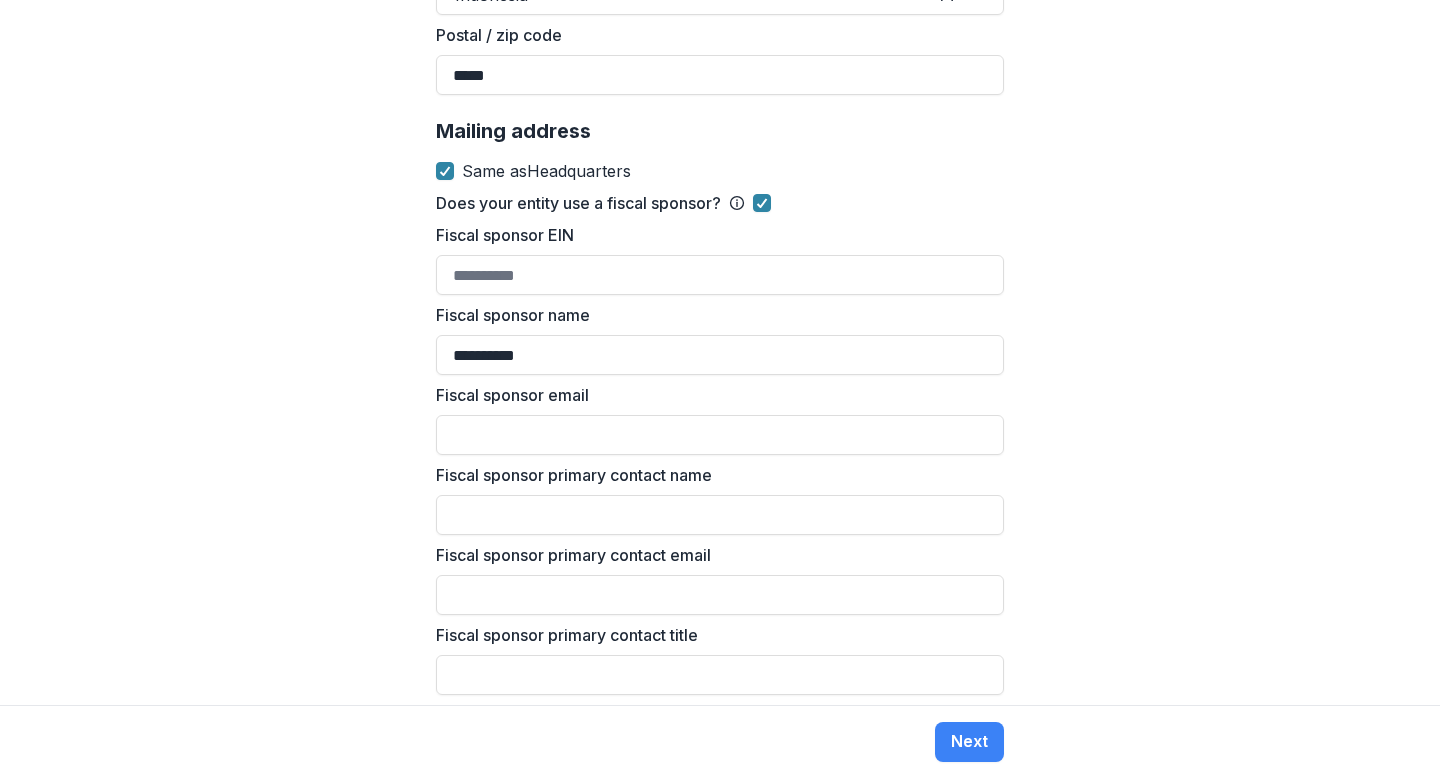 click on "**********" at bounding box center (720, 352) 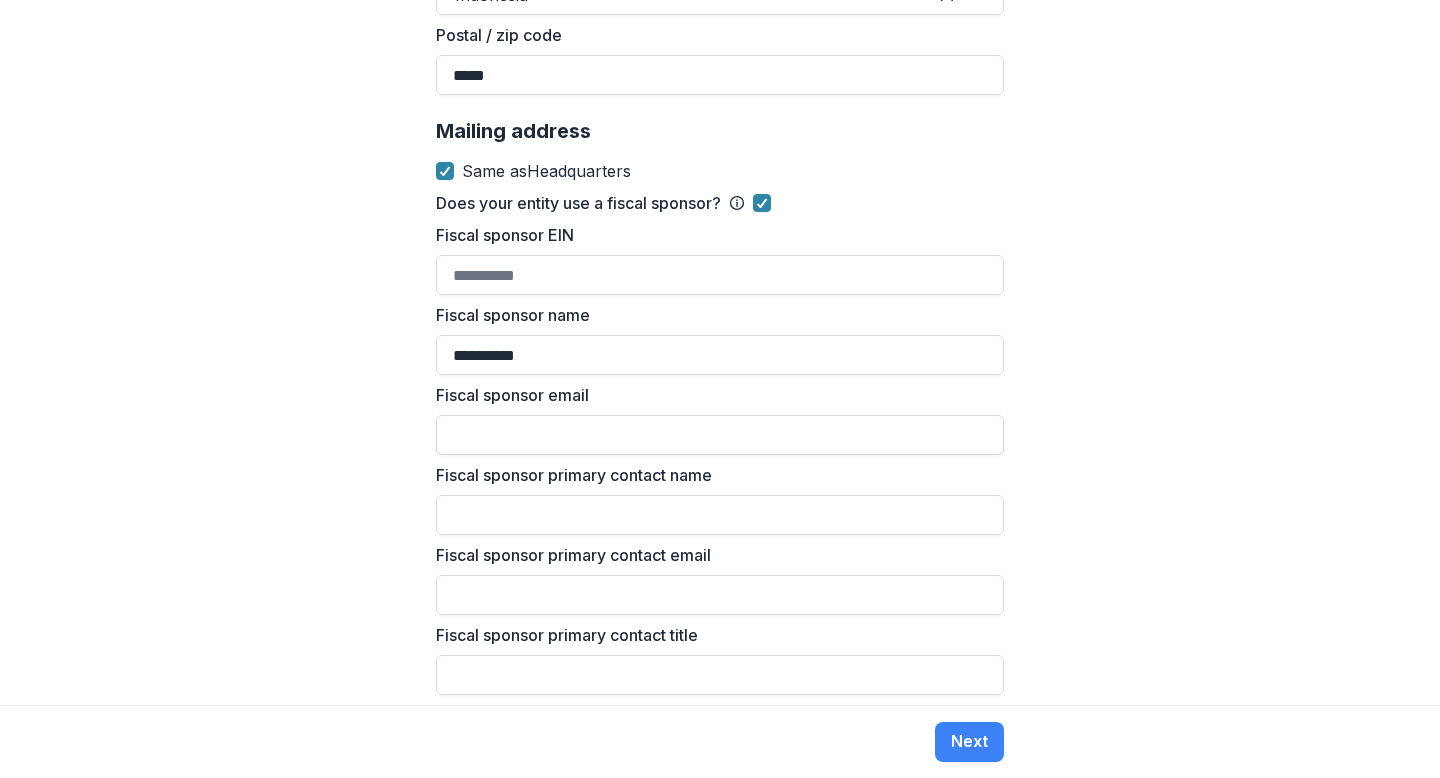 click on "Fiscal sponsor email" at bounding box center (720, 435) 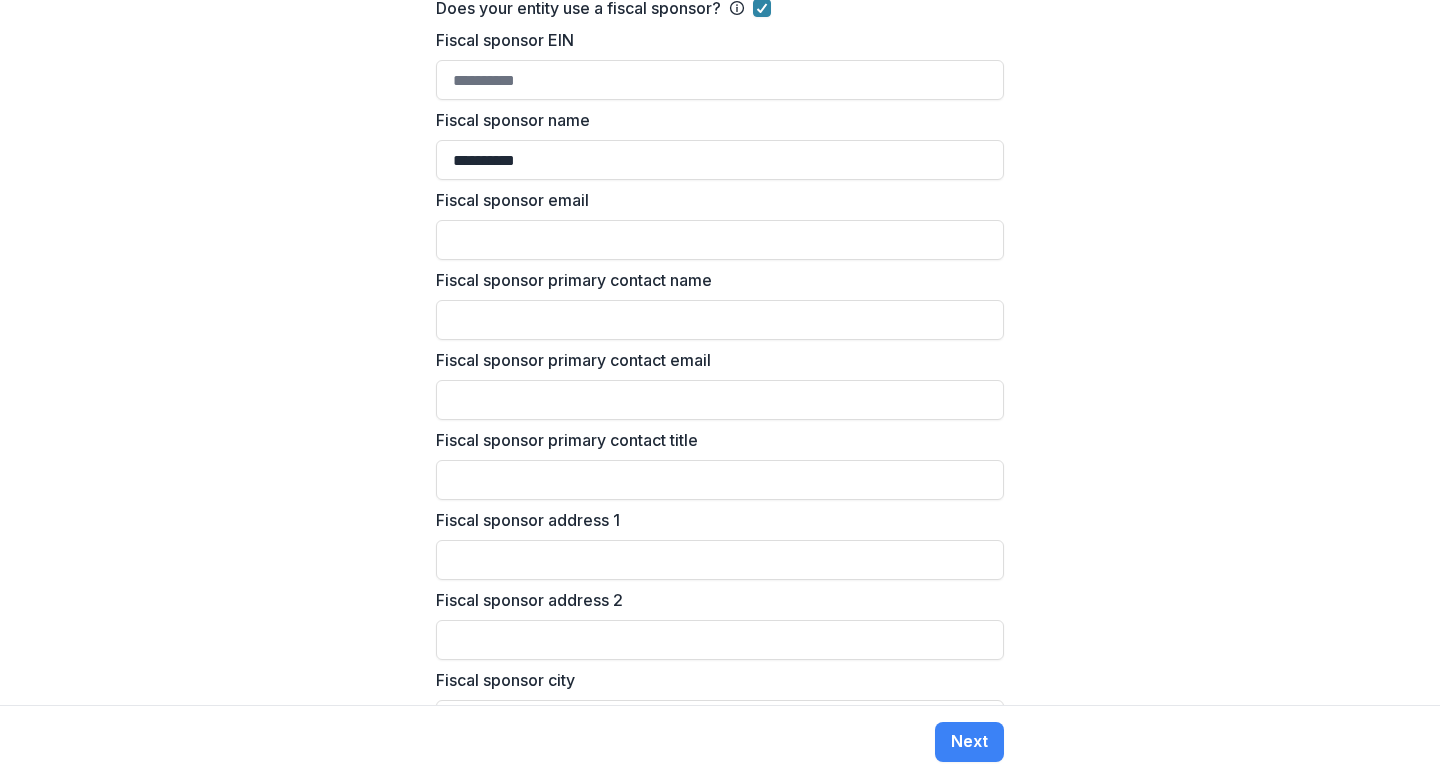 scroll, scrollTop: 1918, scrollLeft: 0, axis: vertical 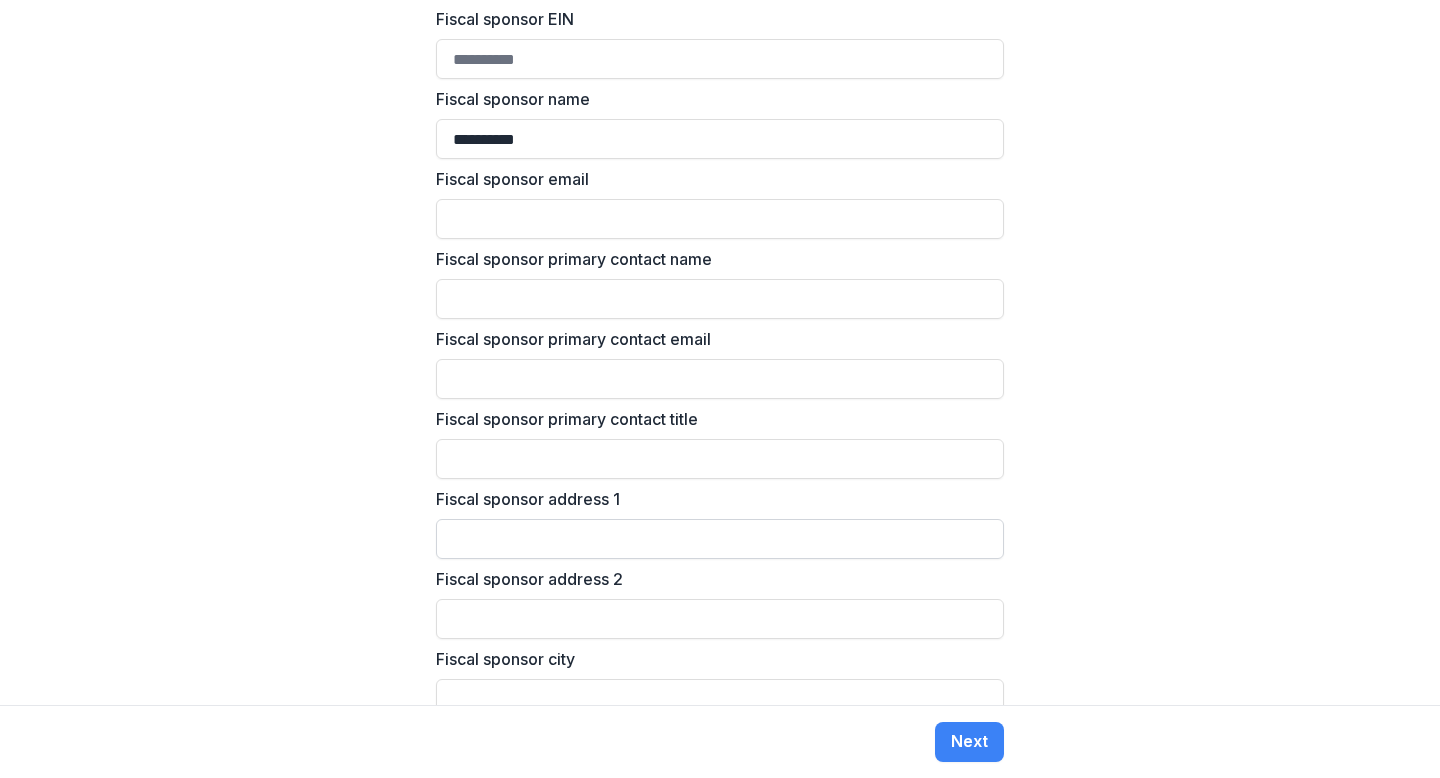 click on "Fiscal sponsor address 1" at bounding box center (720, 539) 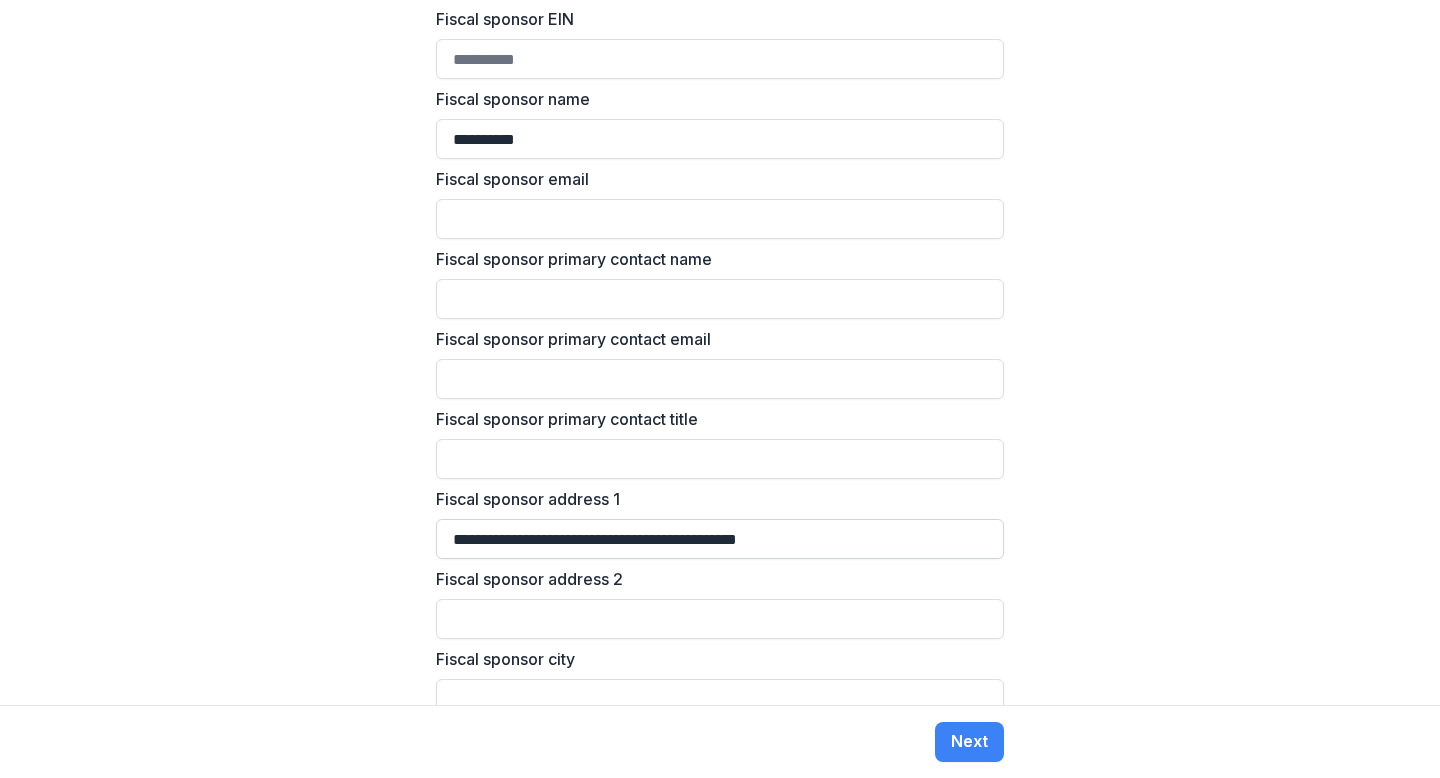 click on "**********" at bounding box center [720, 539] 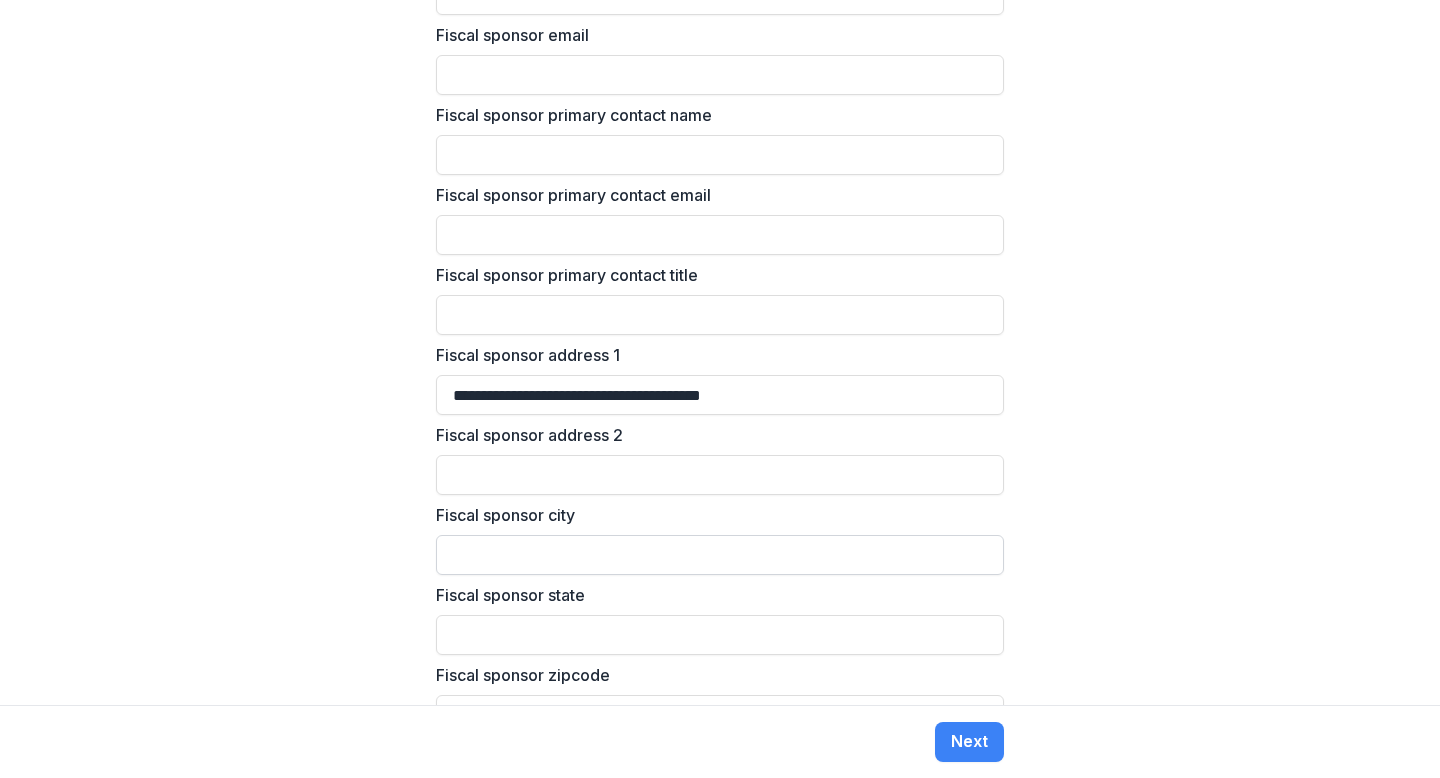 scroll, scrollTop: 2151, scrollLeft: 0, axis: vertical 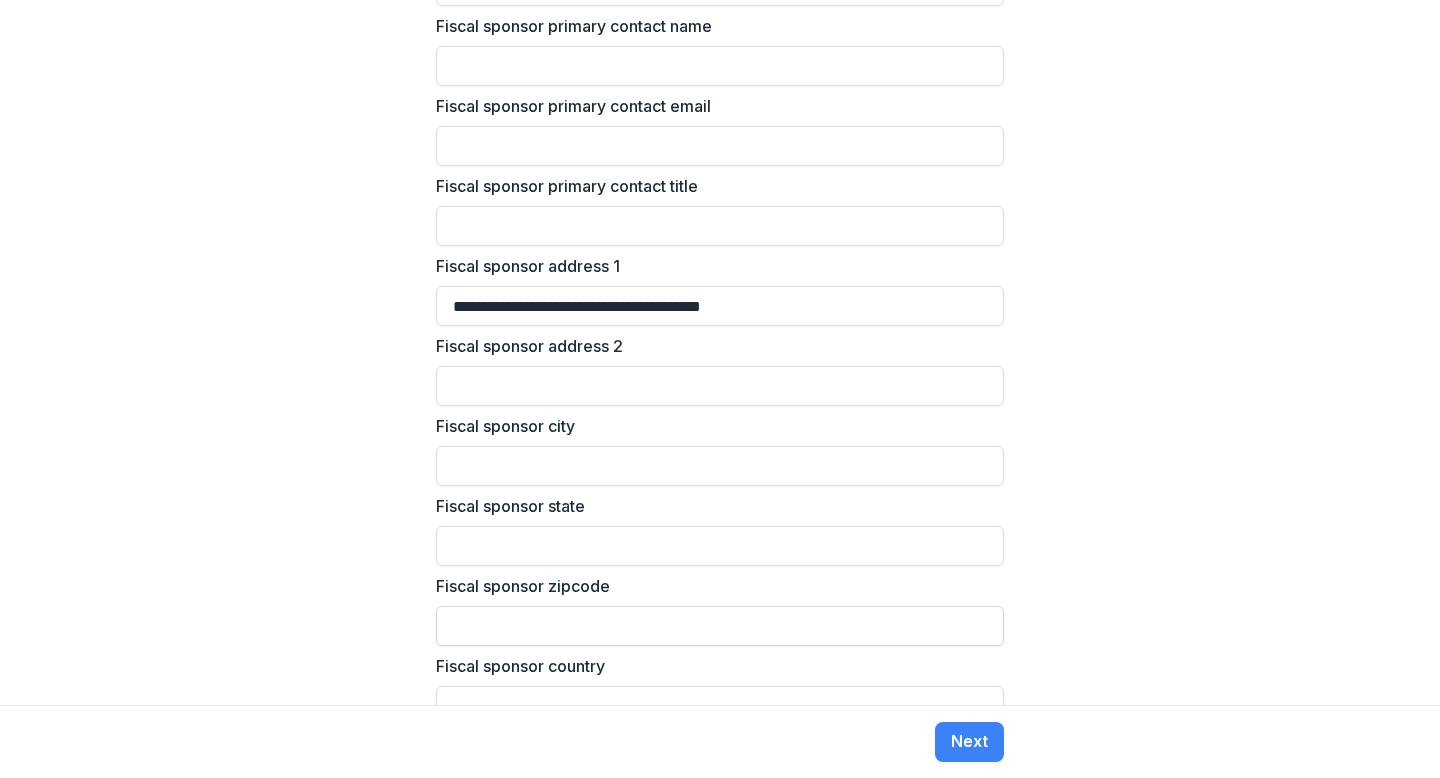 type on "**********" 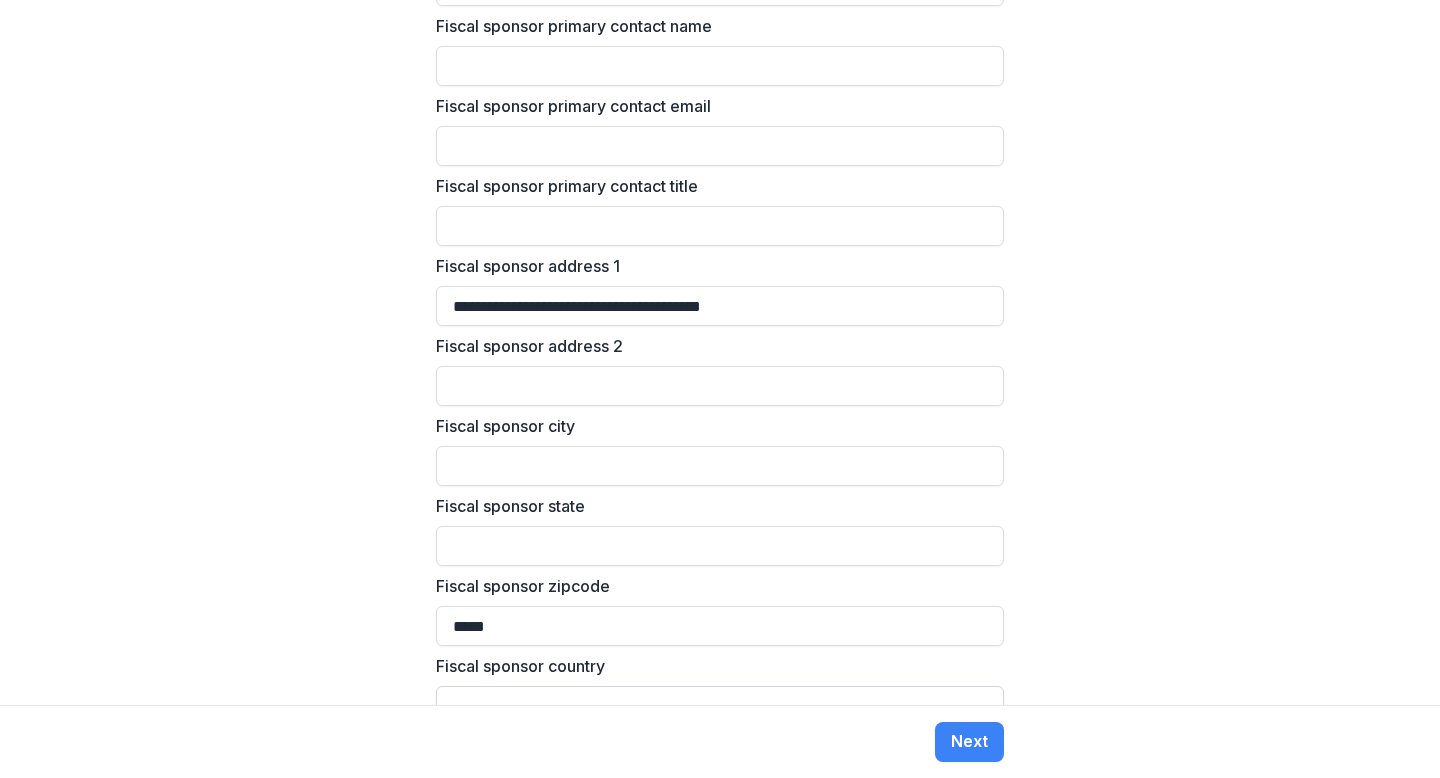 type on "*****" 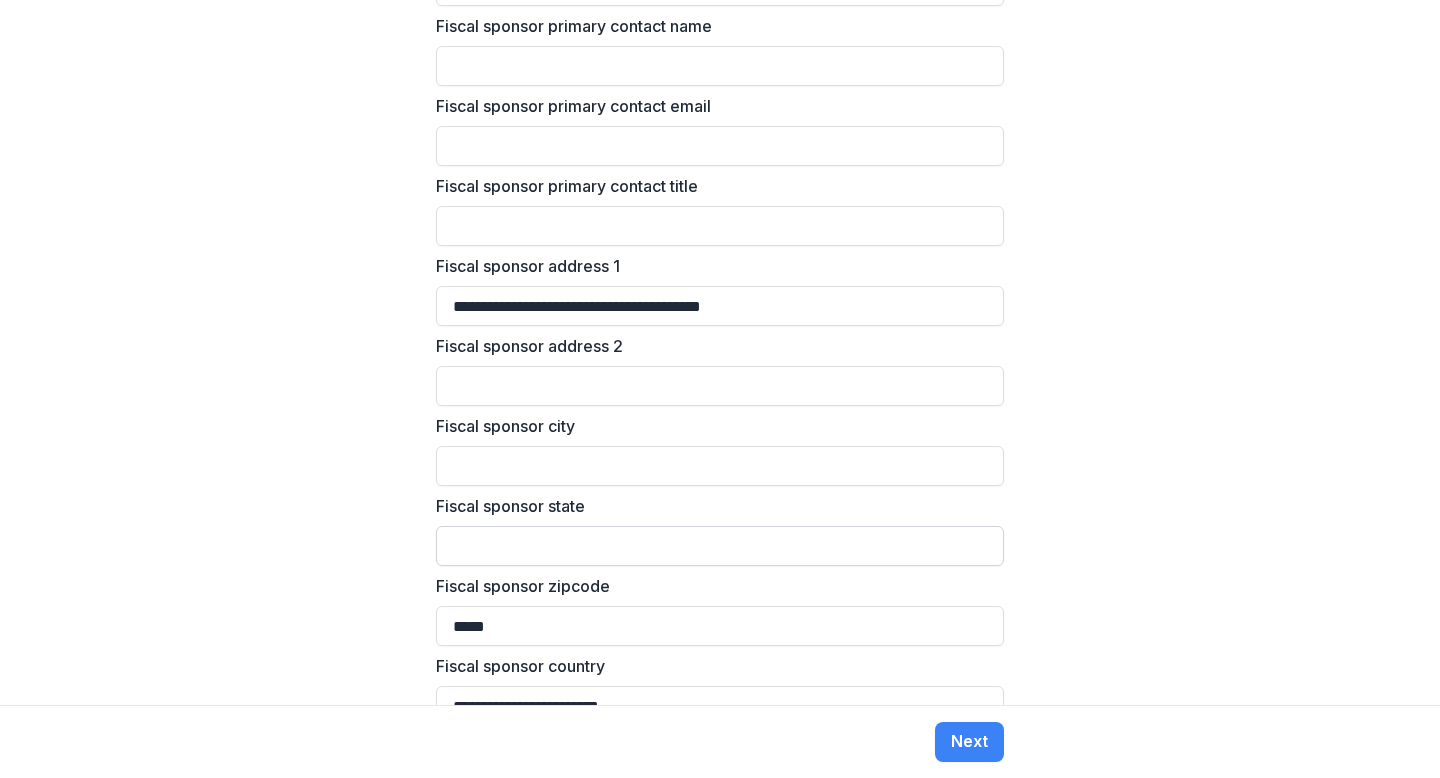 type on "**********" 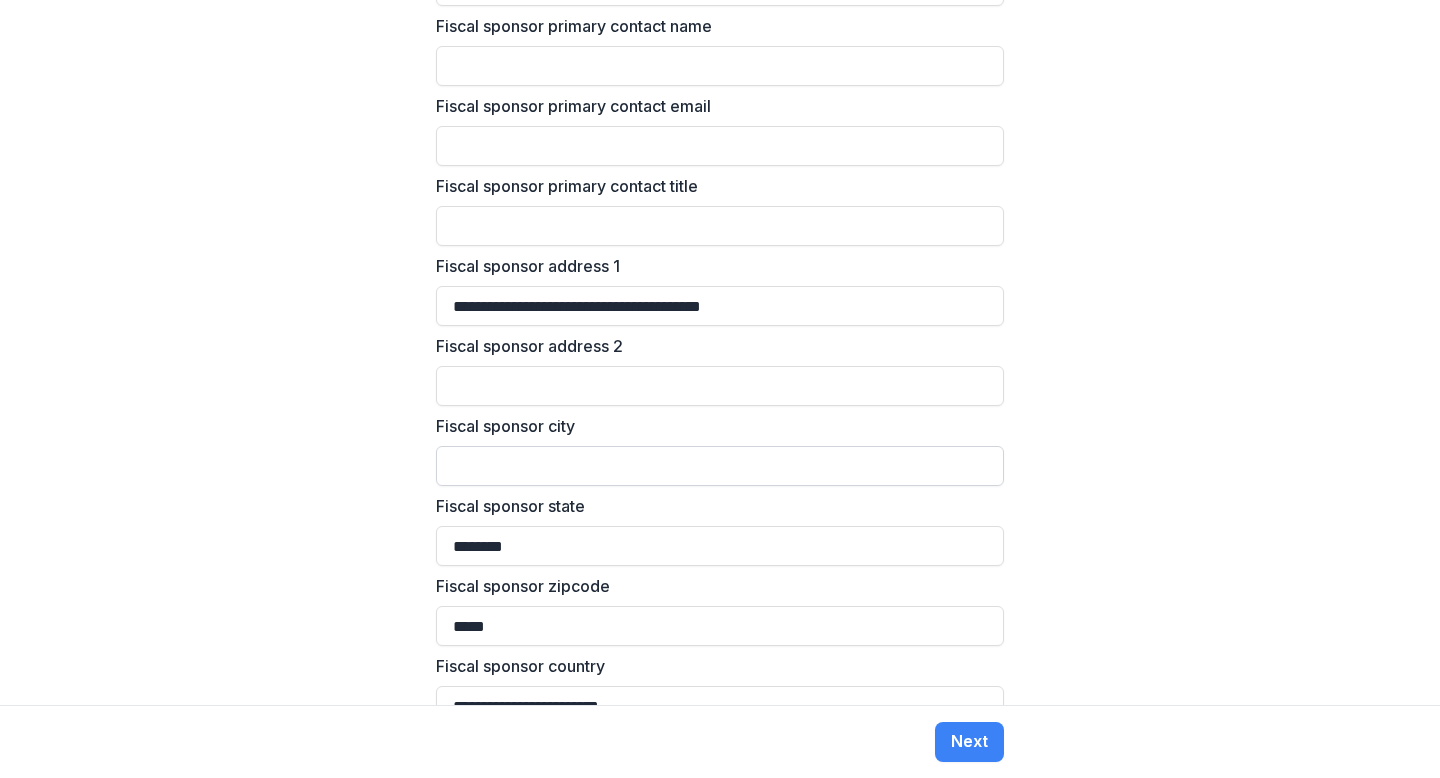 type on "********" 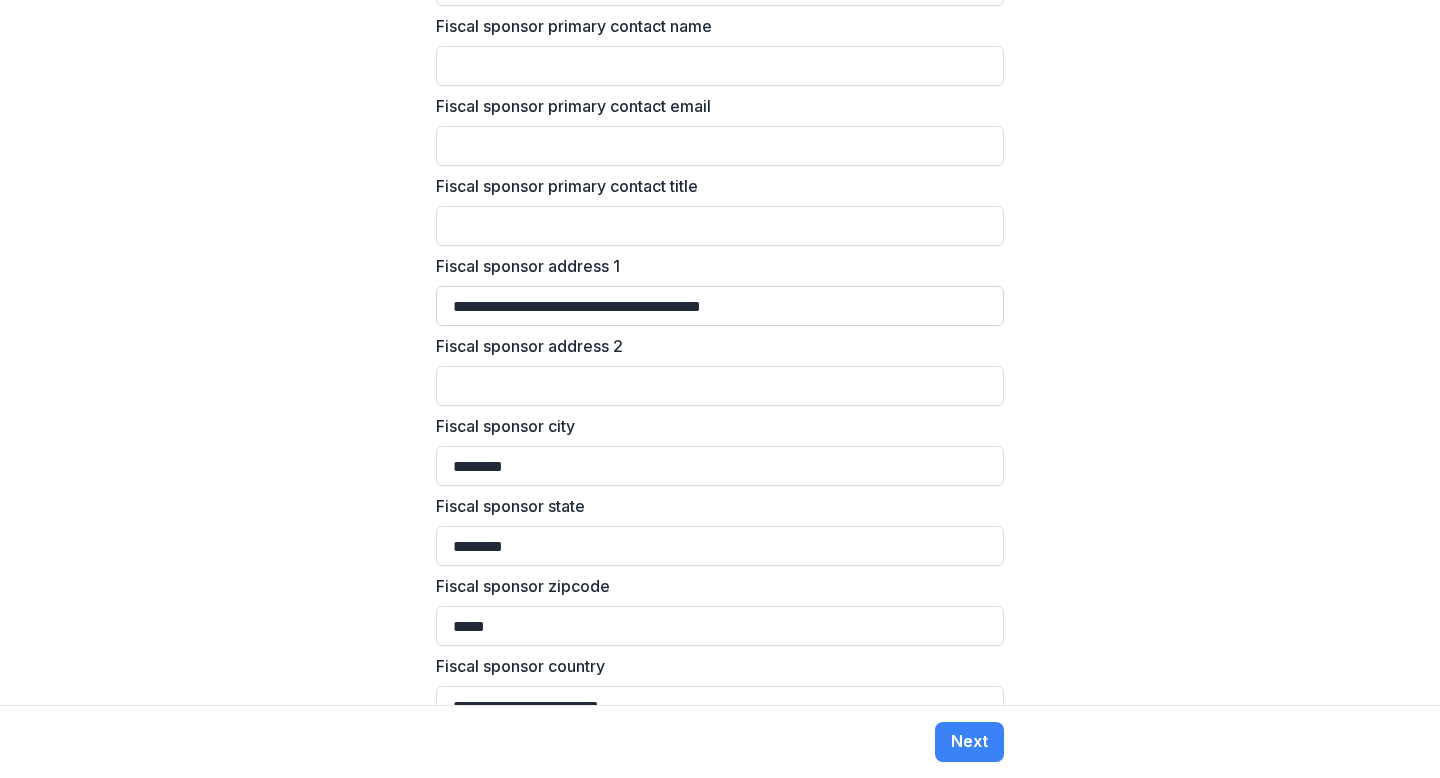 type on "********" 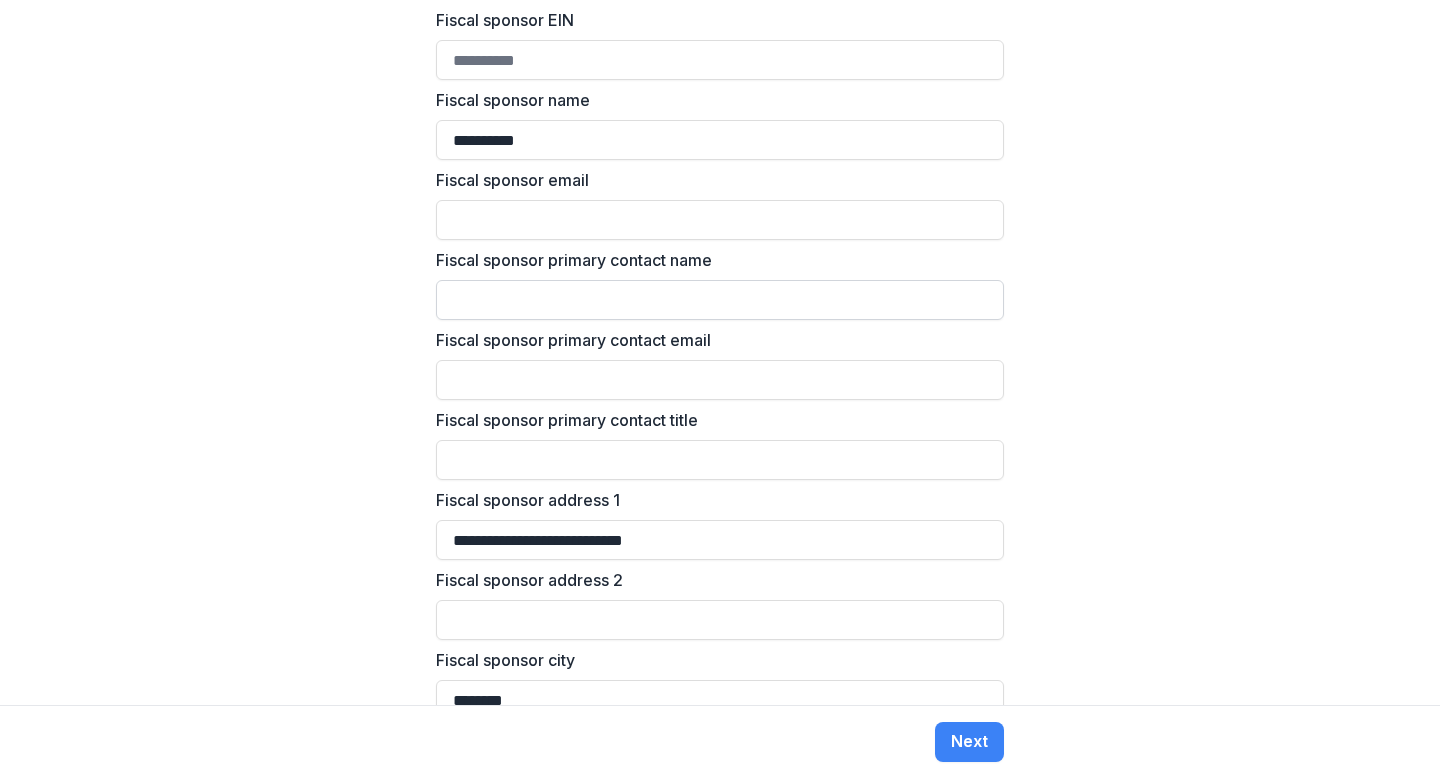 scroll, scrollTop: 1762, scrollLeft: 0, axis: vertical 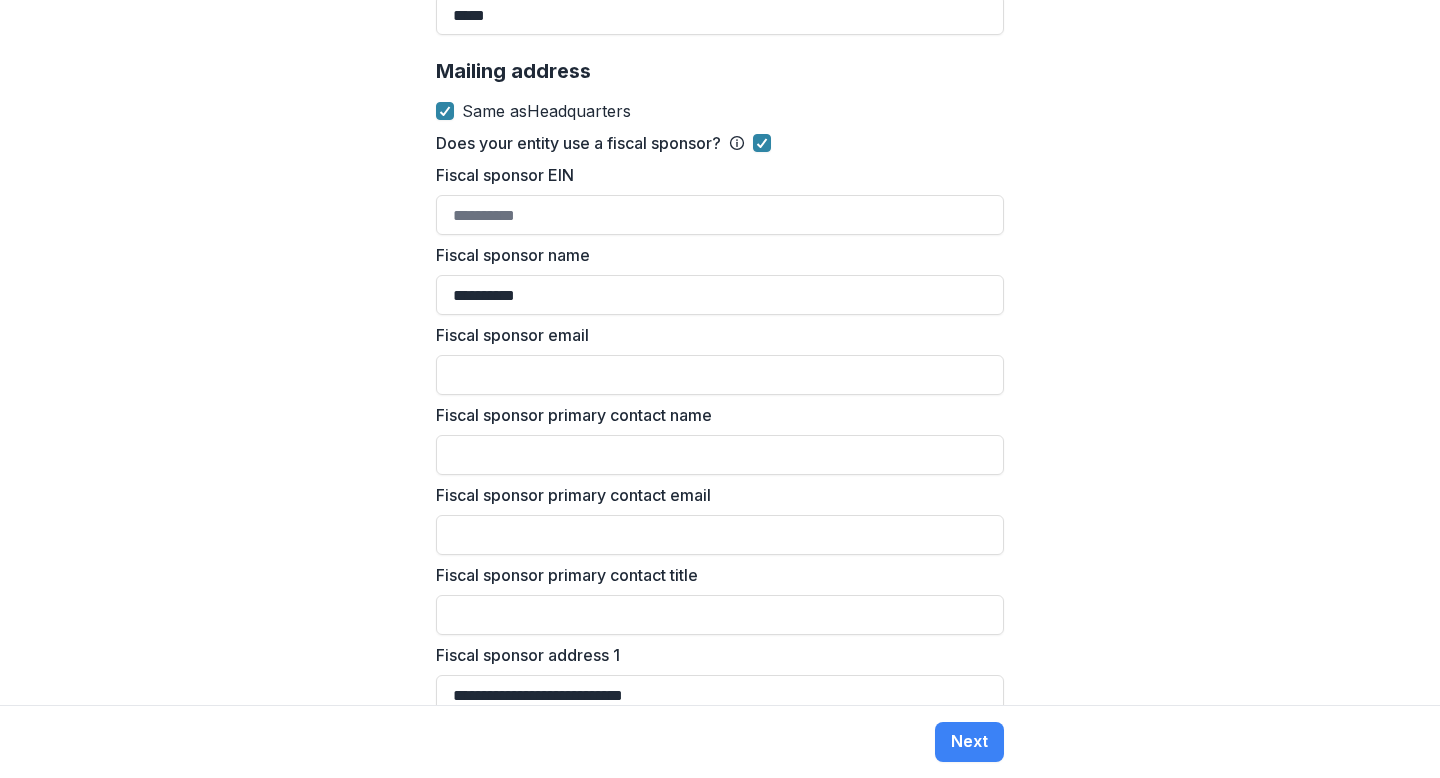 type on "**********" 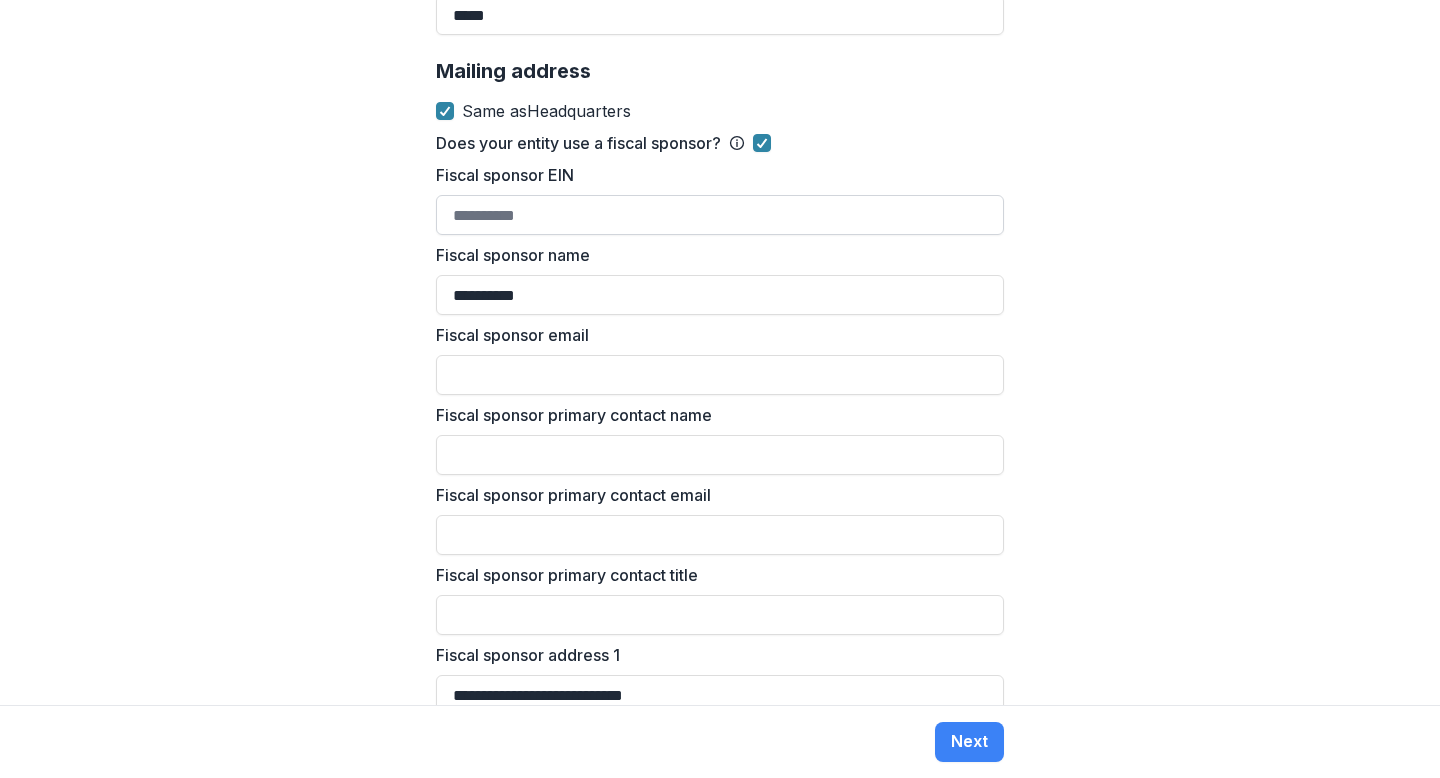 click on "Fiscal sponsor EIN" at bounding box center (720, 215) 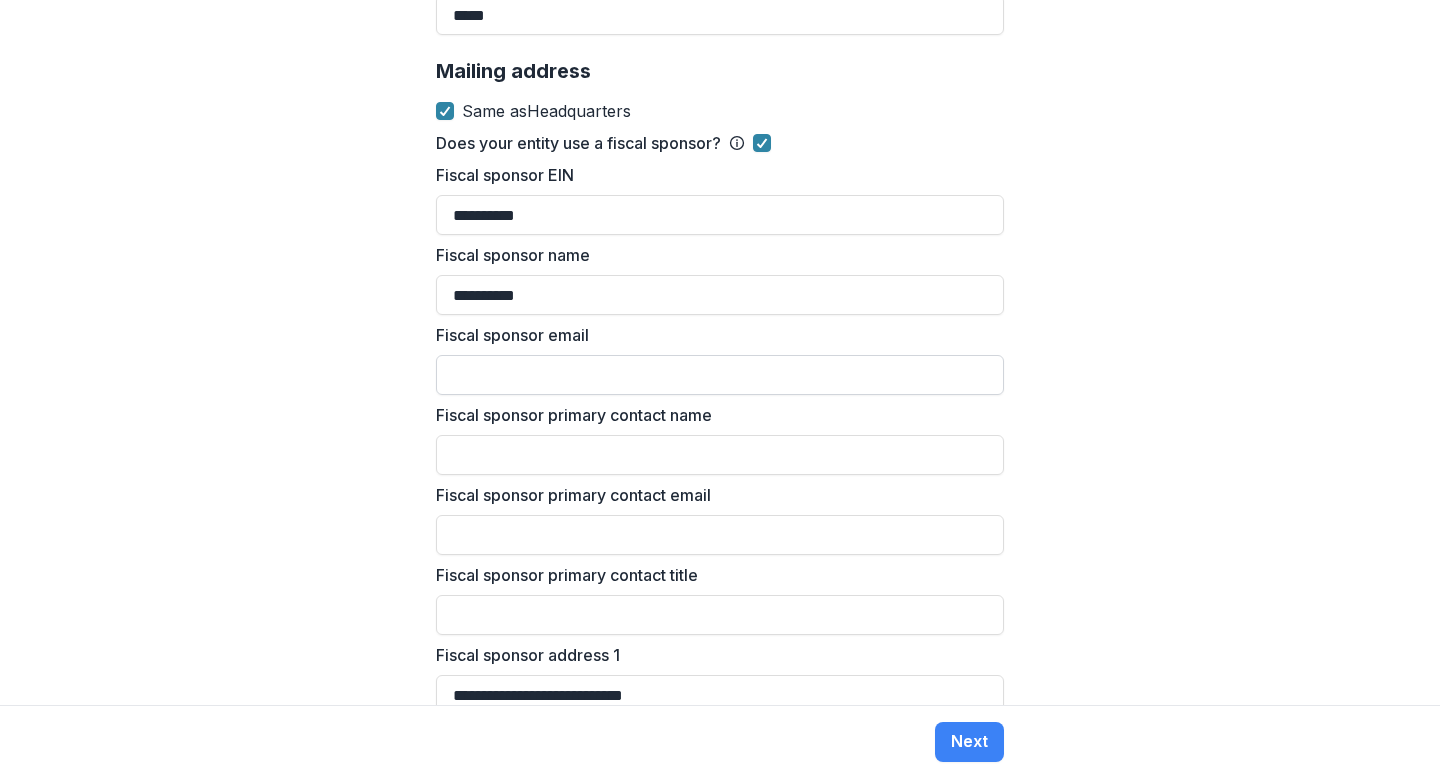 type on "**********" 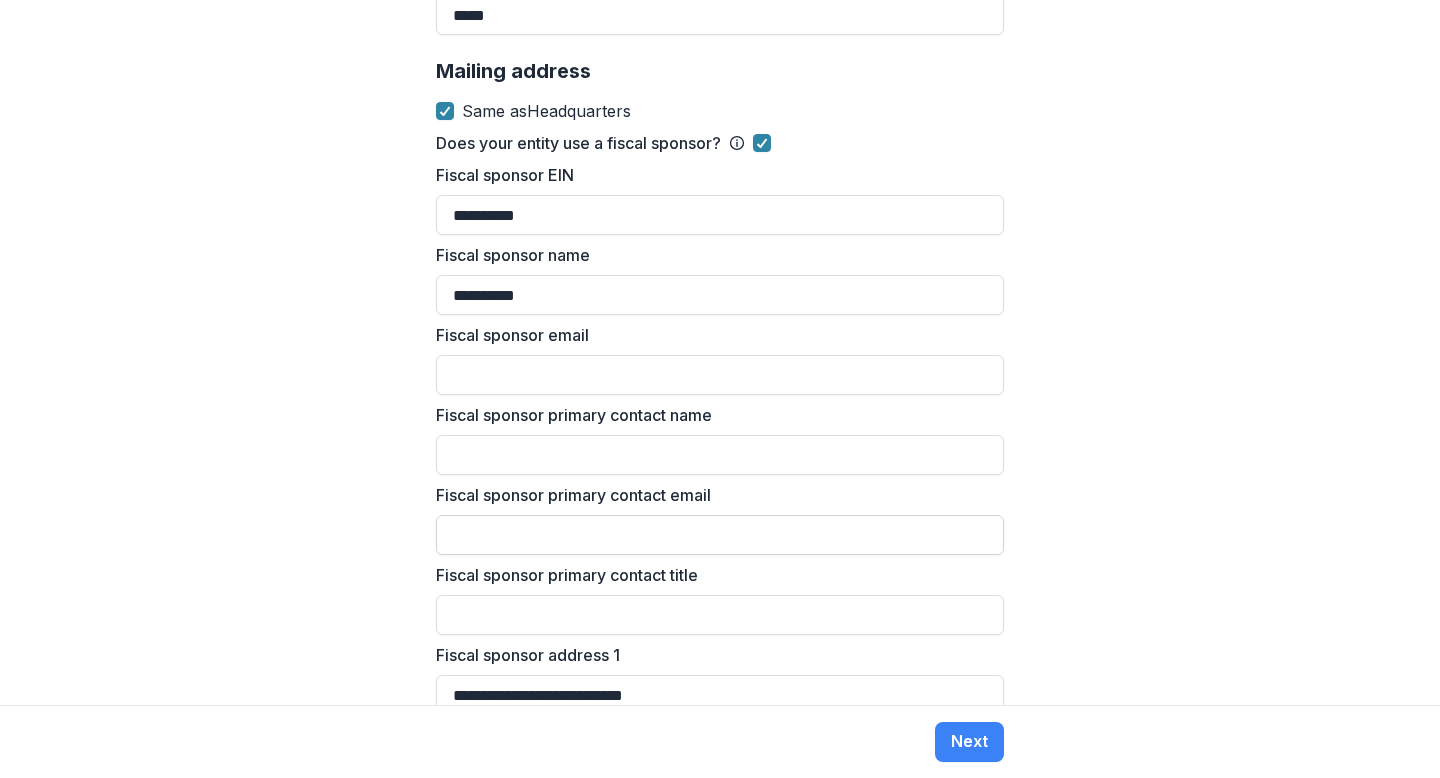 click on "Fiscal sponsor primary contact email" at bounding box center [720, 535] 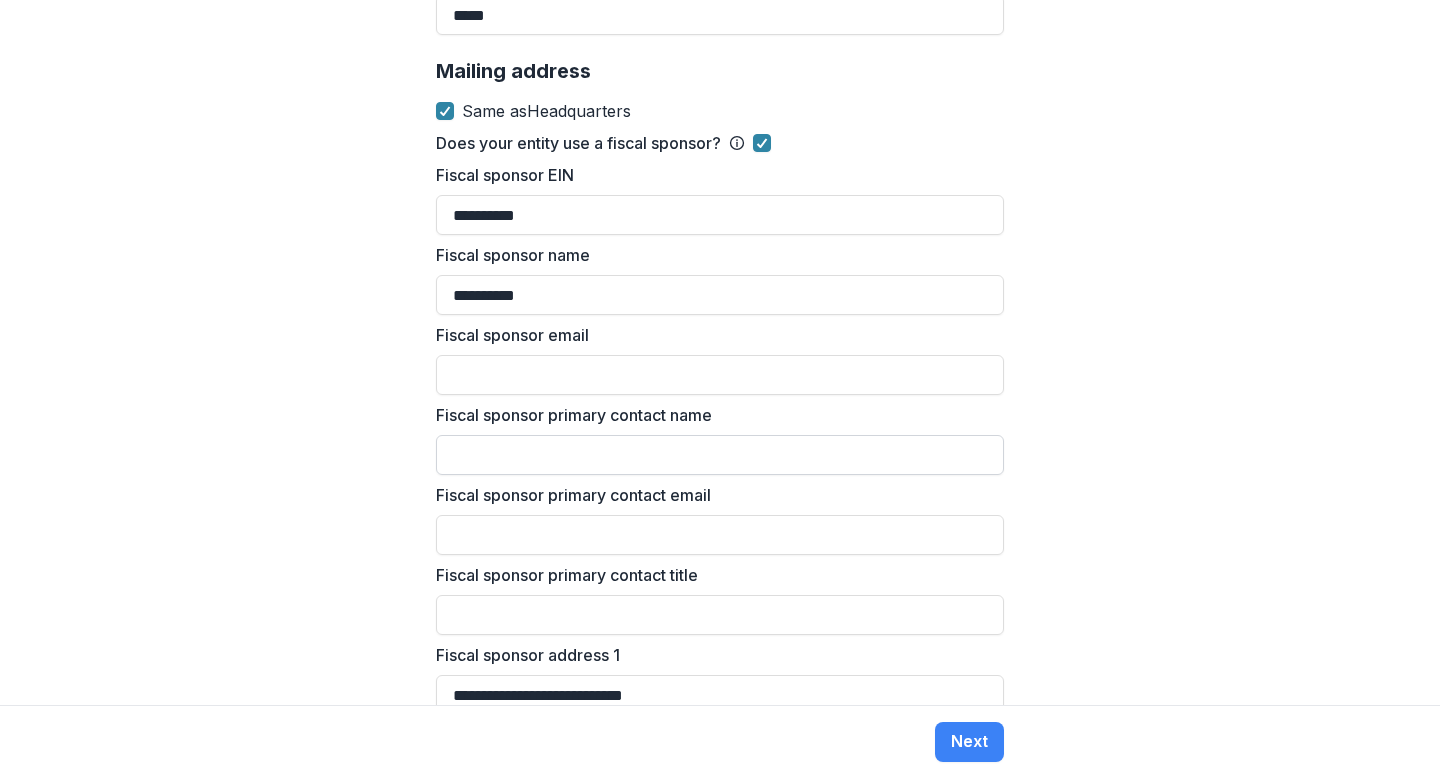 click on "Fiscal sponsor primary contact name" at bounding box center [720, 455] 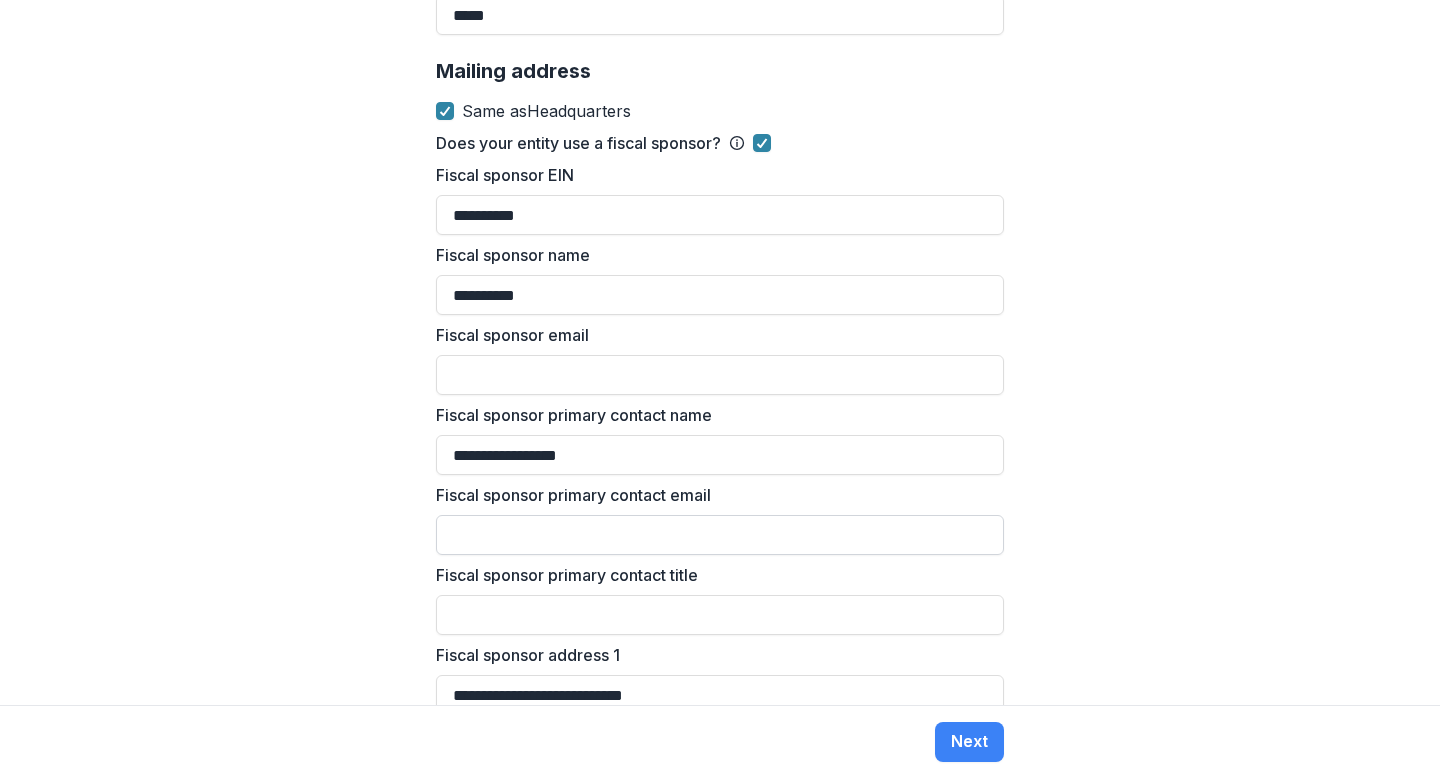 type on "**********" 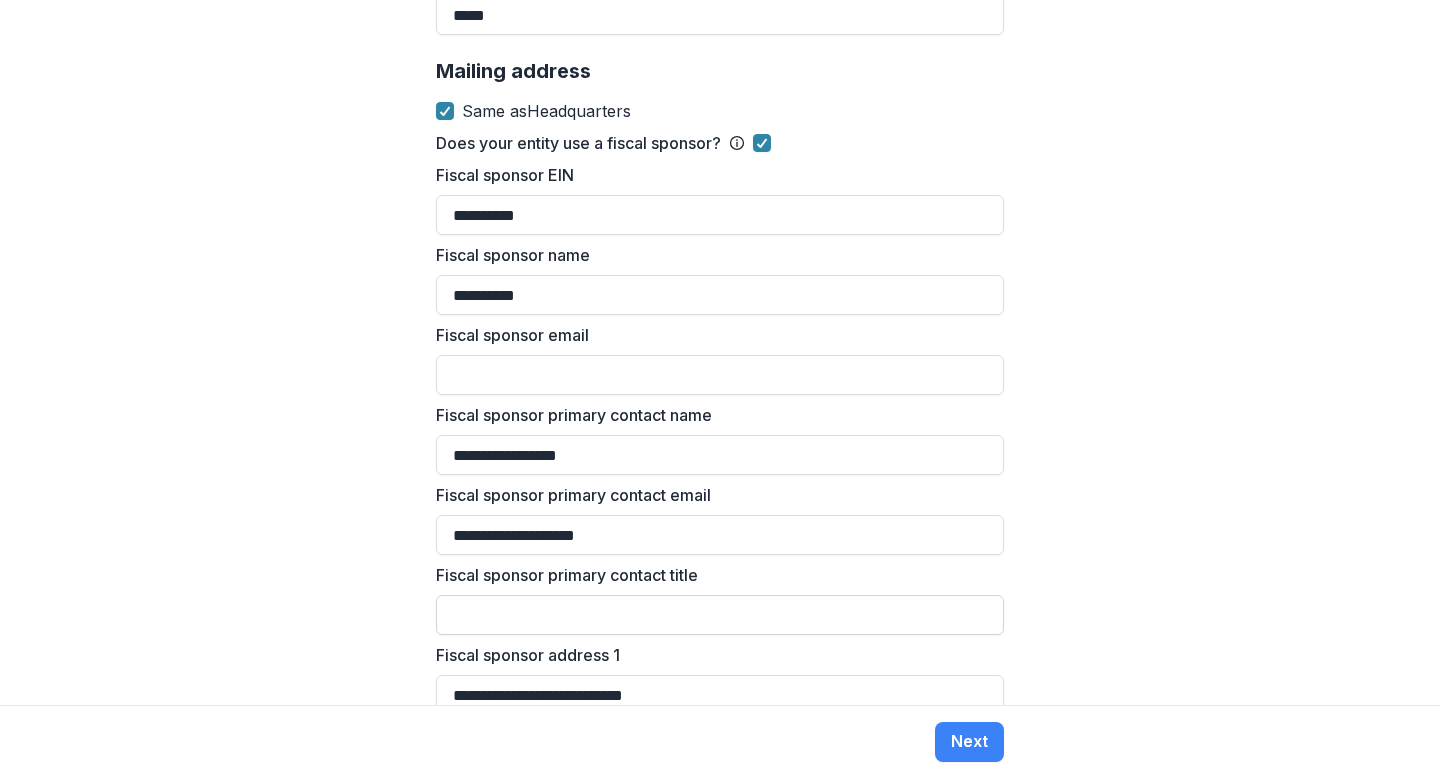 type on "**********" 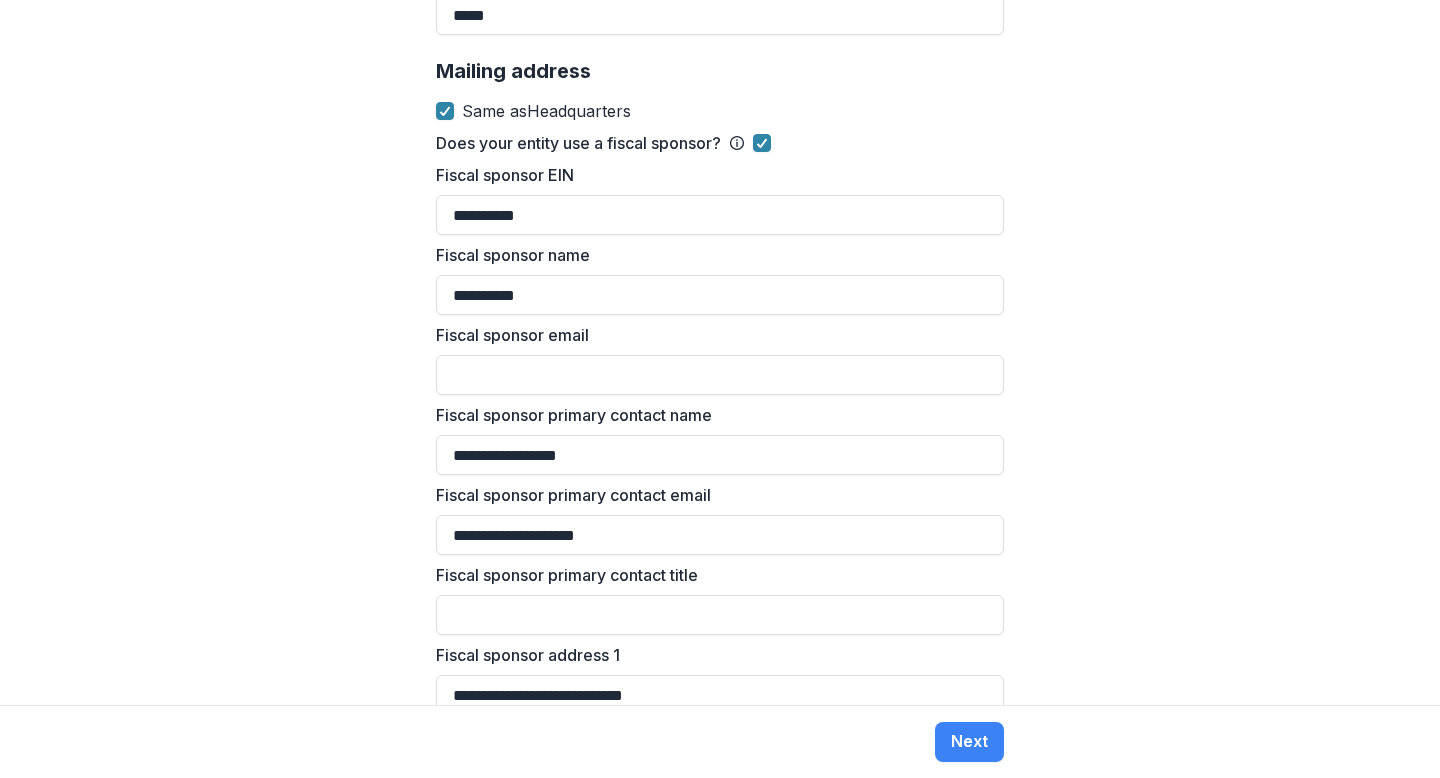 paste on "**********" 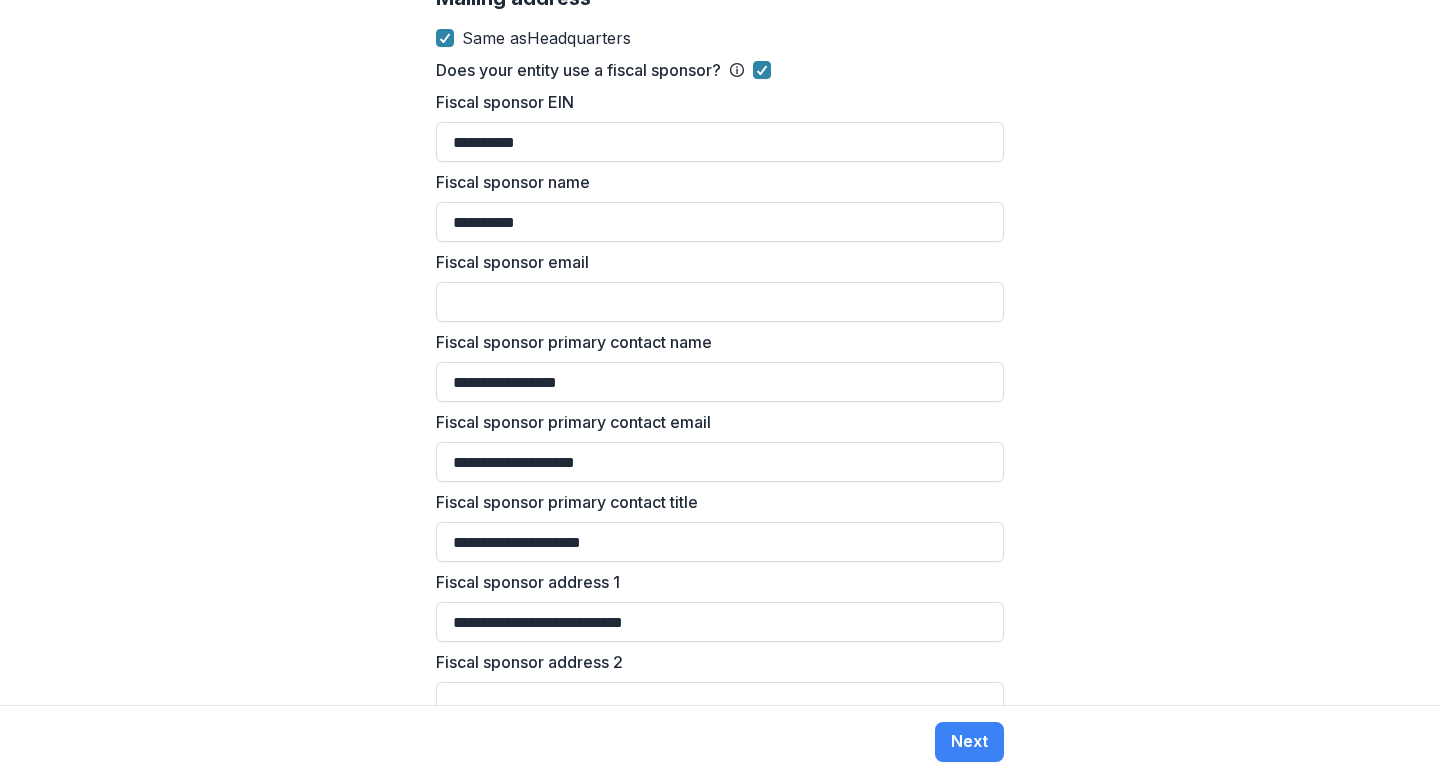 scroll, scrollTop: 1820, scrollLeft: 0, axis: vertical 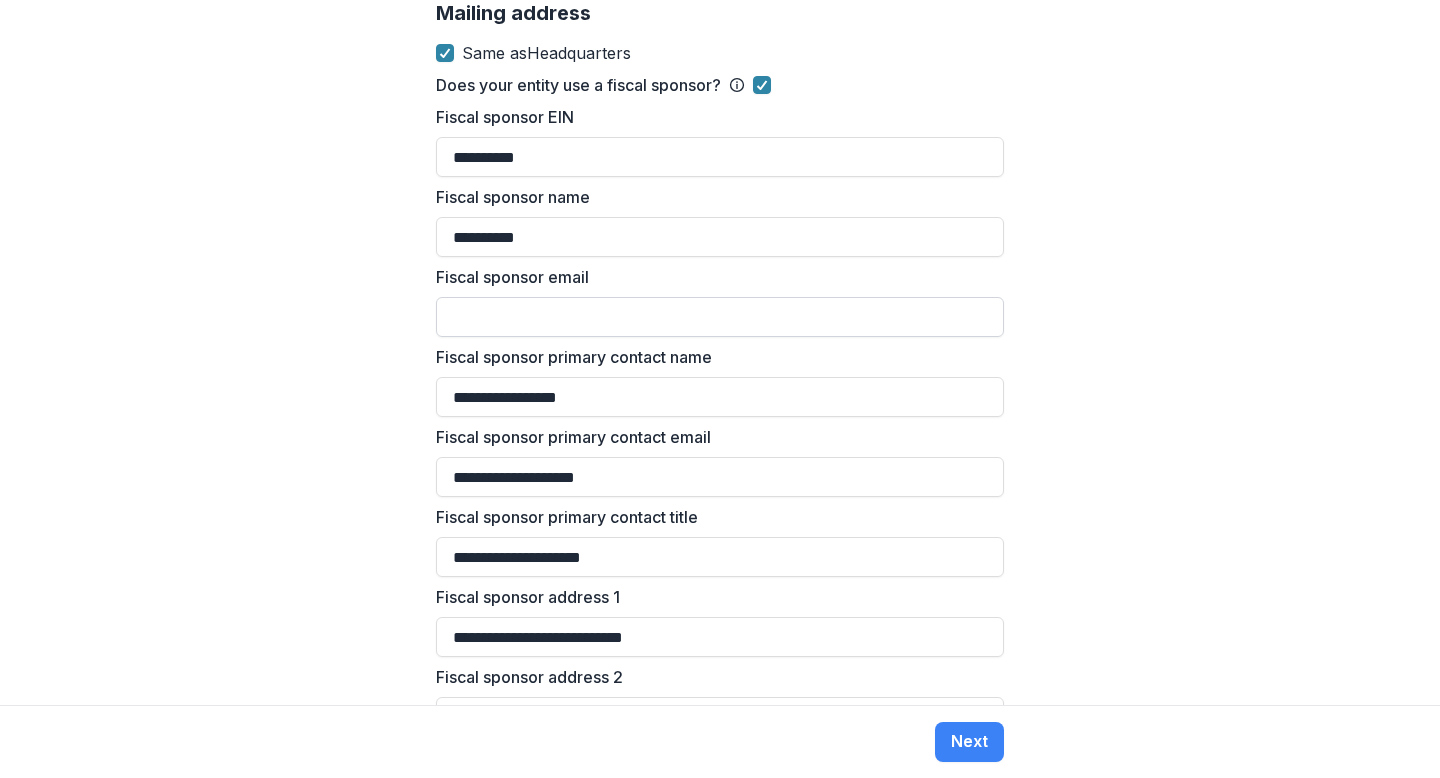 type on "**********" 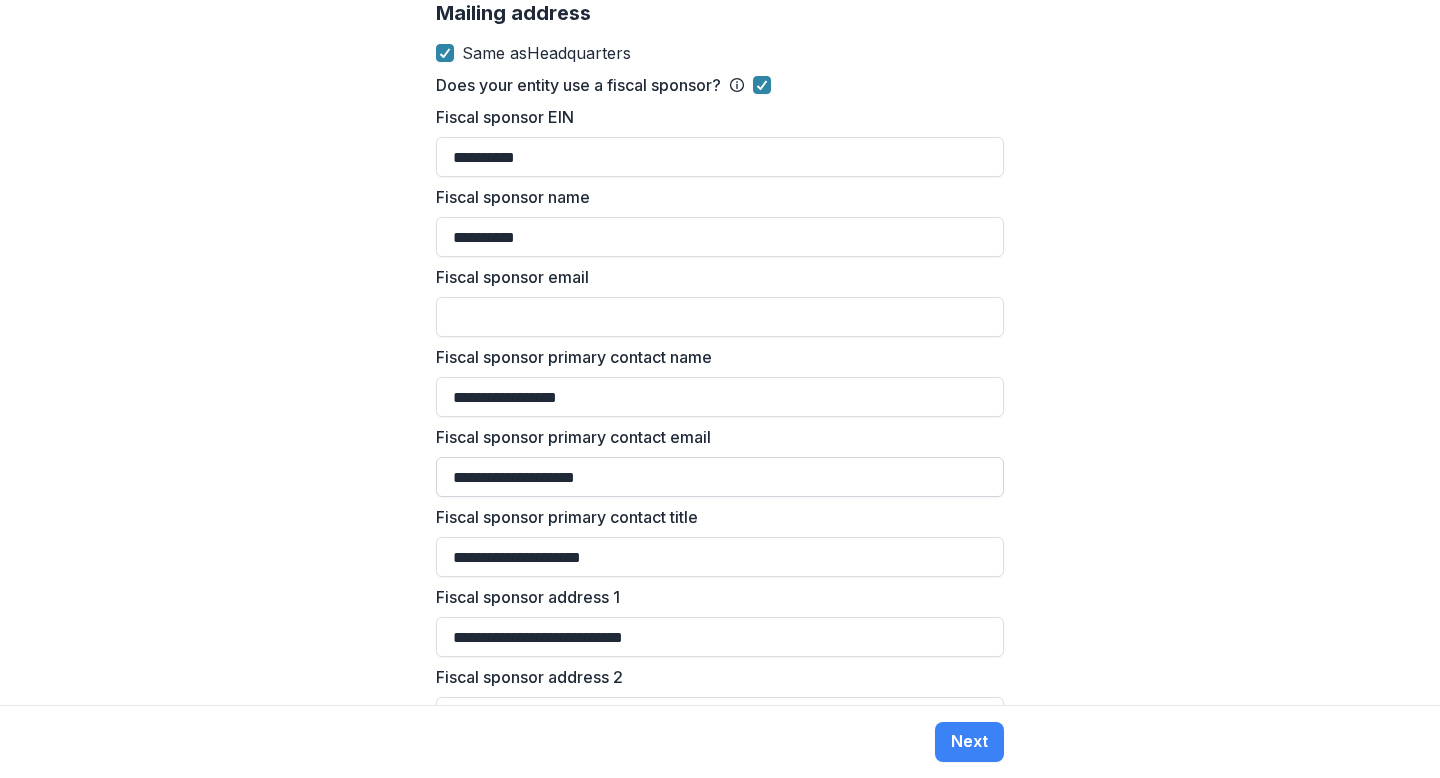 paste on "**********" 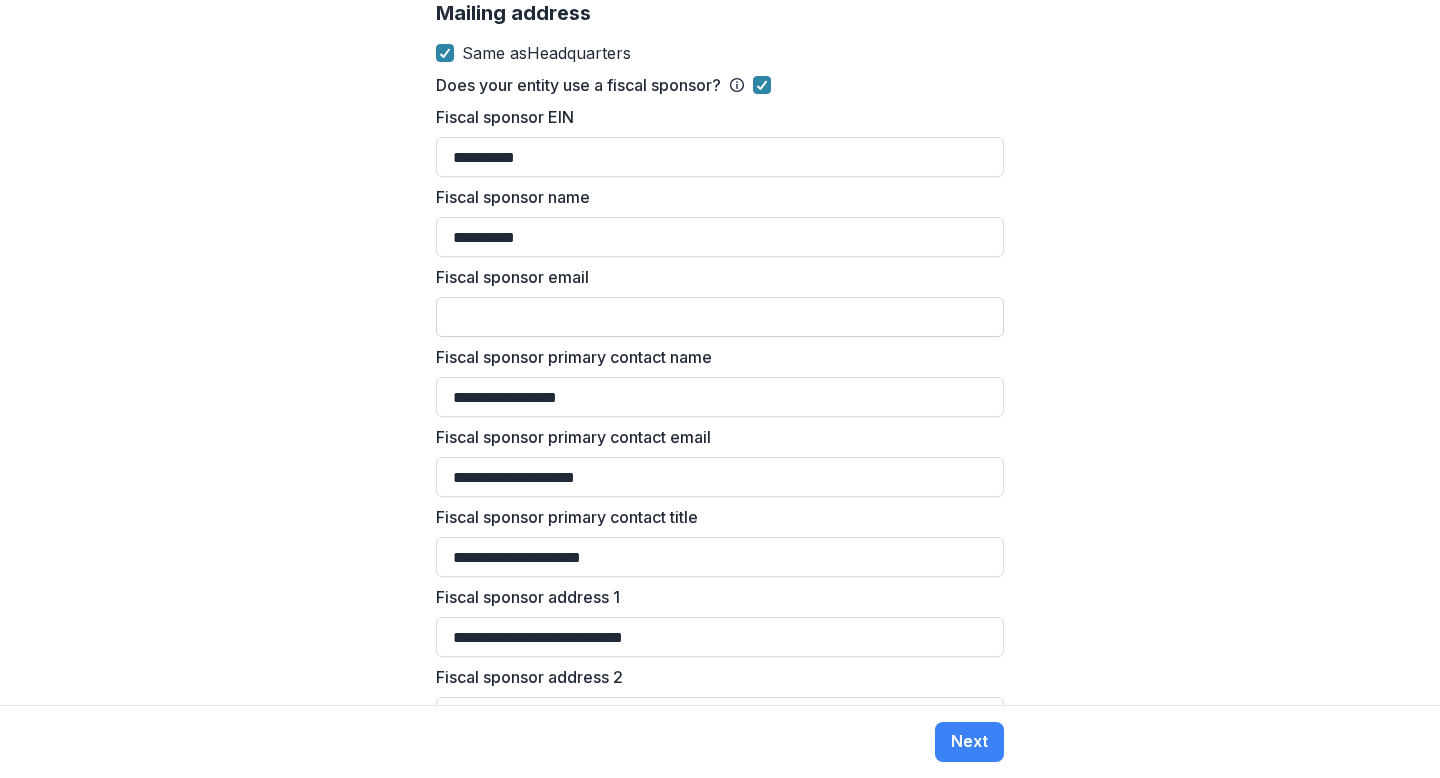 click on "Fiscal sponsor email" at bounding box center (720, 317) 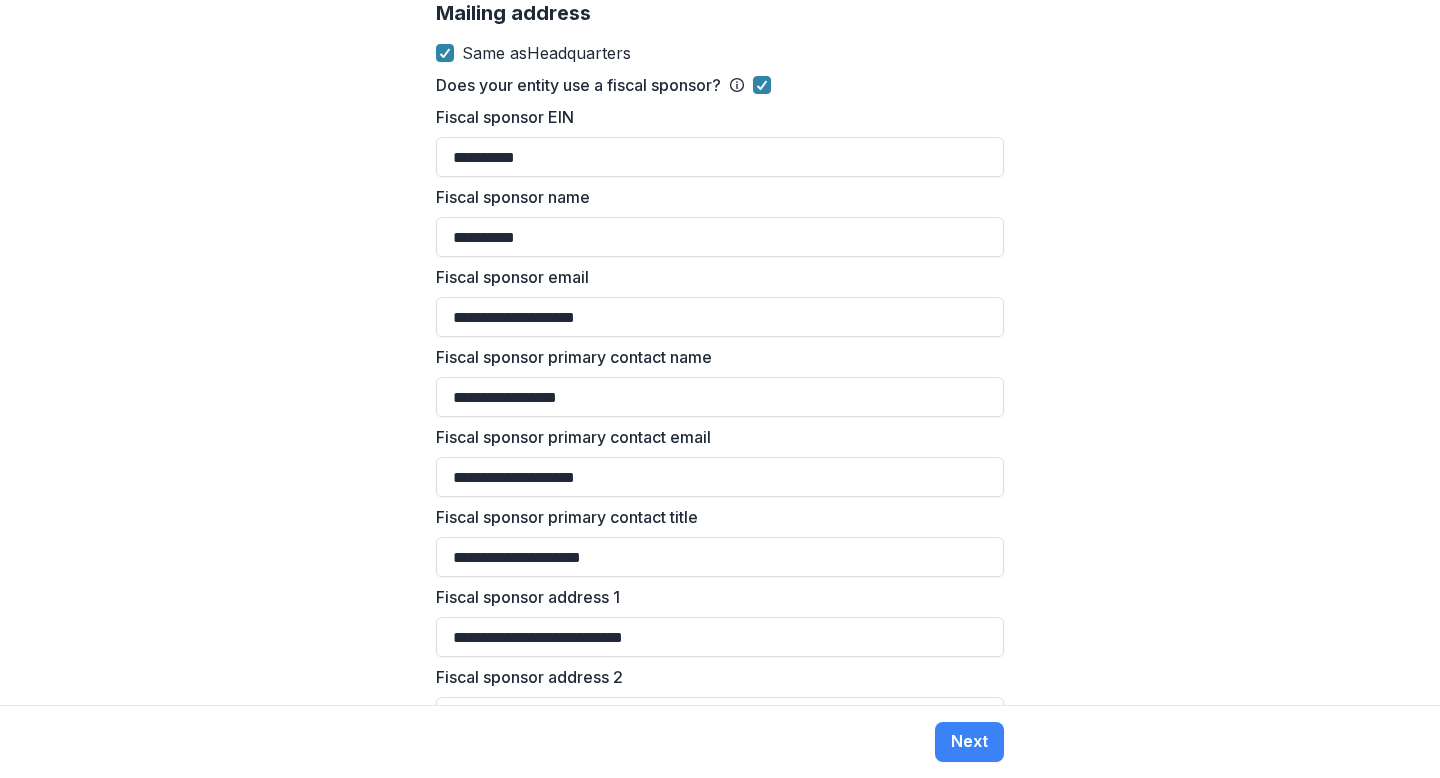 drag, startPoint x: 493, startPoint y: 294, endPoint x: 414, endPoint y: 292, distance: 79.025314 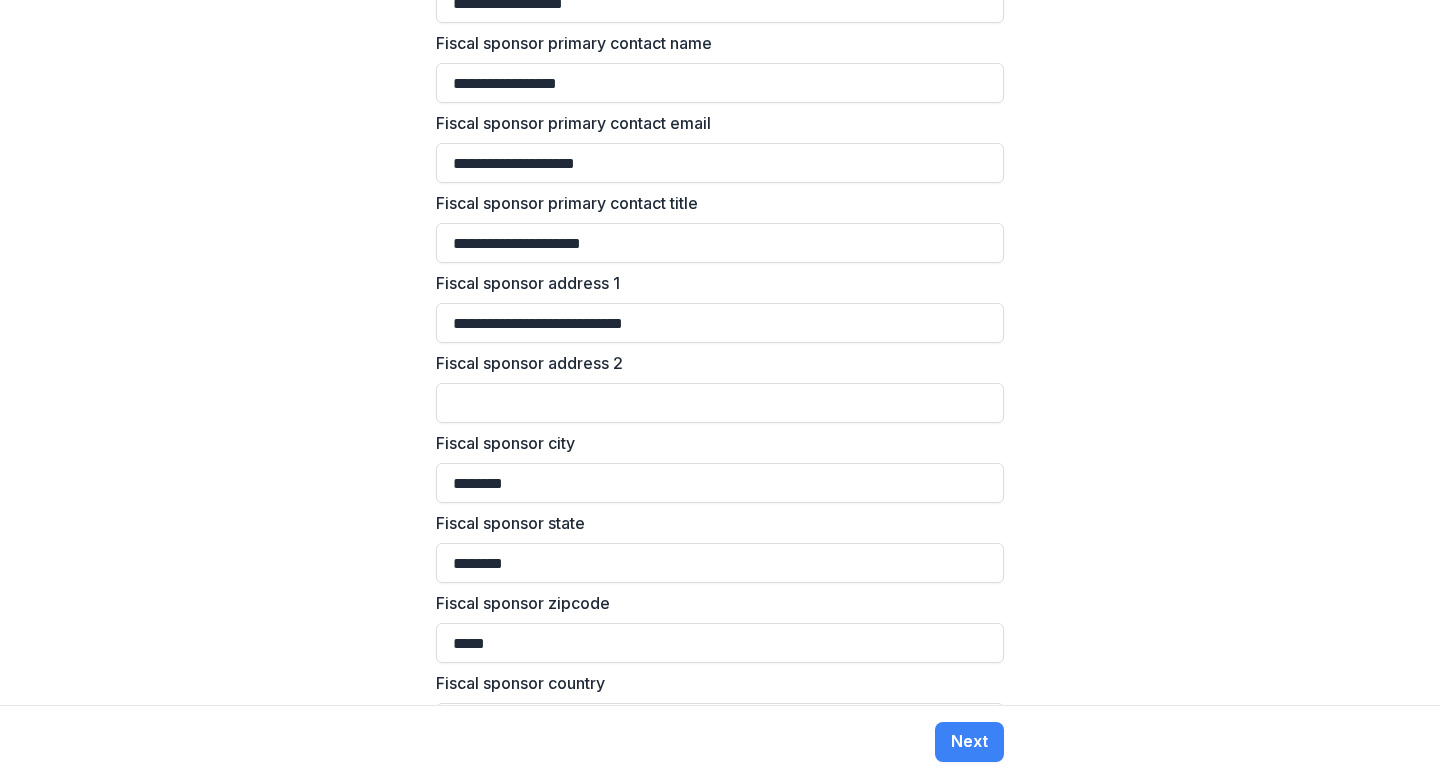 type on "**********" 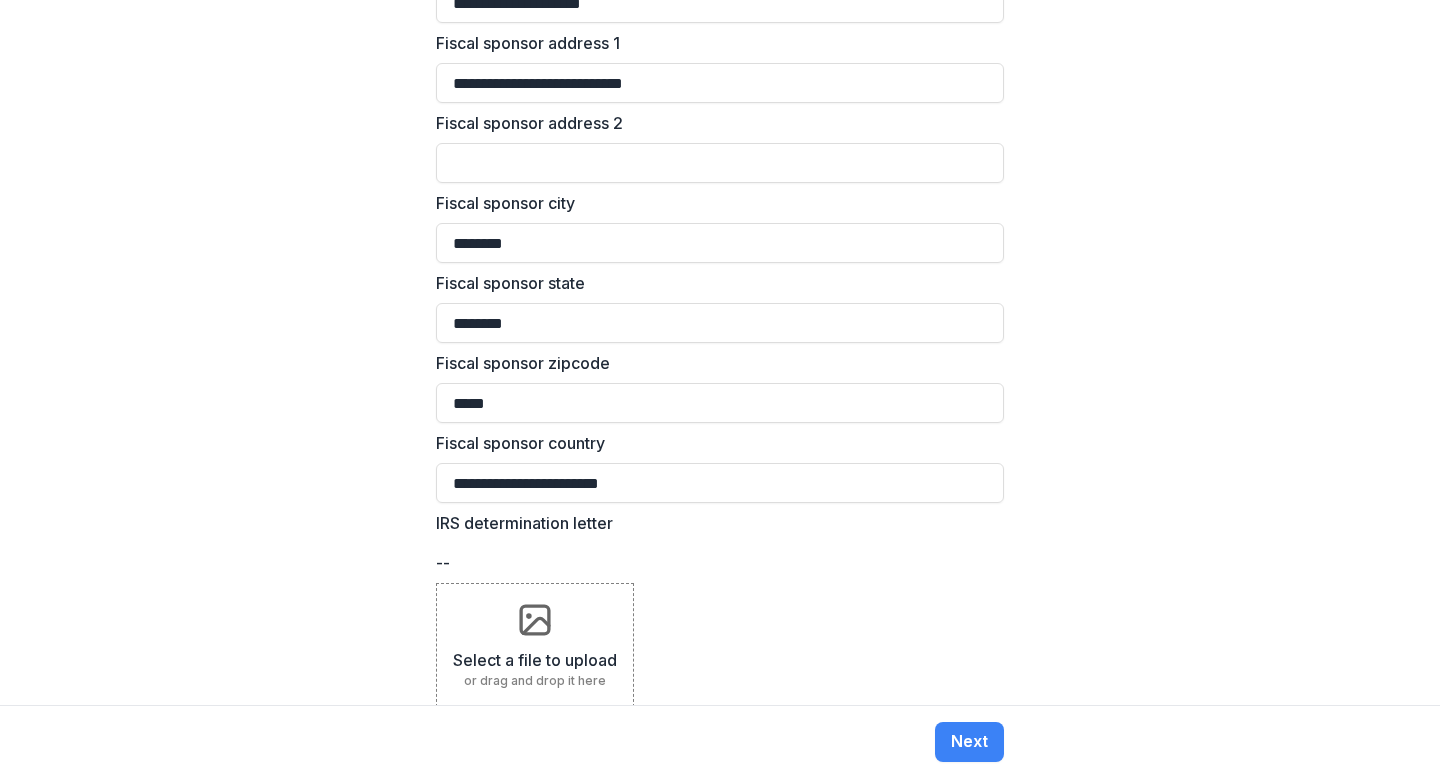 click on "Select a file to upload or drag and drop it here" at bounding box center (535, 645) 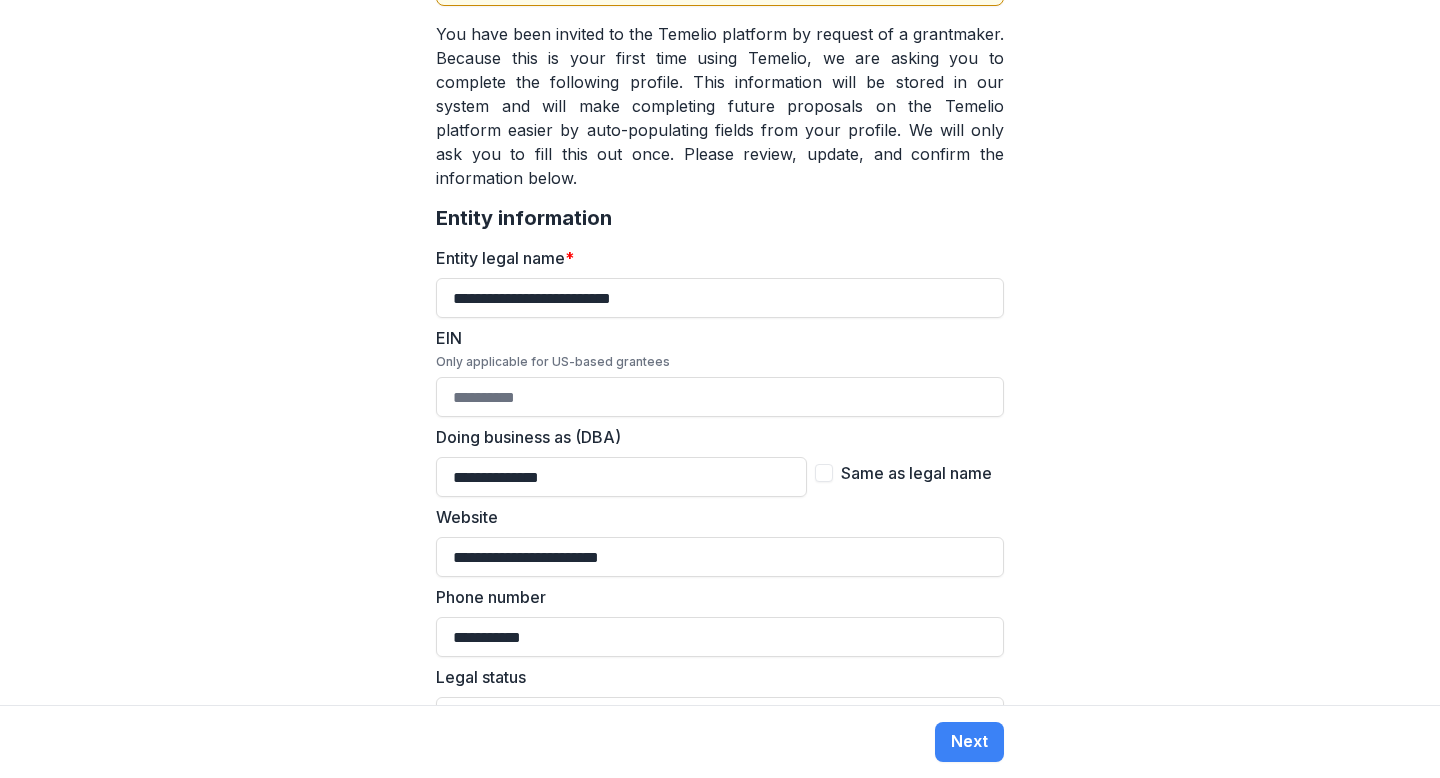 scroll, scrollTop: 228, scrollLeft: 0, axis: vertical 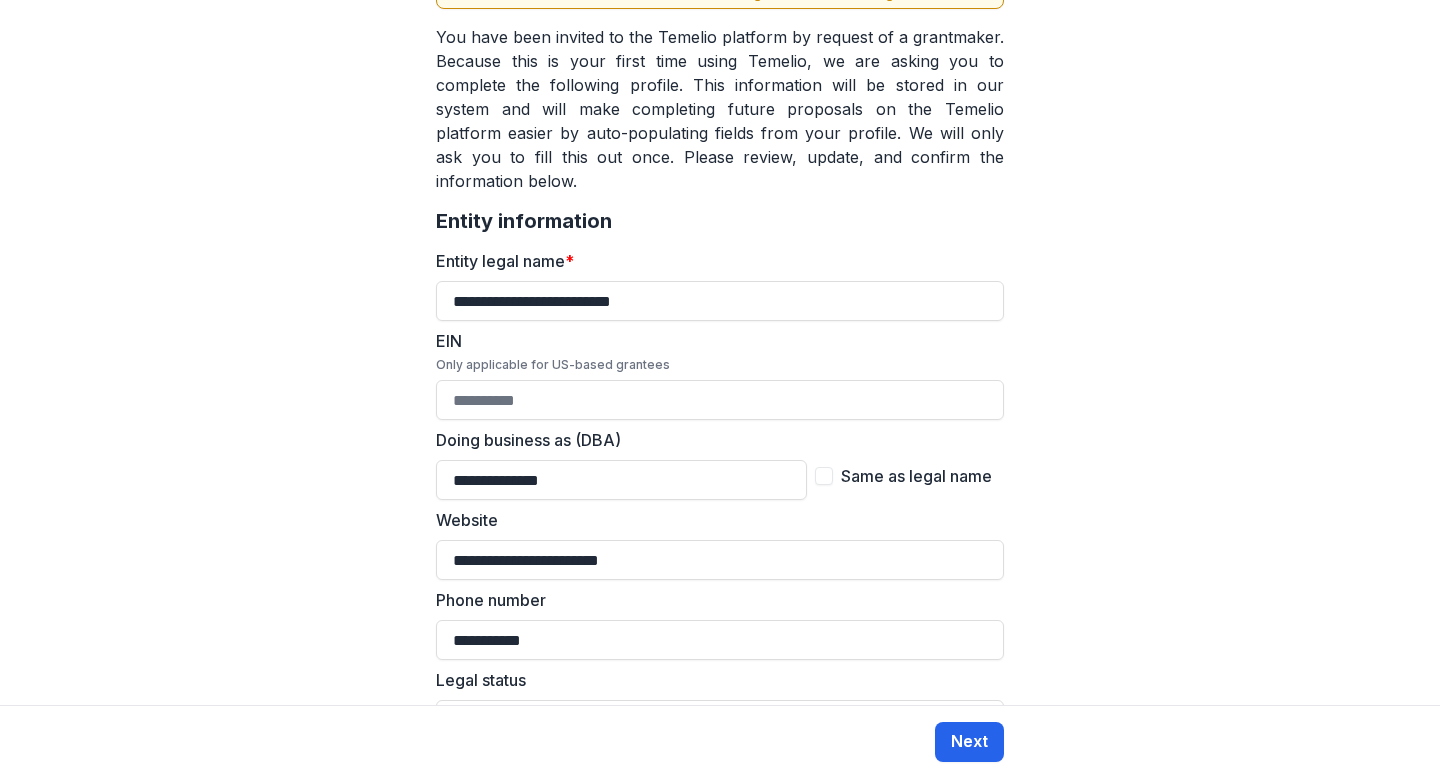 click on "Next" at bounding box center [969, 742] 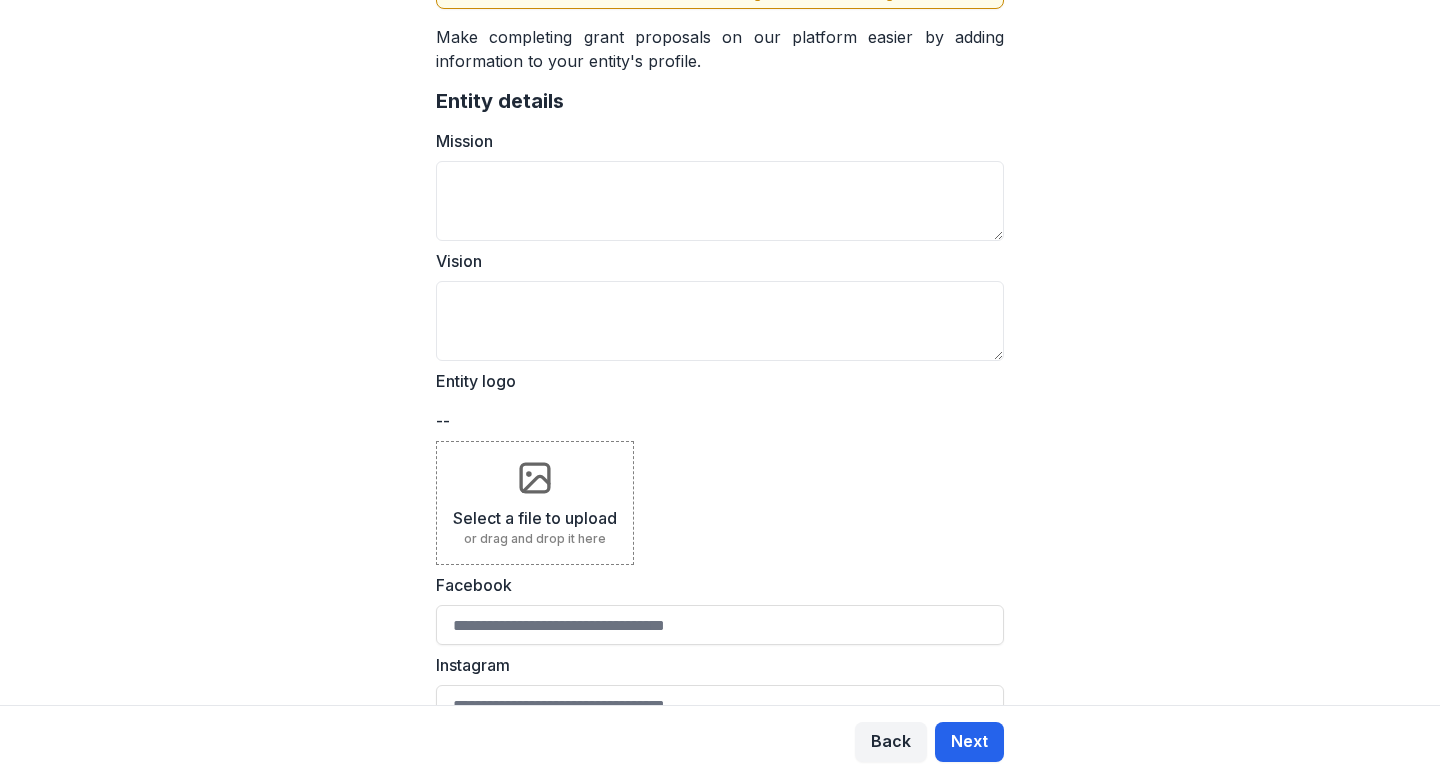 scroll, scrollTop: 0, scrollLeft: 0, axis: both 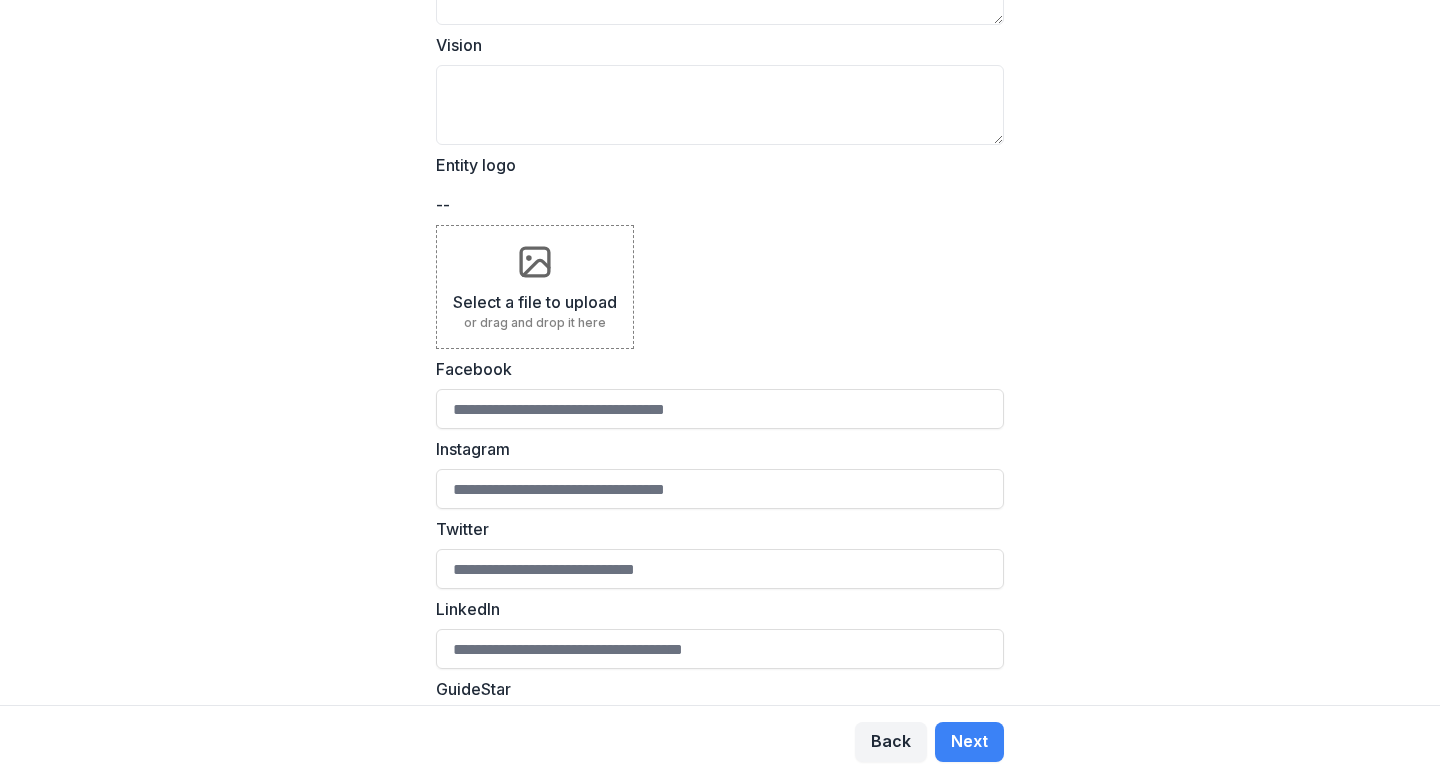 click on "Select a file to upload" at bounding box center (535, 302) 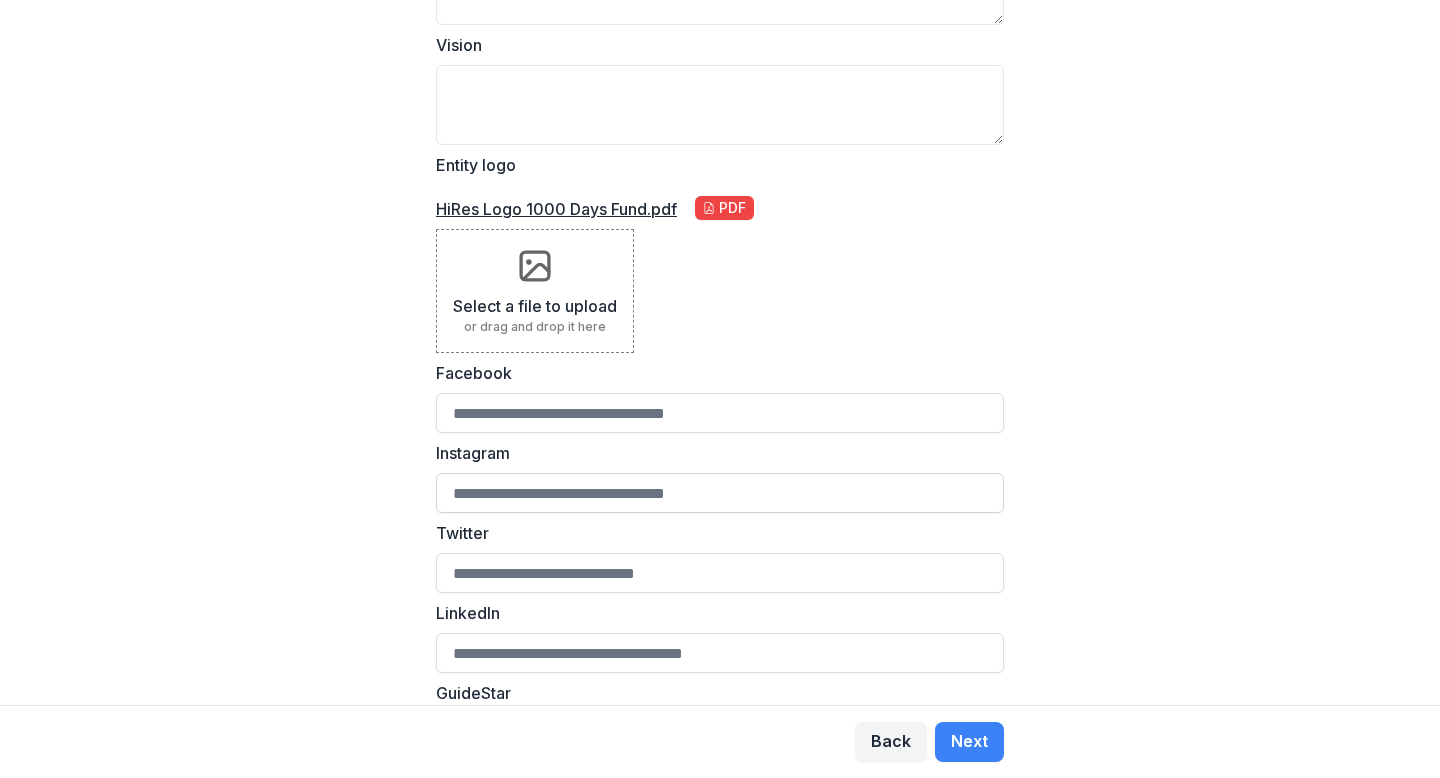 click on "Instagram" at bounding box center (720, 493) 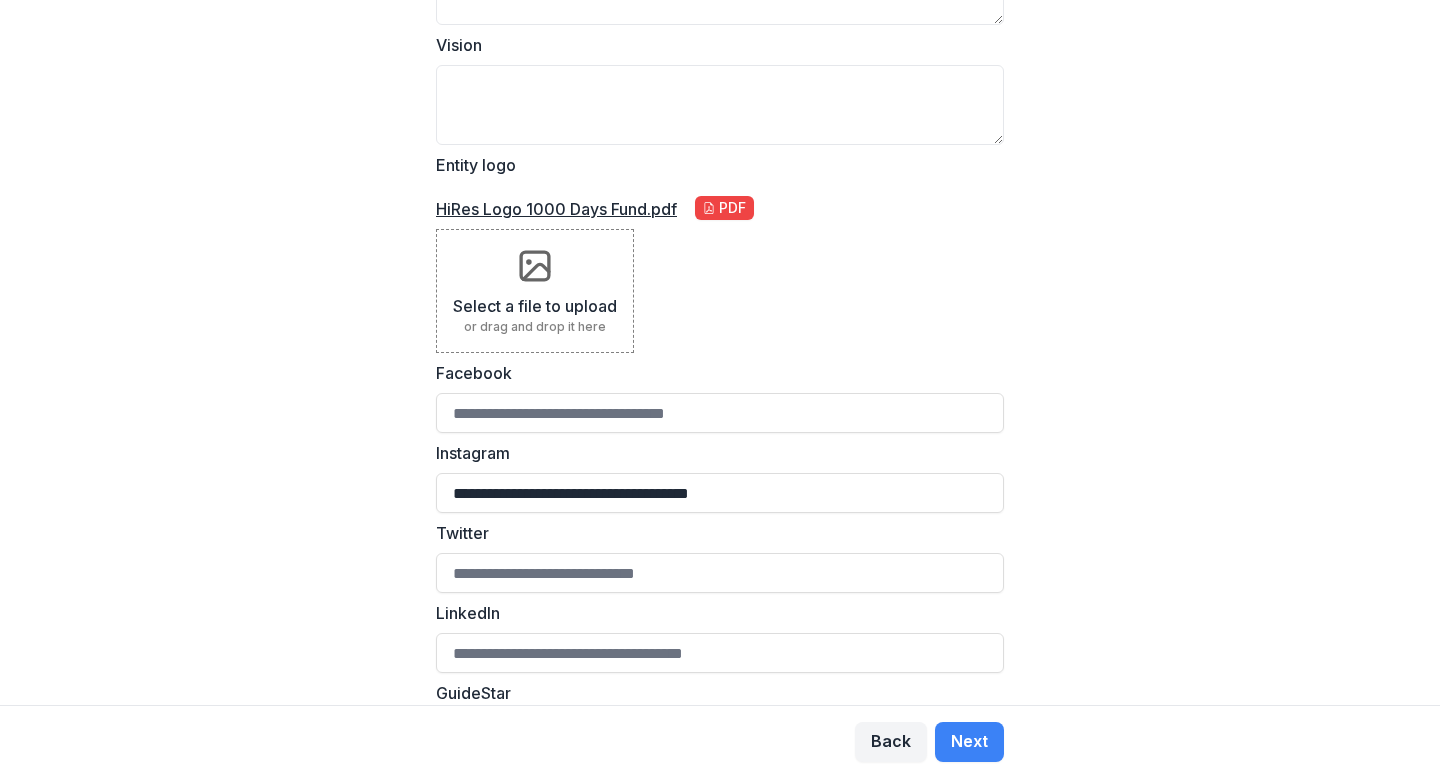 type on "**********" 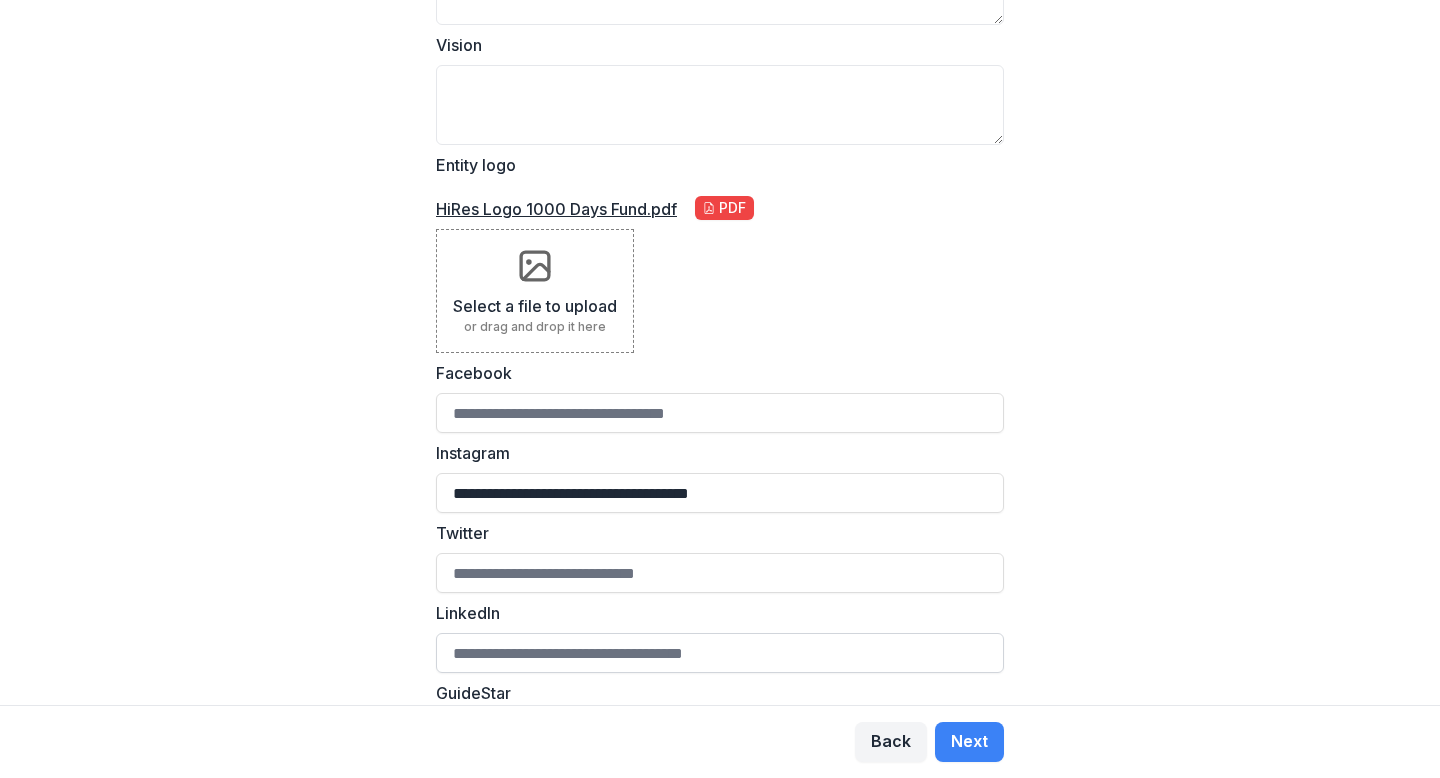 click on "LinkedIn" at bounding box center (720, 653) 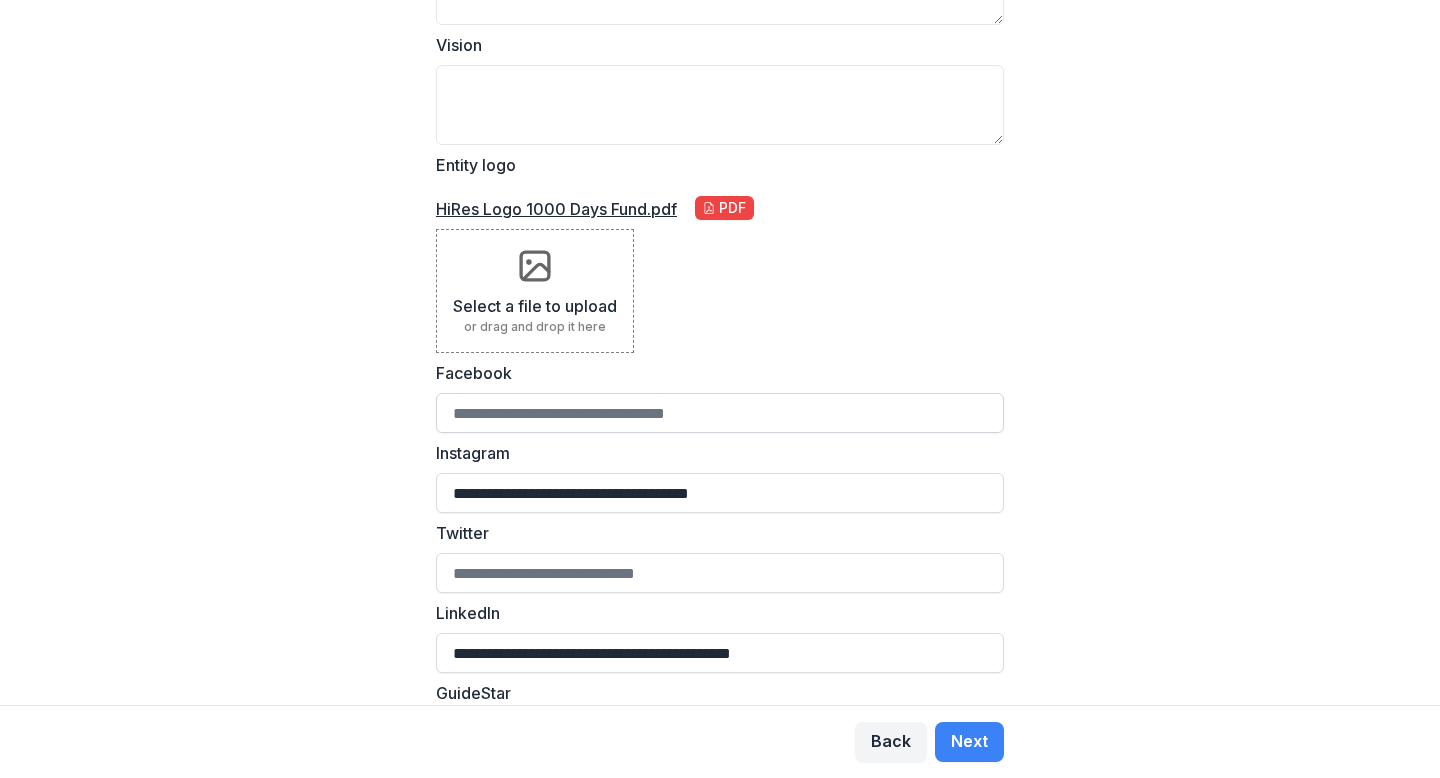 type on "**********" 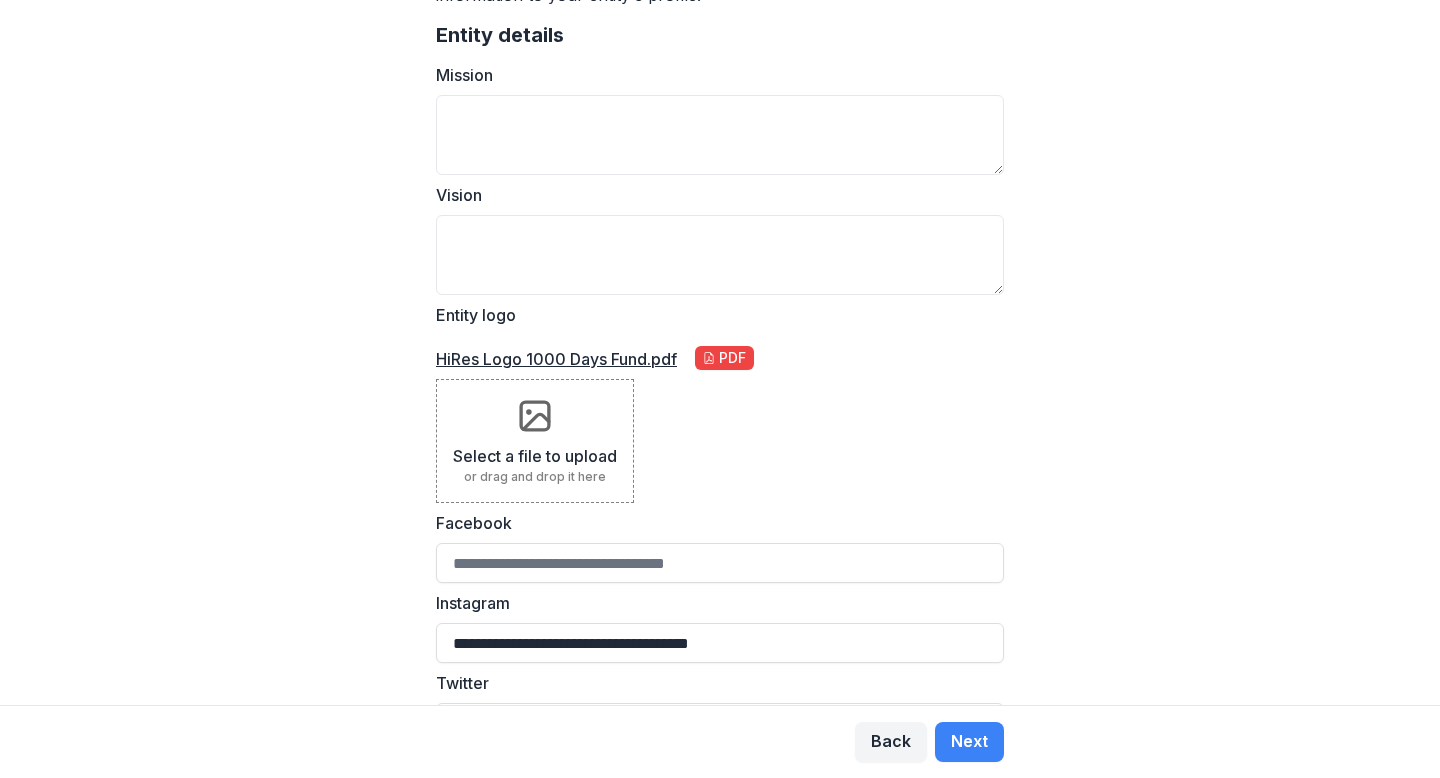 scroll, scrollTop: 225, scrollLeft: 0, axis: vertical 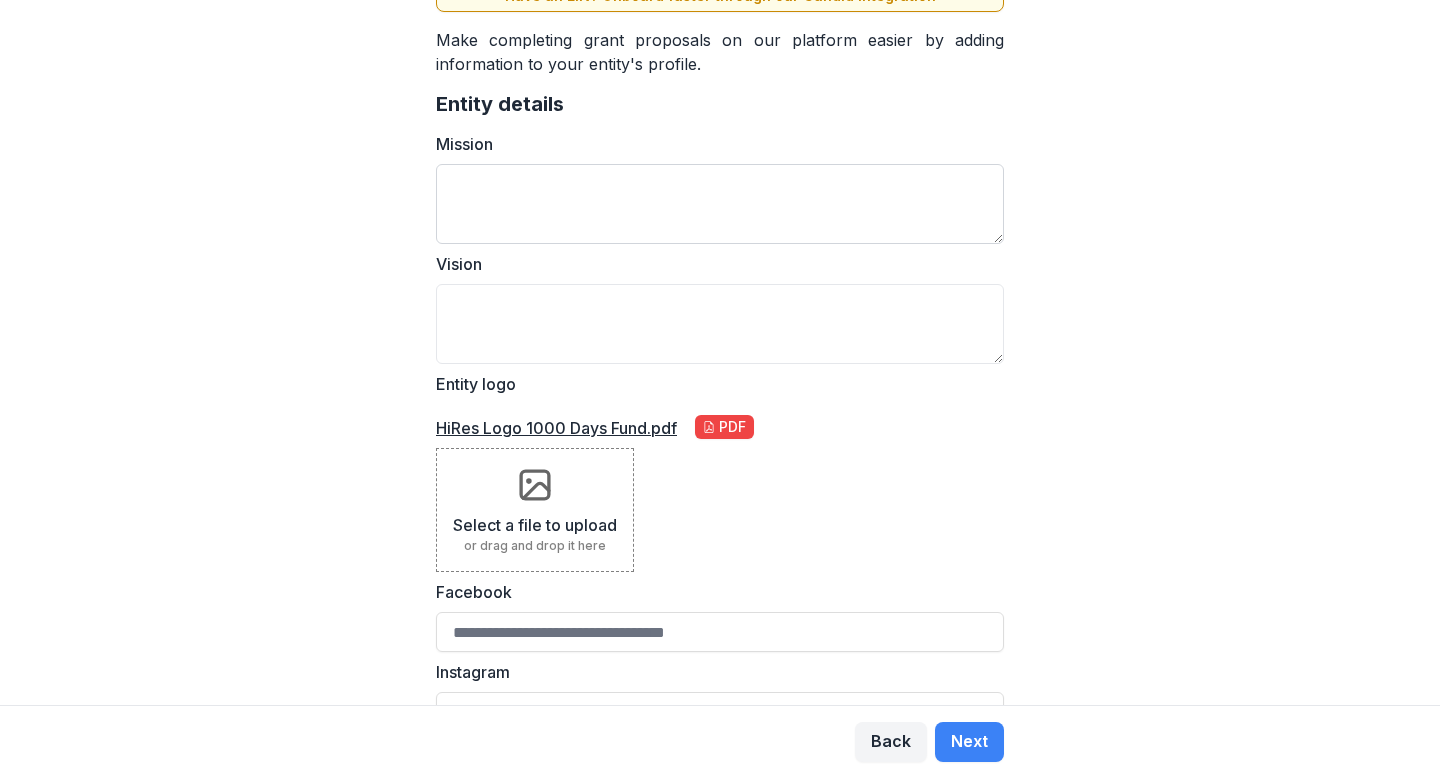 click on "Mission" at bounding box center [720, 204] 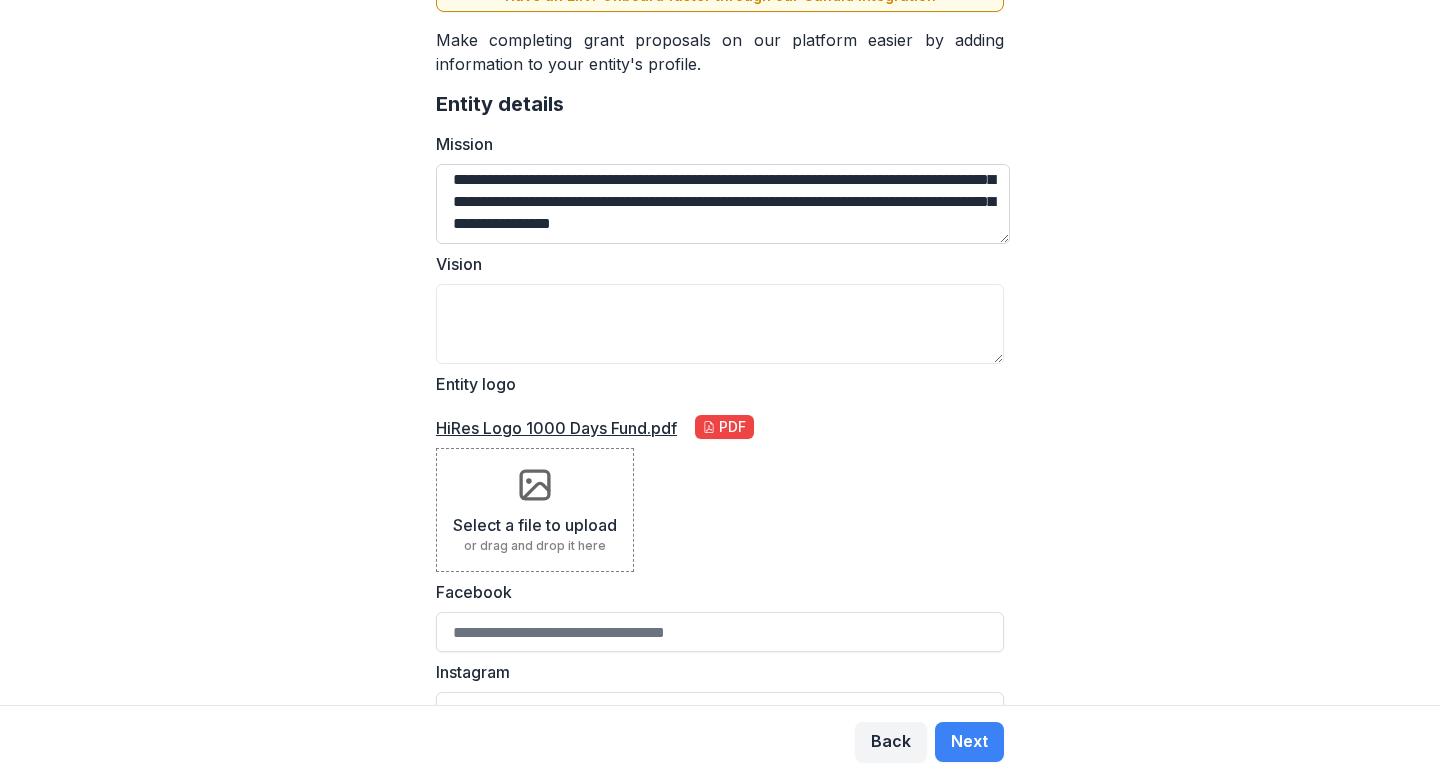 scroll, scrollTop: 202, scrollLeft: 0, axis: vertical 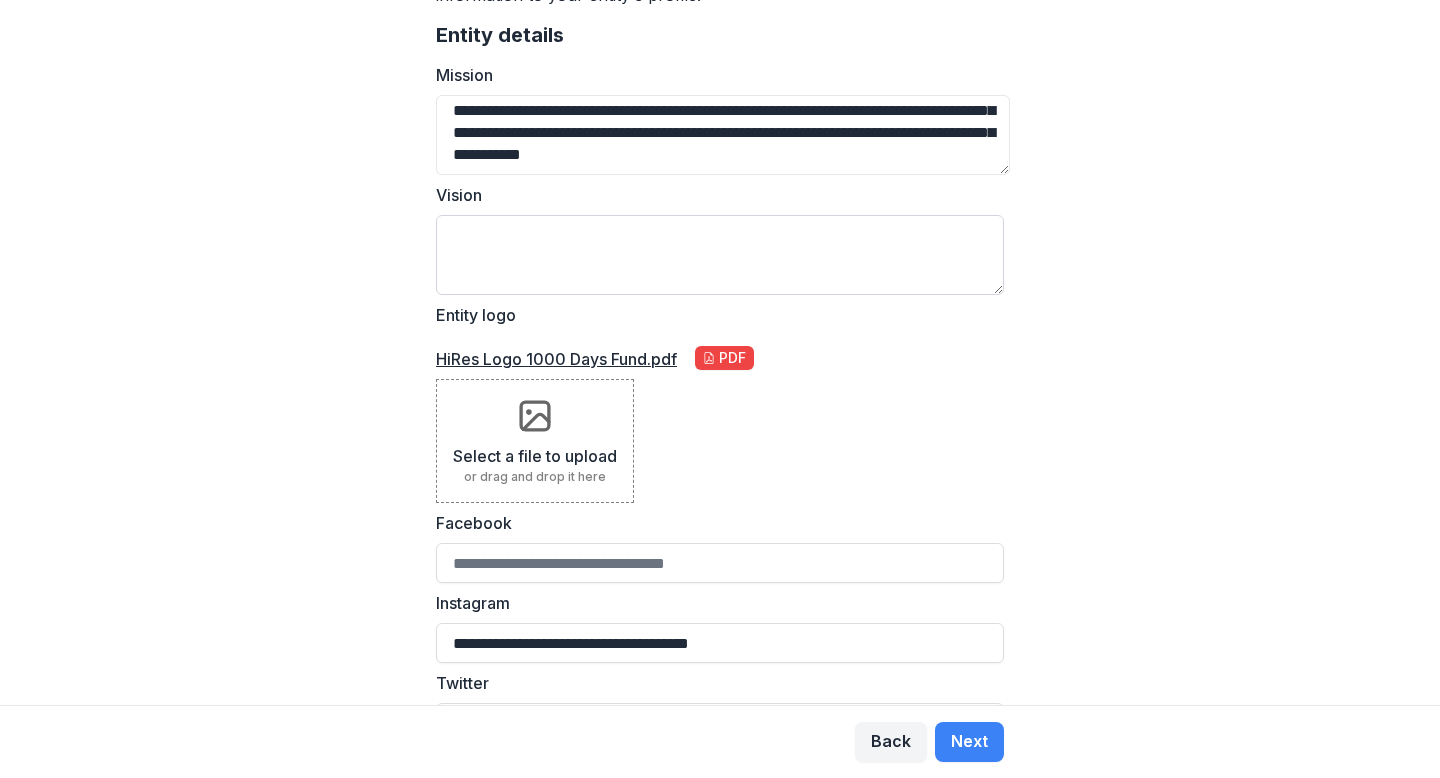 type on "**********" 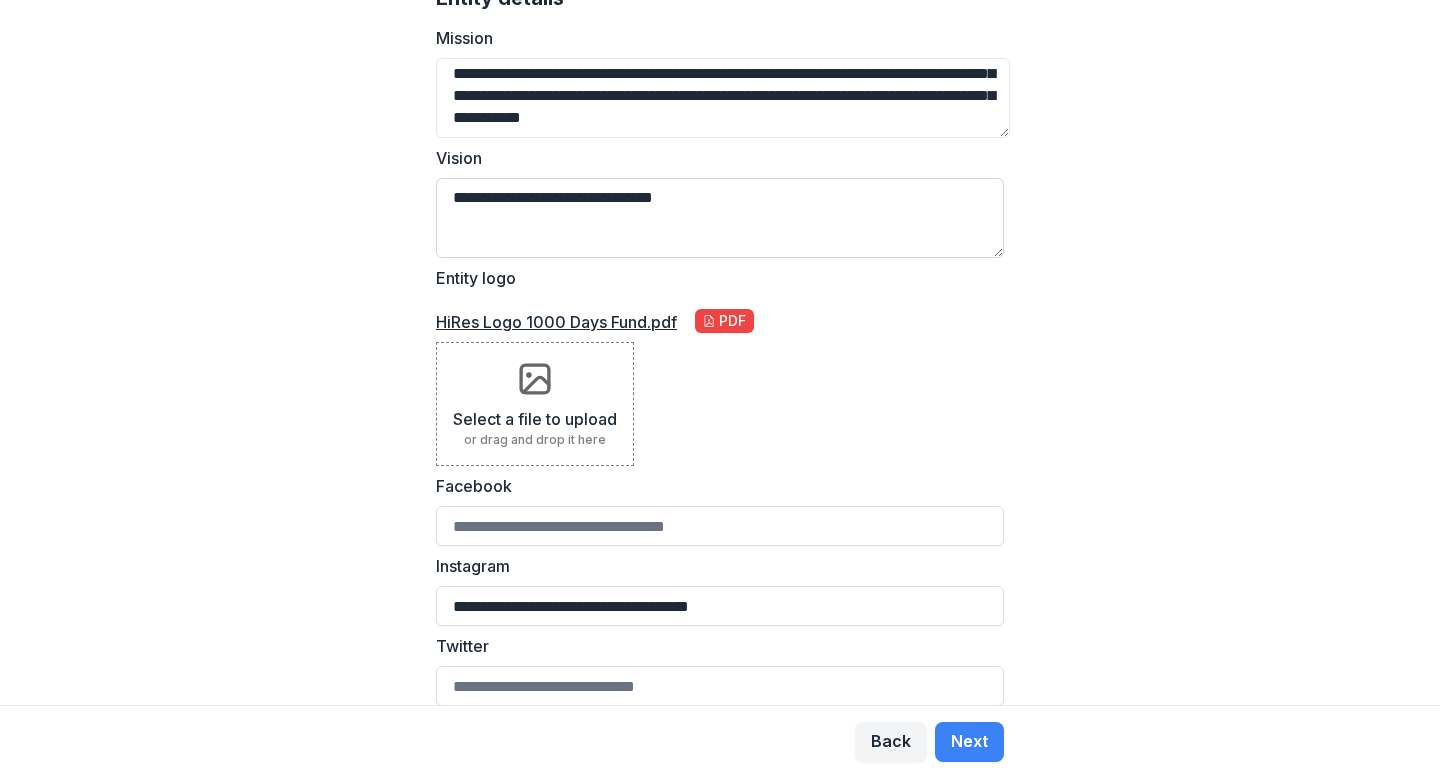 scroll, scrollTop: 329, scrollLeft: 0, axis: vertical 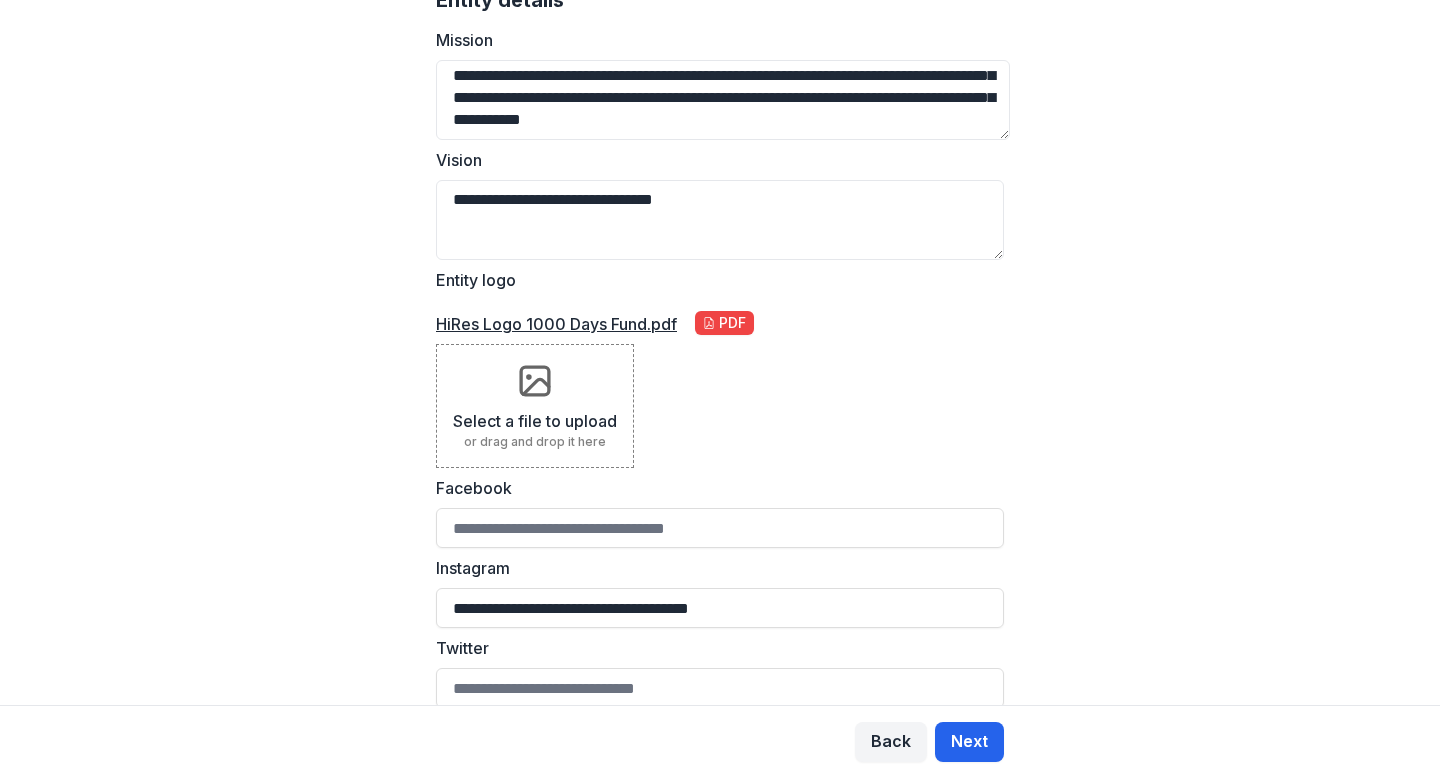 type on "**********" 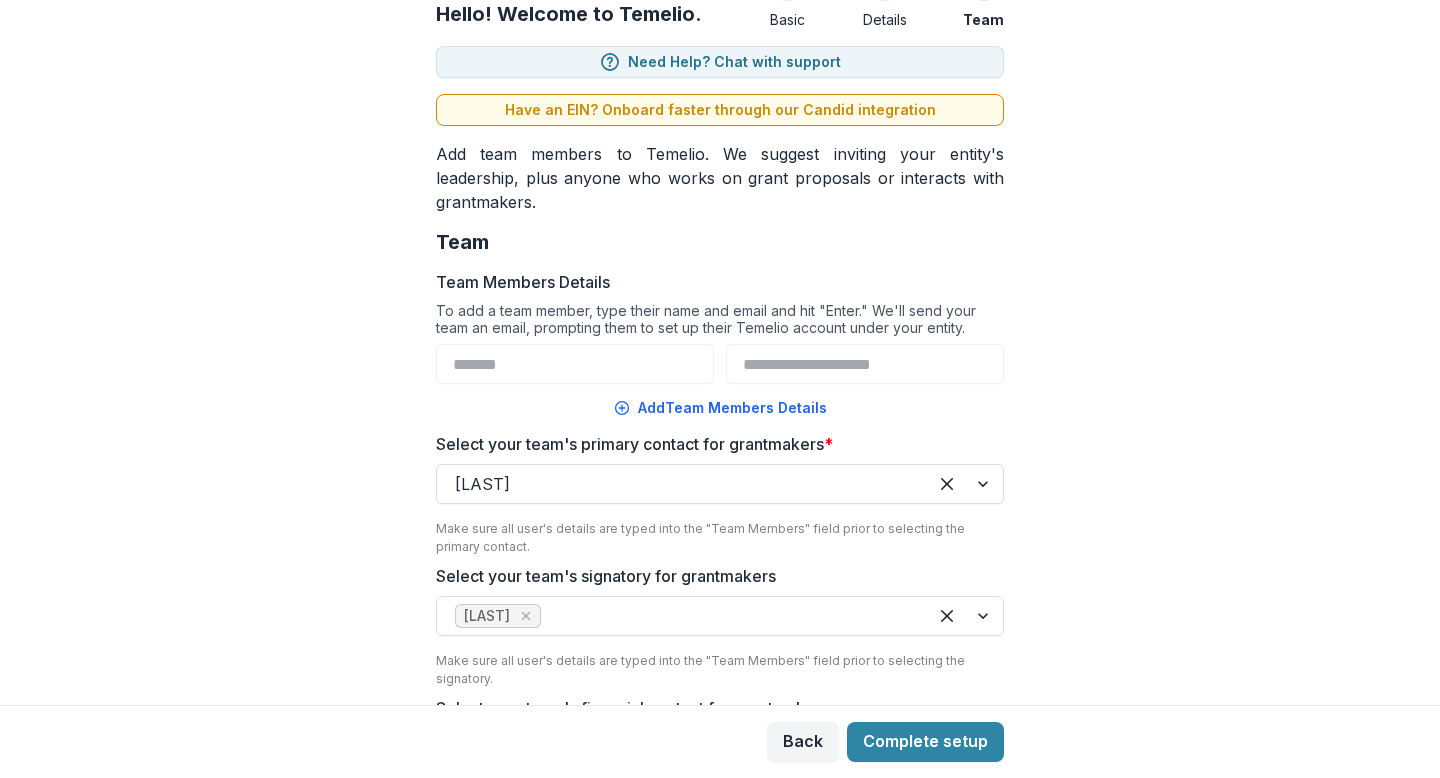 scroll, scrollTop: 118, scrollLeft: 0, axis: vertical 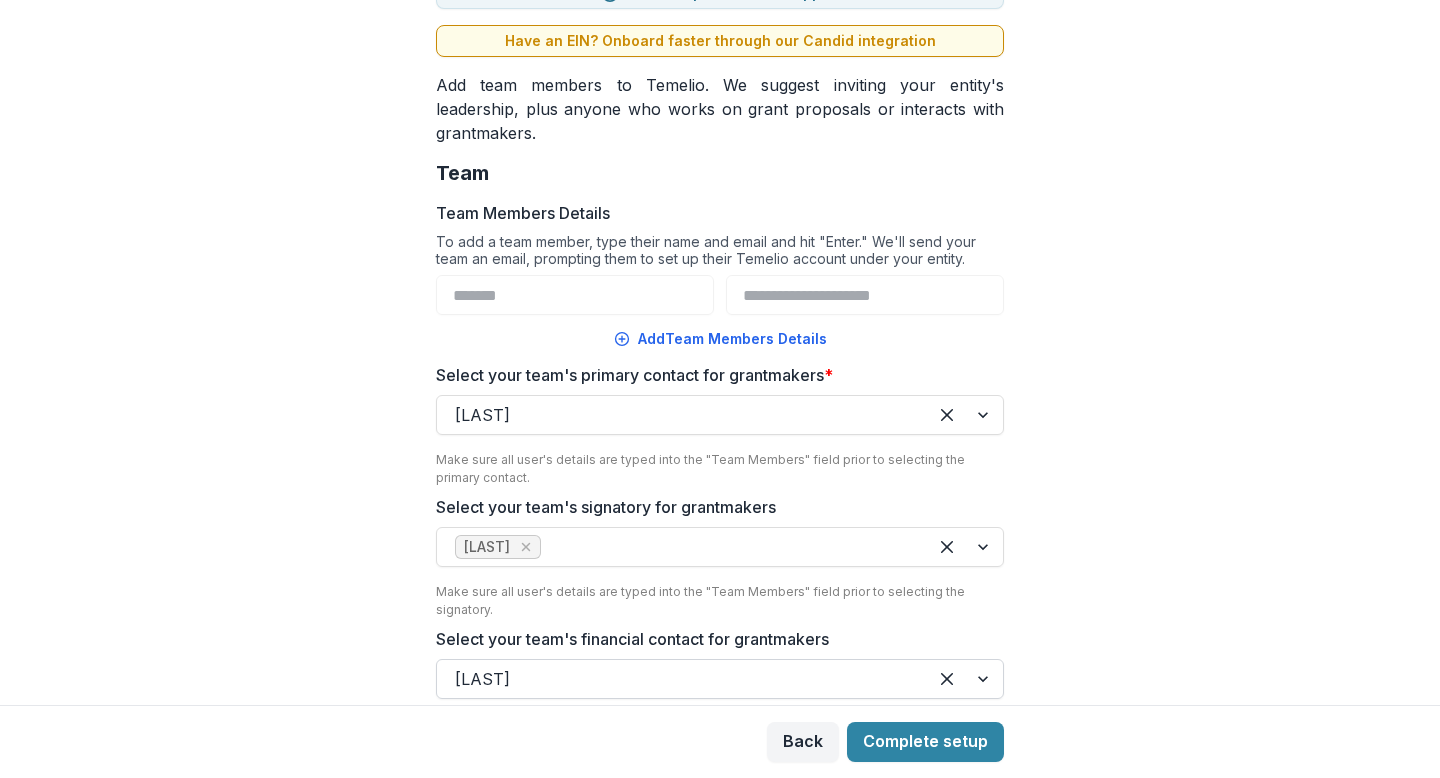 click at bounding box center [682, 679] 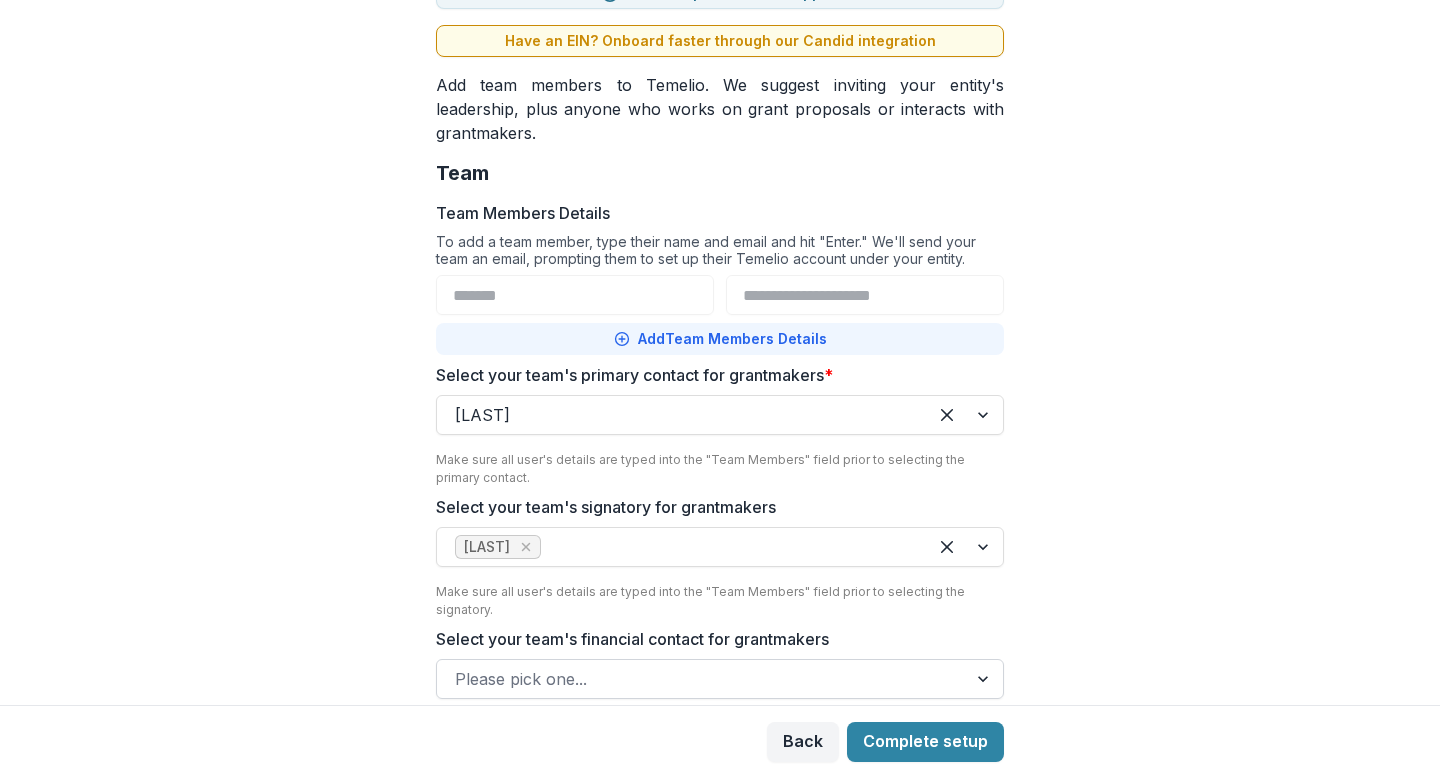 click on "Add  Team Members Details" at bounding box center [720, 339] 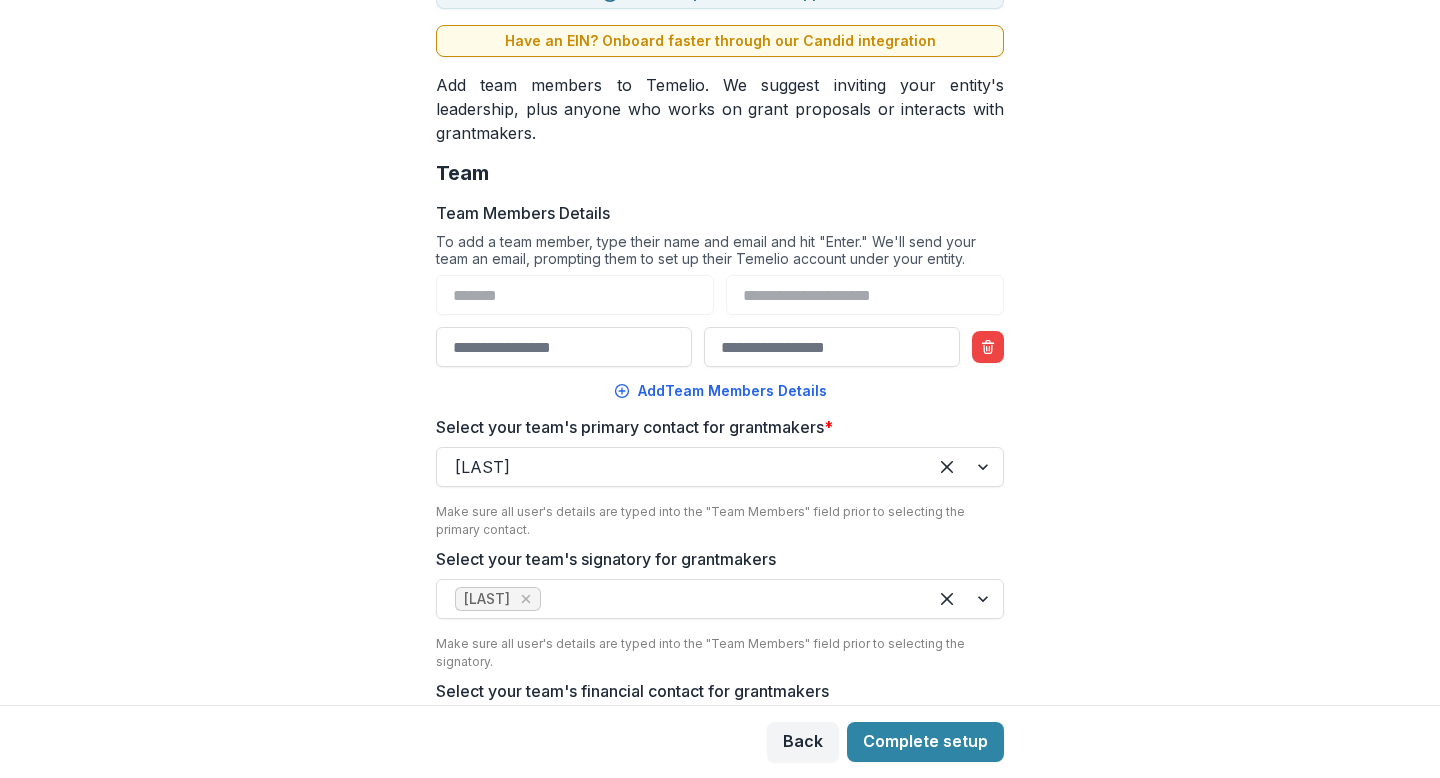 type on "*" 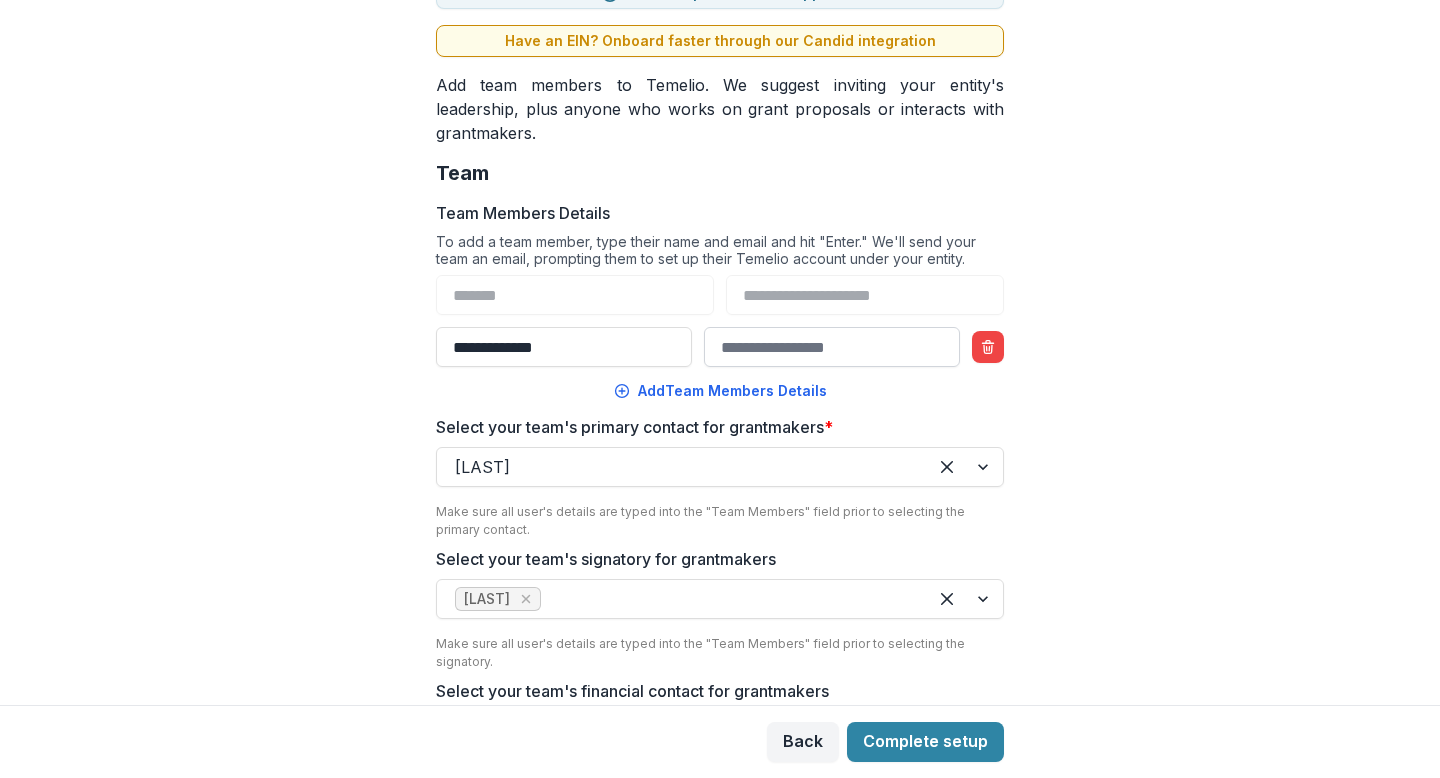 type on "**********" 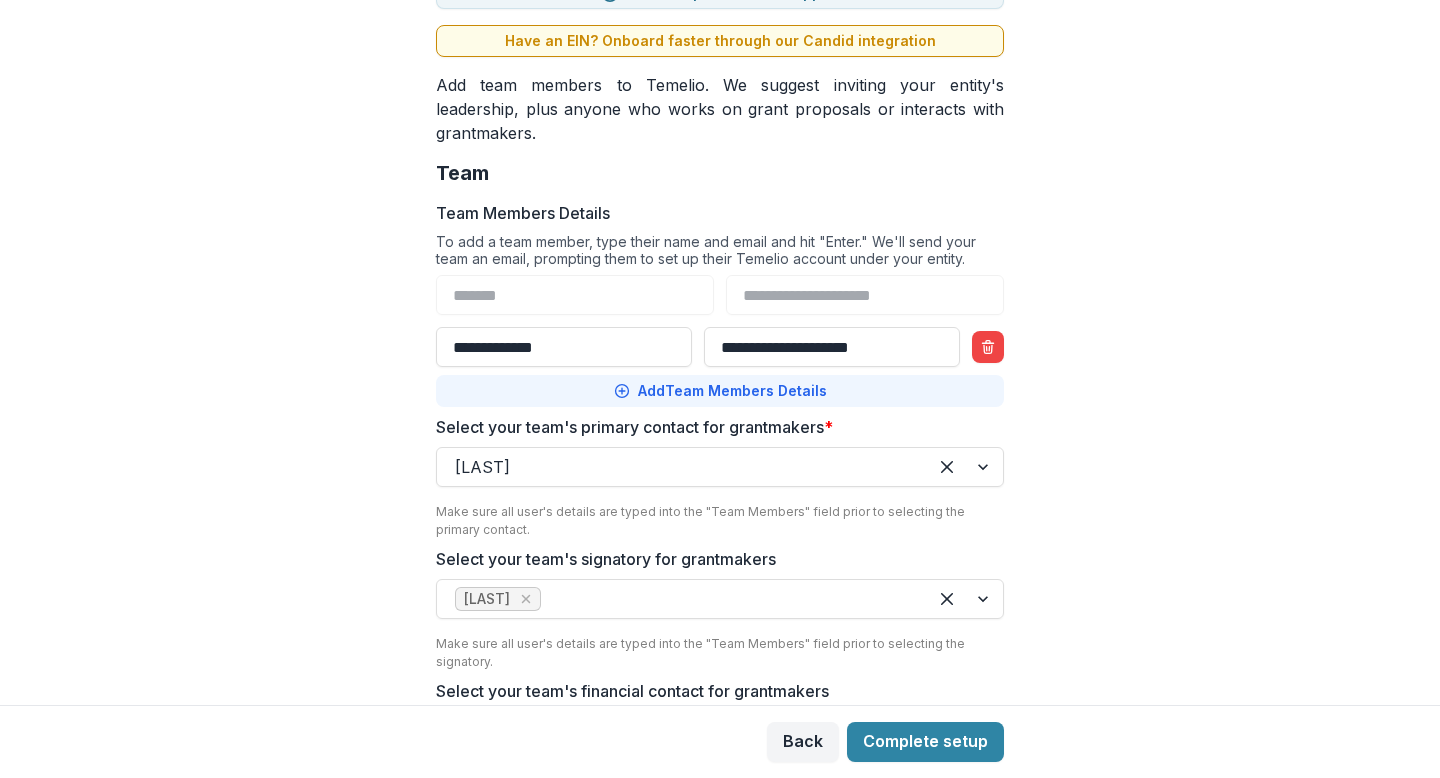 type on "**********" 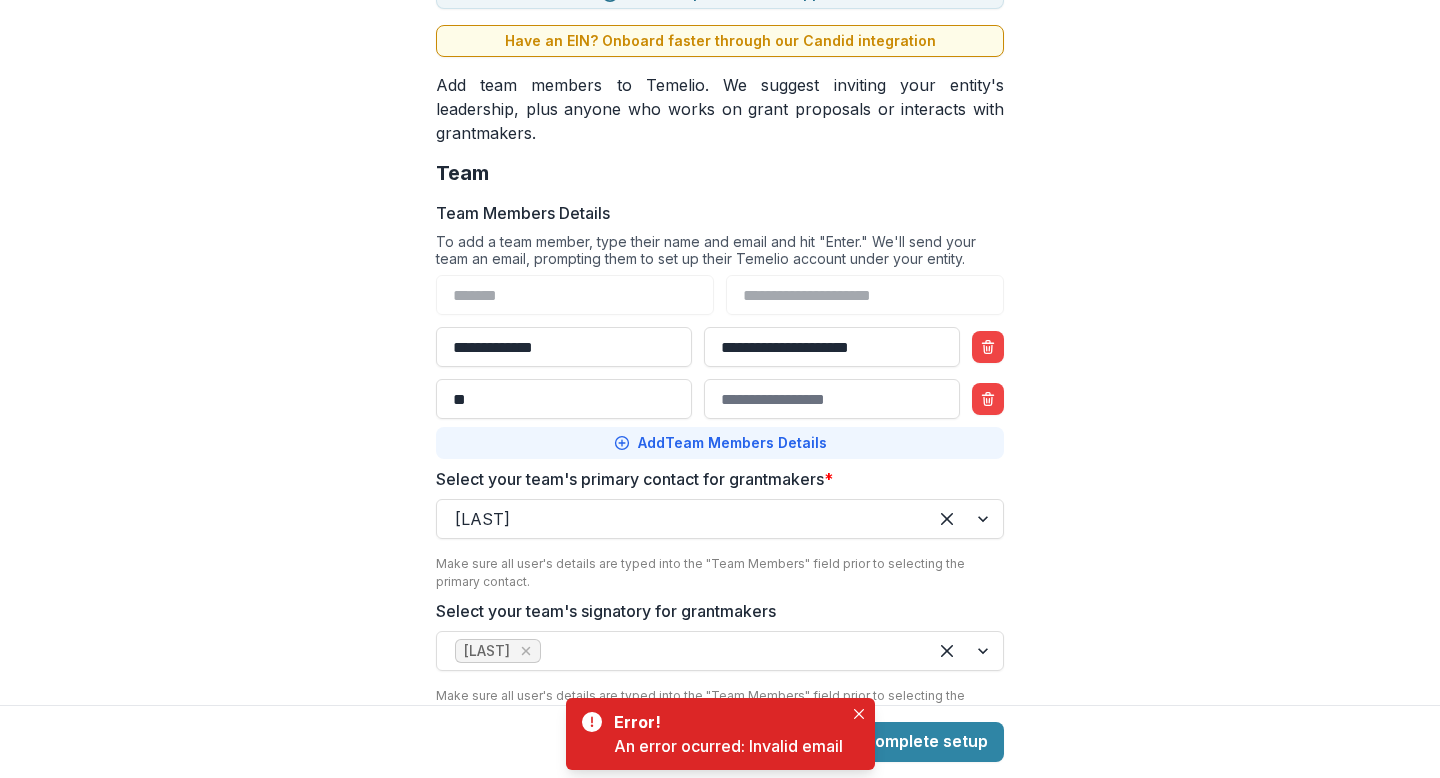 type on "*" 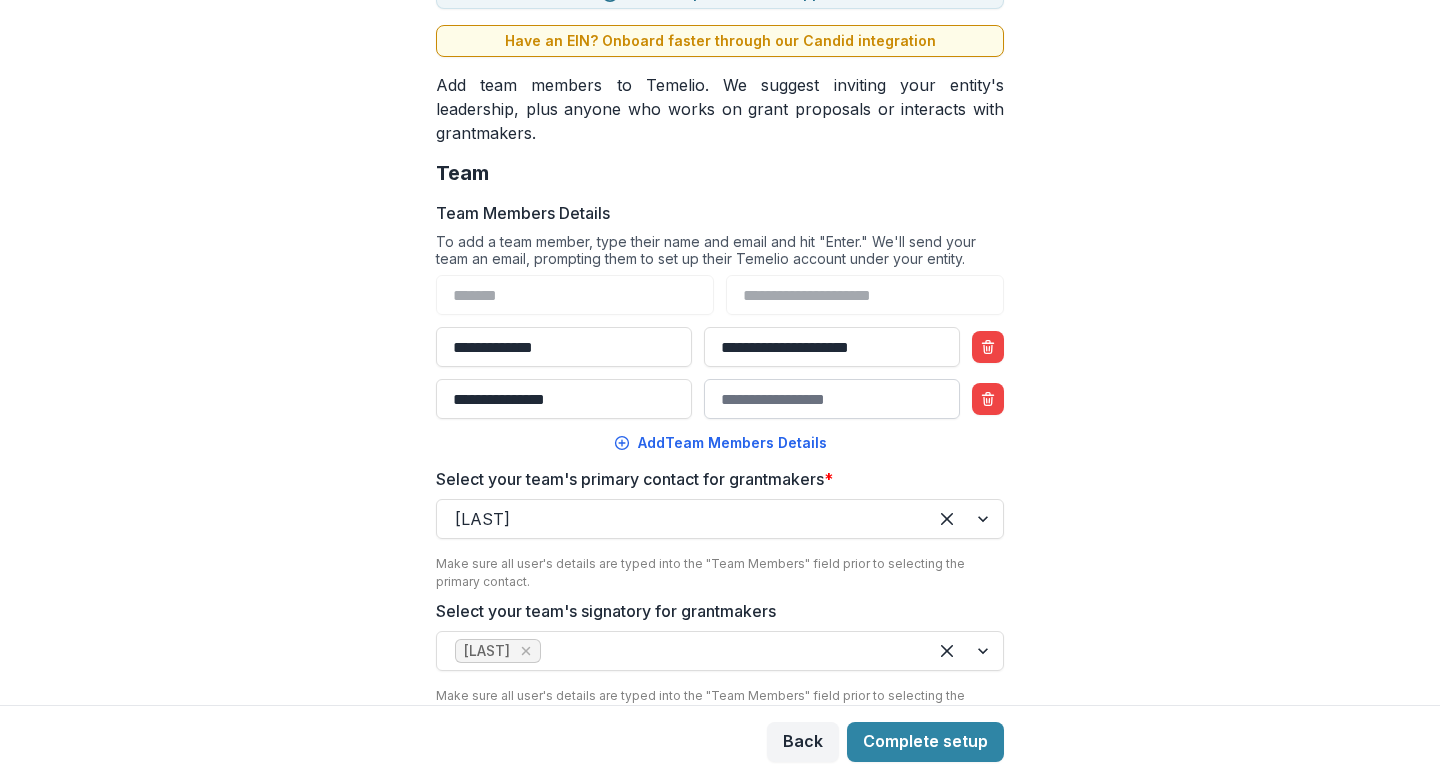 type on "**********" 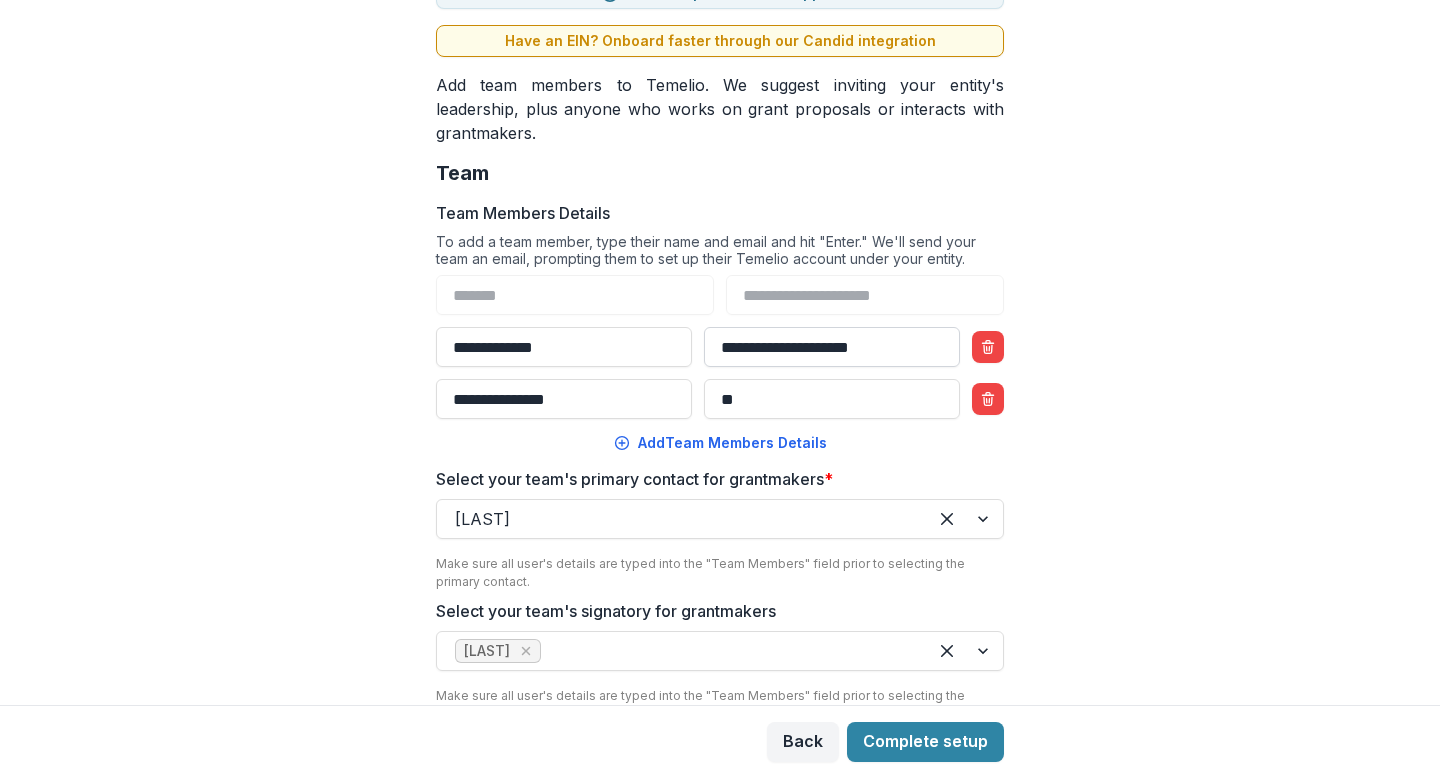 type on "*" 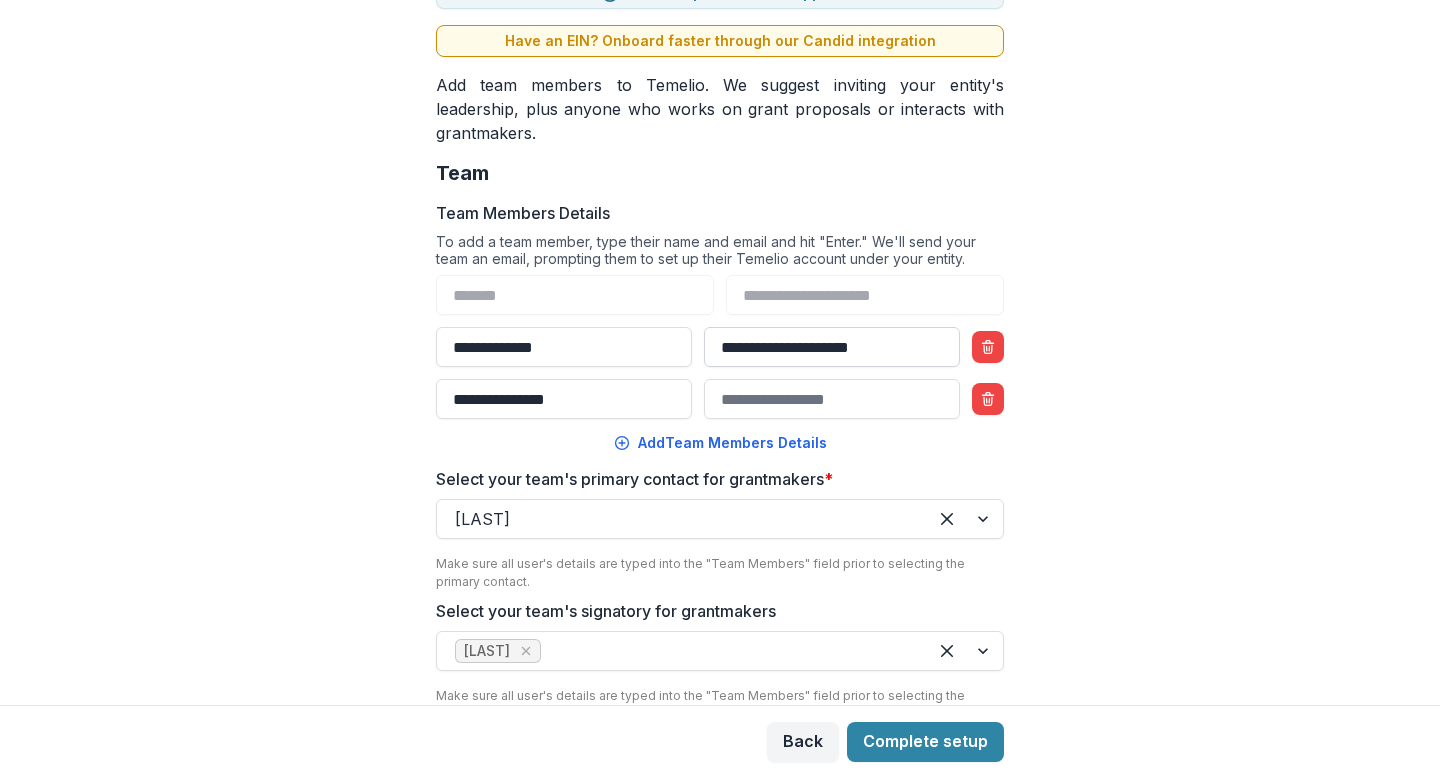 click on "**********" at bounding box center [832, 347] 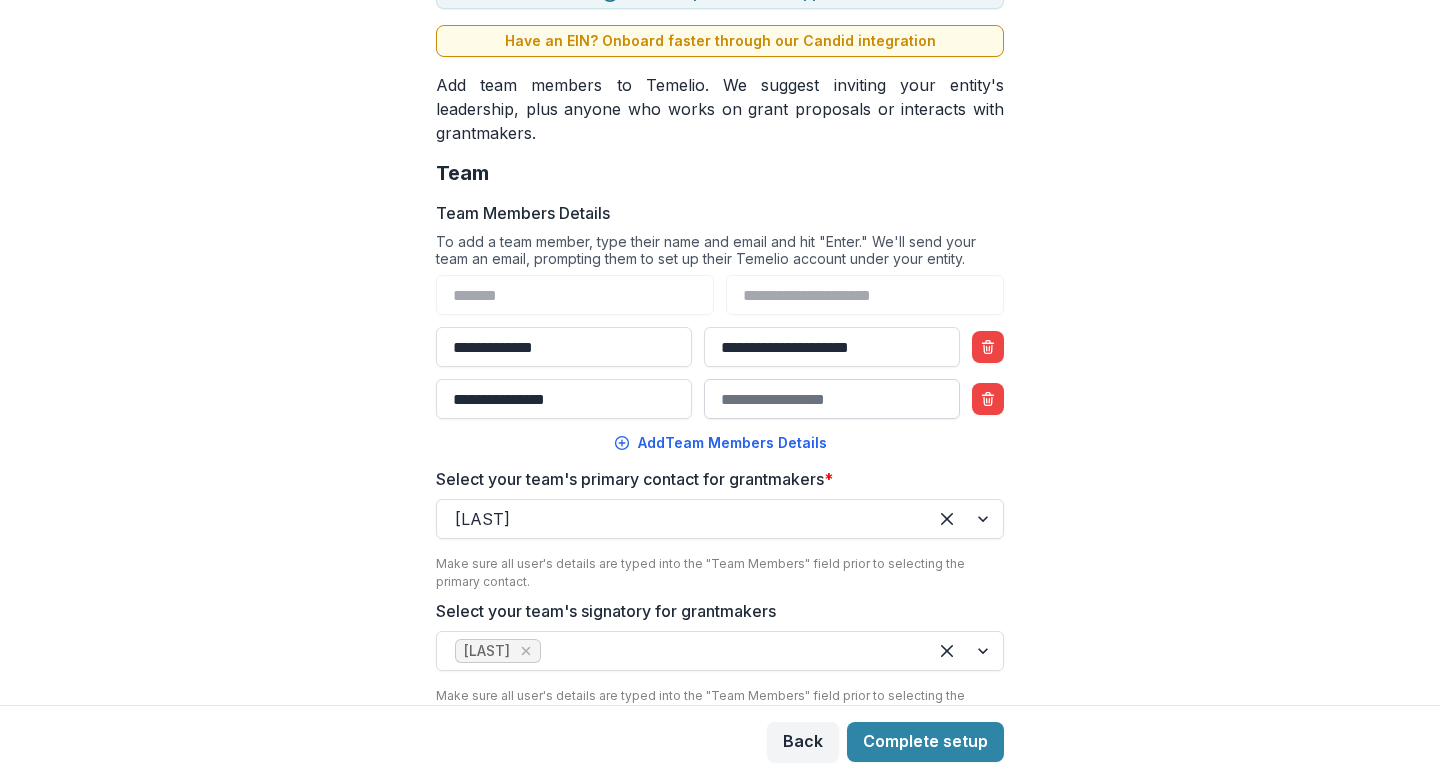click on "Team Members Details" at bounding box center (832, 399) 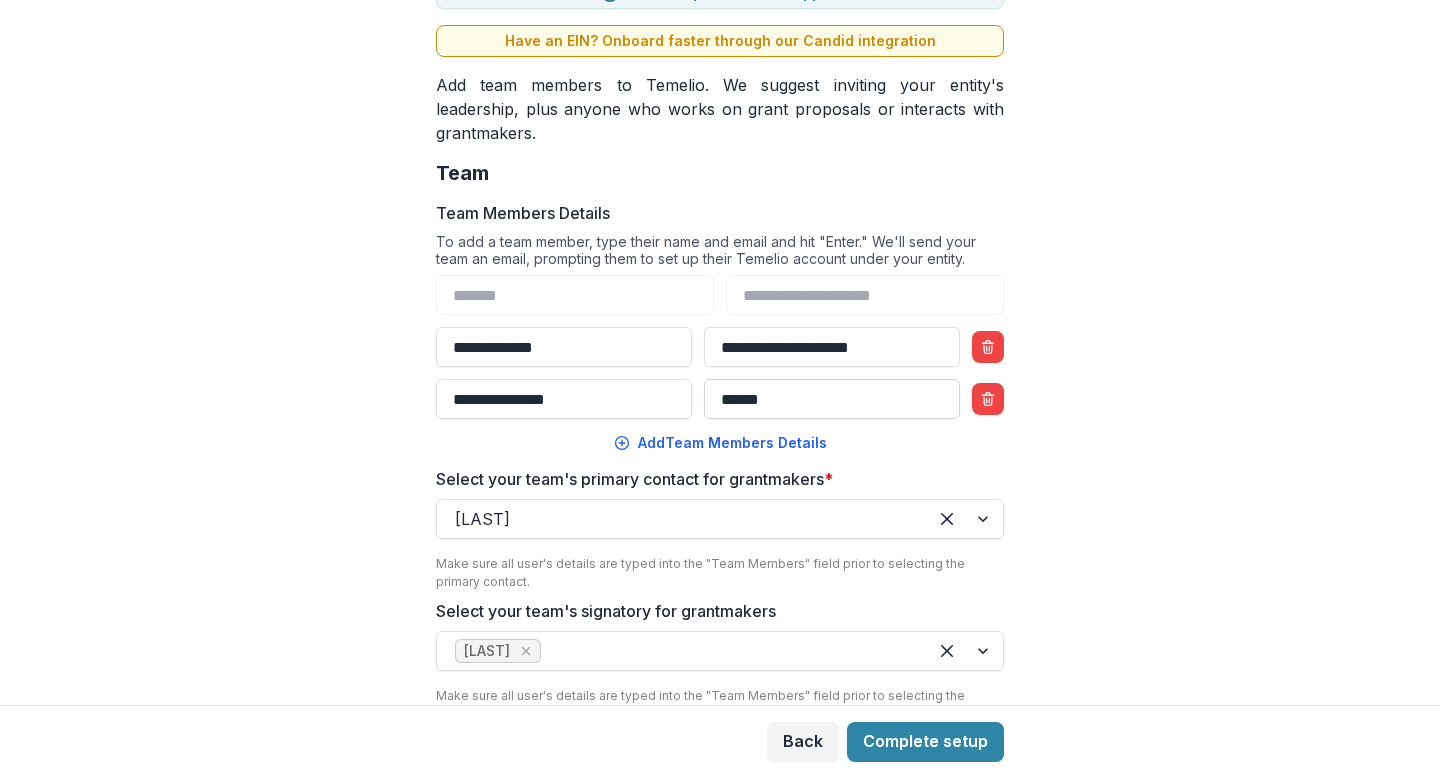 paste on "**********" 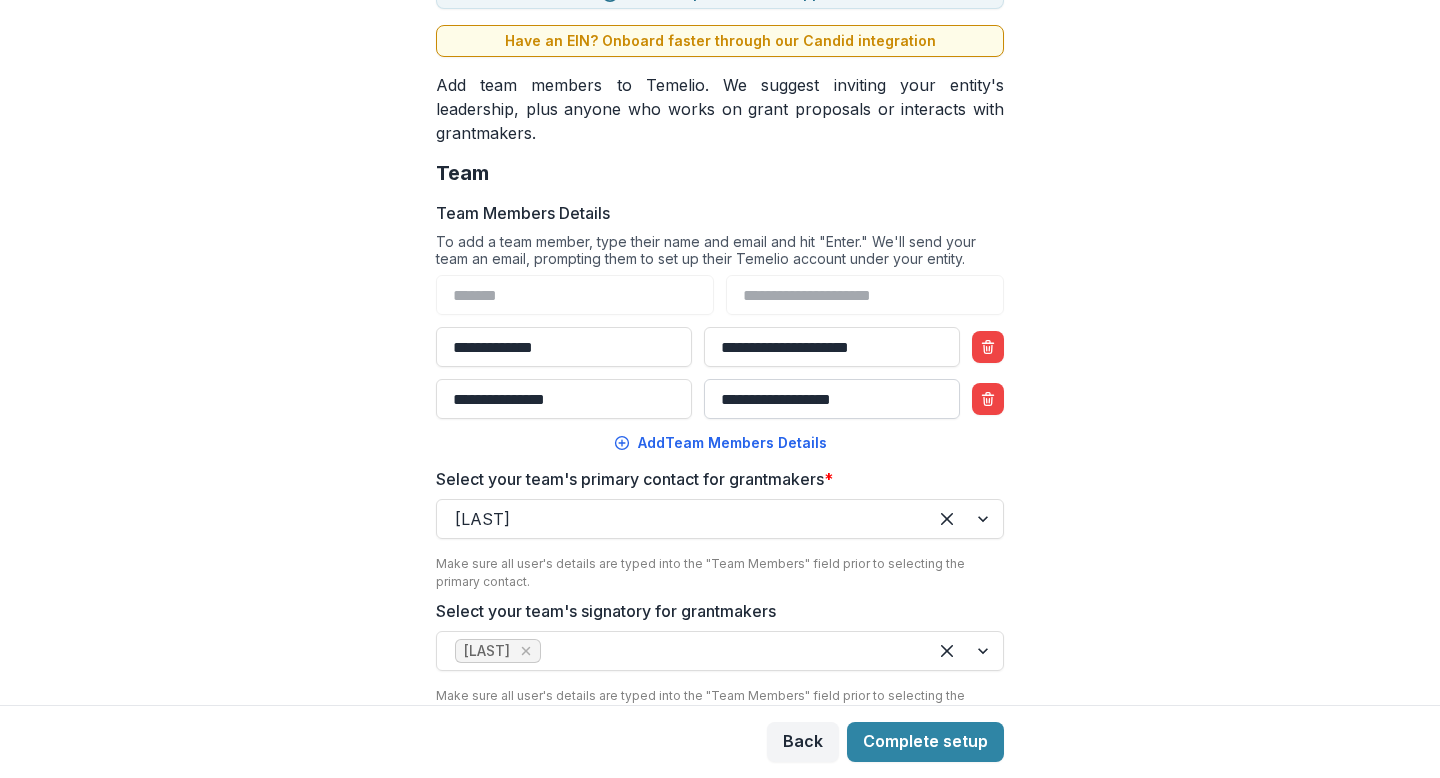 click on "**********" at bounding box center (832, 399) 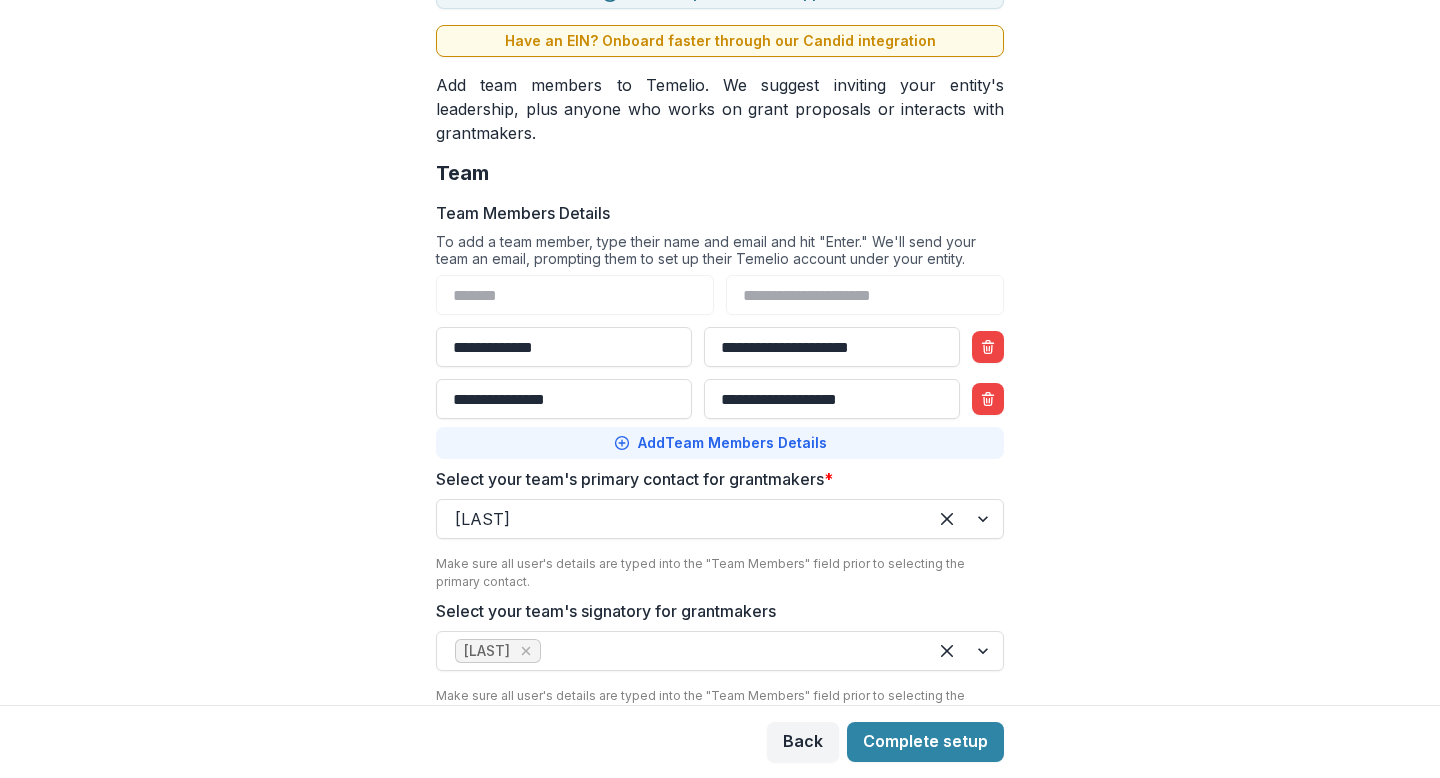 type on "**********" 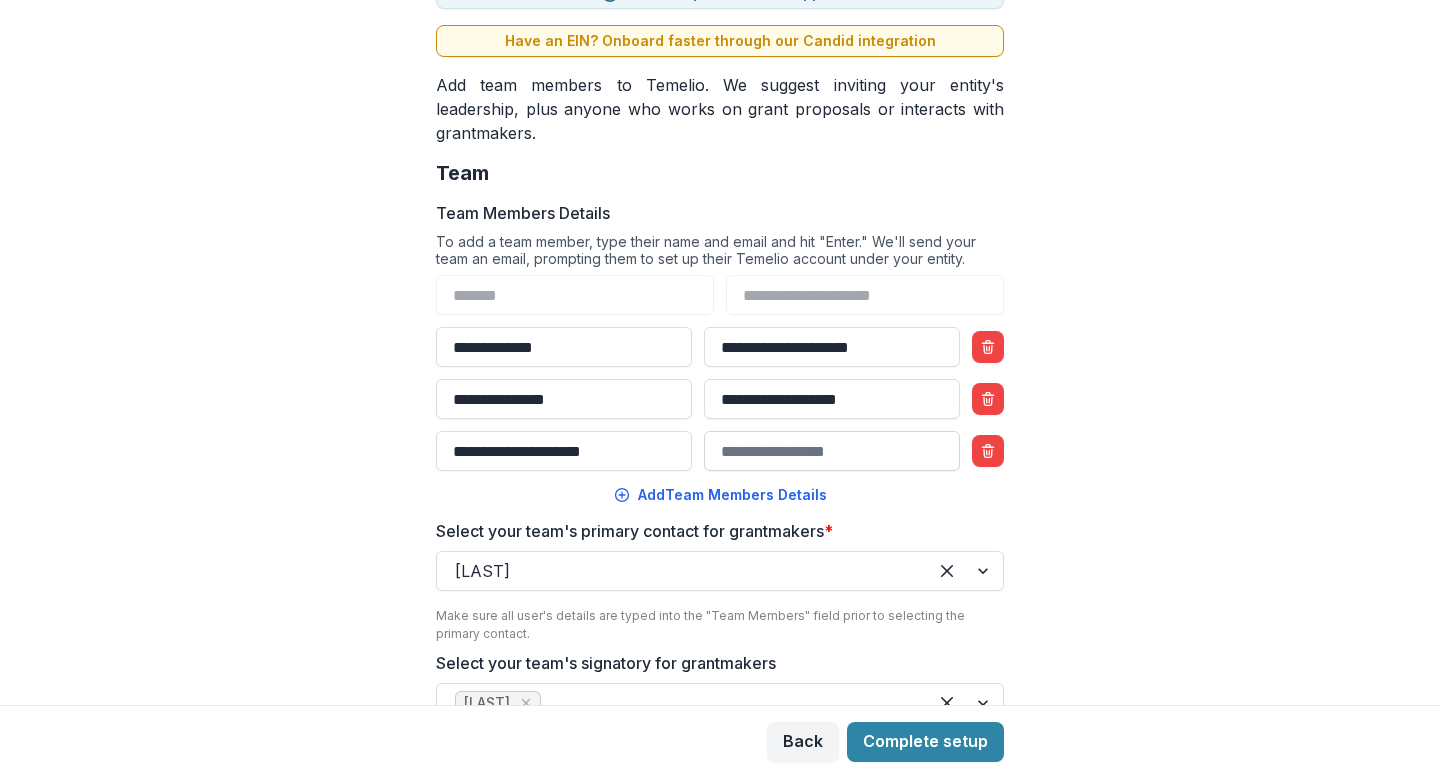 type on "**********" 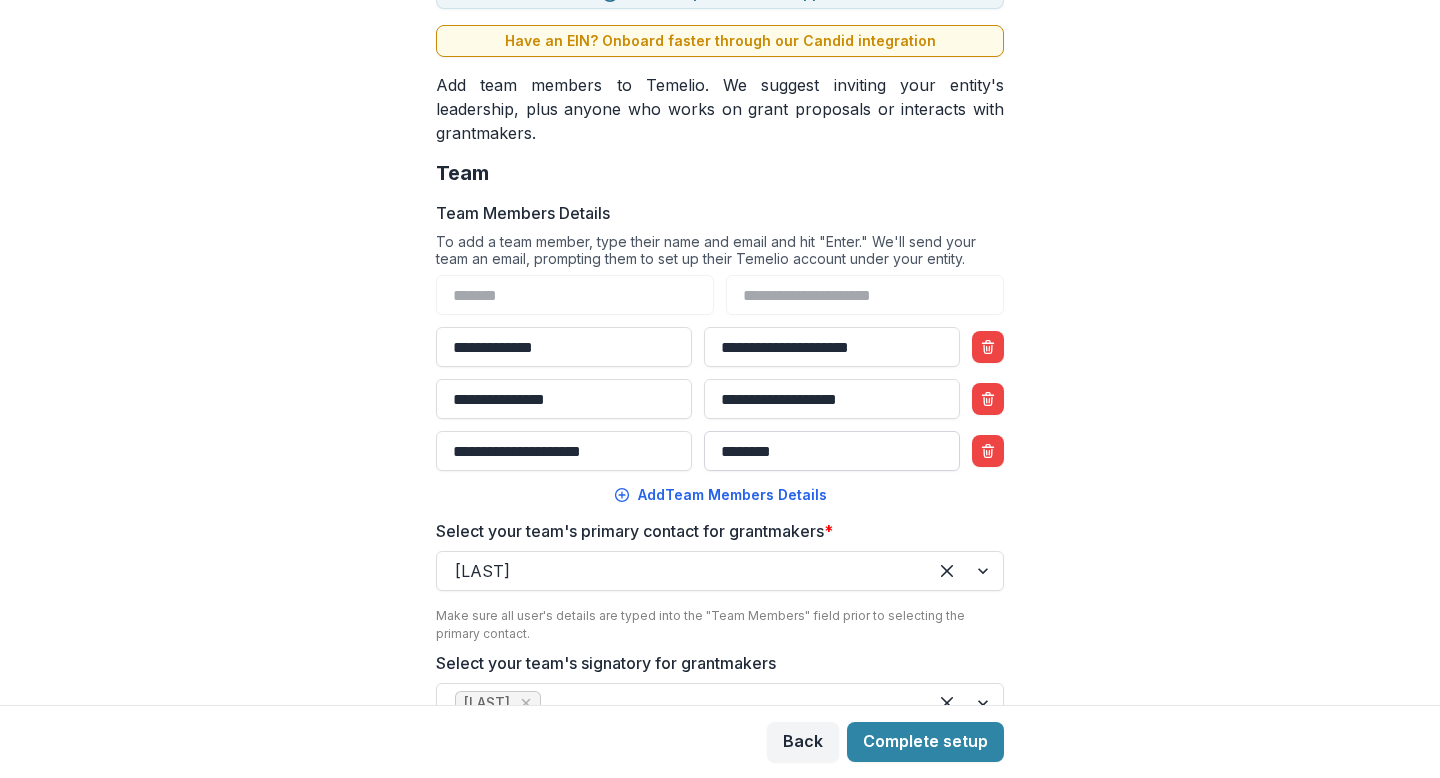 paste on "**********" 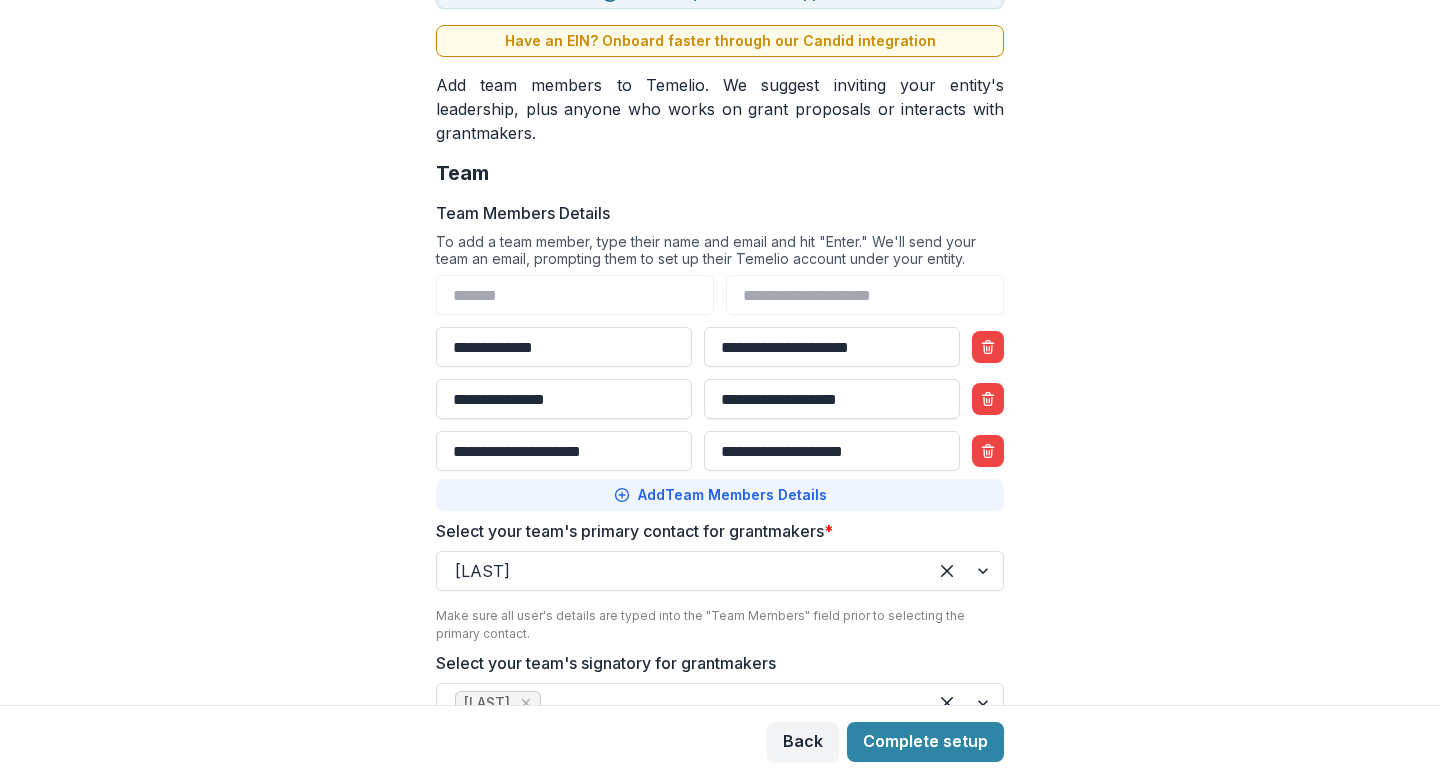 type on "**********" 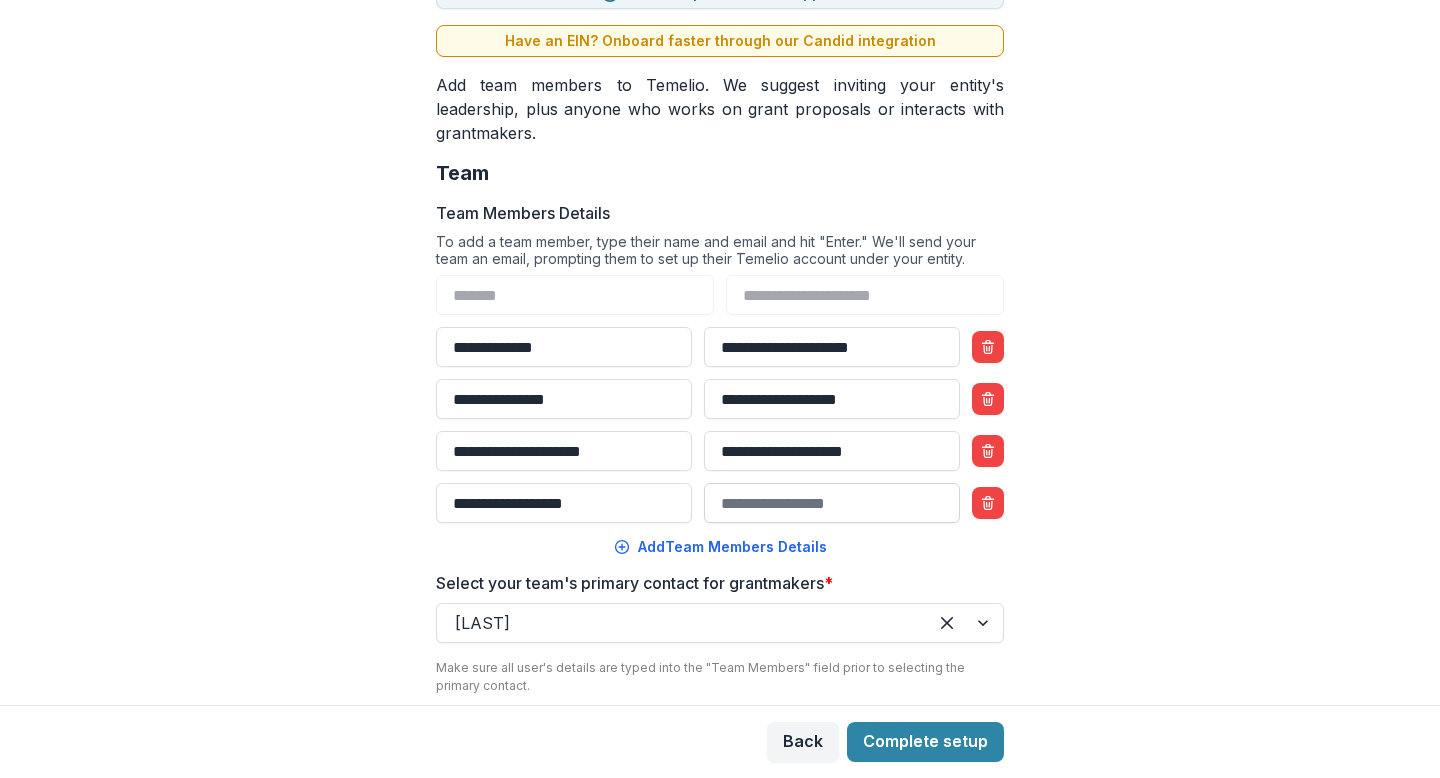 type on "**********" 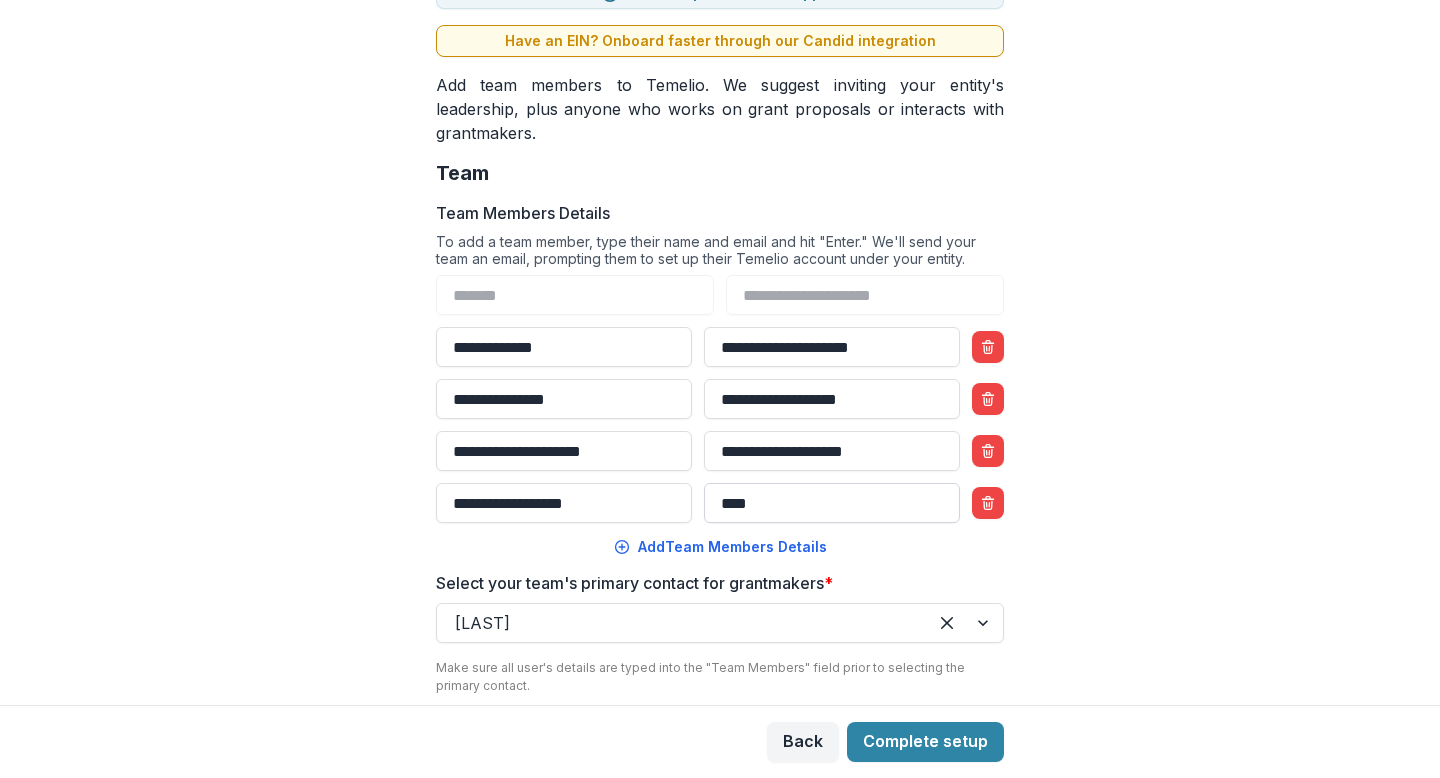 paste on "**********" 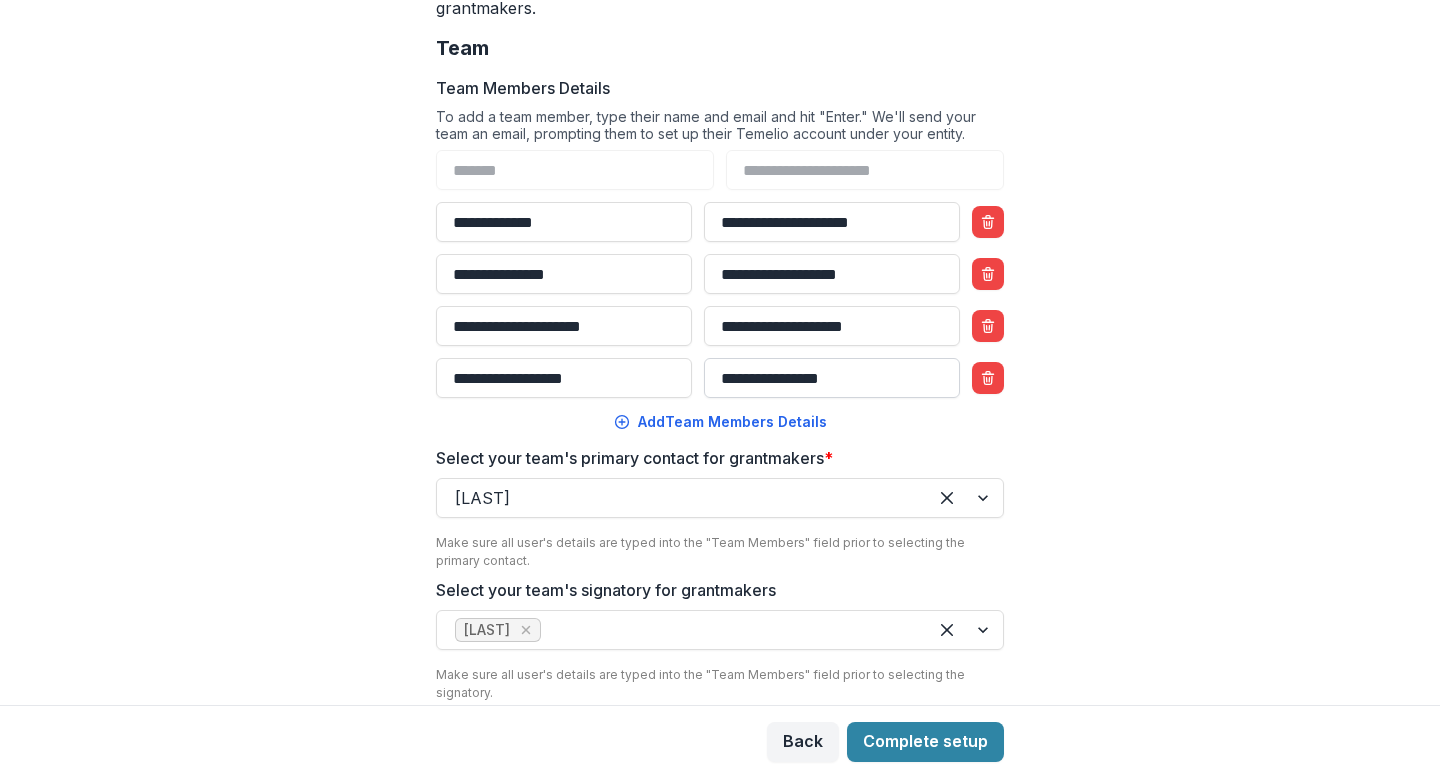 scroll, scrollTop: 388, scrollLeft: 0, axis: vertical 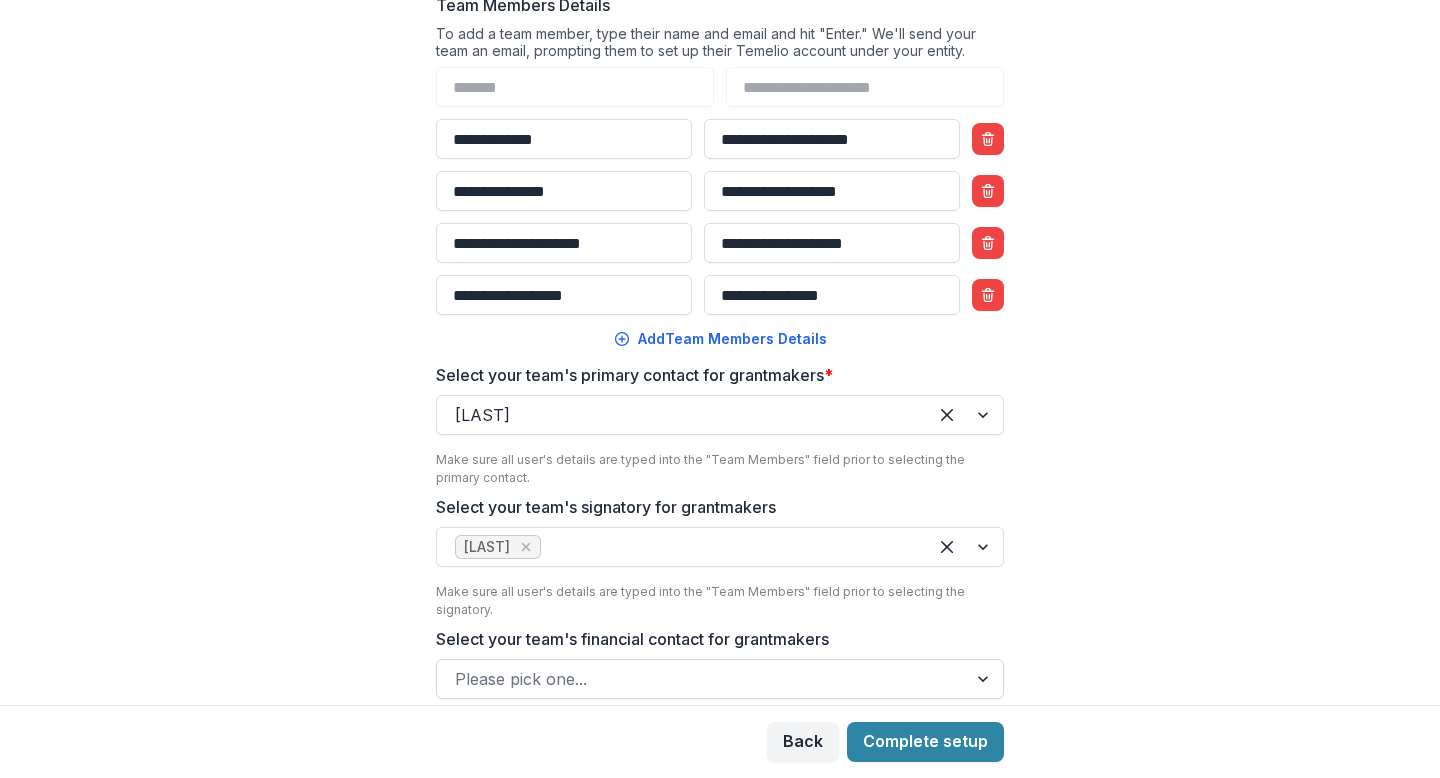 type on "**********" 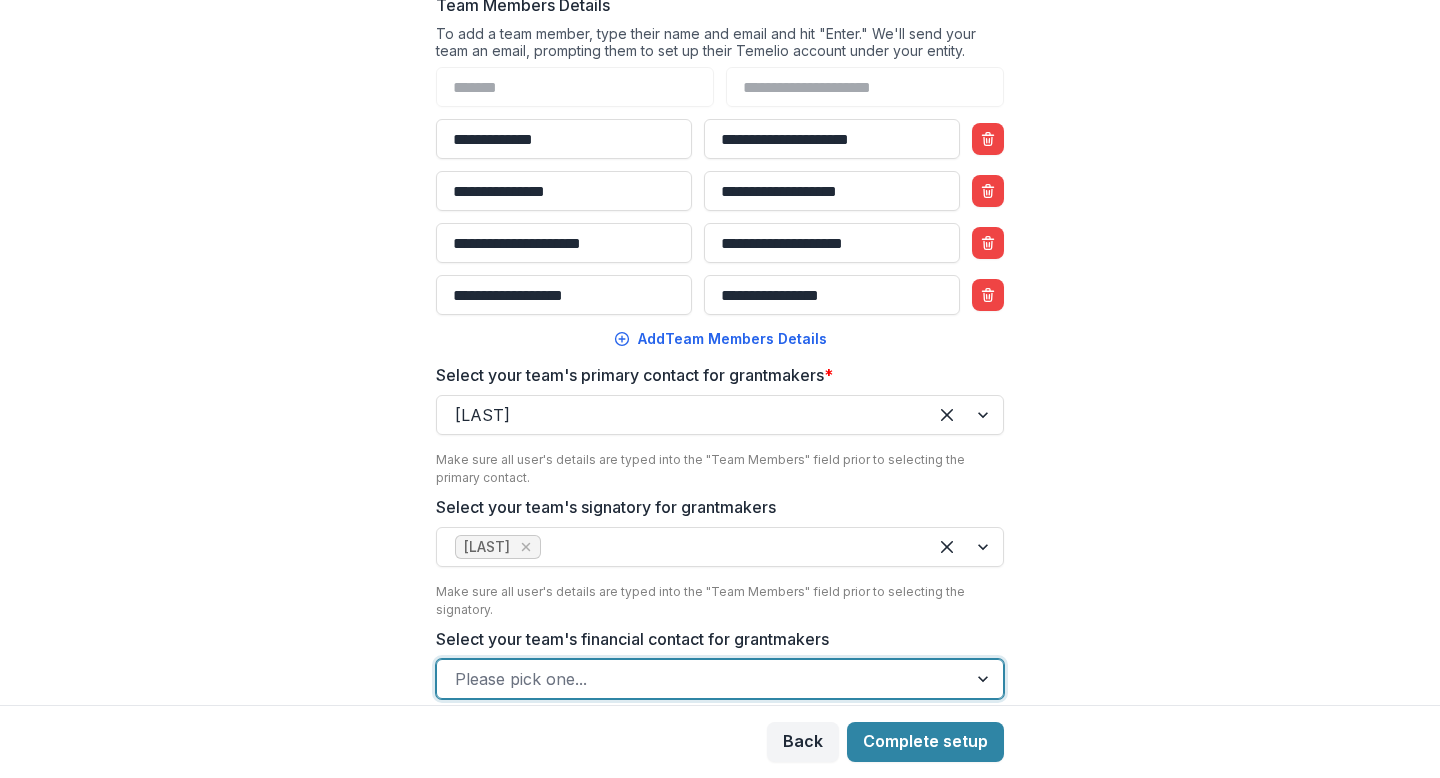 click at bounding box center (702, 679) 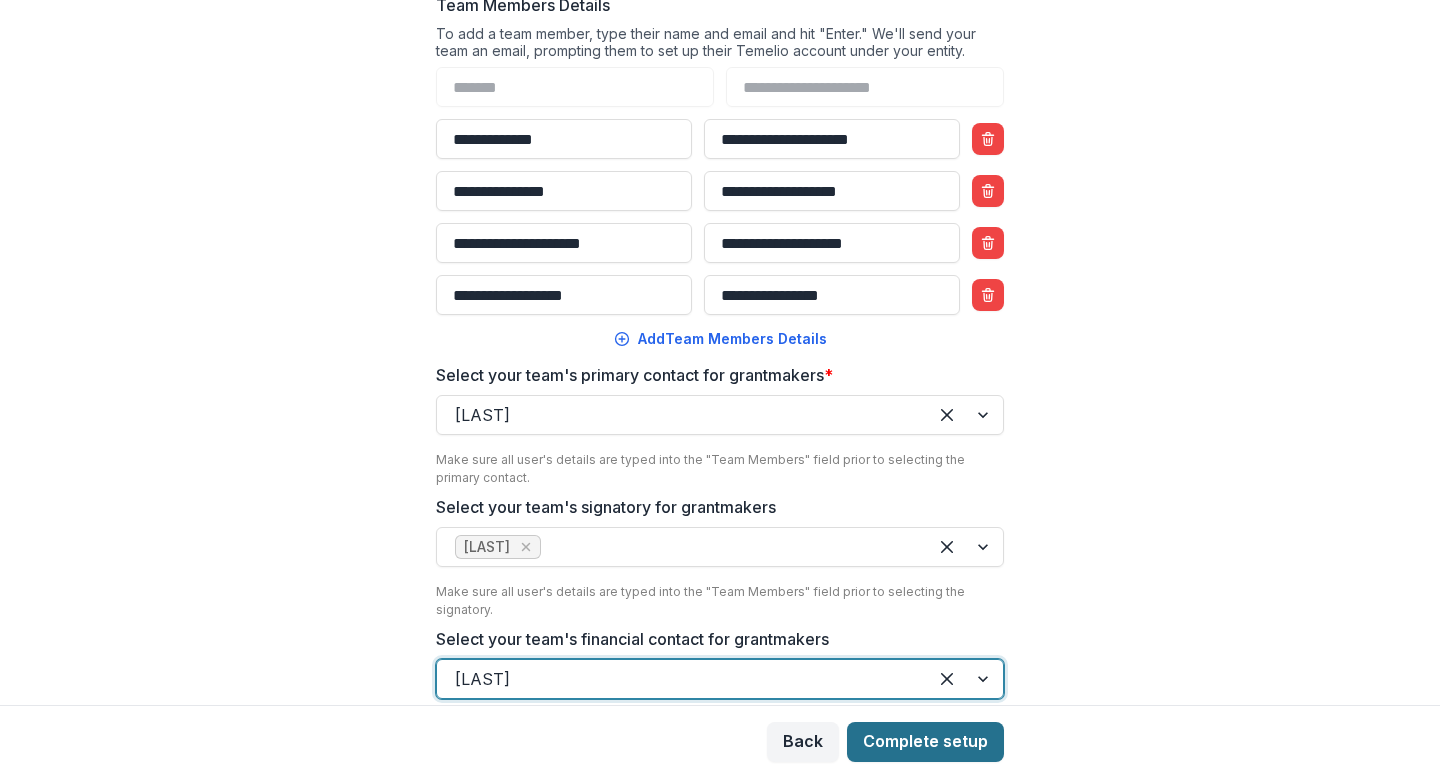 click on "Complete setup" at bounding box center (925, 742) 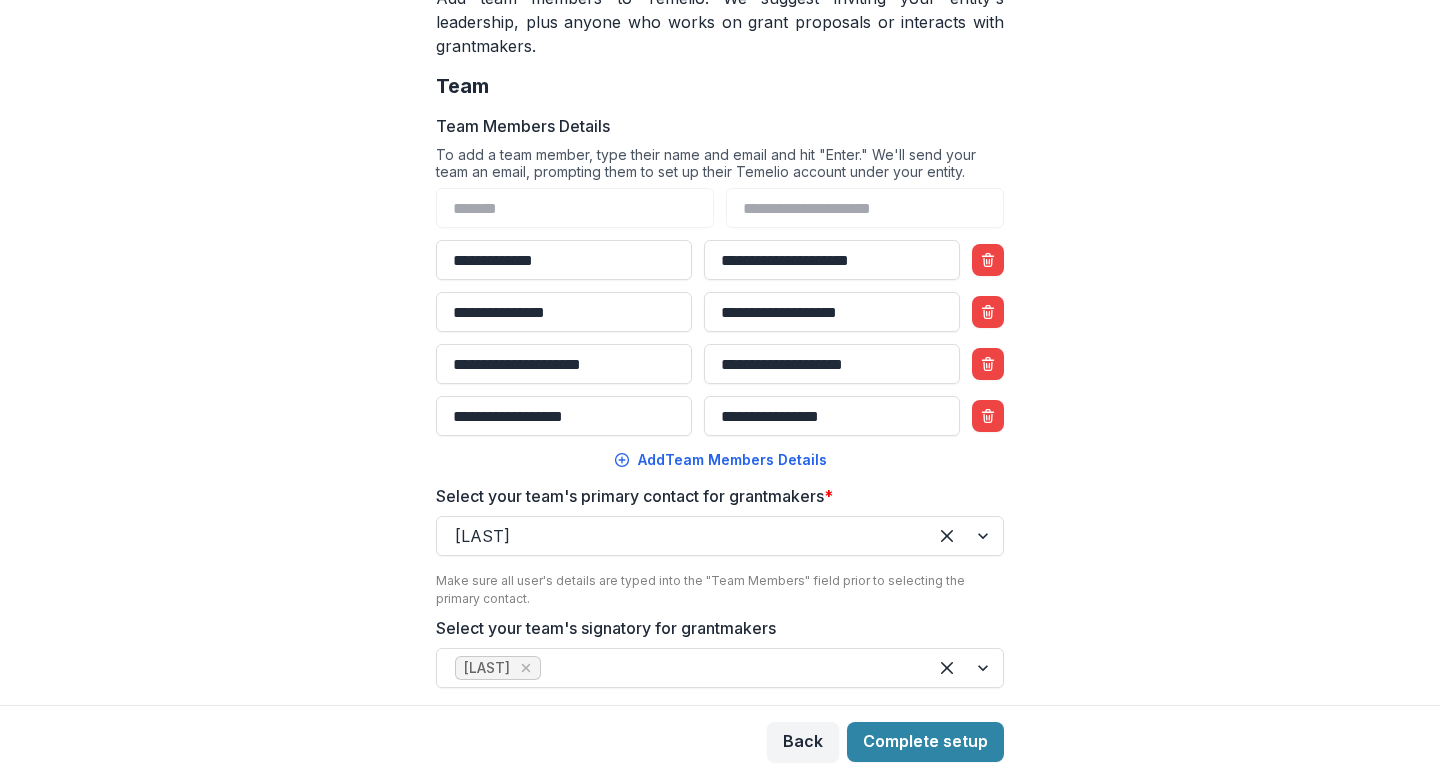 scroll, scrollTop: 388, scrollLeft: 0, axis: vertical 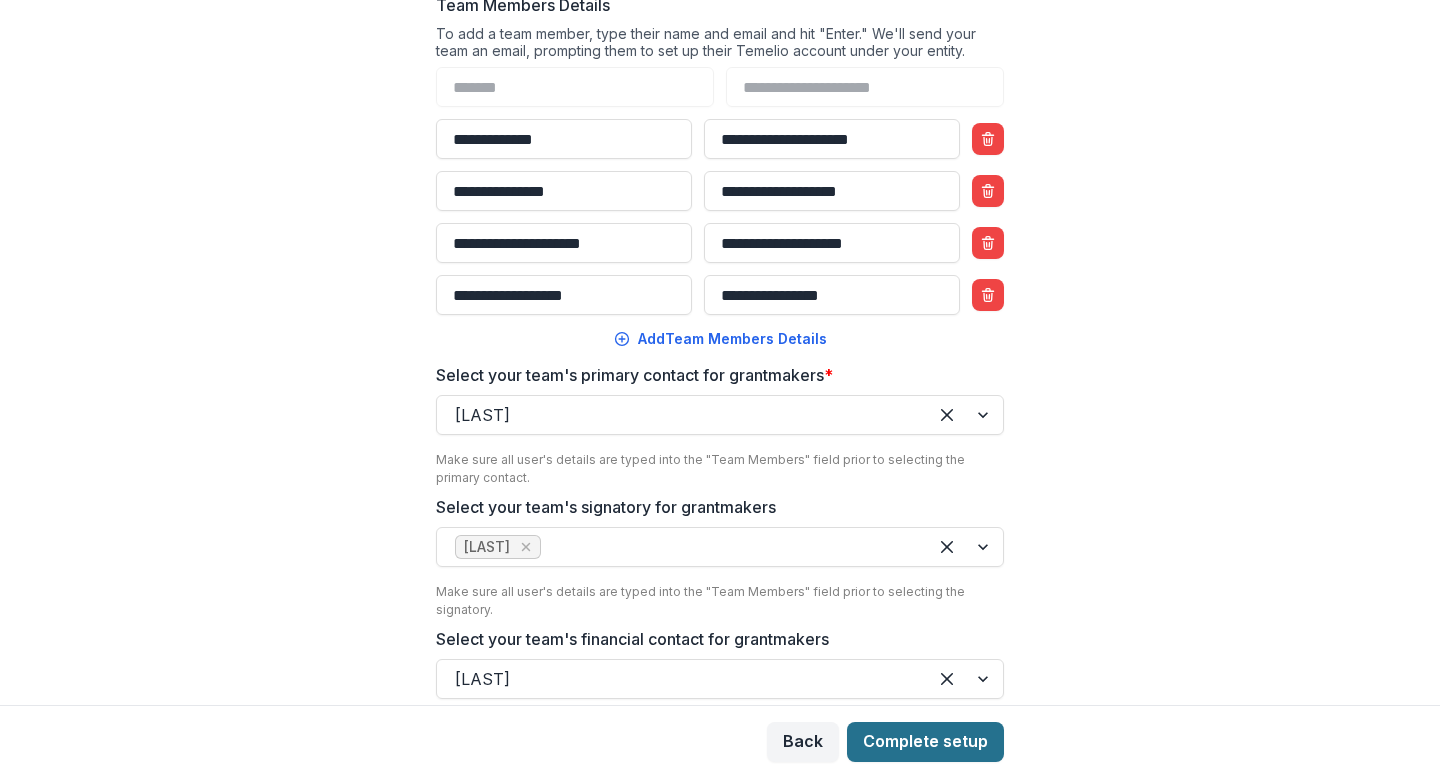 click on "Complete setup" at bounding box center (925, 742) 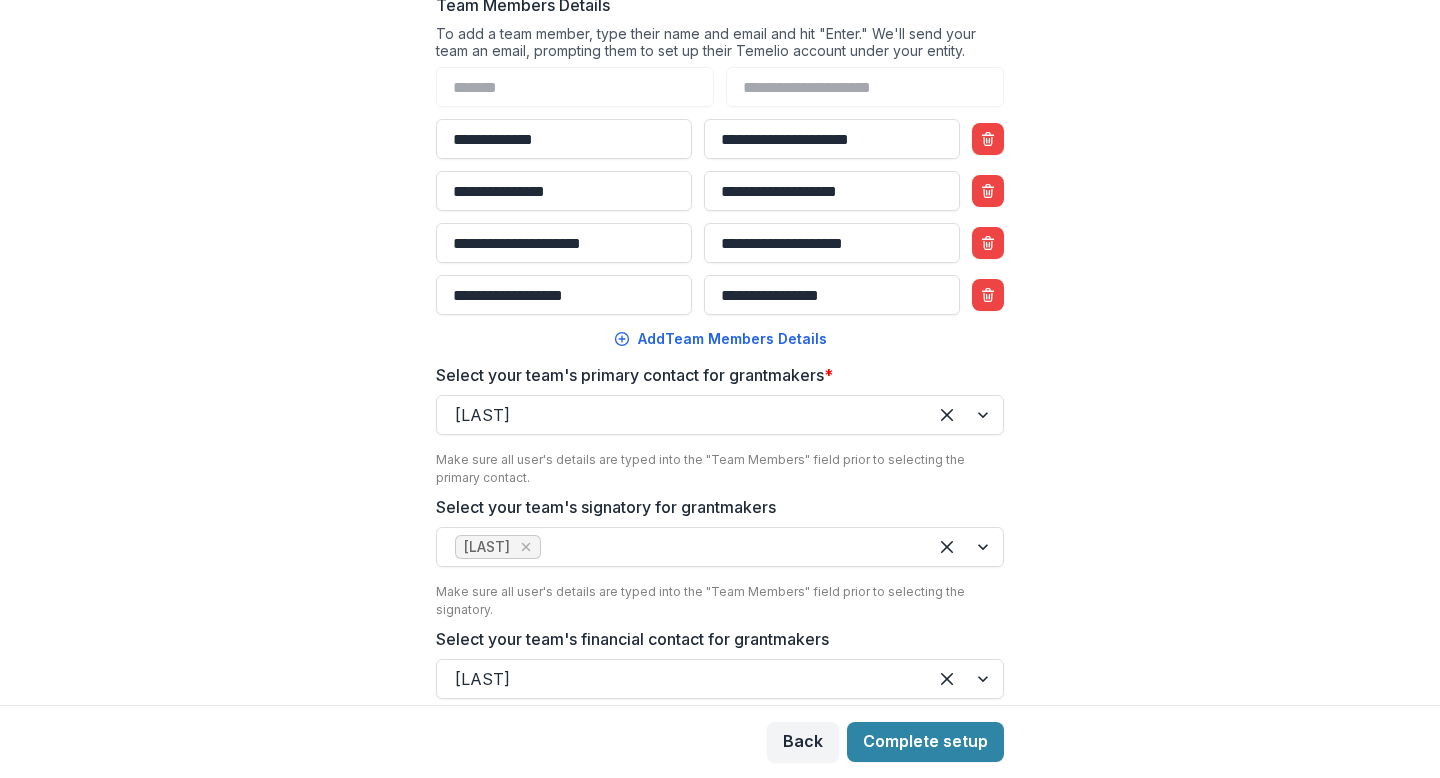 click on "**********" at bounding box center [720, 352] 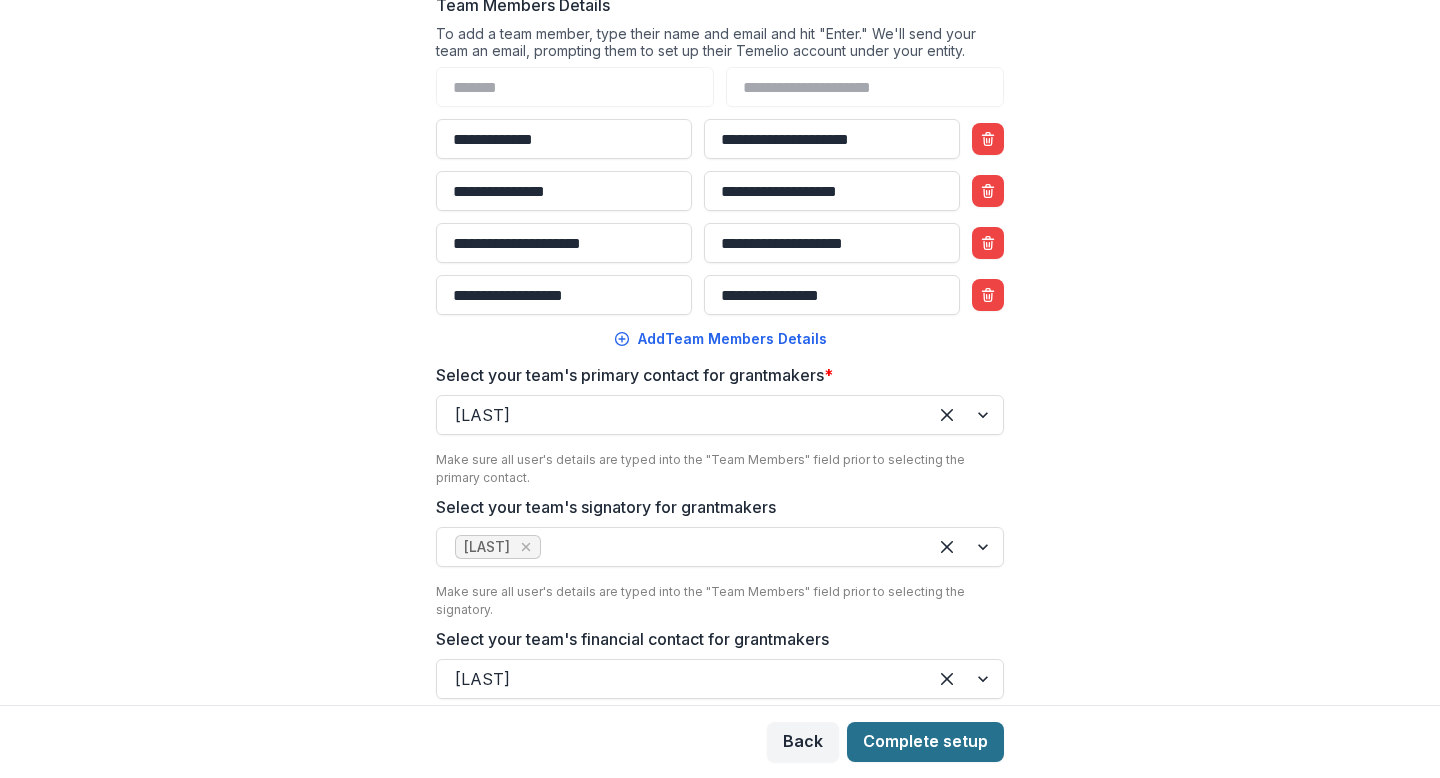 click on "Complete setup" at bounding box center (925, 742) 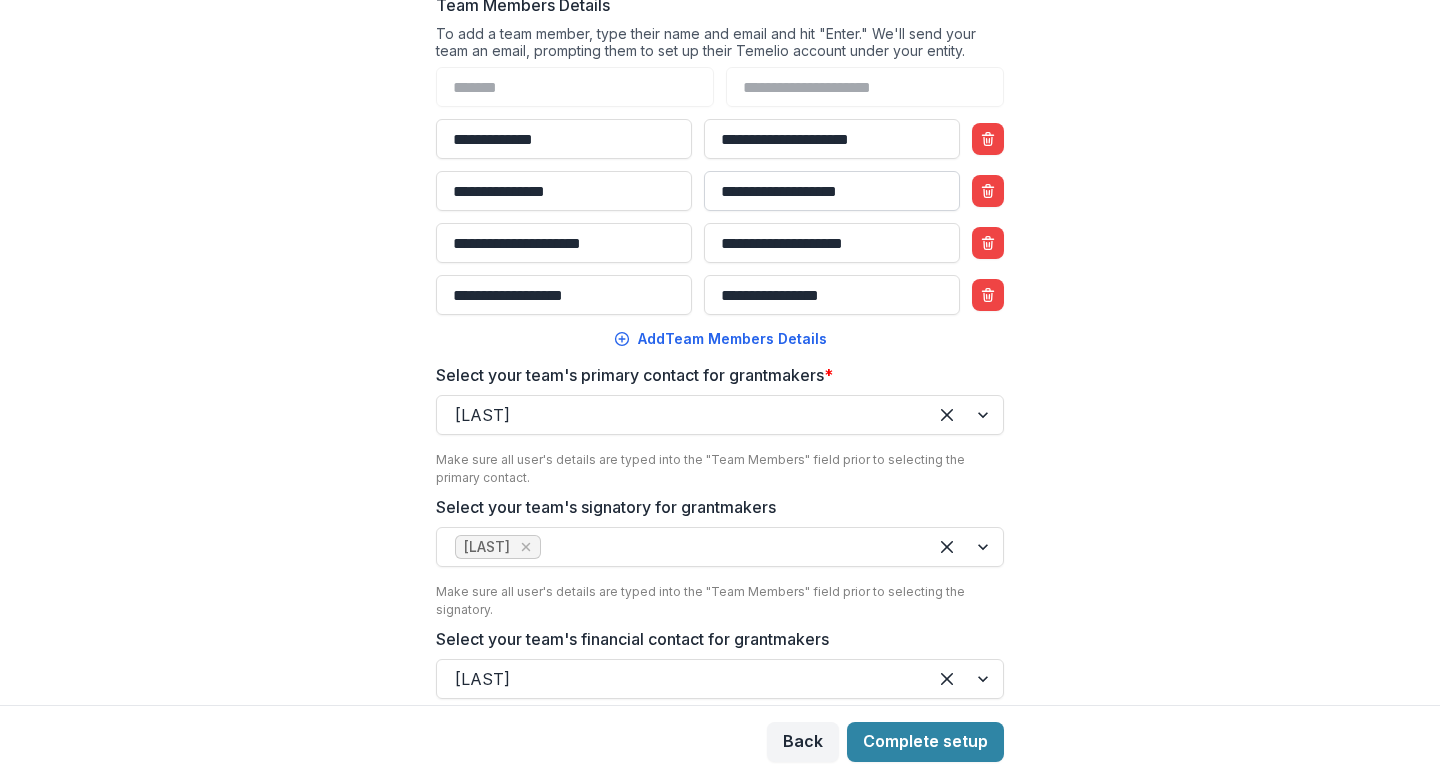 click on "**********" at bounding box center [832, 191] 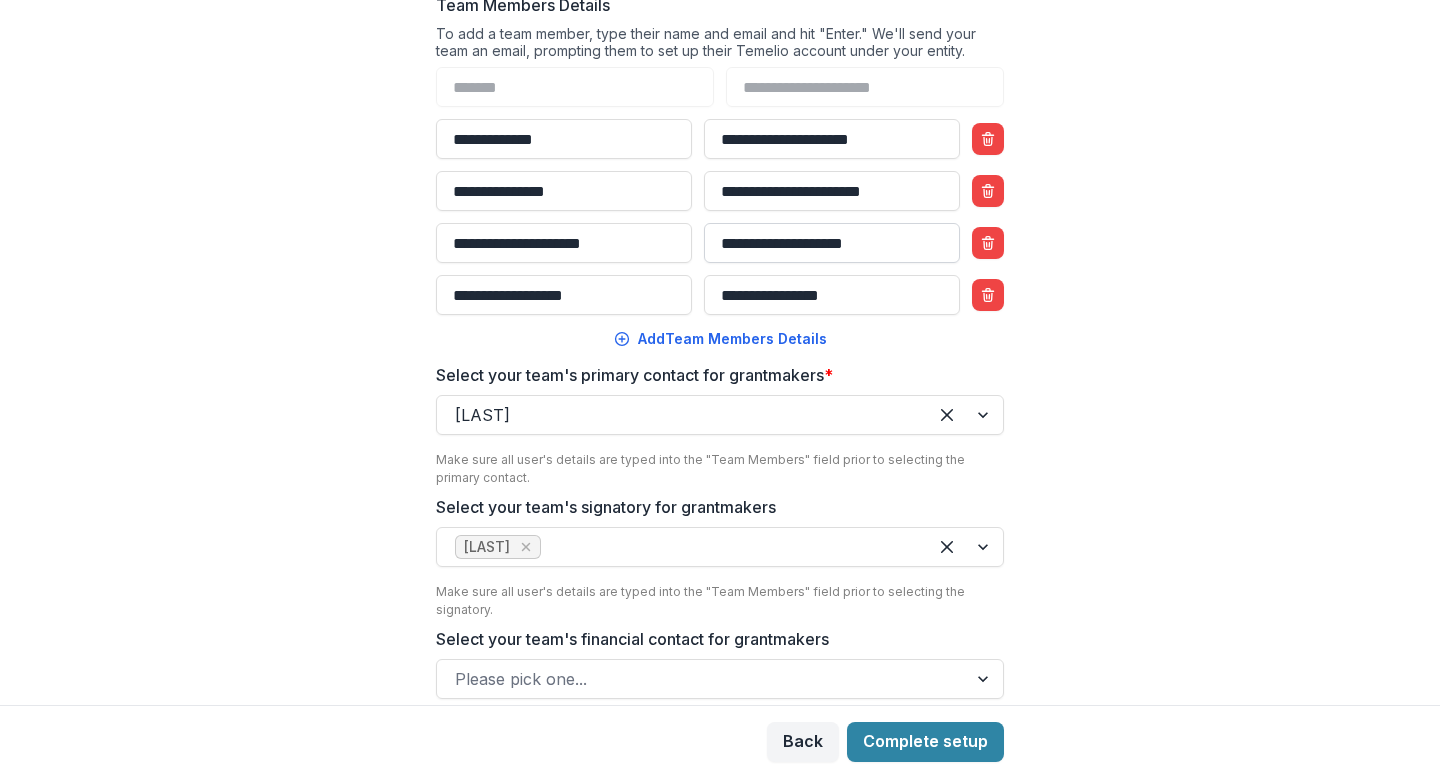 type on "**********" 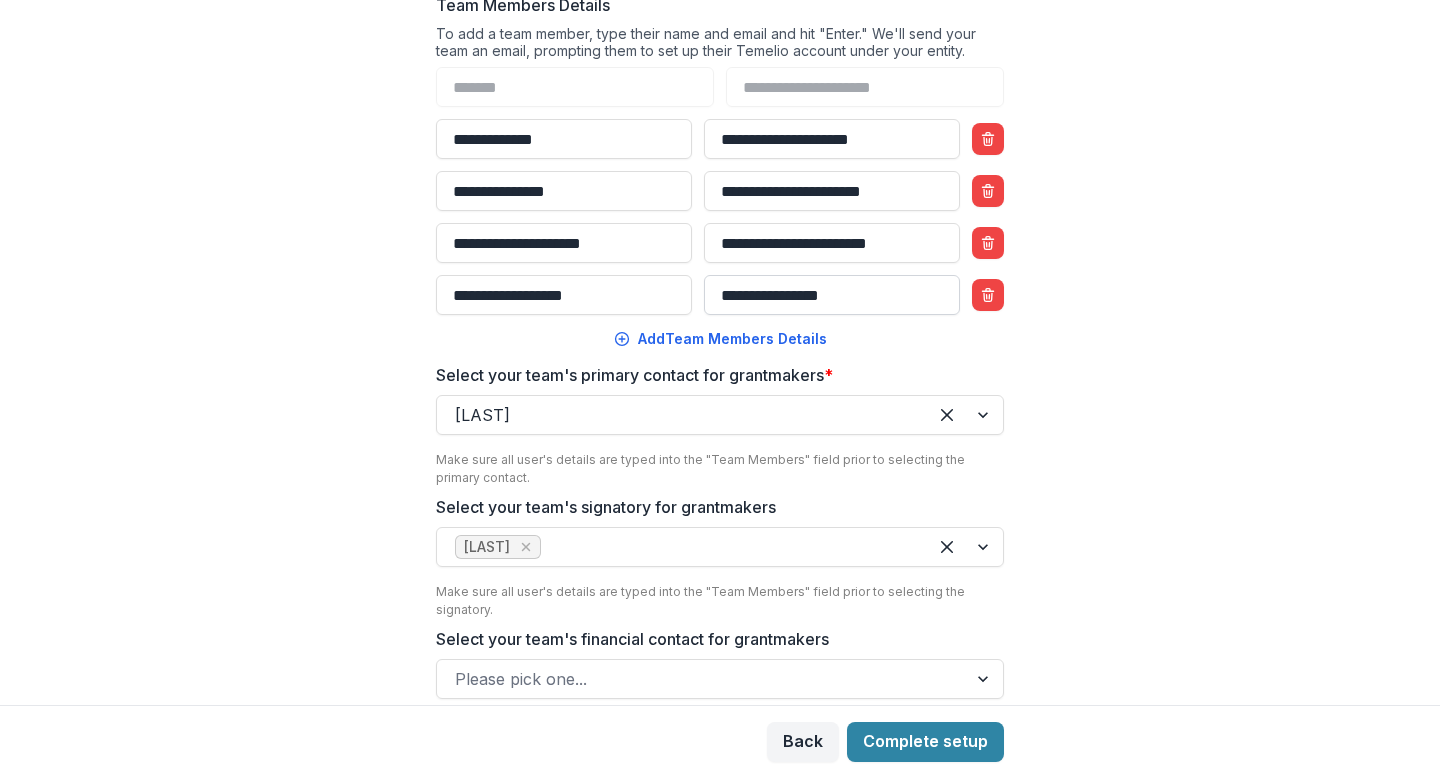 type on "**********" 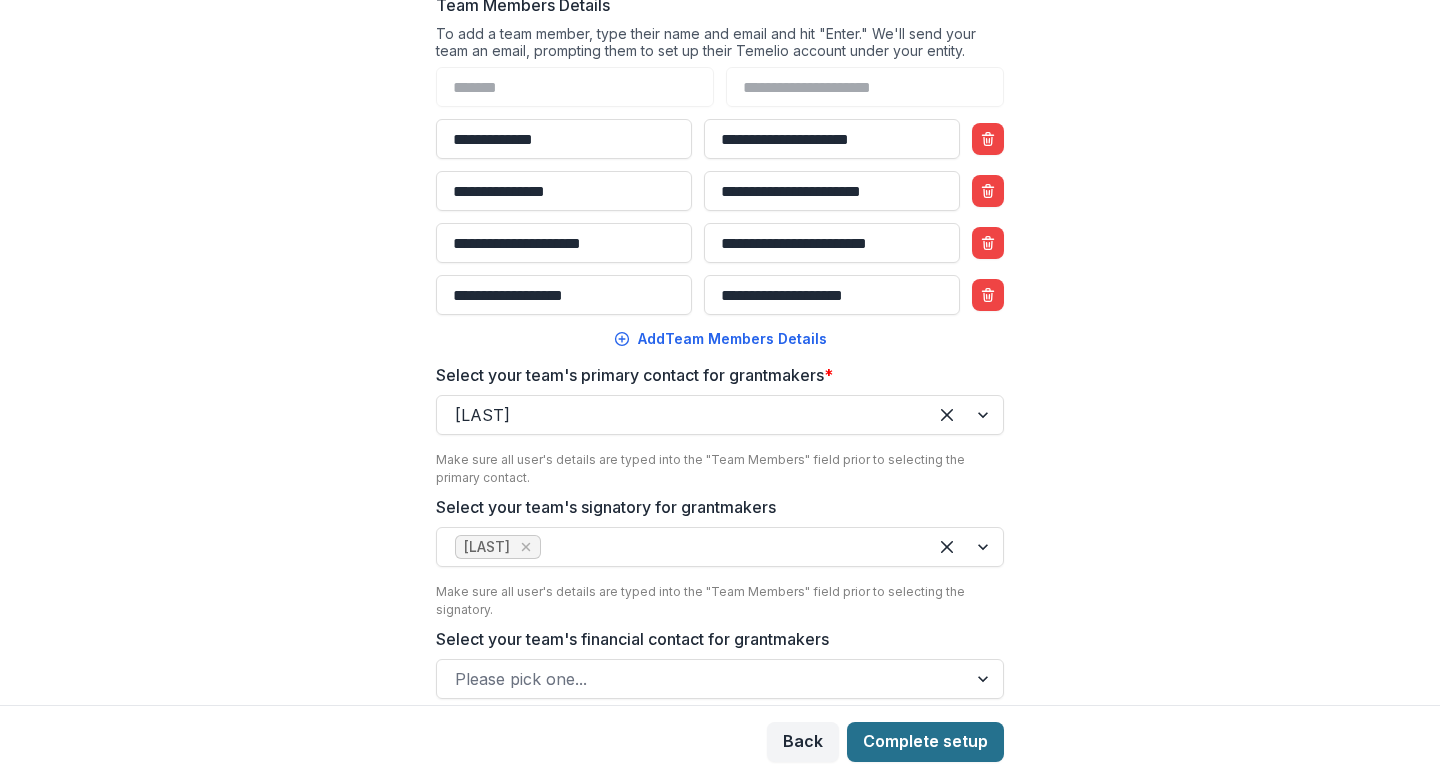 type on "**********" 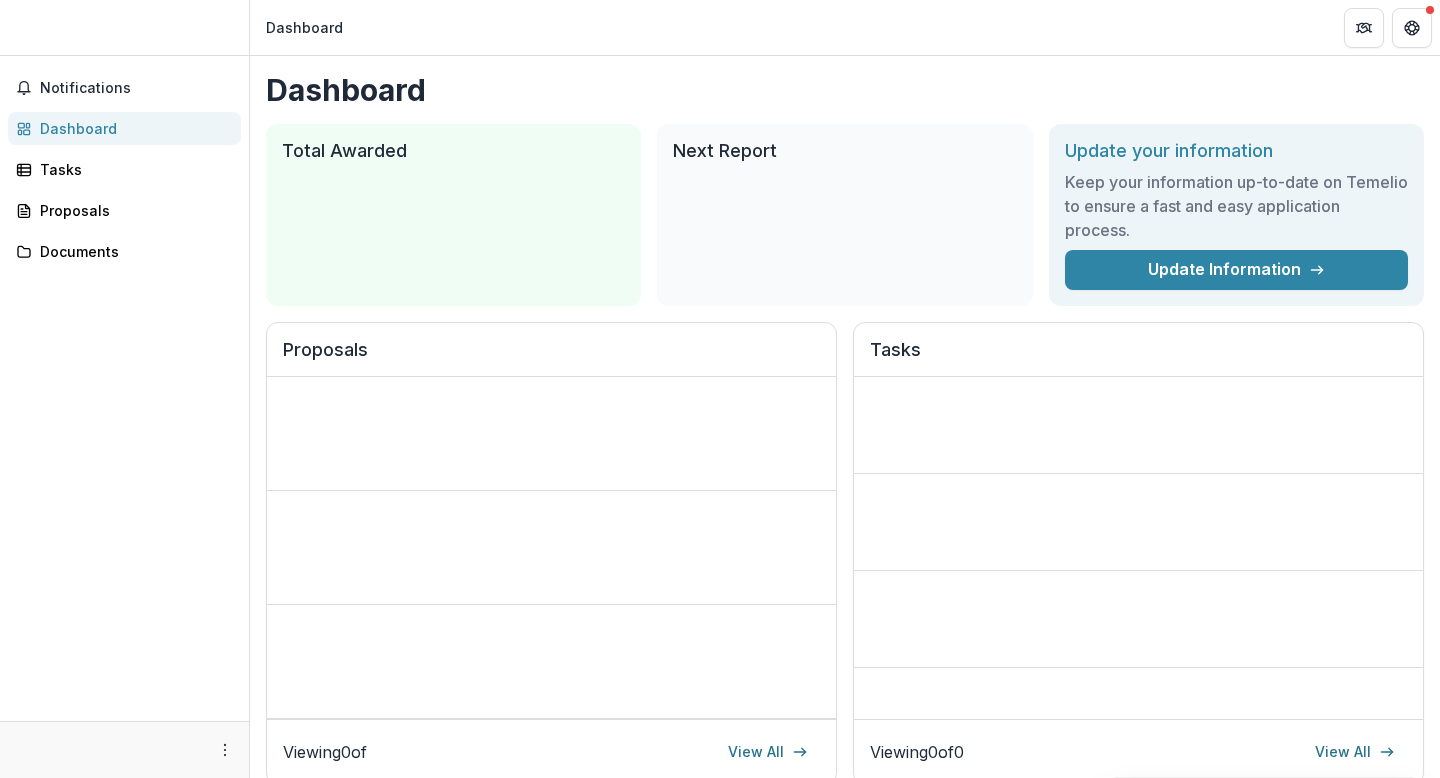 scroll, scrollTop: 0, scrollLeft: 0, axis: both 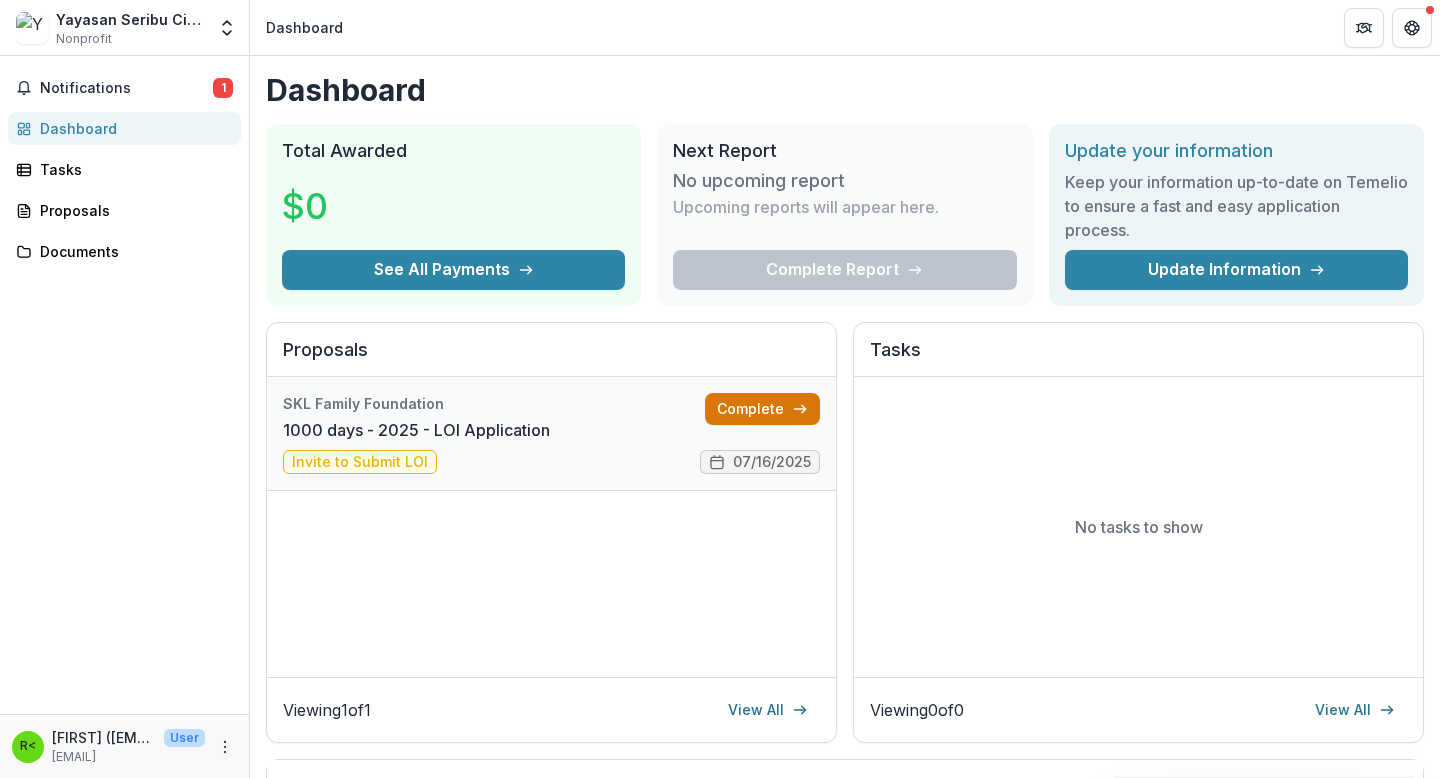 click on "Complete" at bounding box center (762, 409) 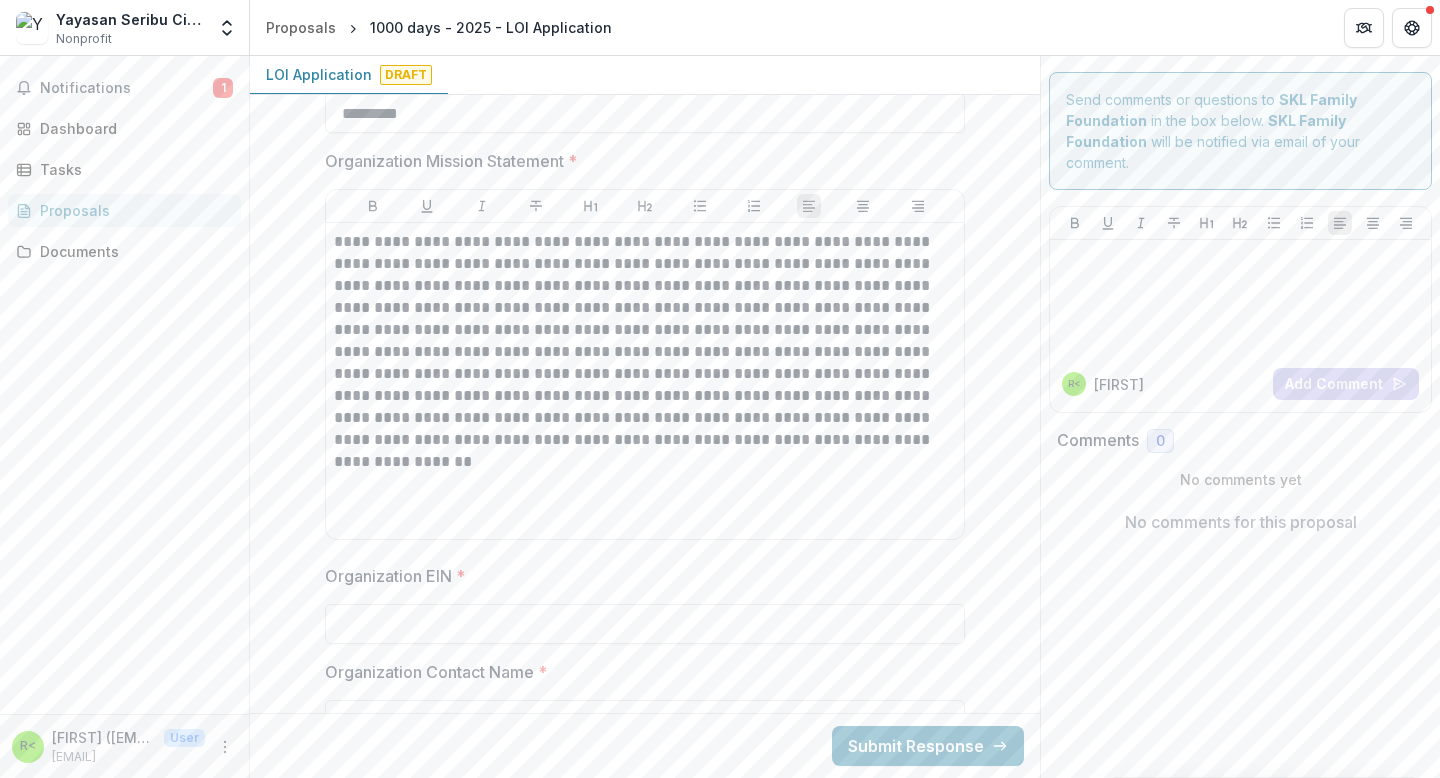 scroll, scrollTop: 879, scrollLeft: 0, axis: vertical 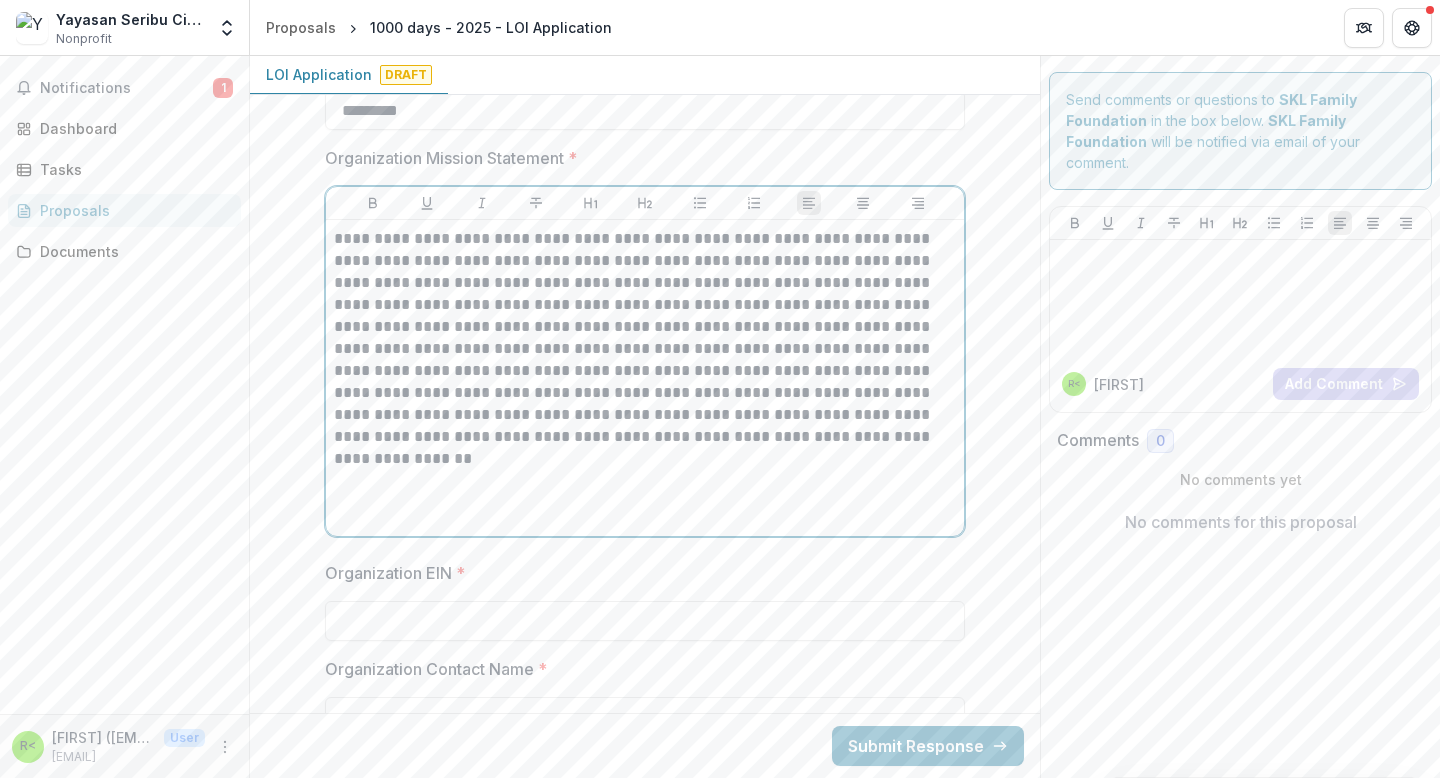 click on "**********" at bounding box center (645, 338) 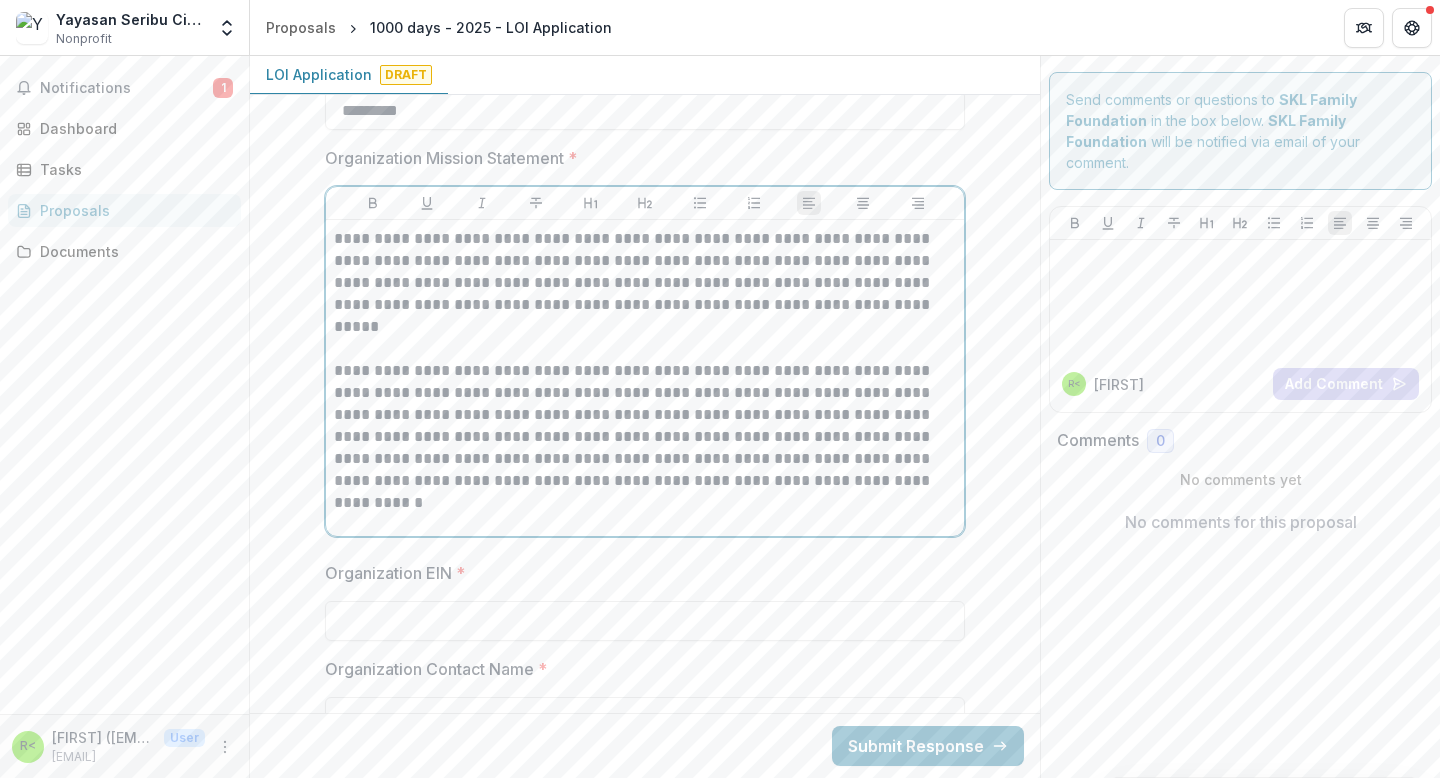 scroll, scrollTop: 907, scrollLeft: 0, axis: vertical 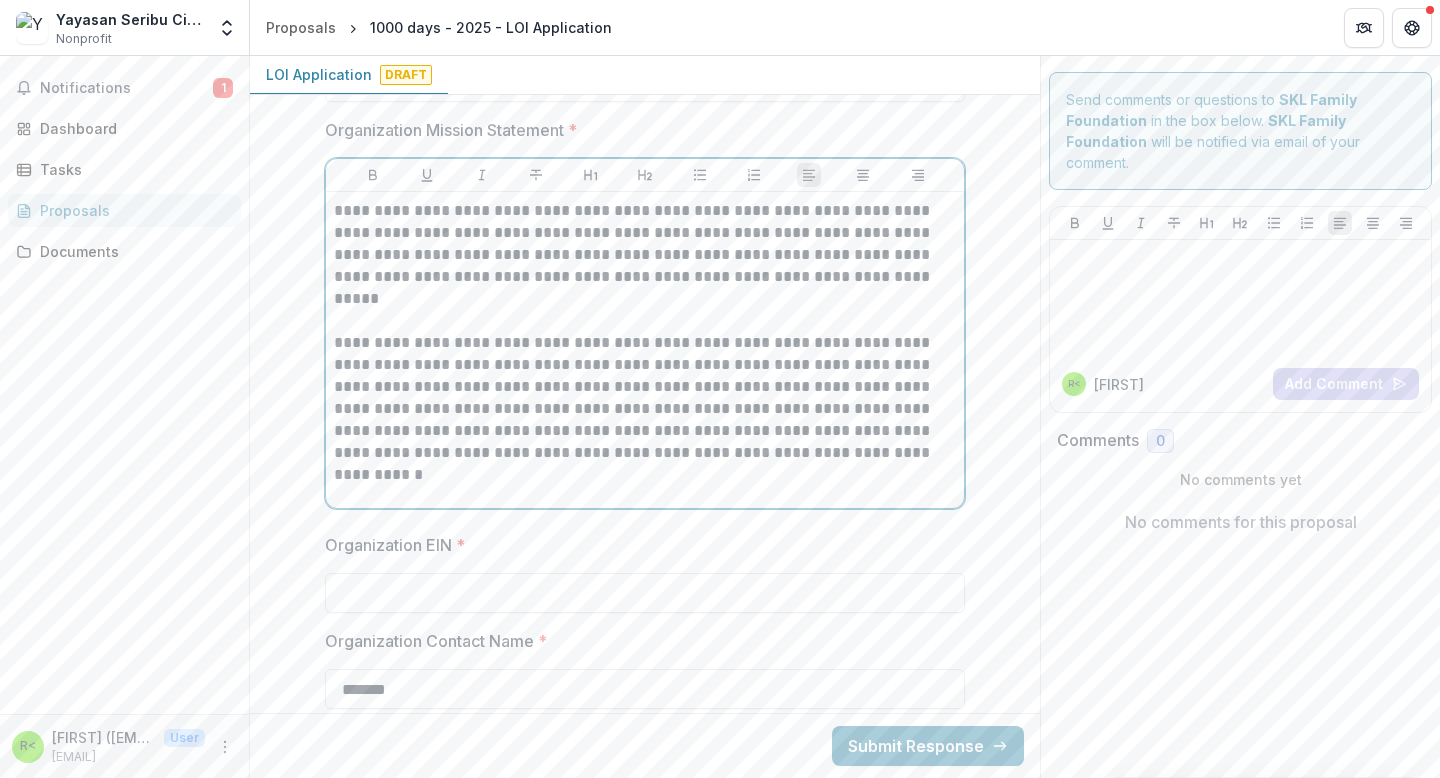 click on "**********" at bounding box center (645, 321) 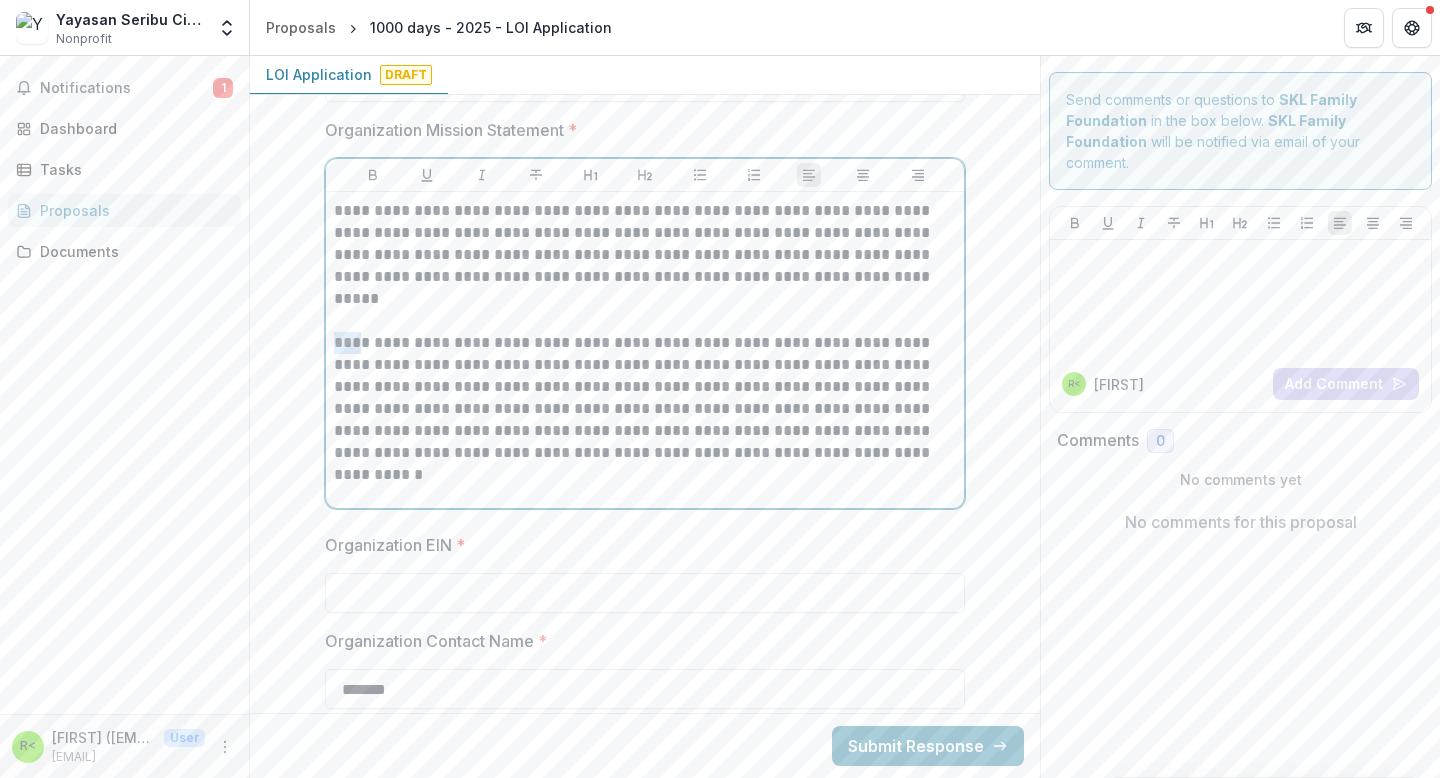 click on "**********" at bounding box center (645, 321) 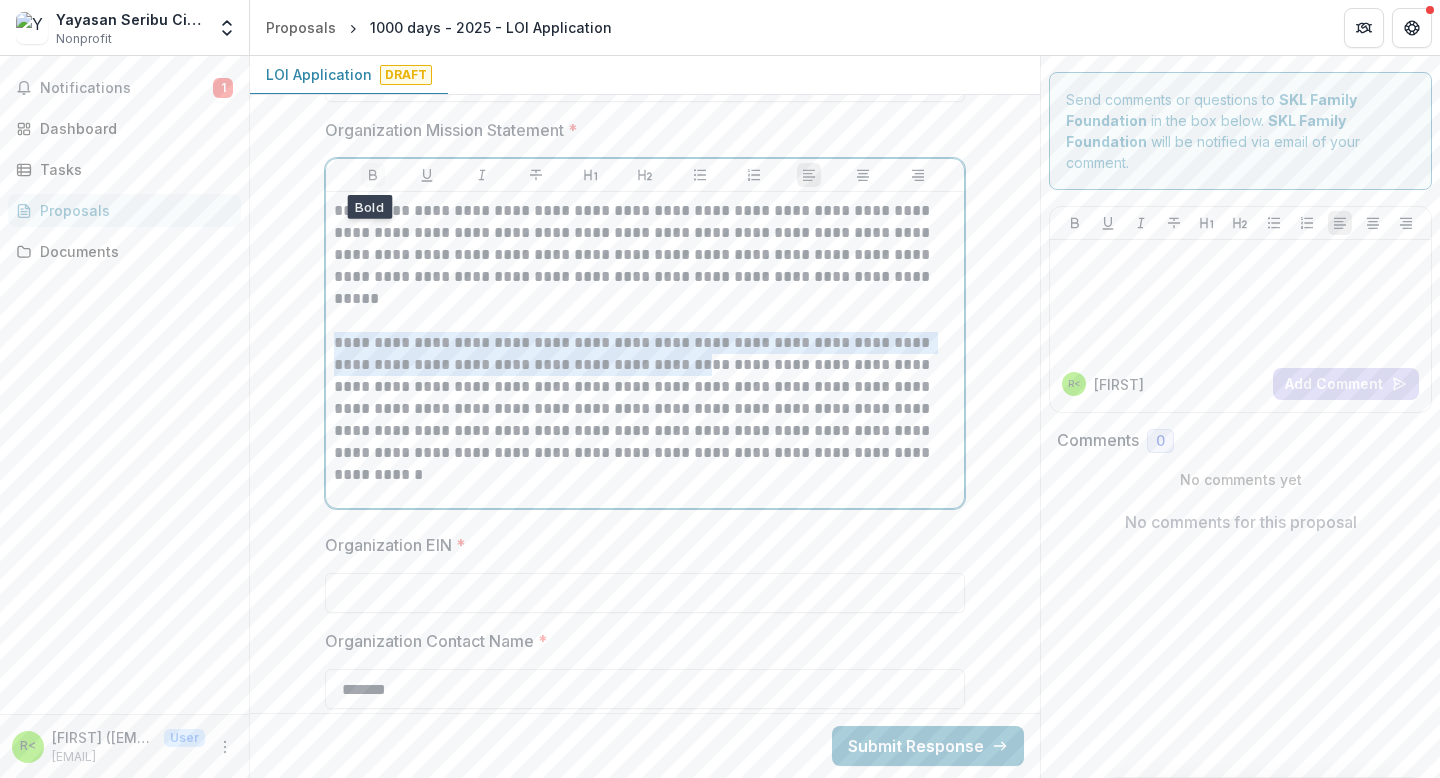 click 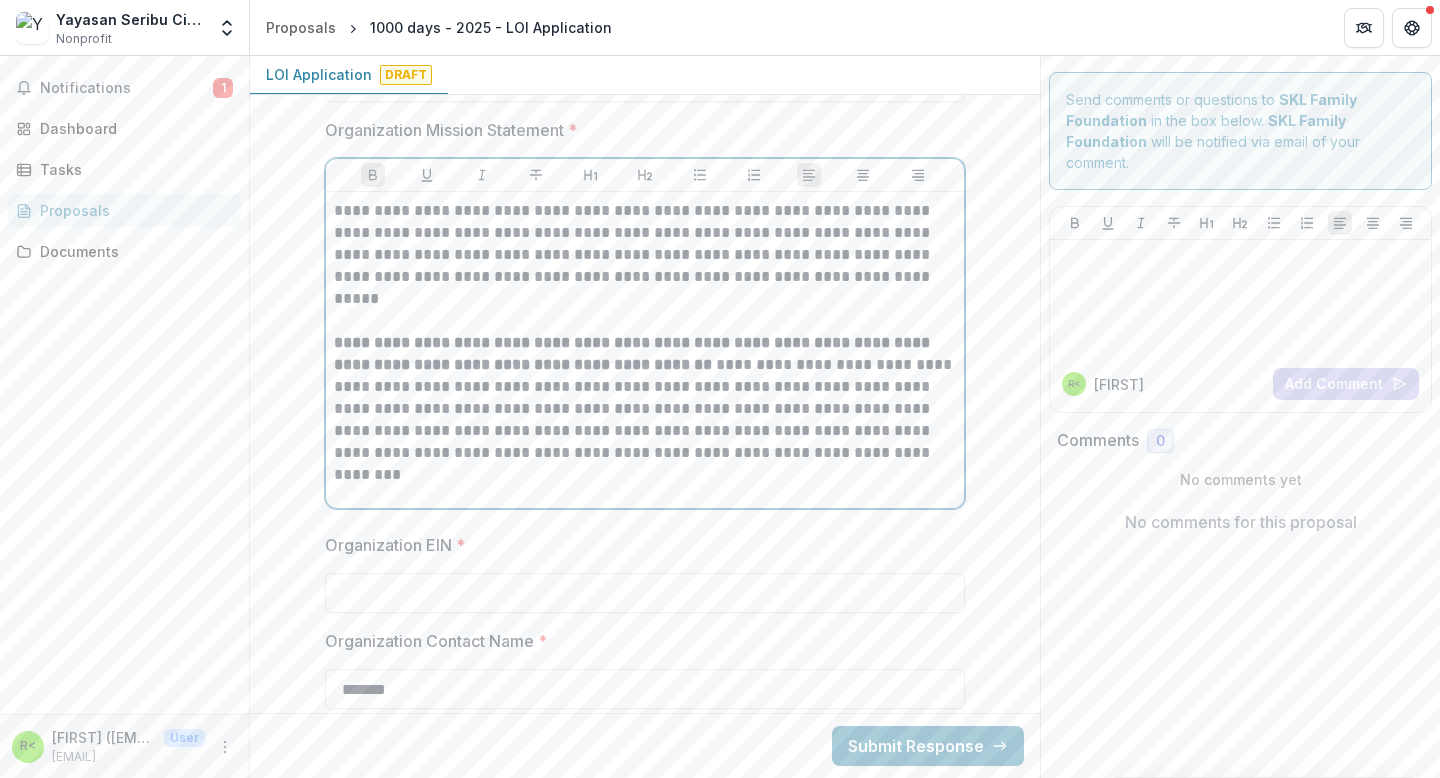 click on "**********" at bounding box center [645, 321] 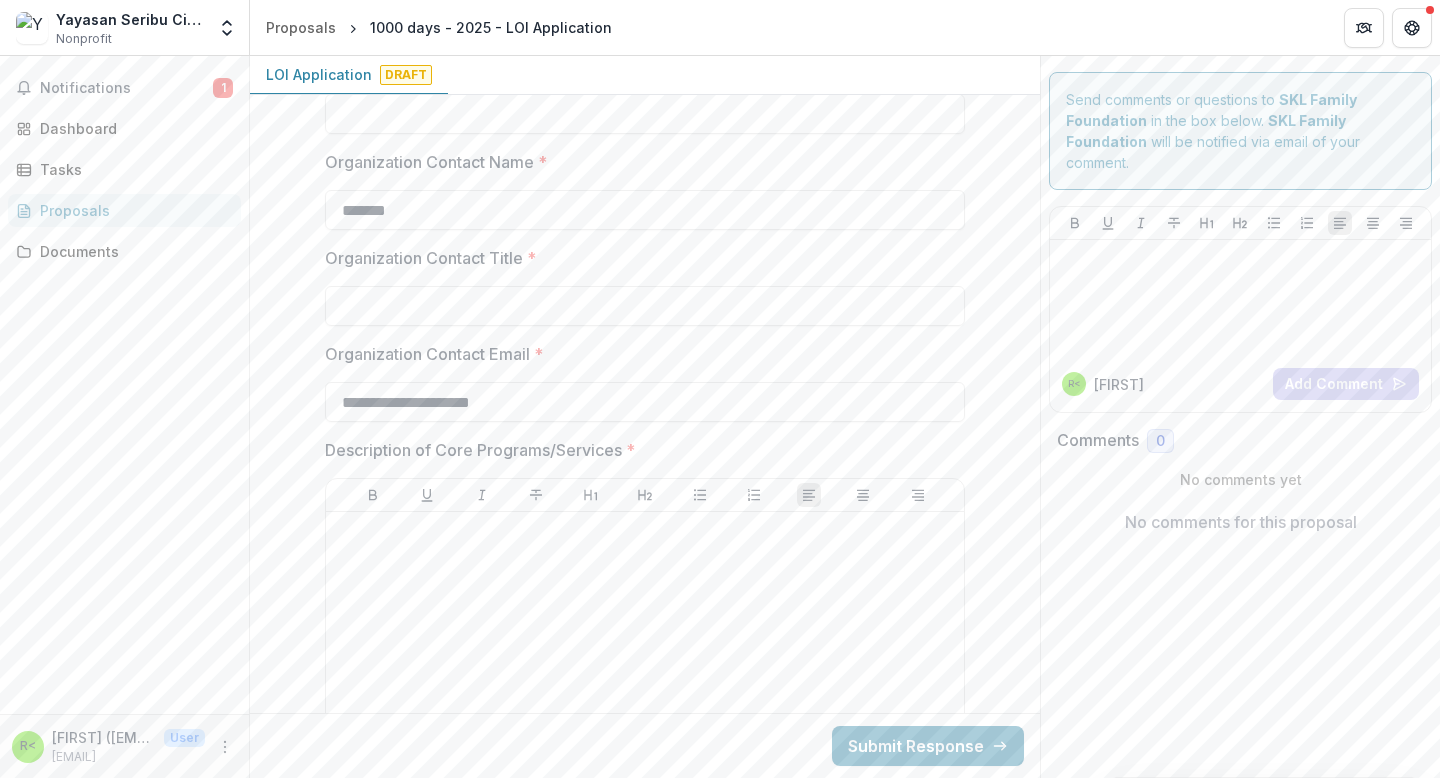 scroll, scrollTop: 1406, scrollLeft: 0, axis: vertical 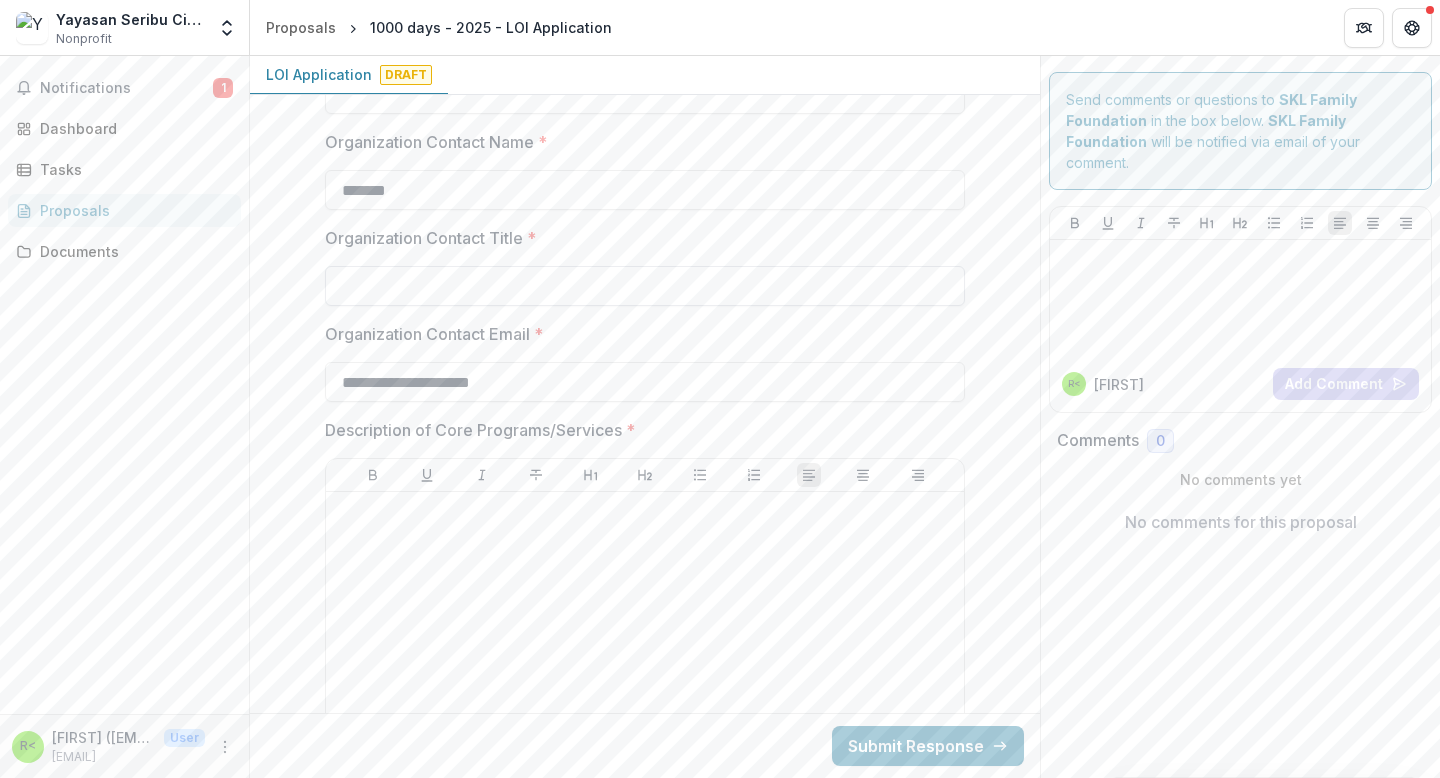 click on "Organization Contact Title *" at bounding box center (645, 286) 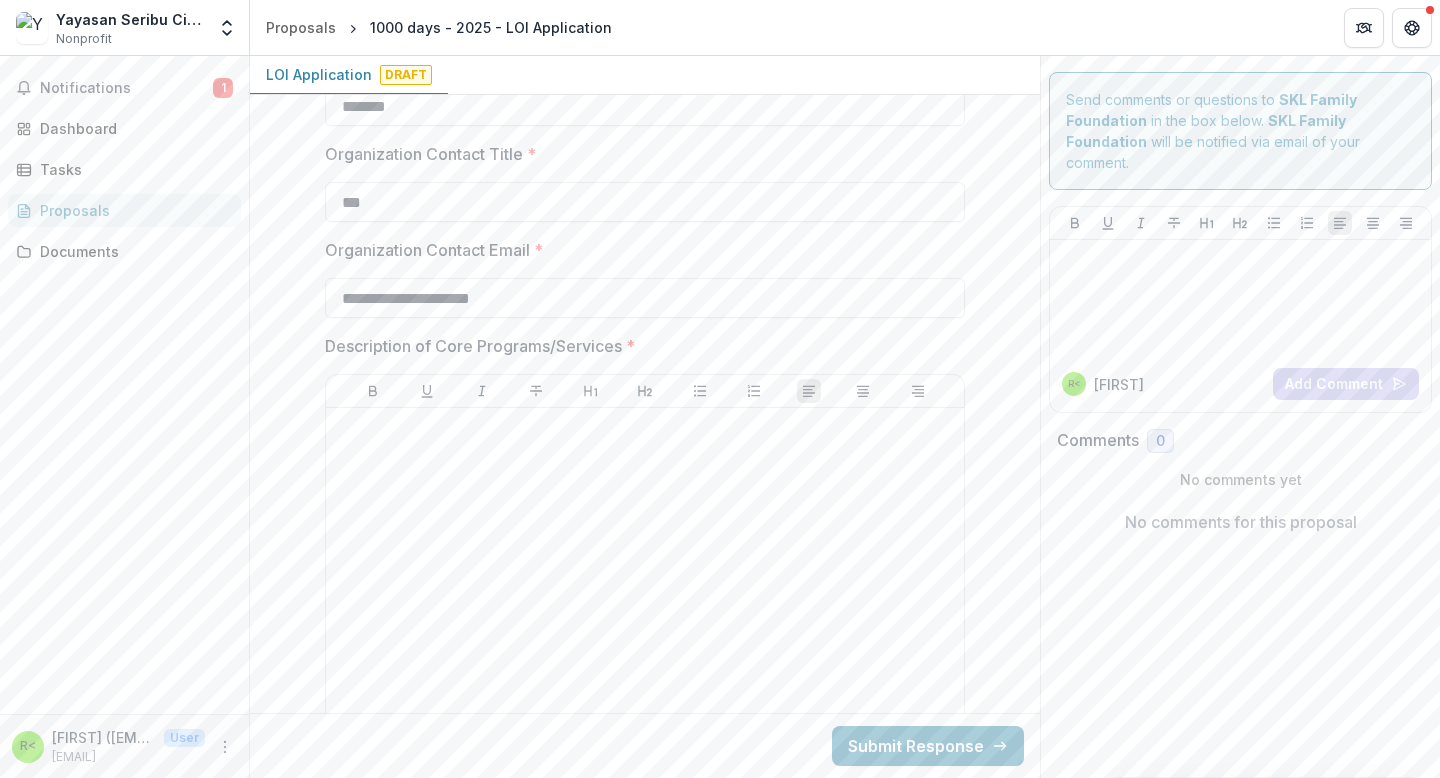 scroll, scrollTop: 1508, scrollLeft: 0, axis: vertical 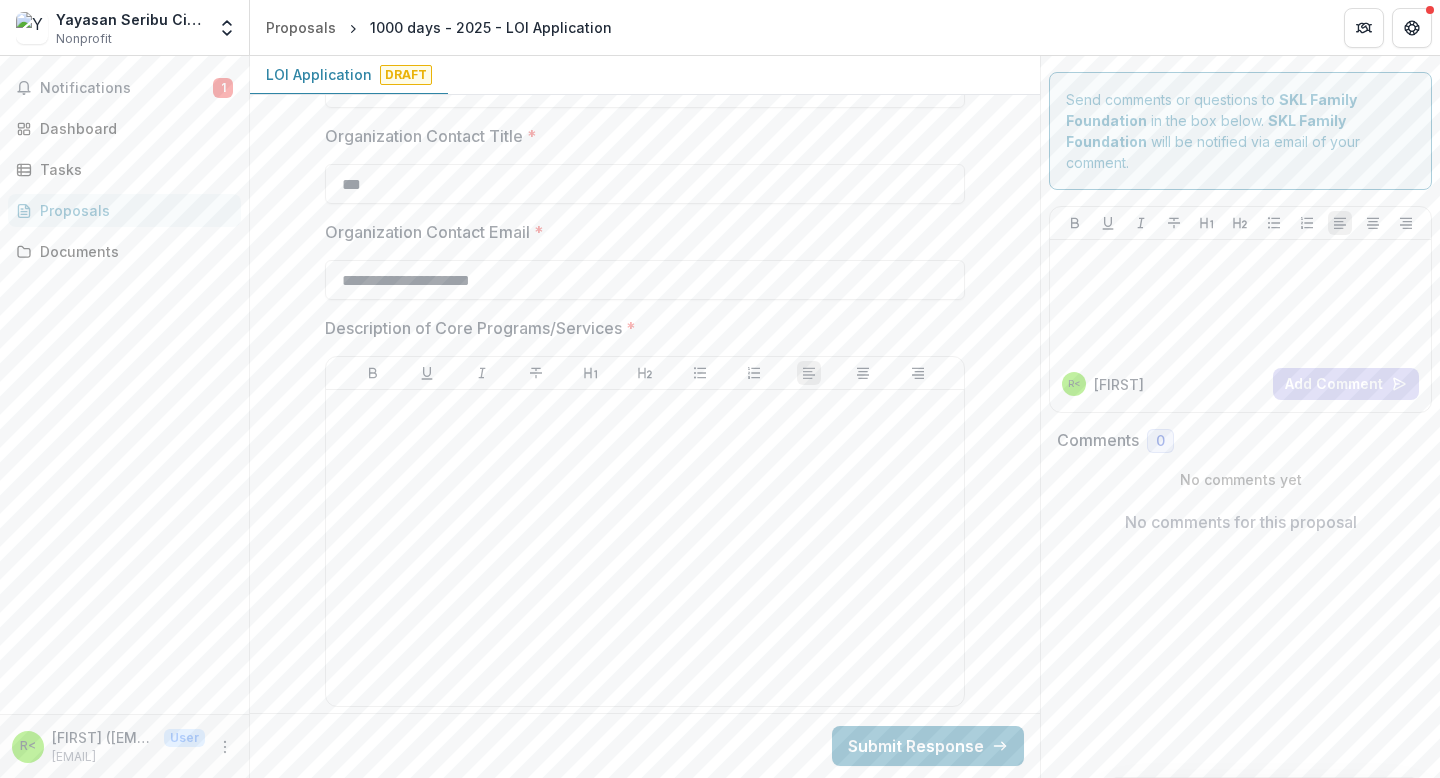 type on "***" 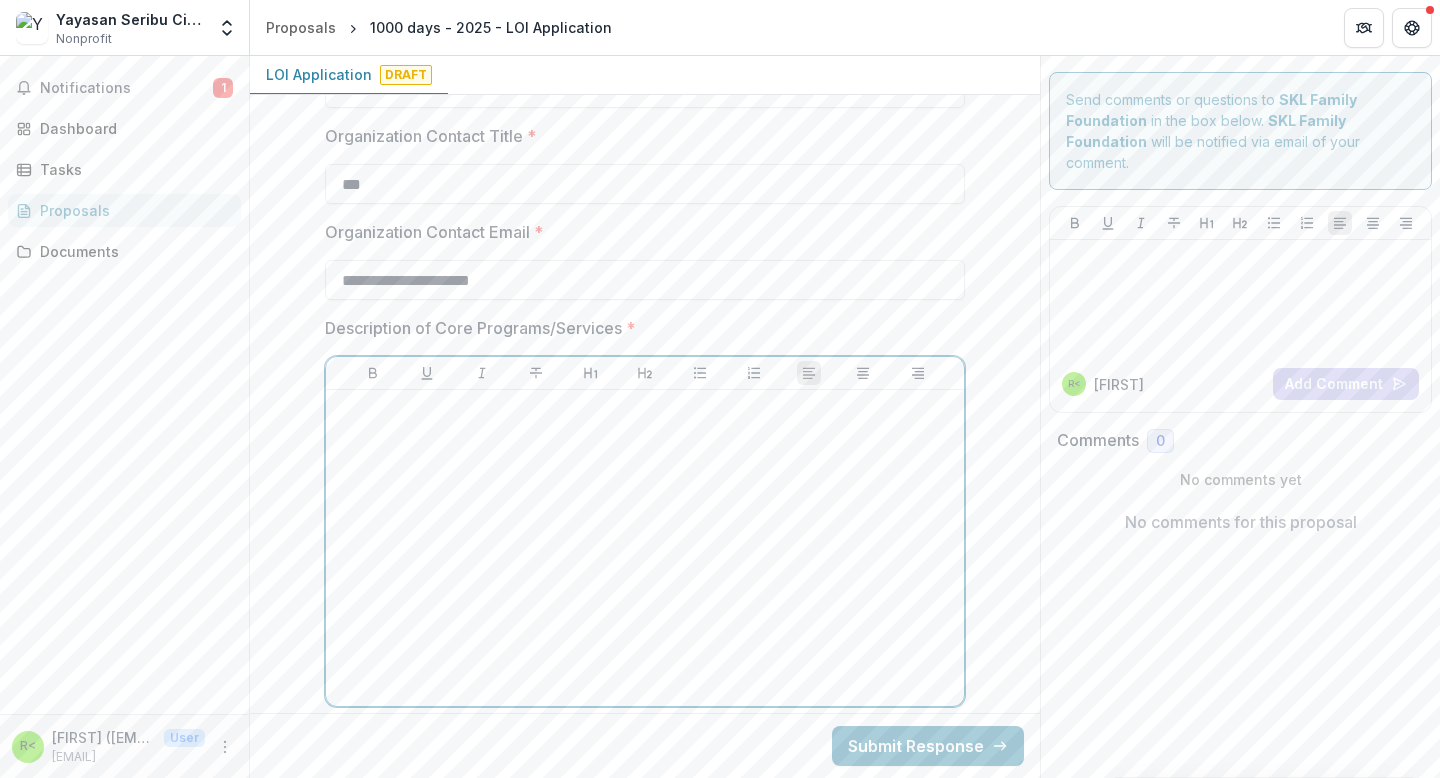 click at bounding box center (645, 548) 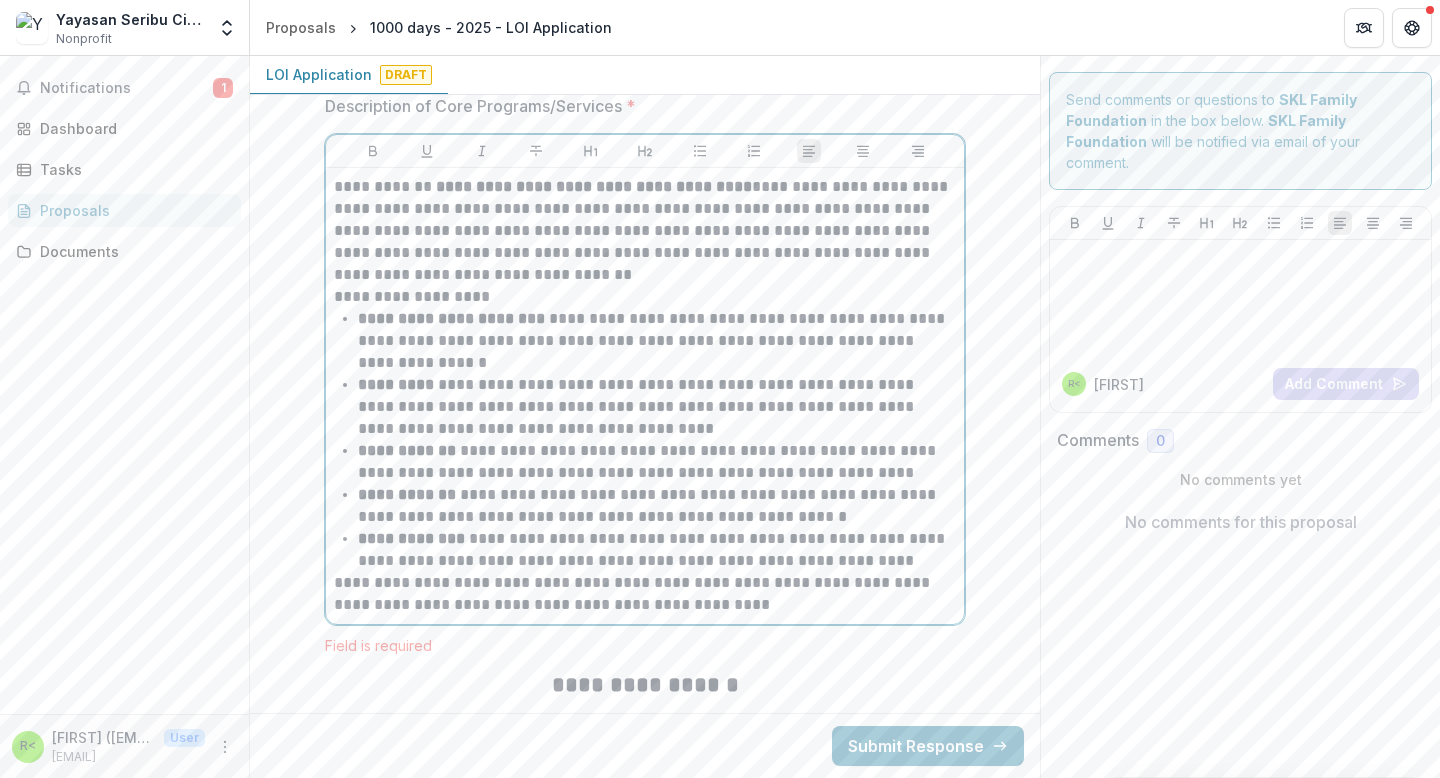 scroll, scrollTop: 1762, scrollLeft: 0, axis: vertical 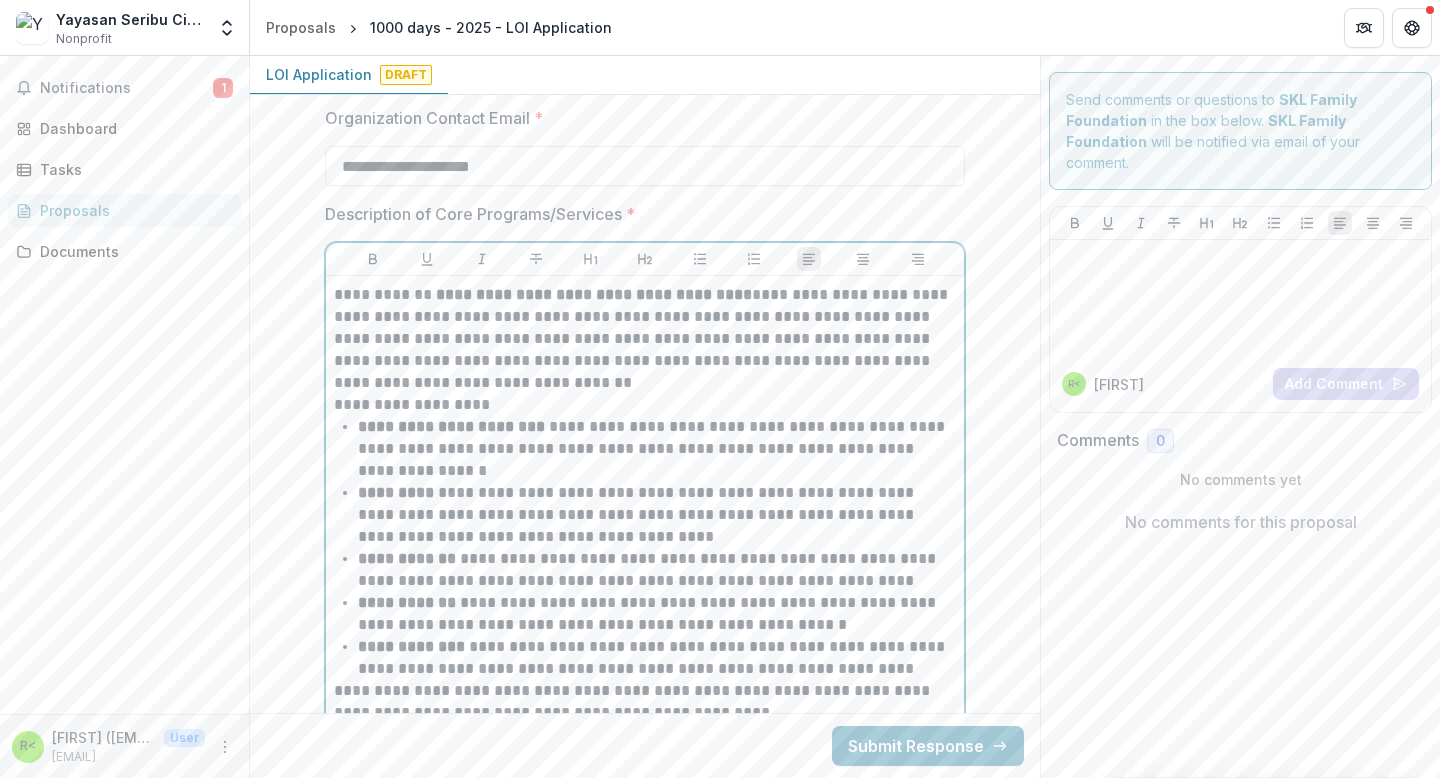 click on "**********" at bounding box center [657, 515] 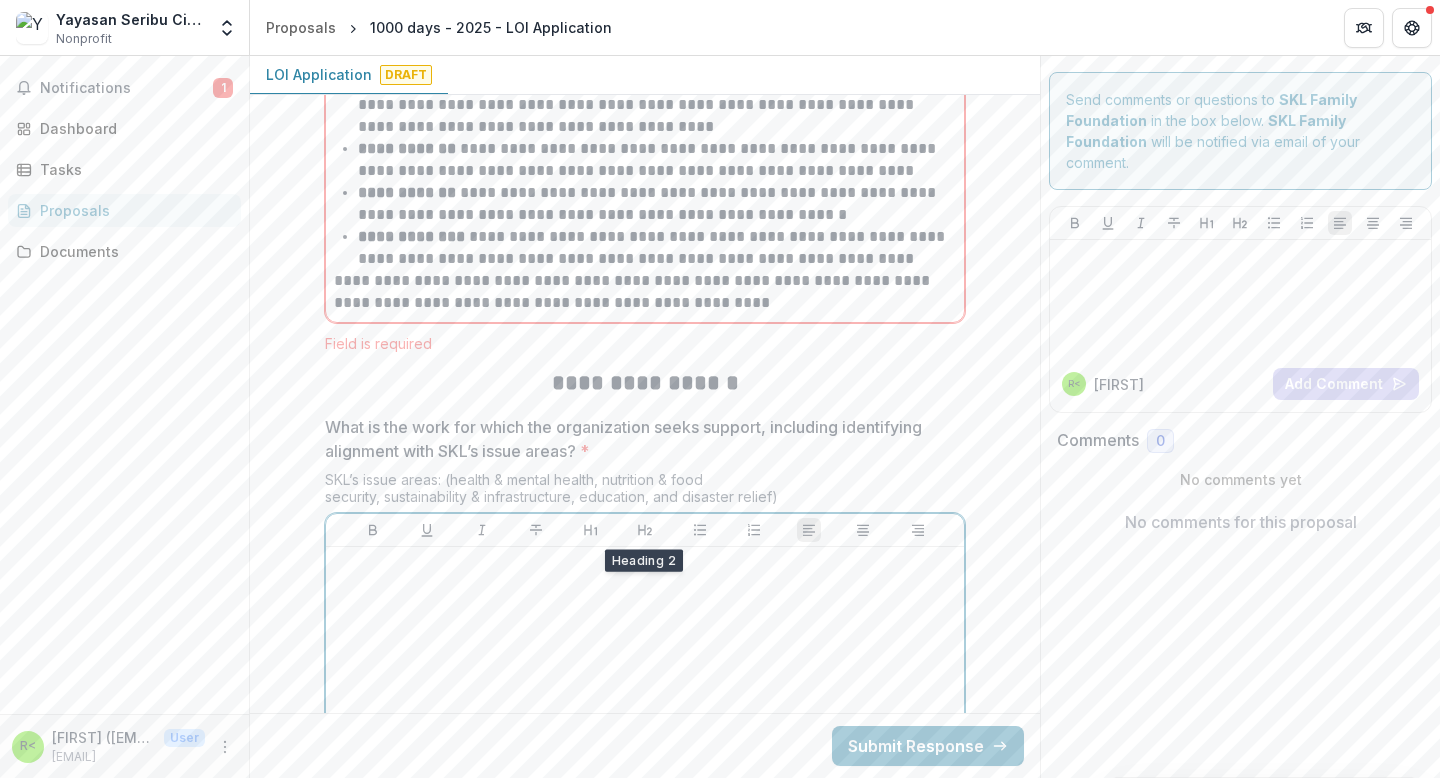 click at bounding box center (645, 705) 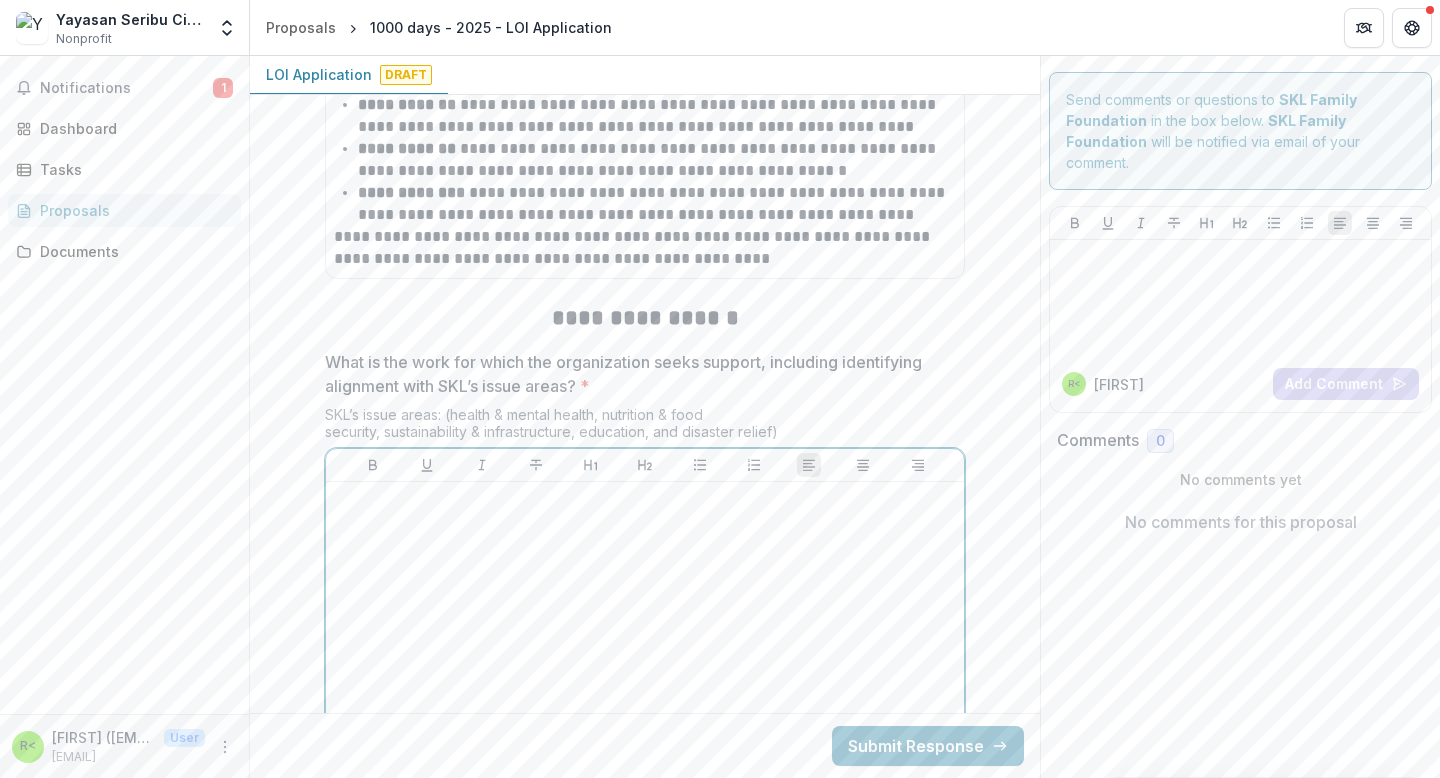 scroll, scrollTop: 2102, scrollLeft: 0, axis: vertical 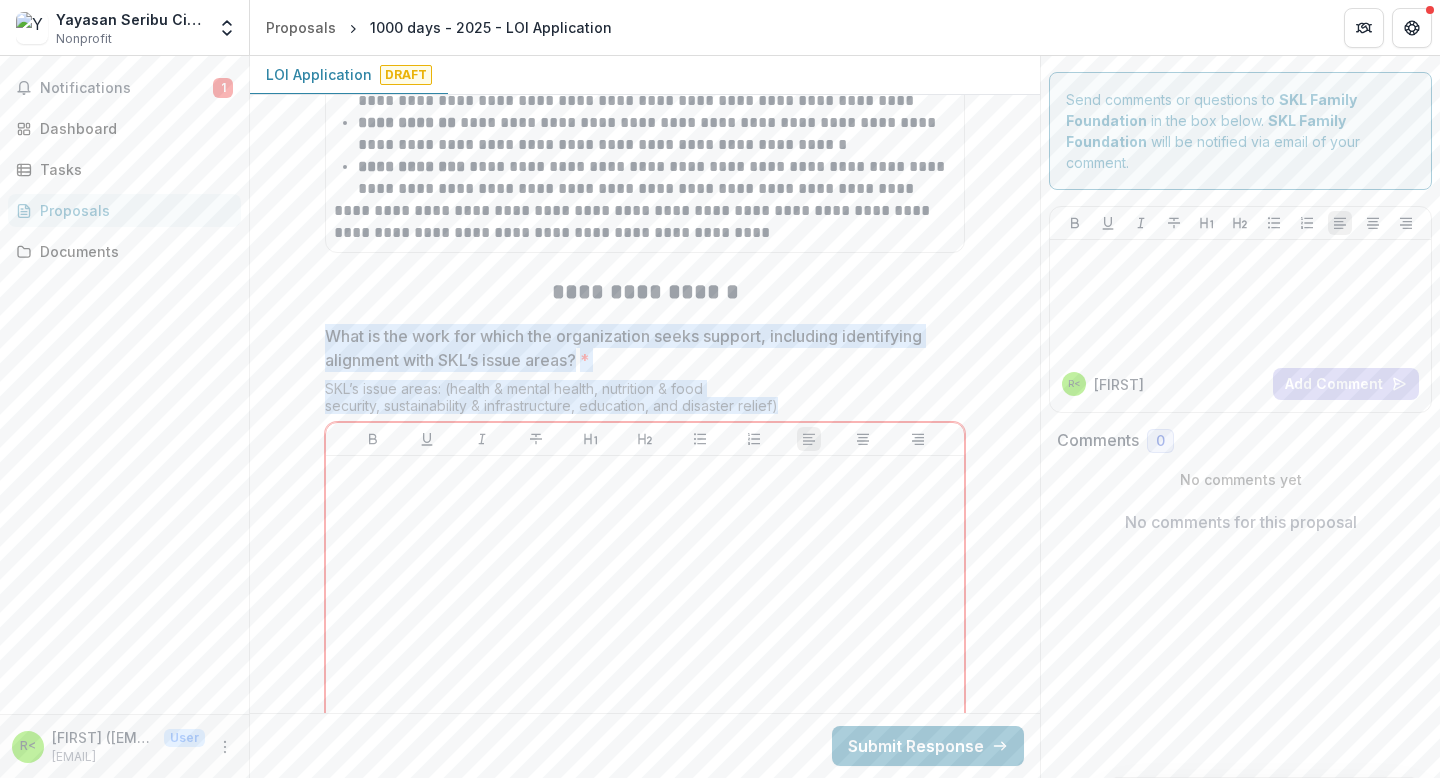 drag, startPoint x: 322, startPoint y: 334, endPoint x: 862, endPoint y: 415, distance: 546.0412 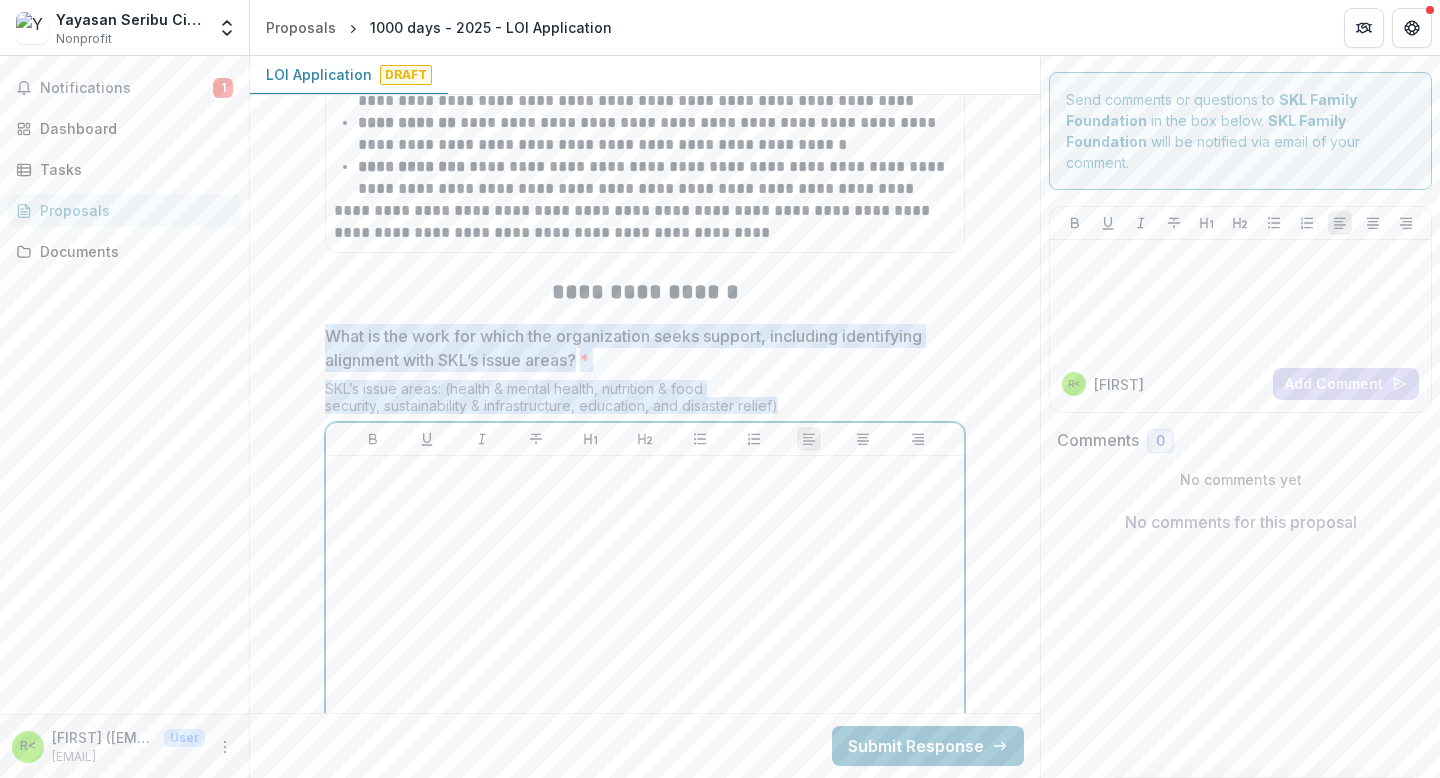 click at bounding box center (645, 614) 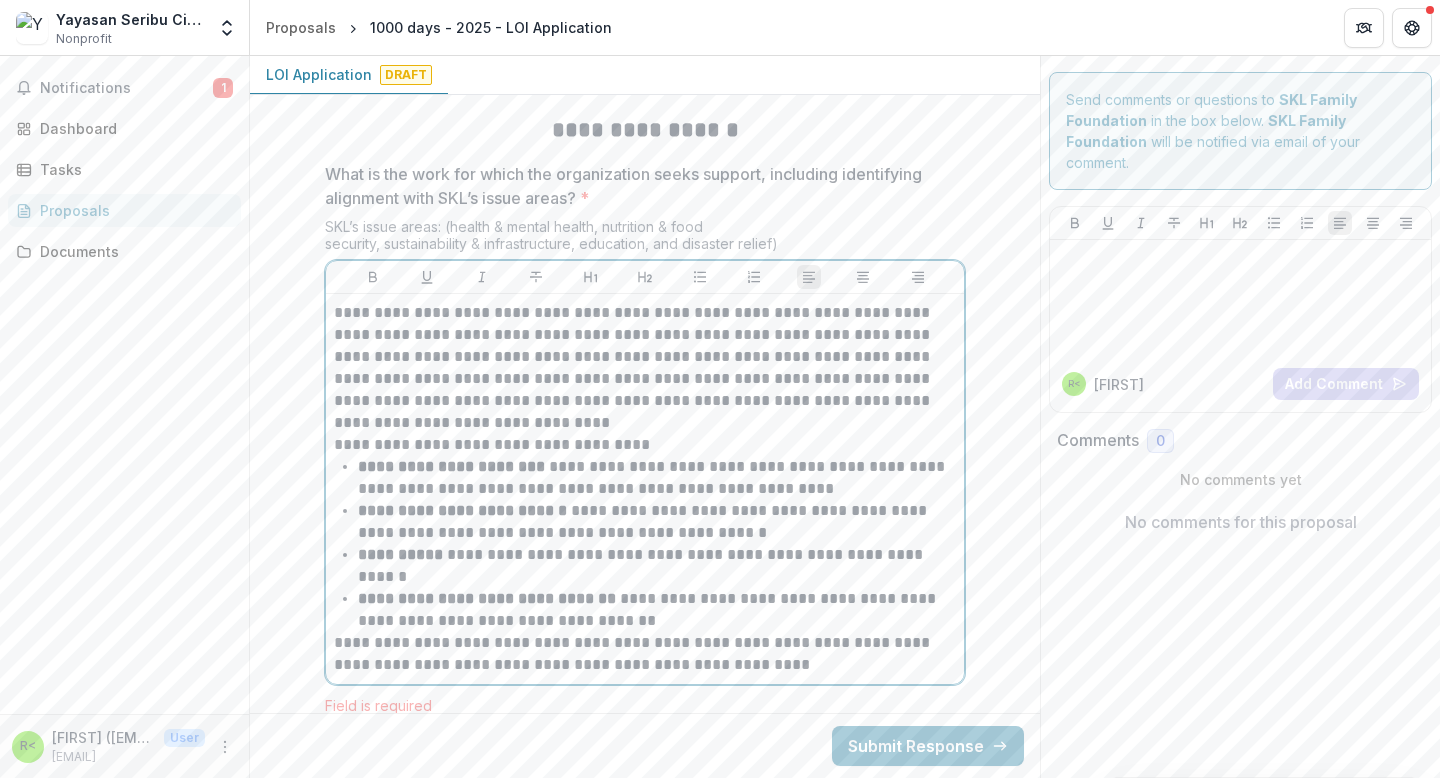 scroll, scrollTop: 2267, scrollLeft: 0, axis: vertical 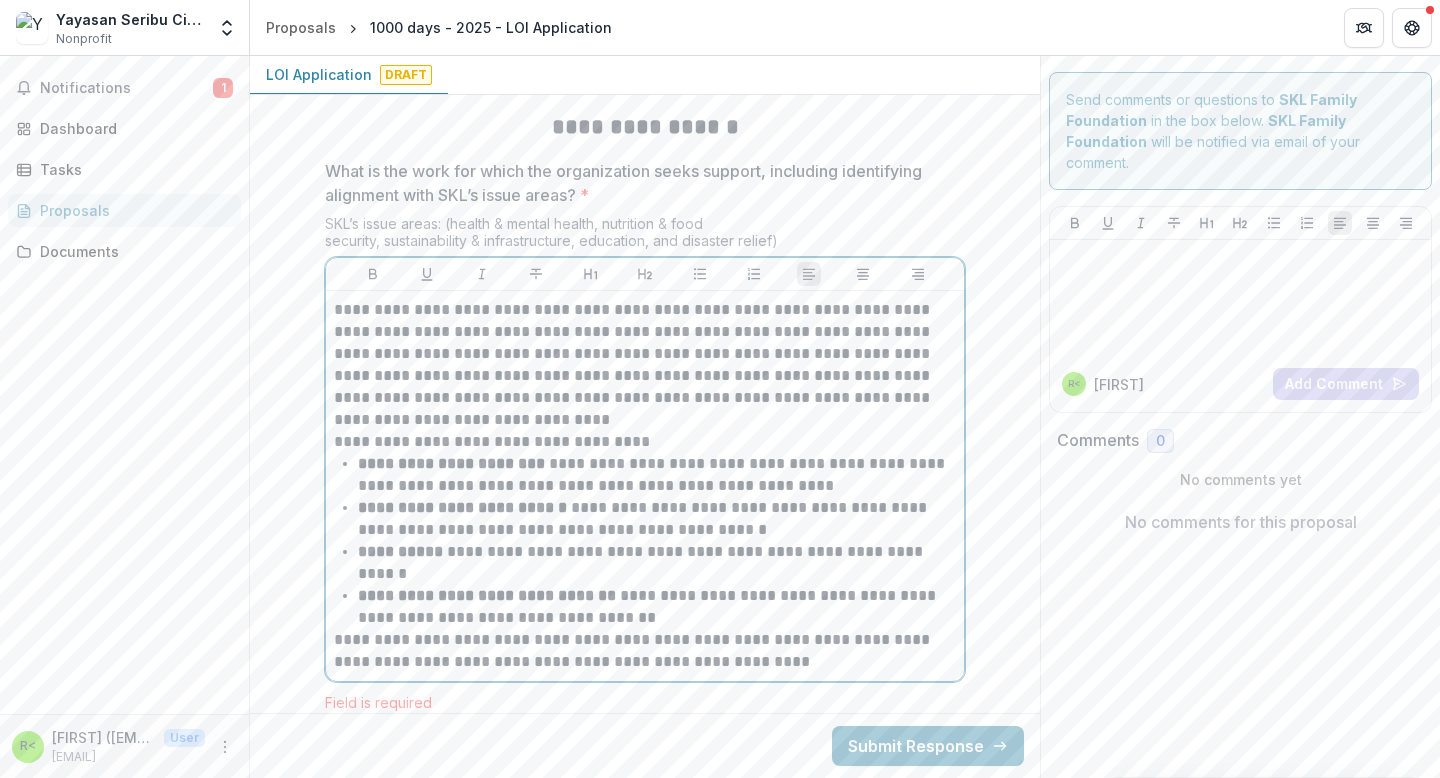 click on "**********" at bounding box center (657, 563) 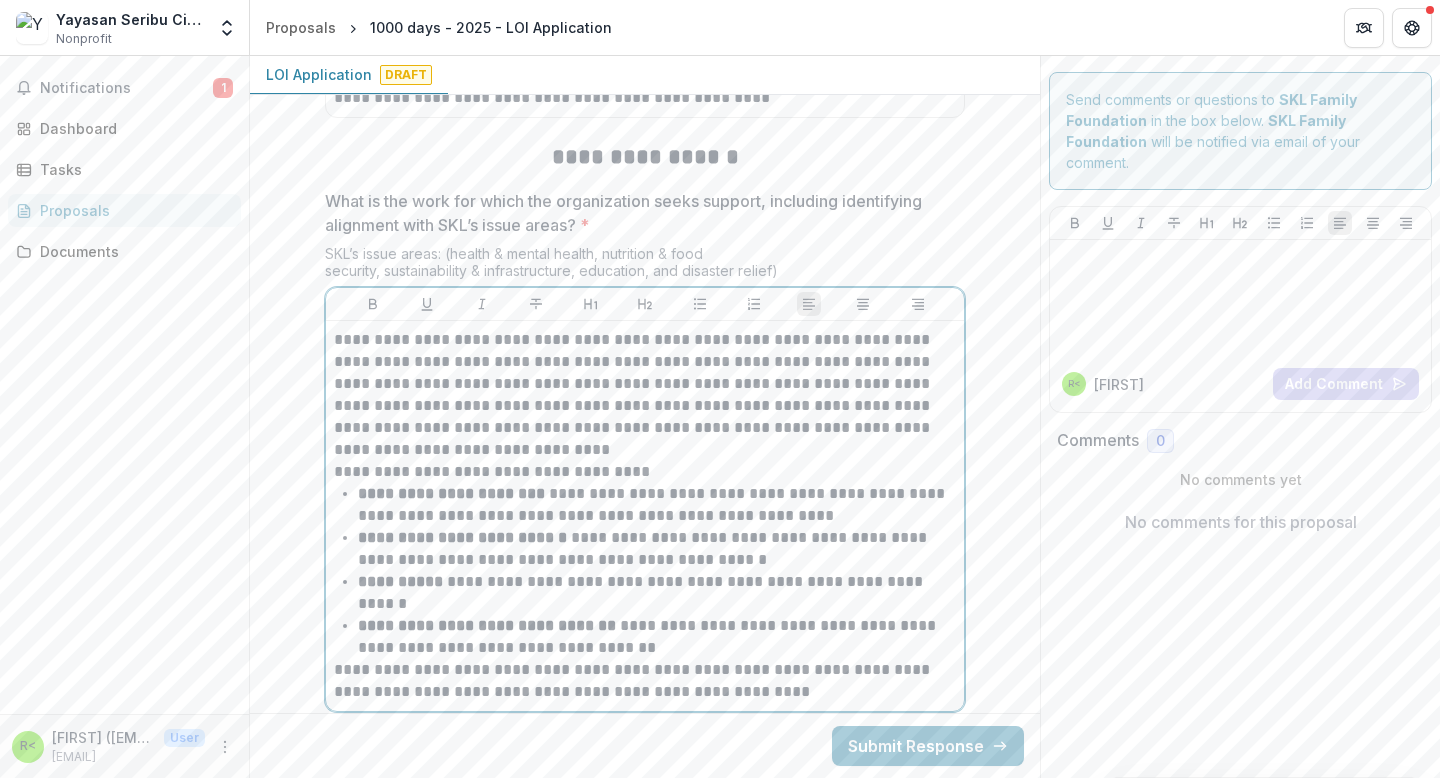scroll, scrollTop: 2238, scrollLeft: 0, axis: vertical 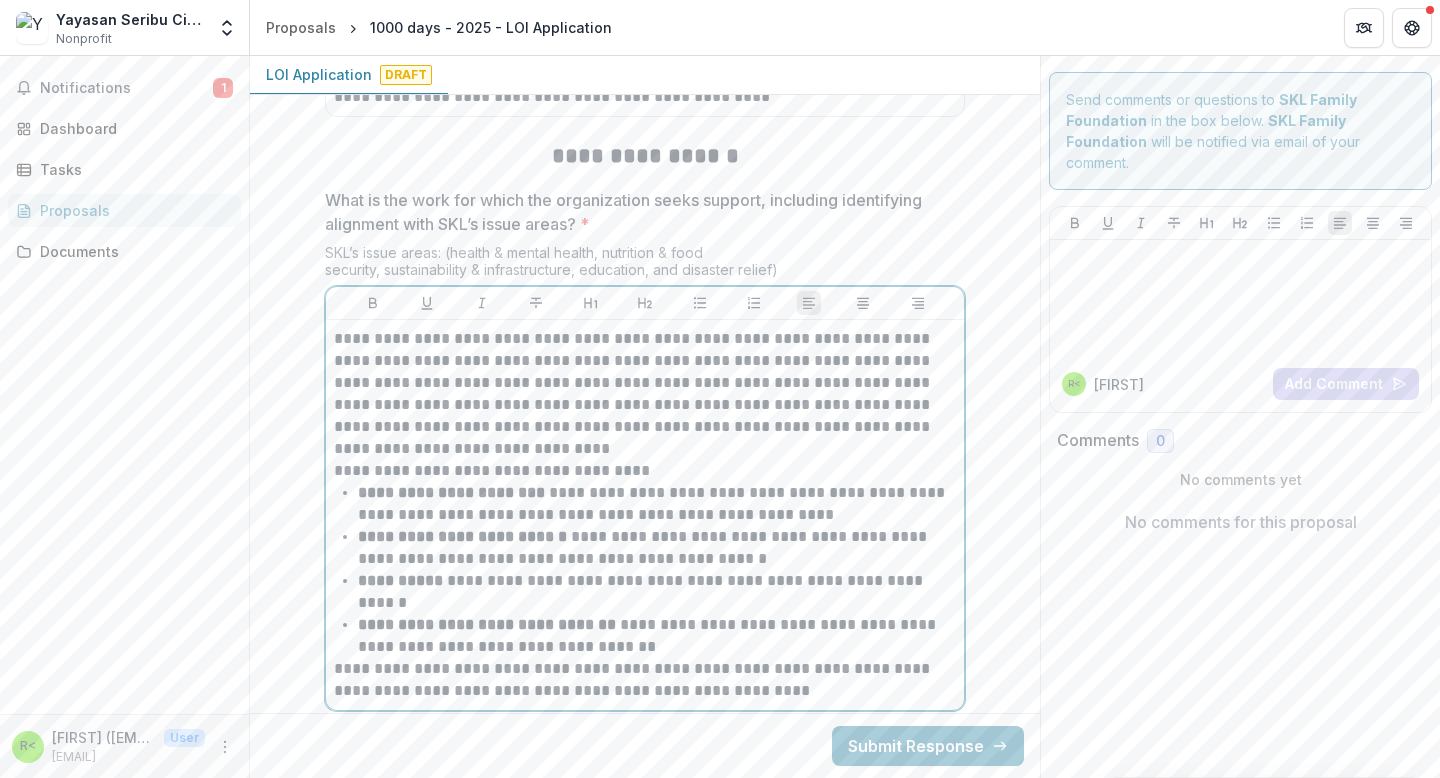 click on "**********" at bounding box center (645, 394) 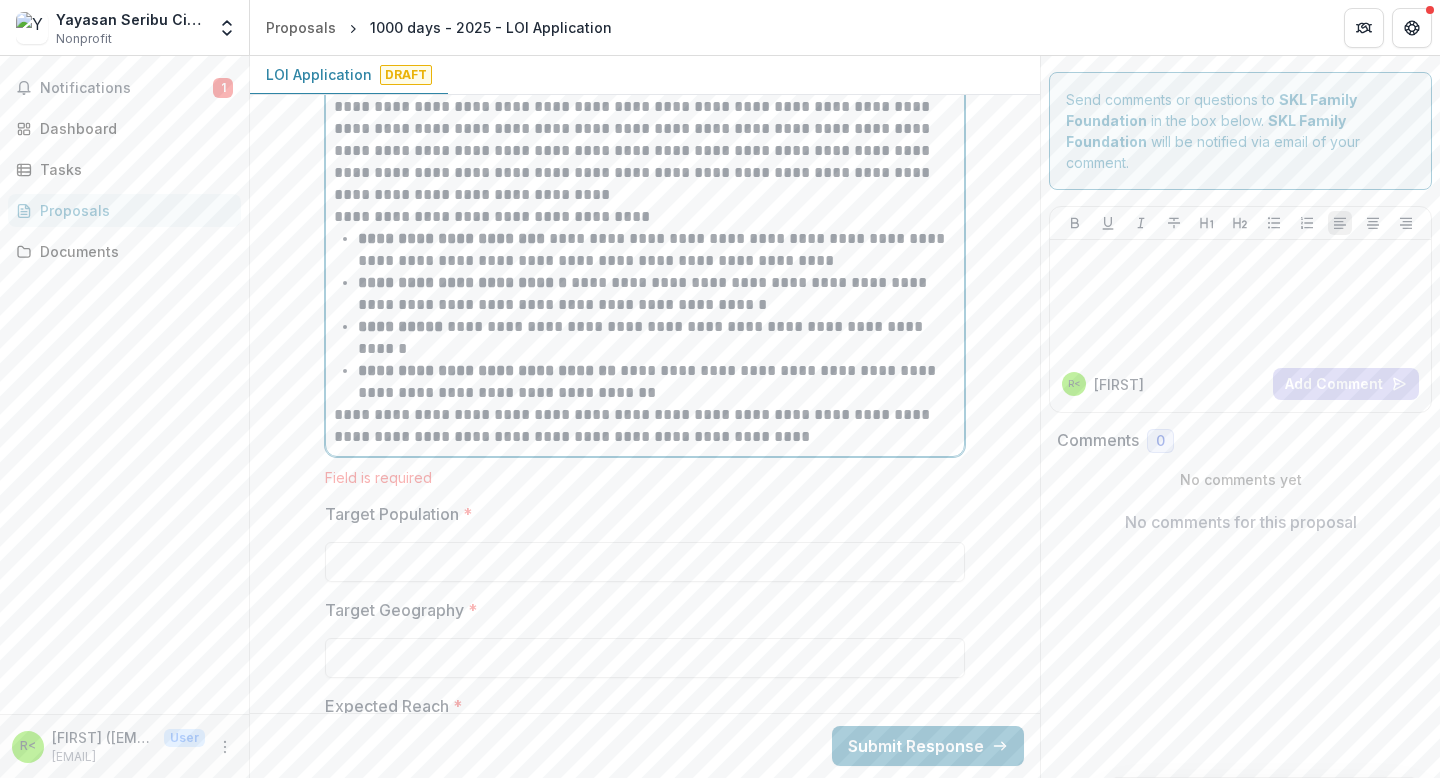 scroll, scrollTop: 2579, scrollLeft: 0, axis: vertical 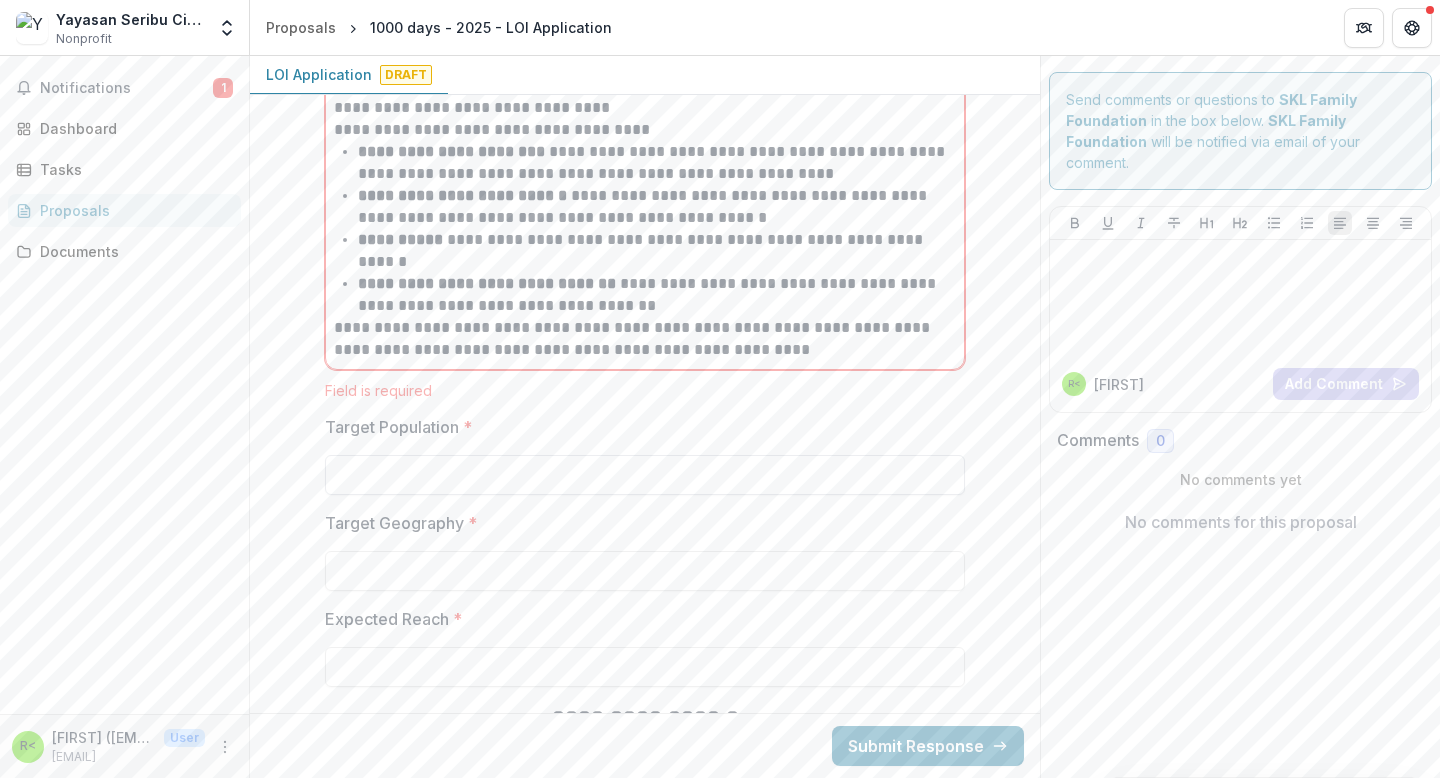 click on "**********" at bounding box center (645, 809) 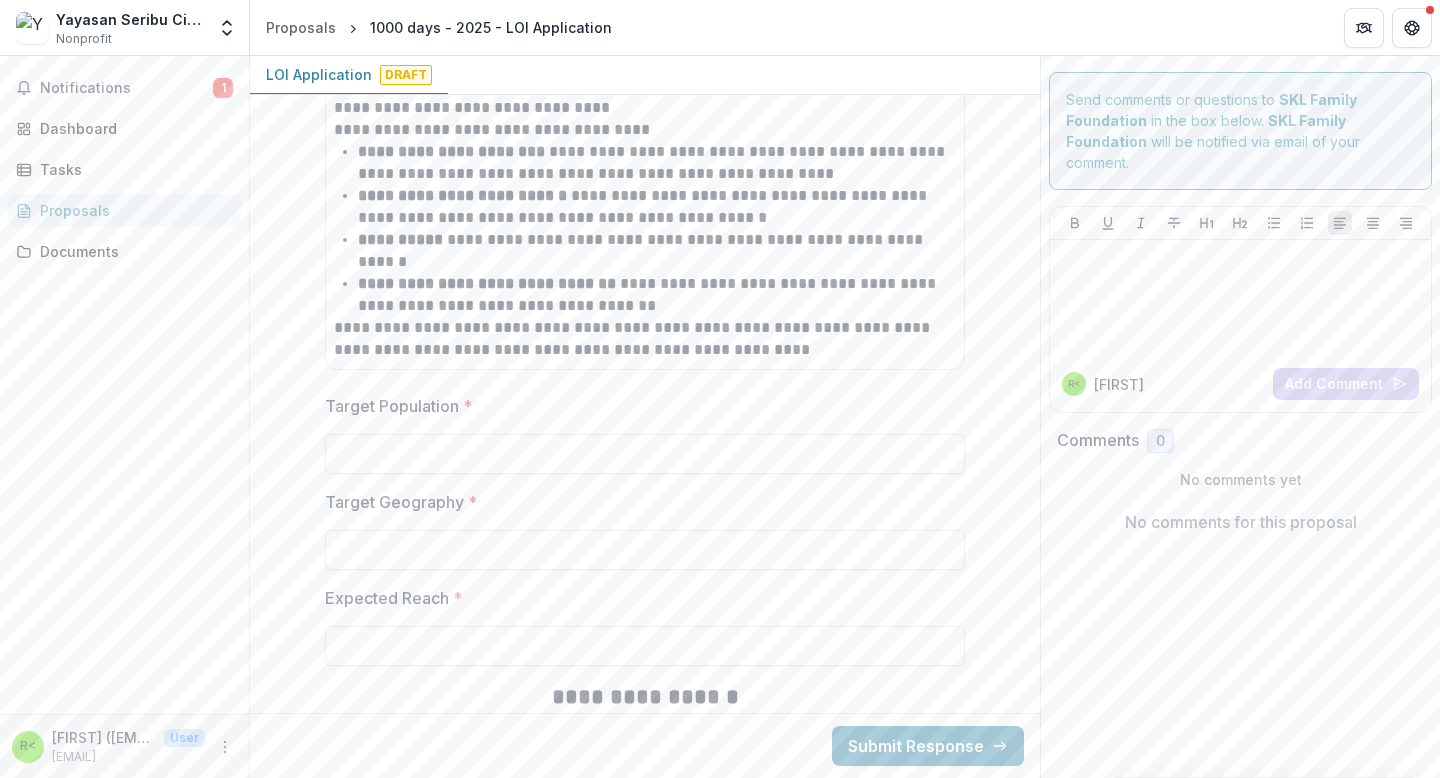 paste on "**********" 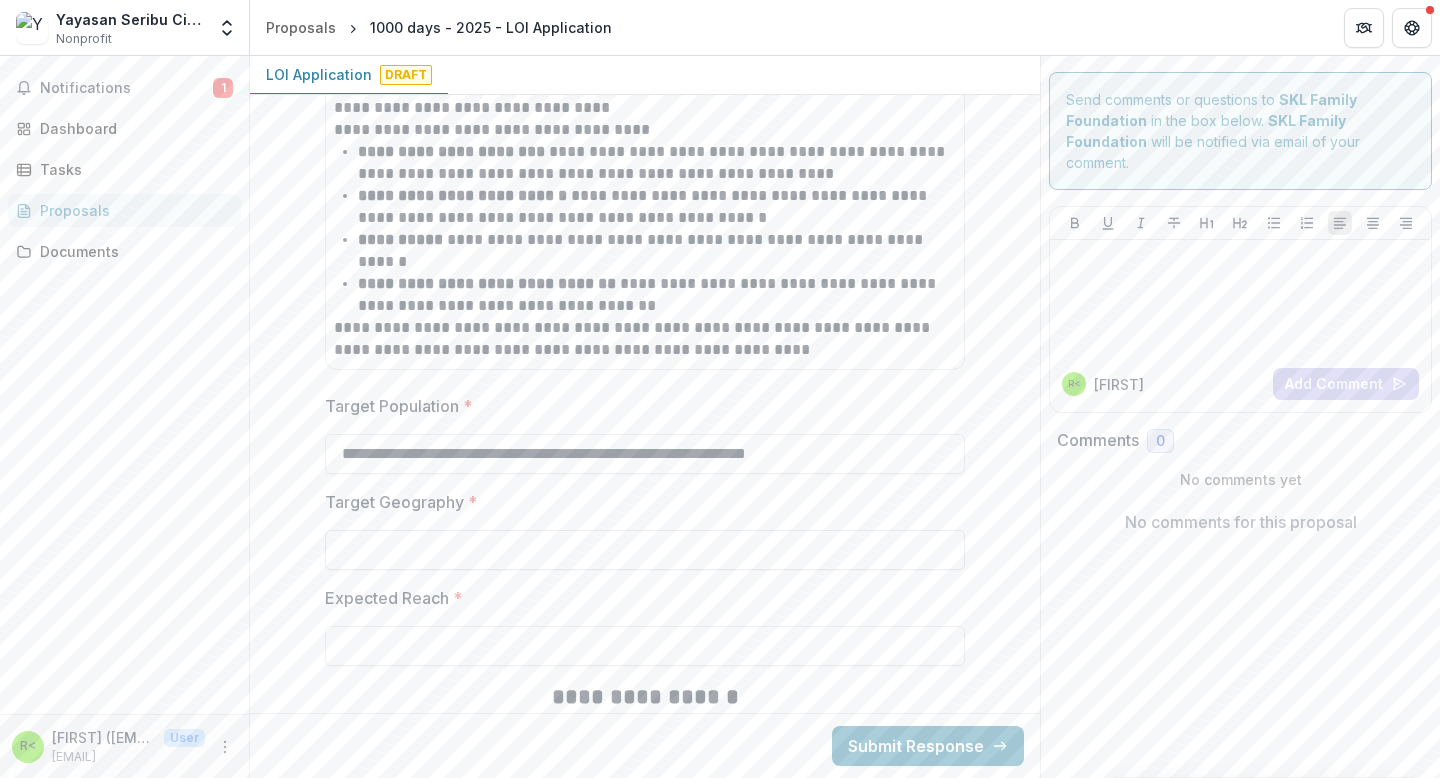 type on "**********" 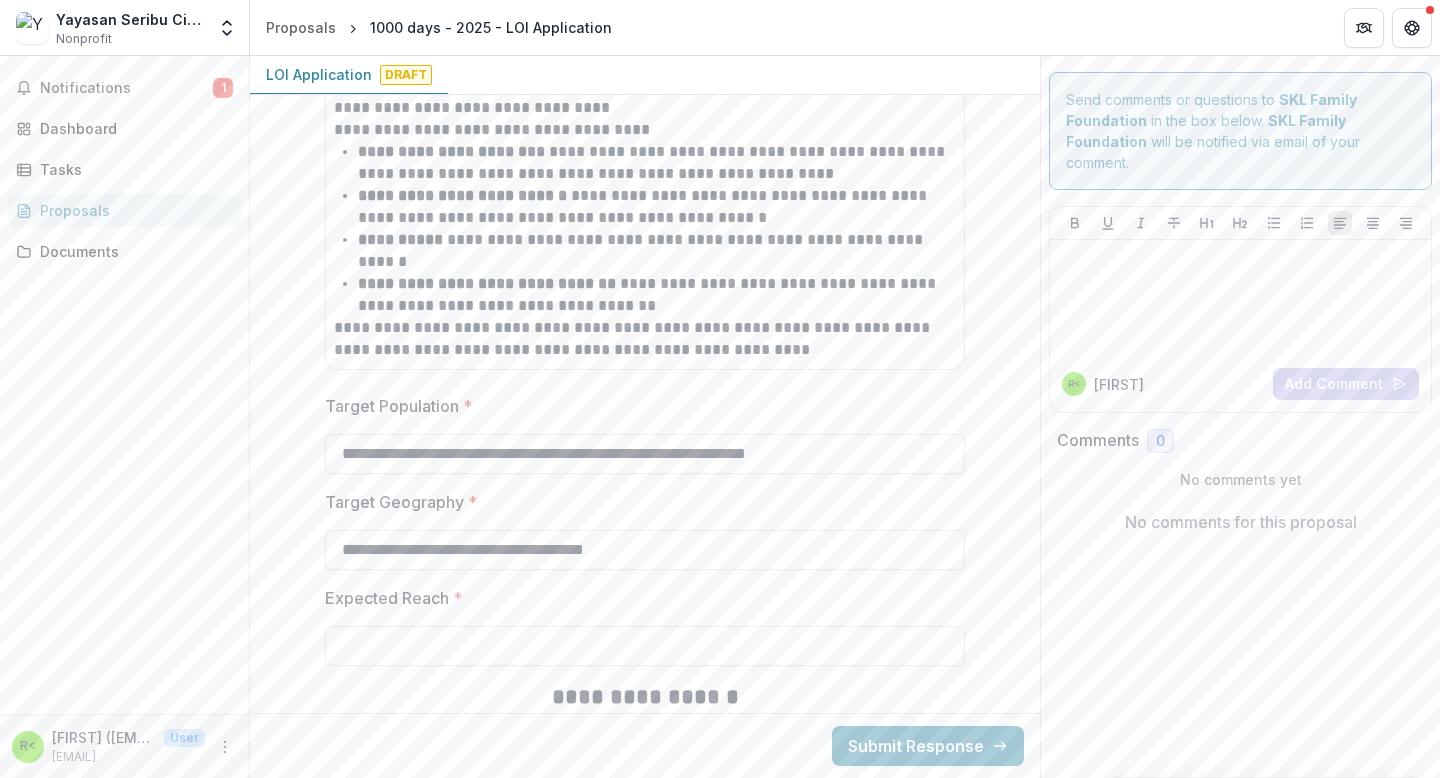 paste on "**********" 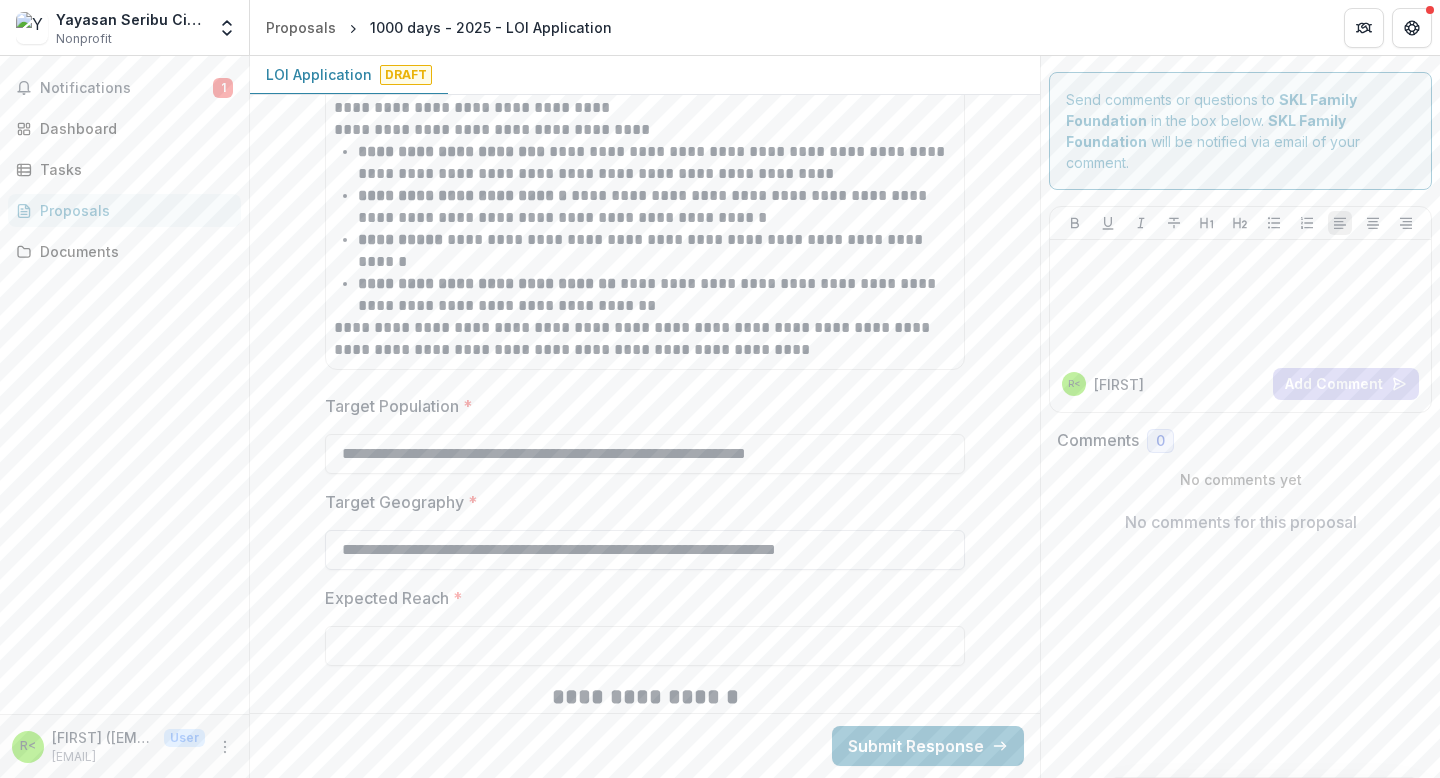 drag, startPoint x: 648, startPoint y: 552, endPoint x: 569, endPoint y: 545, distance: 79.30952 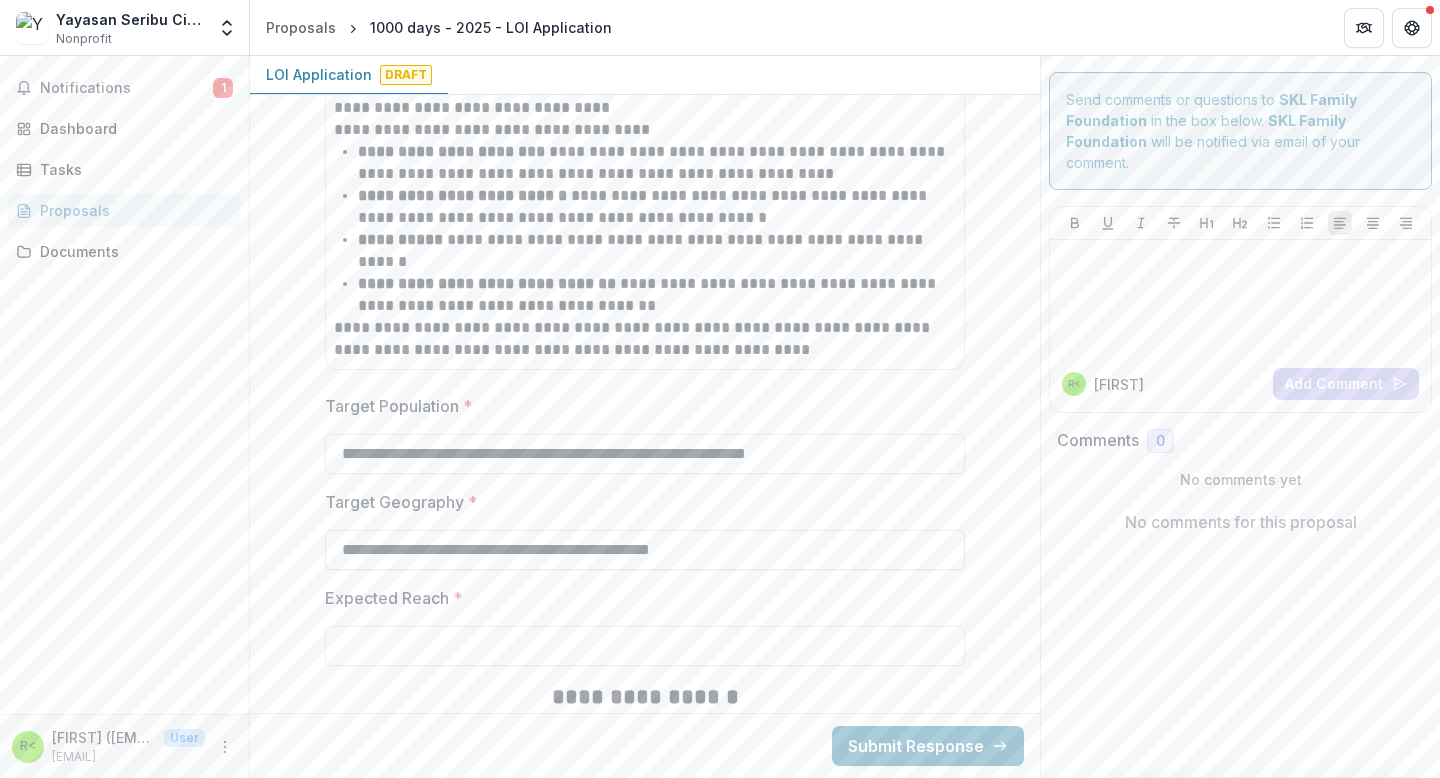 click on "**********" at bounding box center (645, 550) 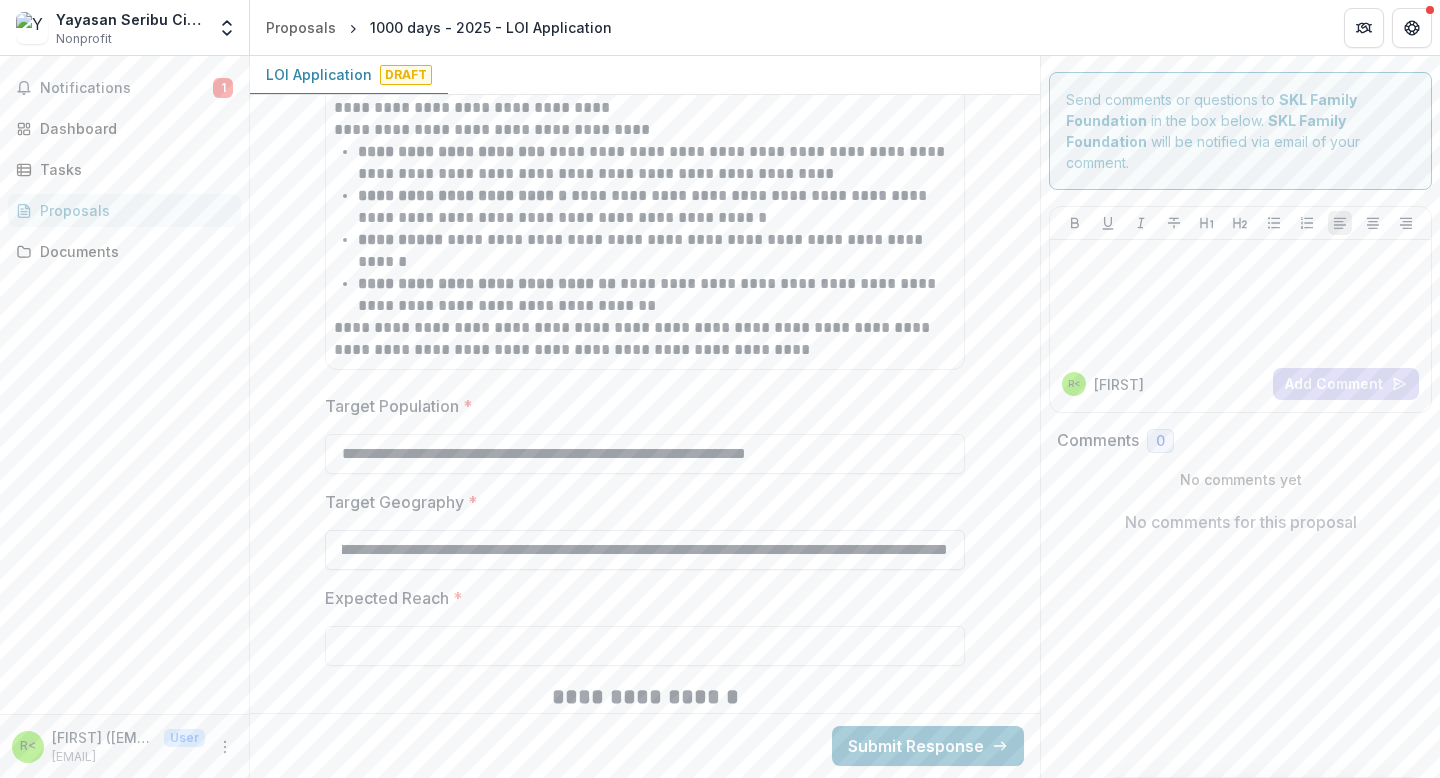 scroll, scrollTop: 0, scrollLeft: 0, axis: both 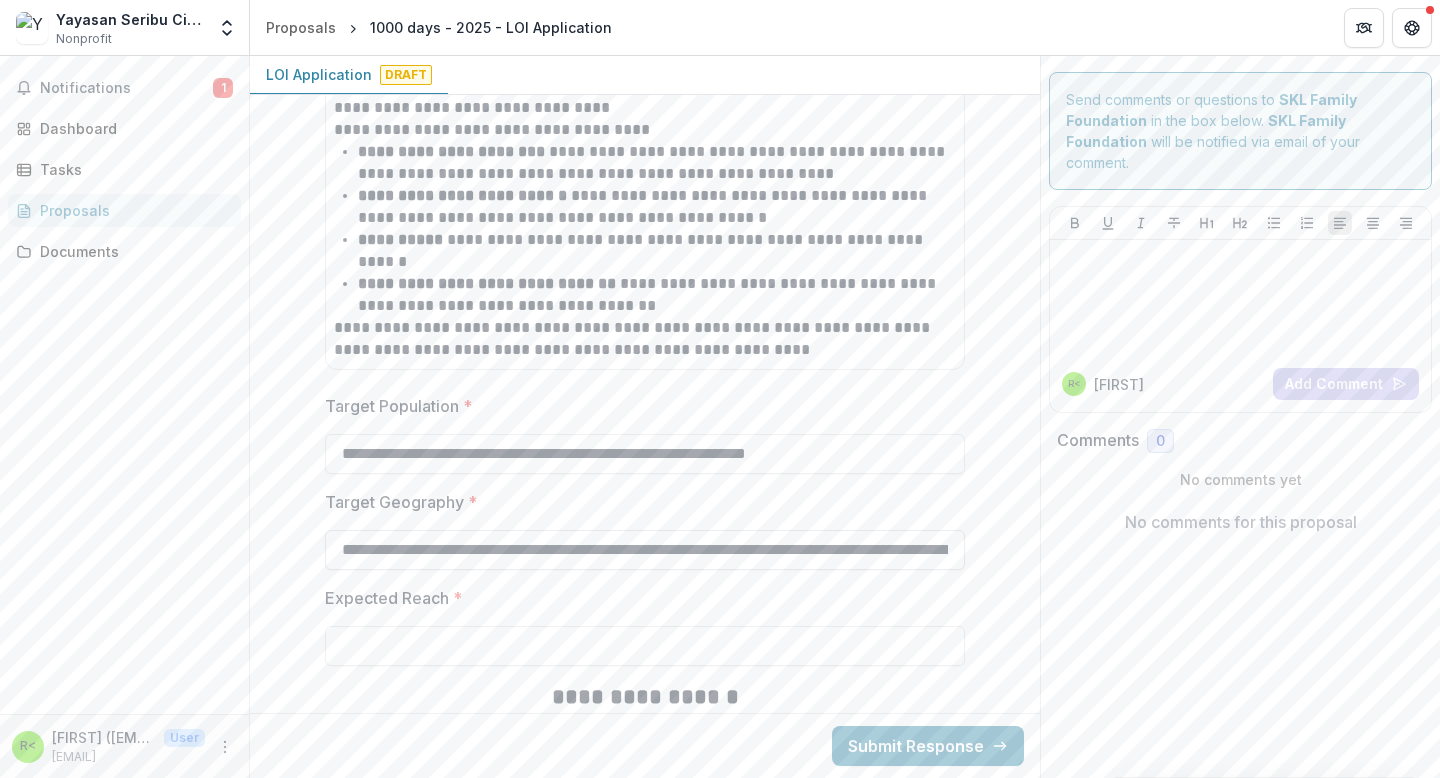 click on "**********" at bounding box center (645, 550) 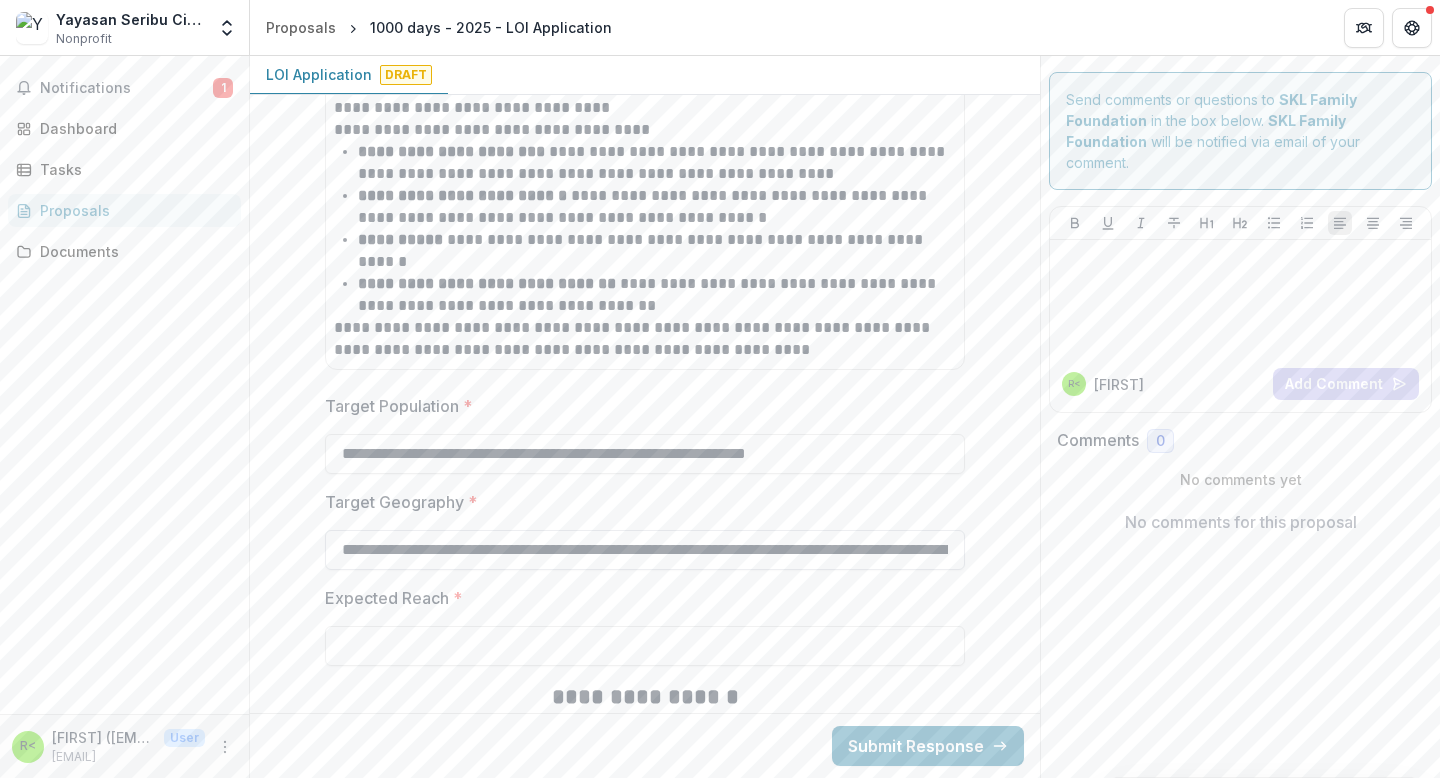 click on "**********" at bounding box center (645, 550) 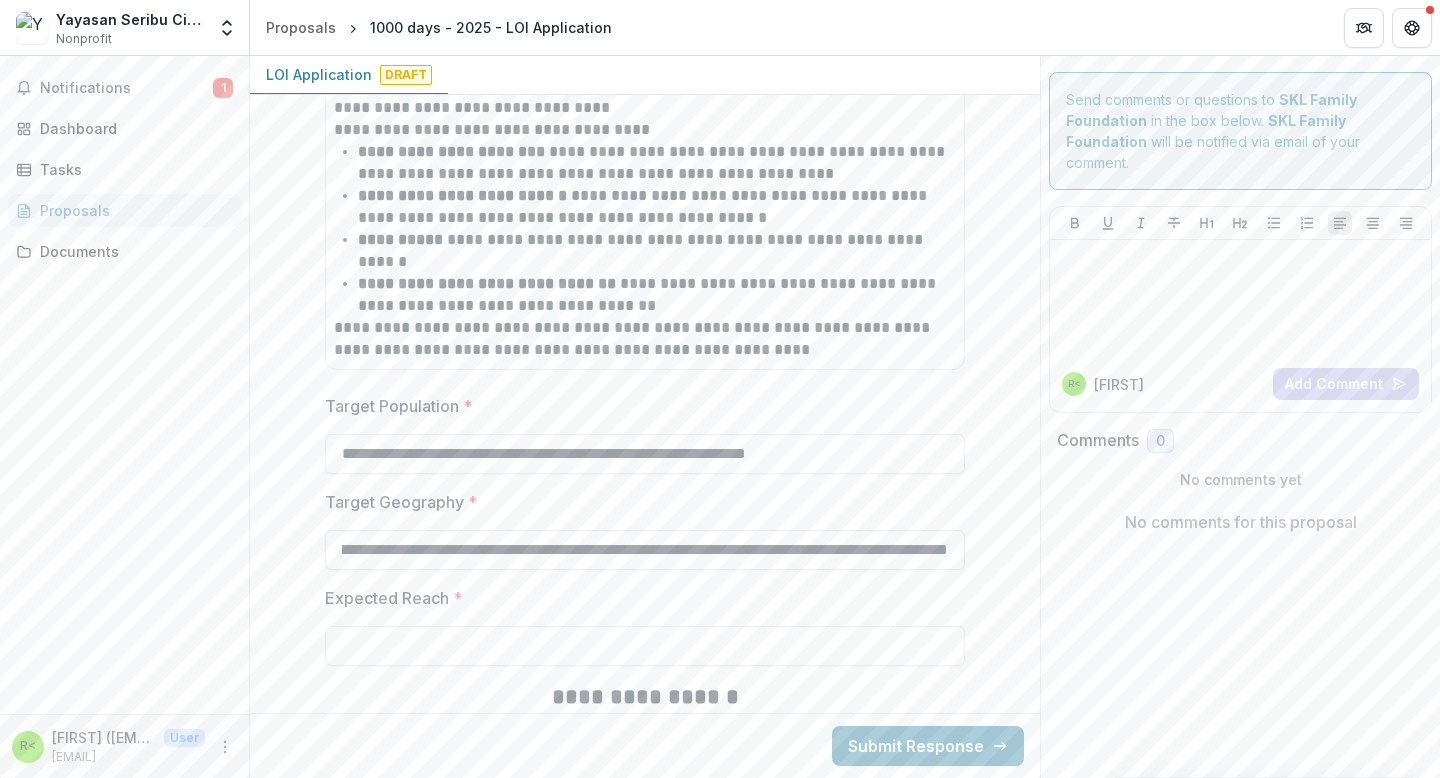 scroll, scrollTop: 0, scrollLeft: 170, axis: horizontal 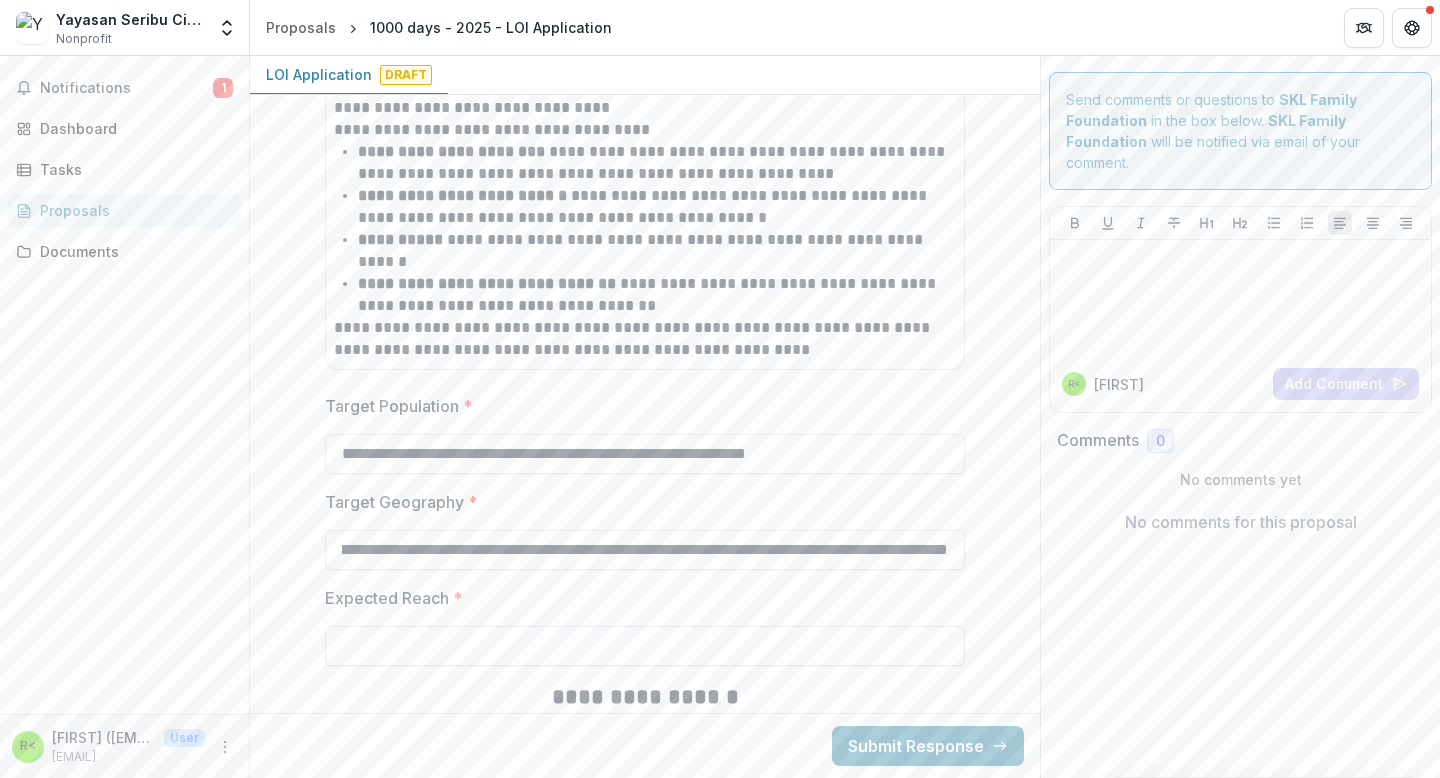 type on "**********" 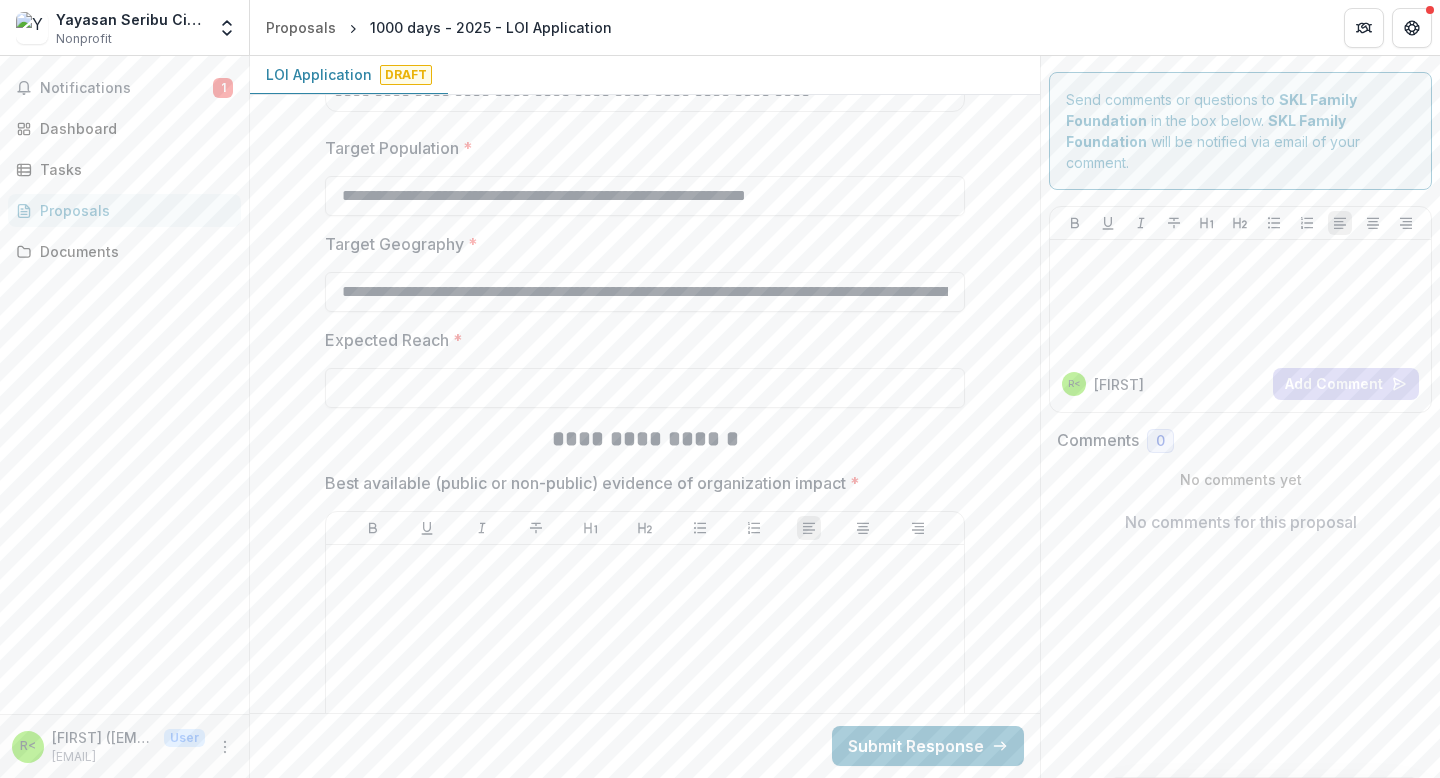 scroll, scrollTop: 2844, scrollLeft: 0, axis: vertical 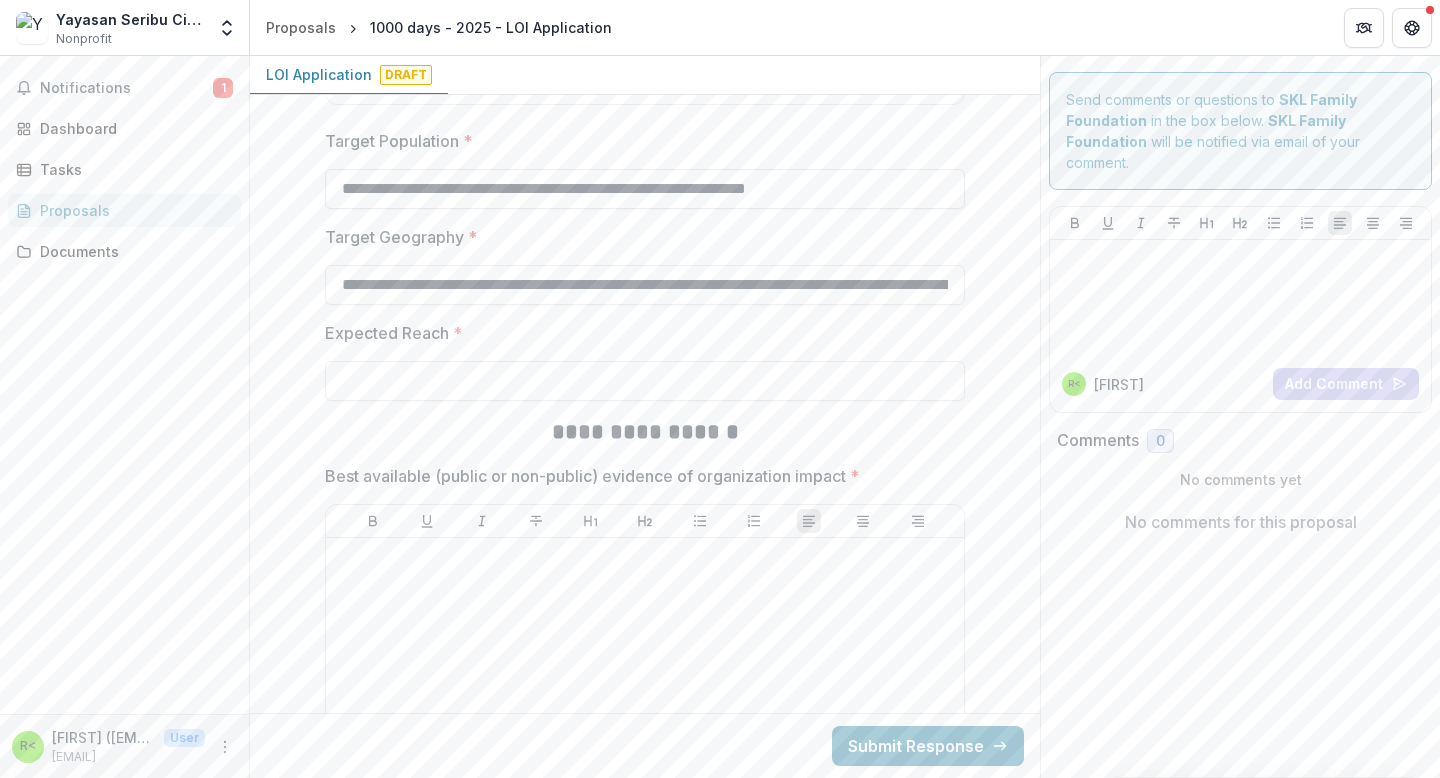 click on "**********" at bounding box center [645, 189] 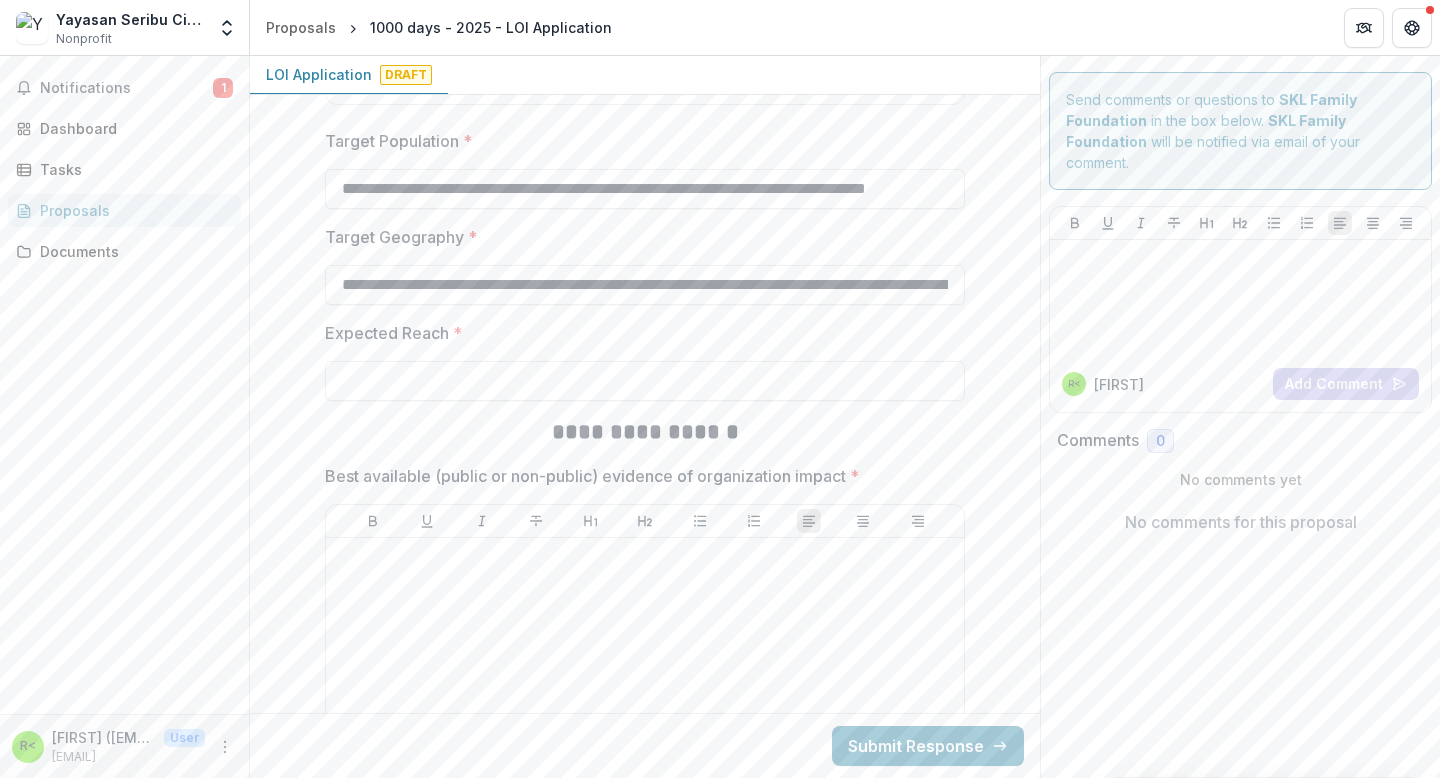 type on "**********" 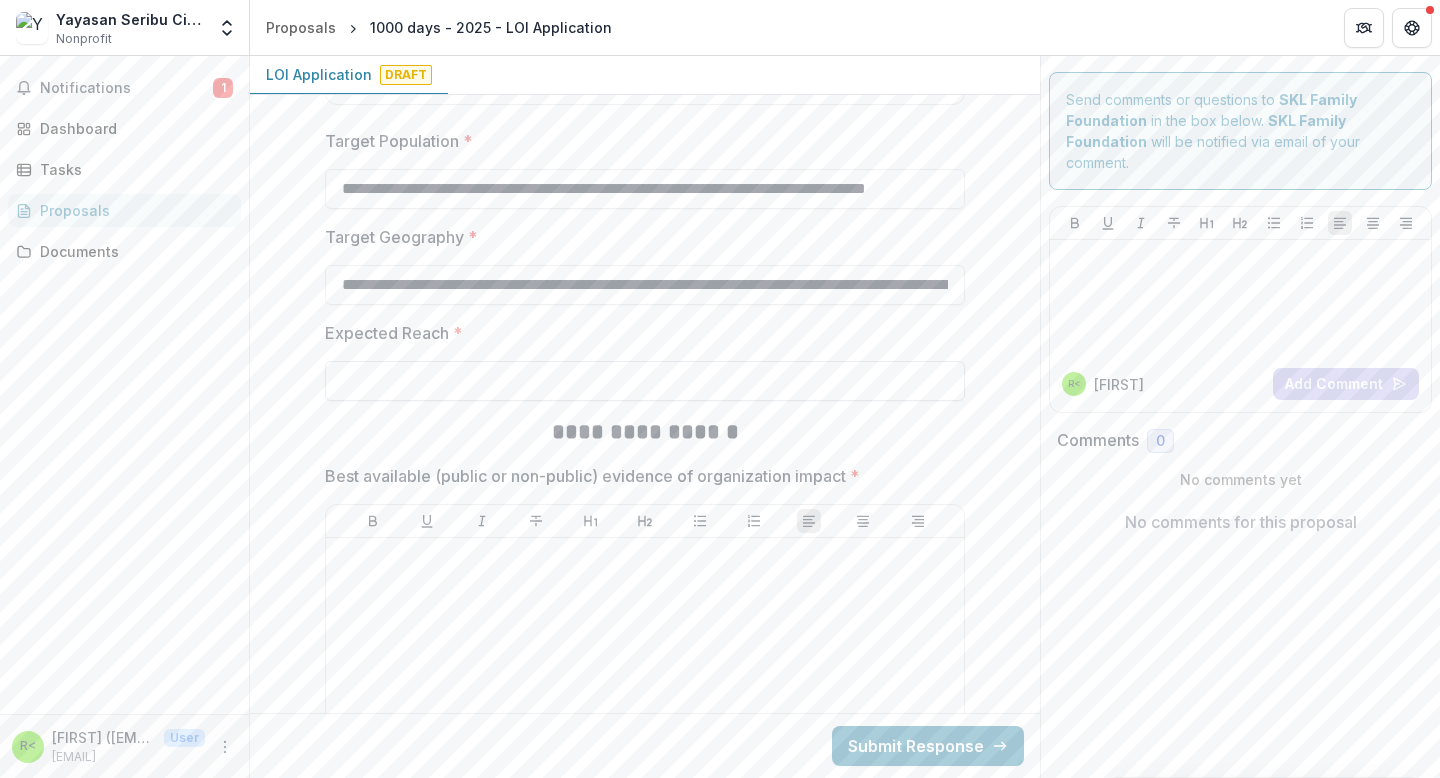 click on "Expected Reach *" at bounding box center [645, 381] 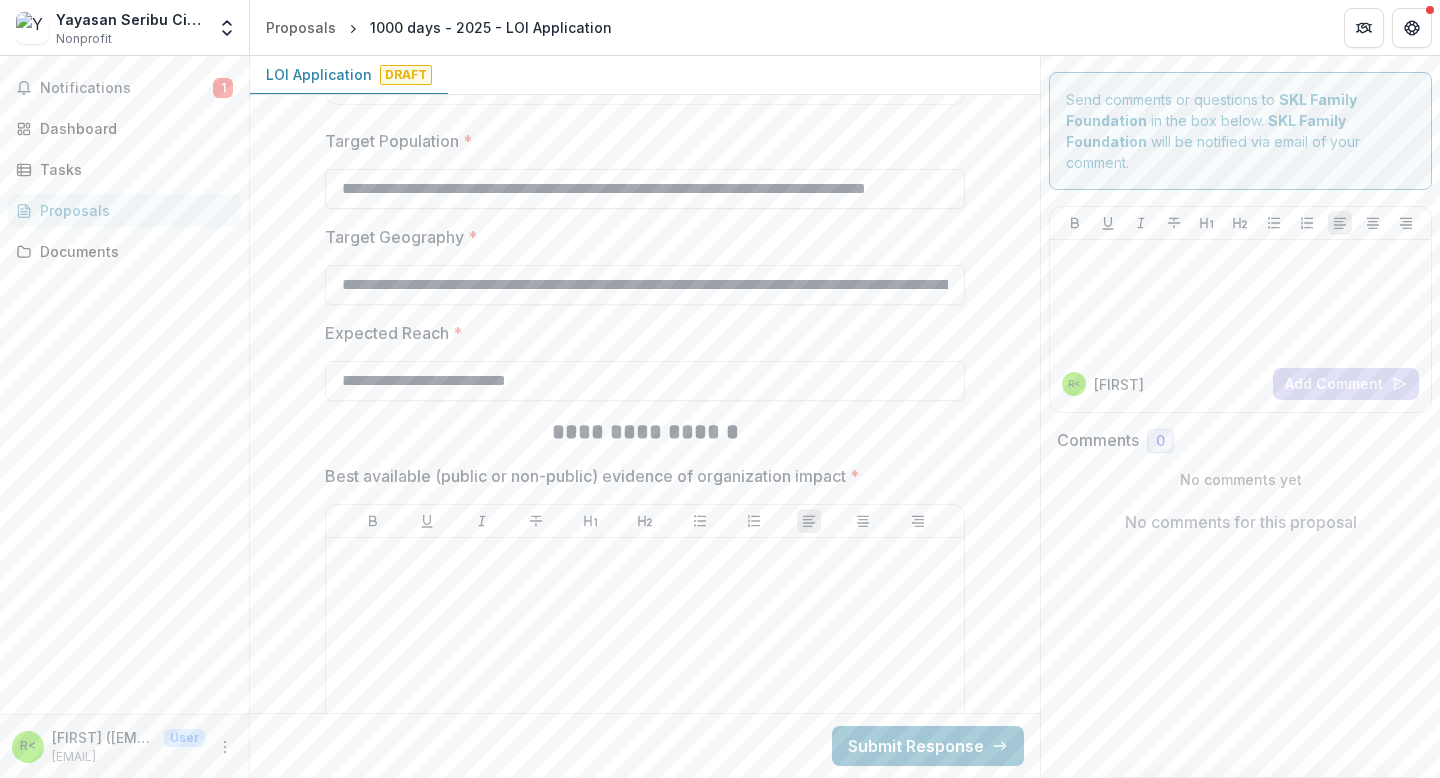 click on "**********" at bounding box center [645, 189] 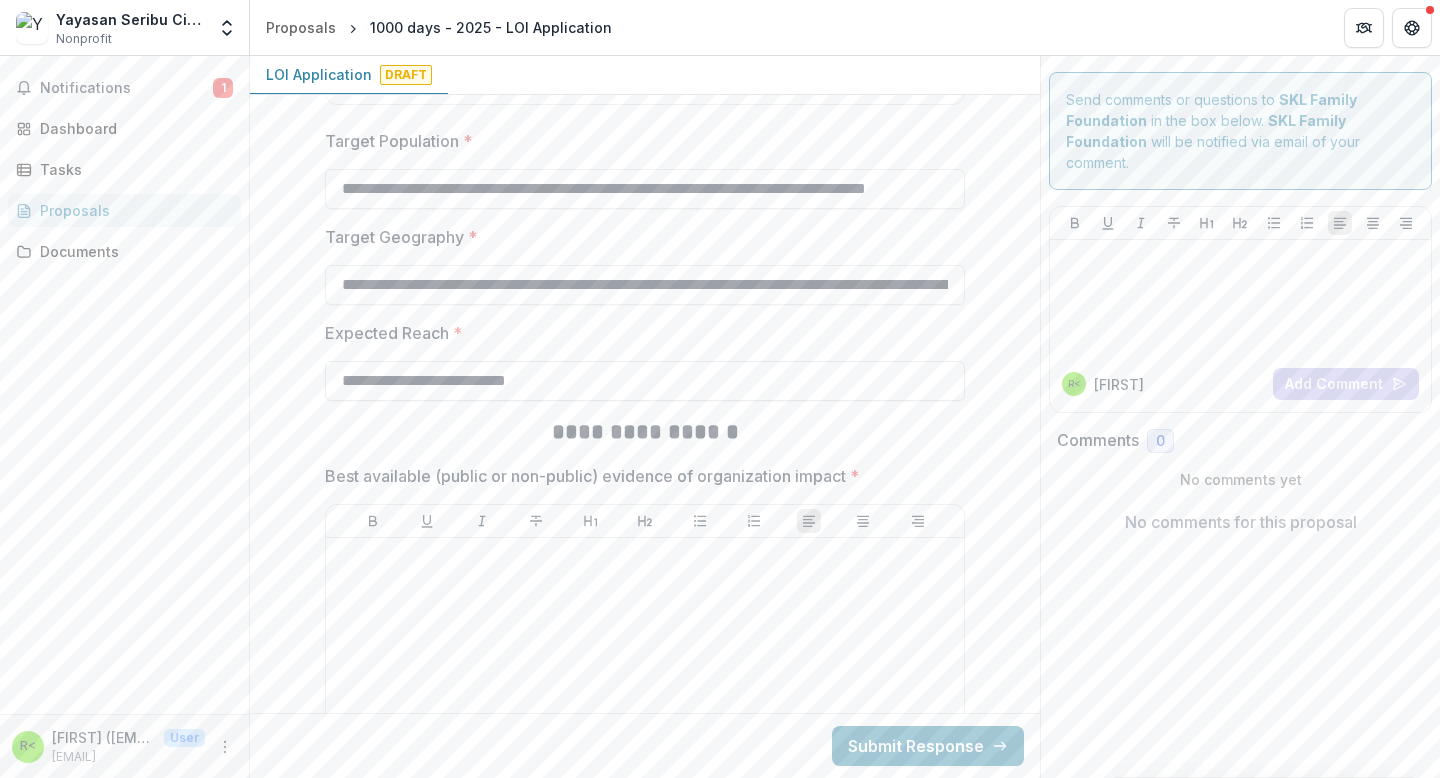 click on "**********" at bounding box center (645, 381) 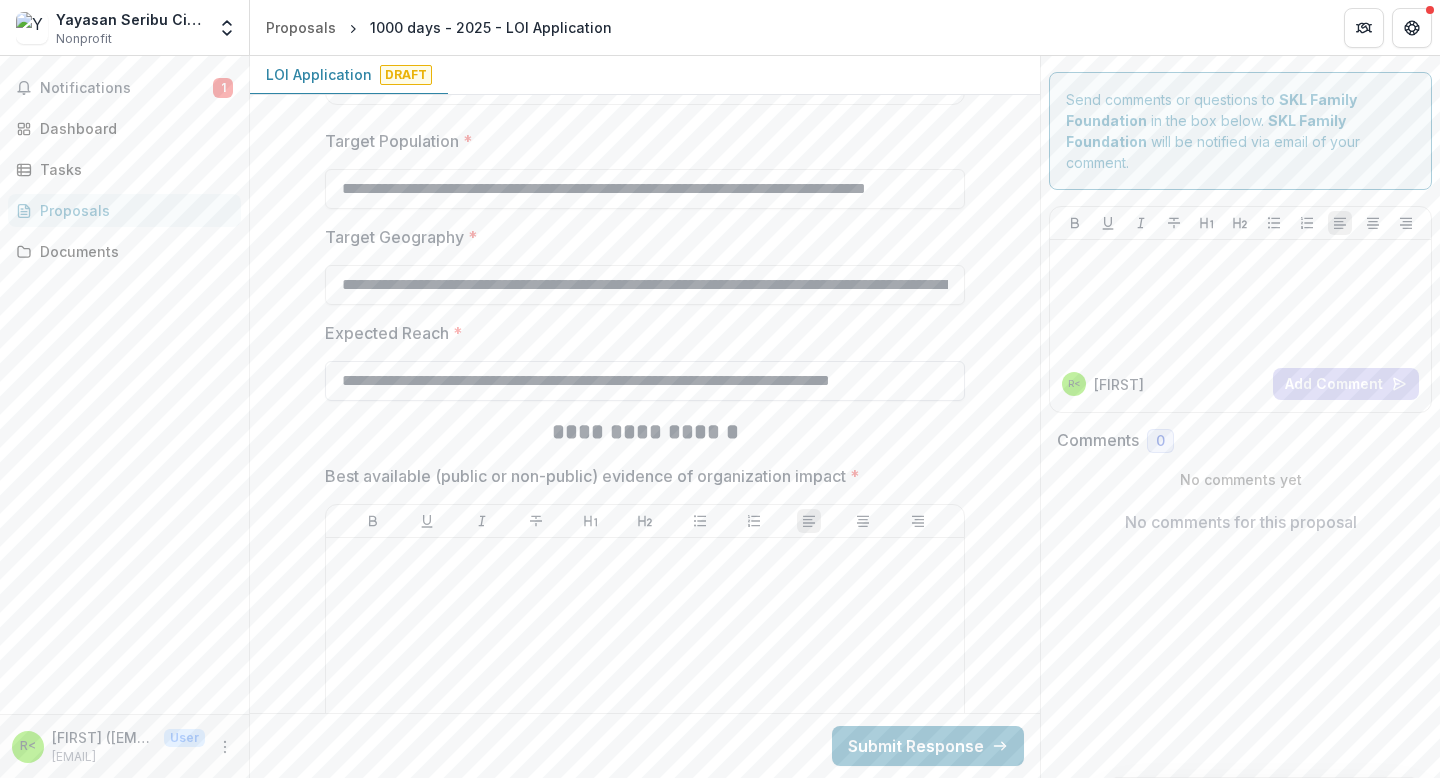 scroll, scrollTop: 0, scrollLeft: 58, axis: horizontal 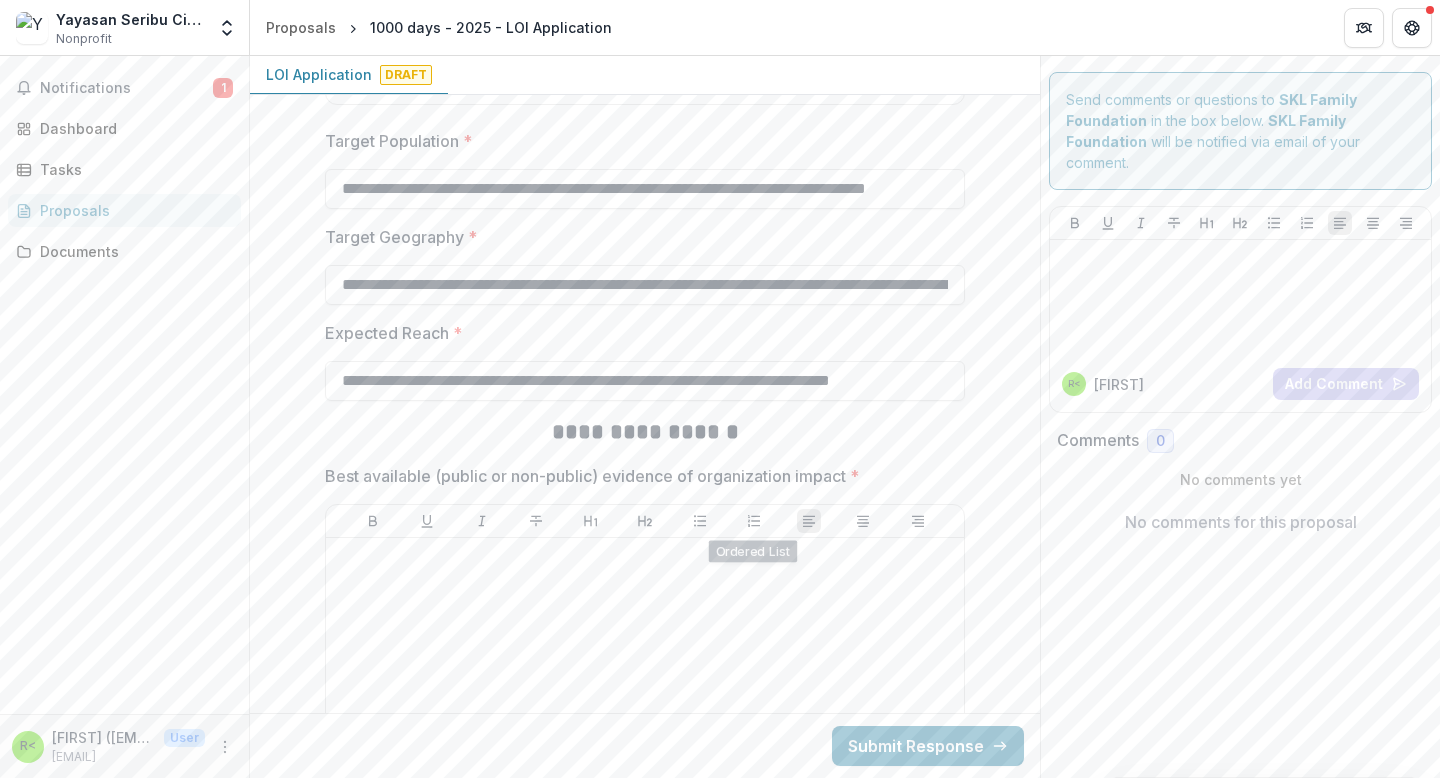 type on "**********" 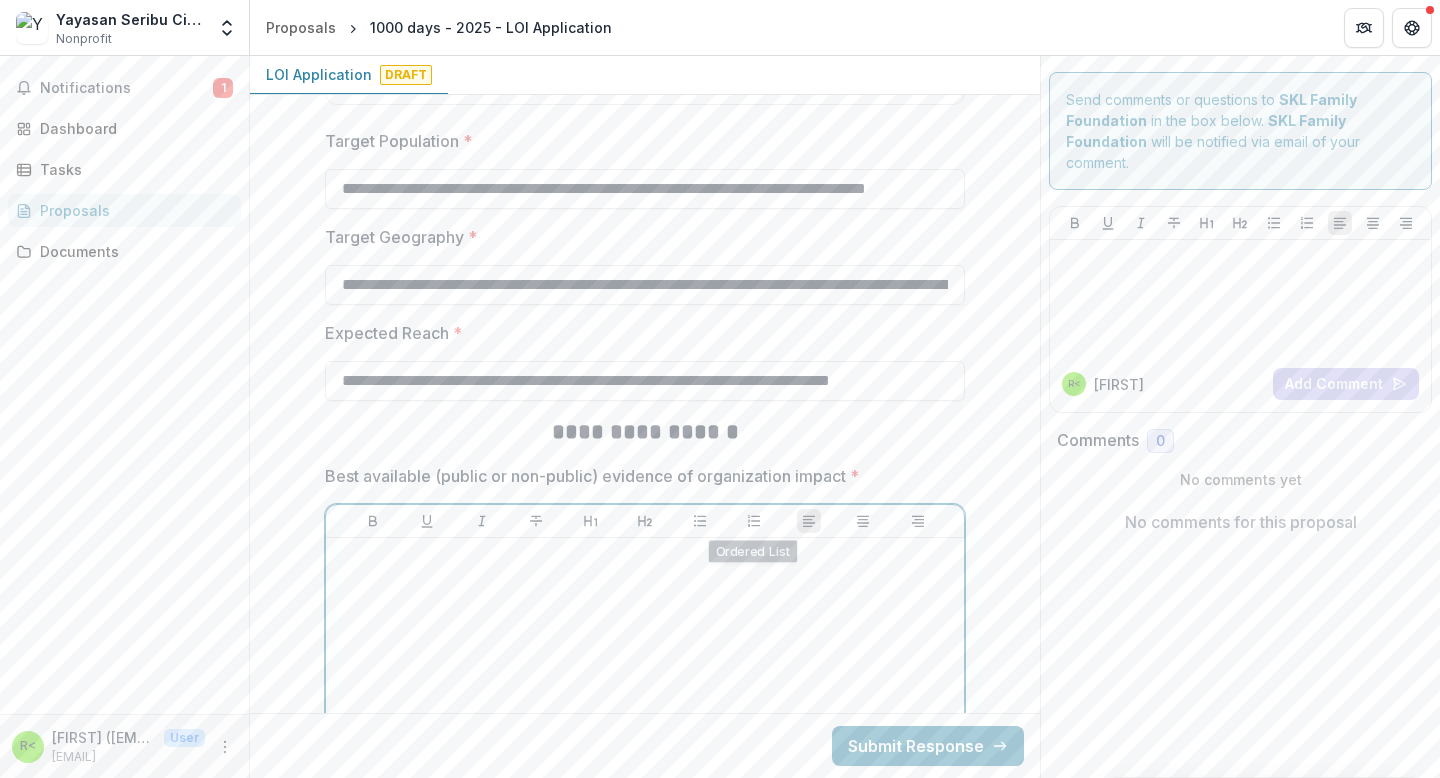 click at bounding box center [645, 696] 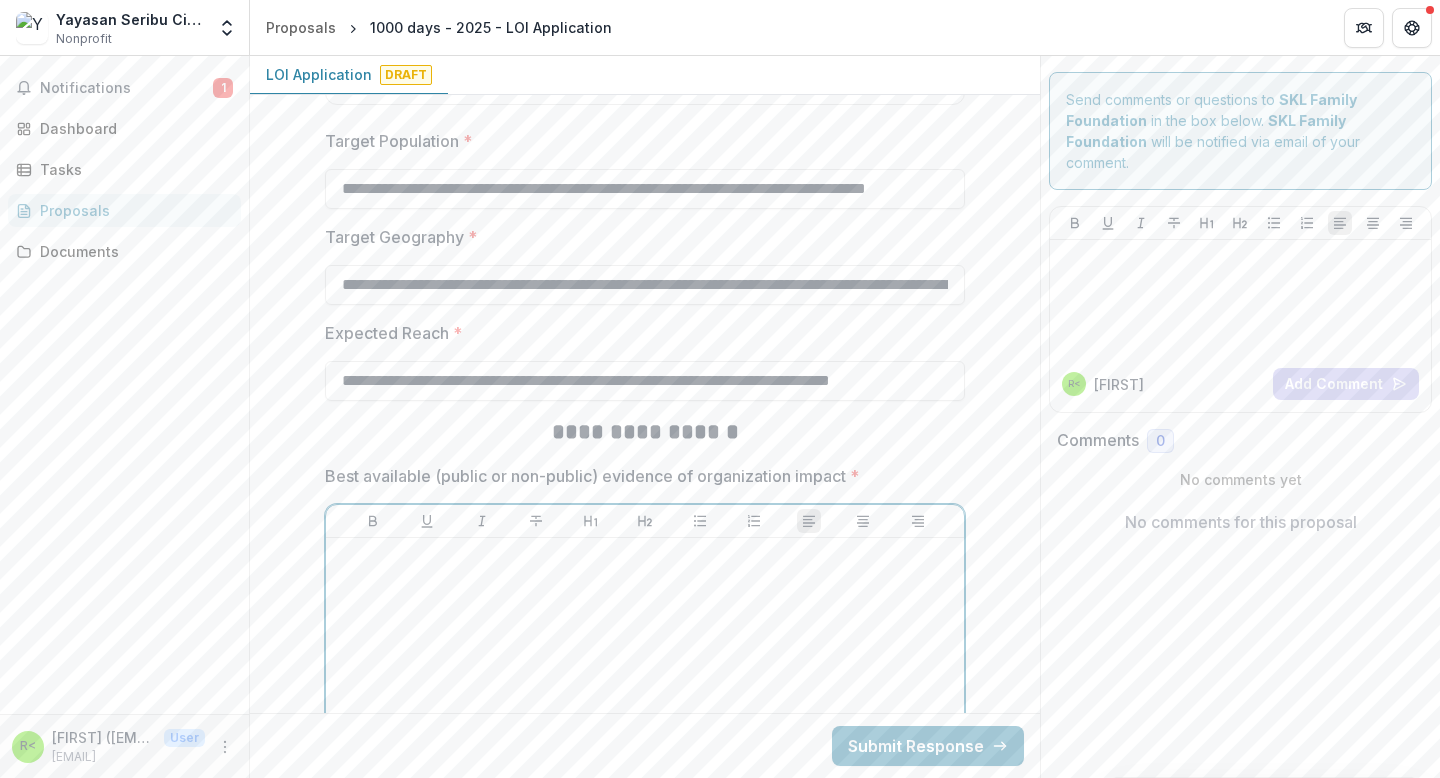scroll, scrollTop: 0, scrollLeft: 0, axis: both 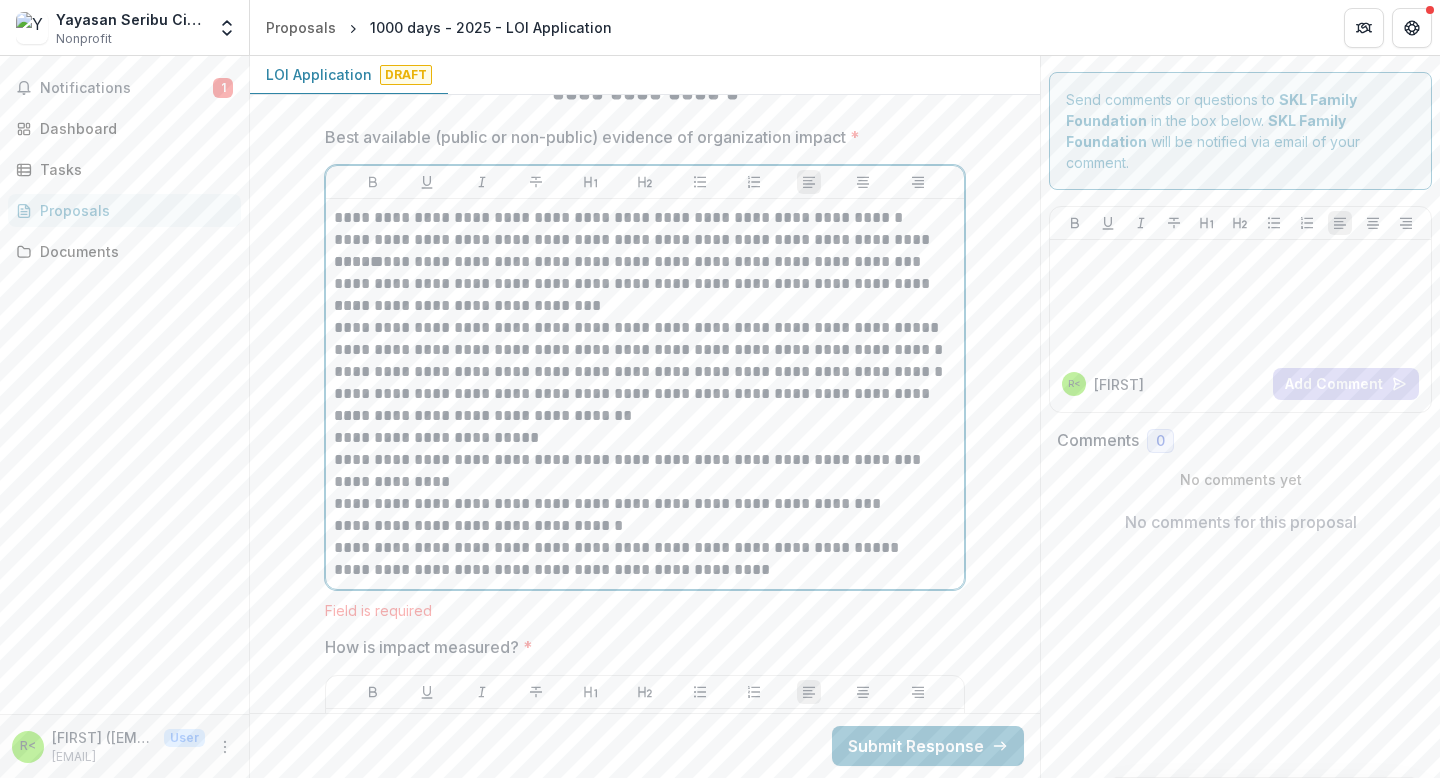 click on "**********" at bounding box center [645, 262] 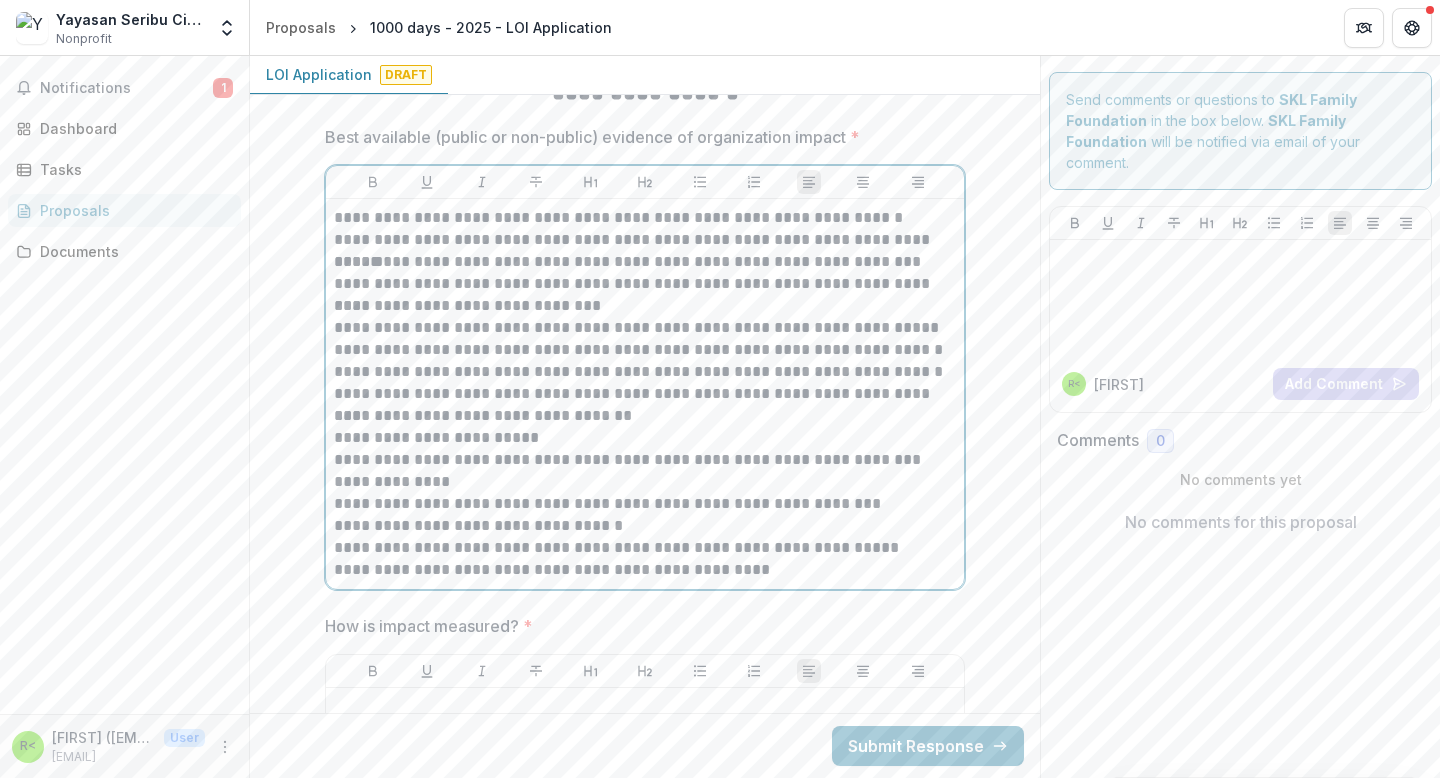 click on "**********" at bounding box center [645, 284] 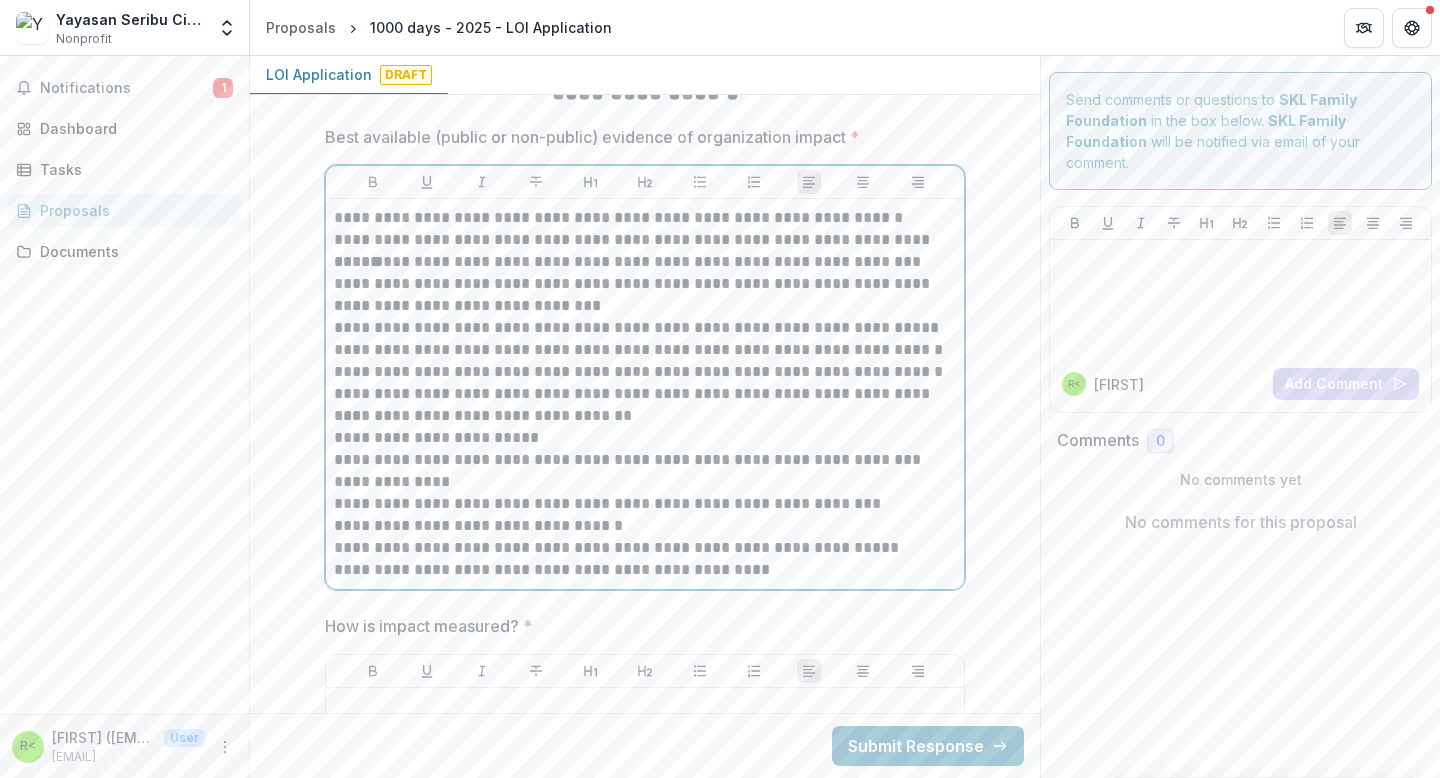 click on "**********" at bounding box center (645, 328) 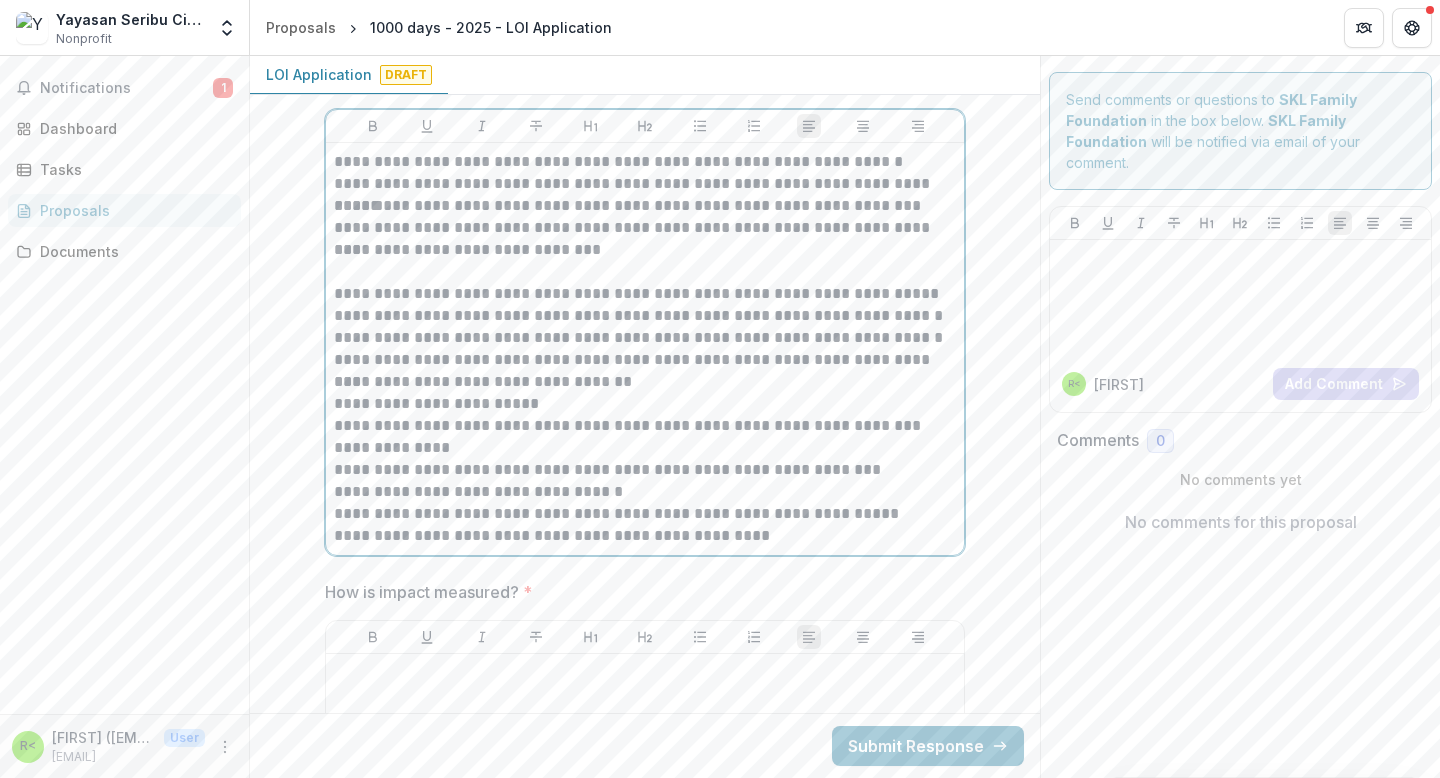 scroll, scrollTop: 3242, scrollLeft: 0, axis: vertical 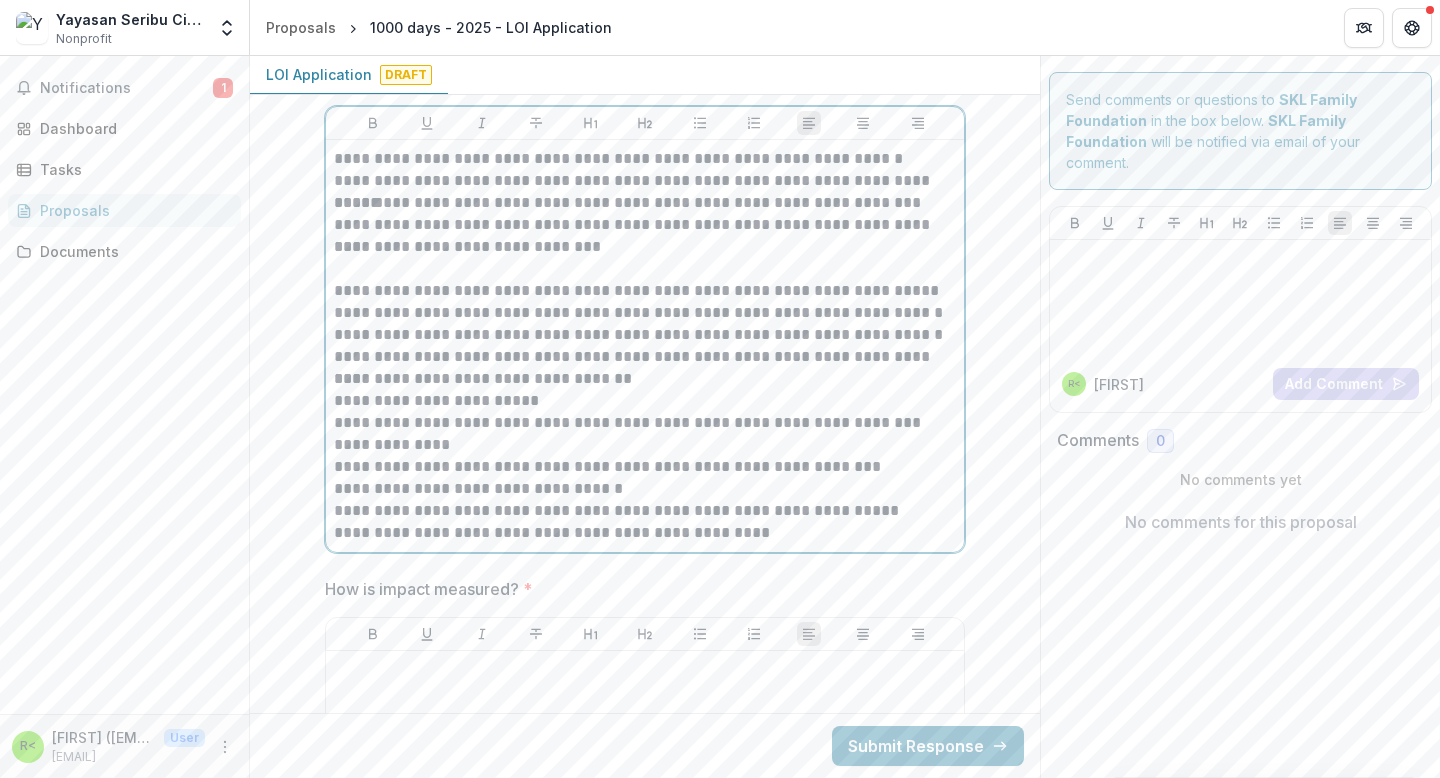 click on "**********" at bounding box center [645, 401] 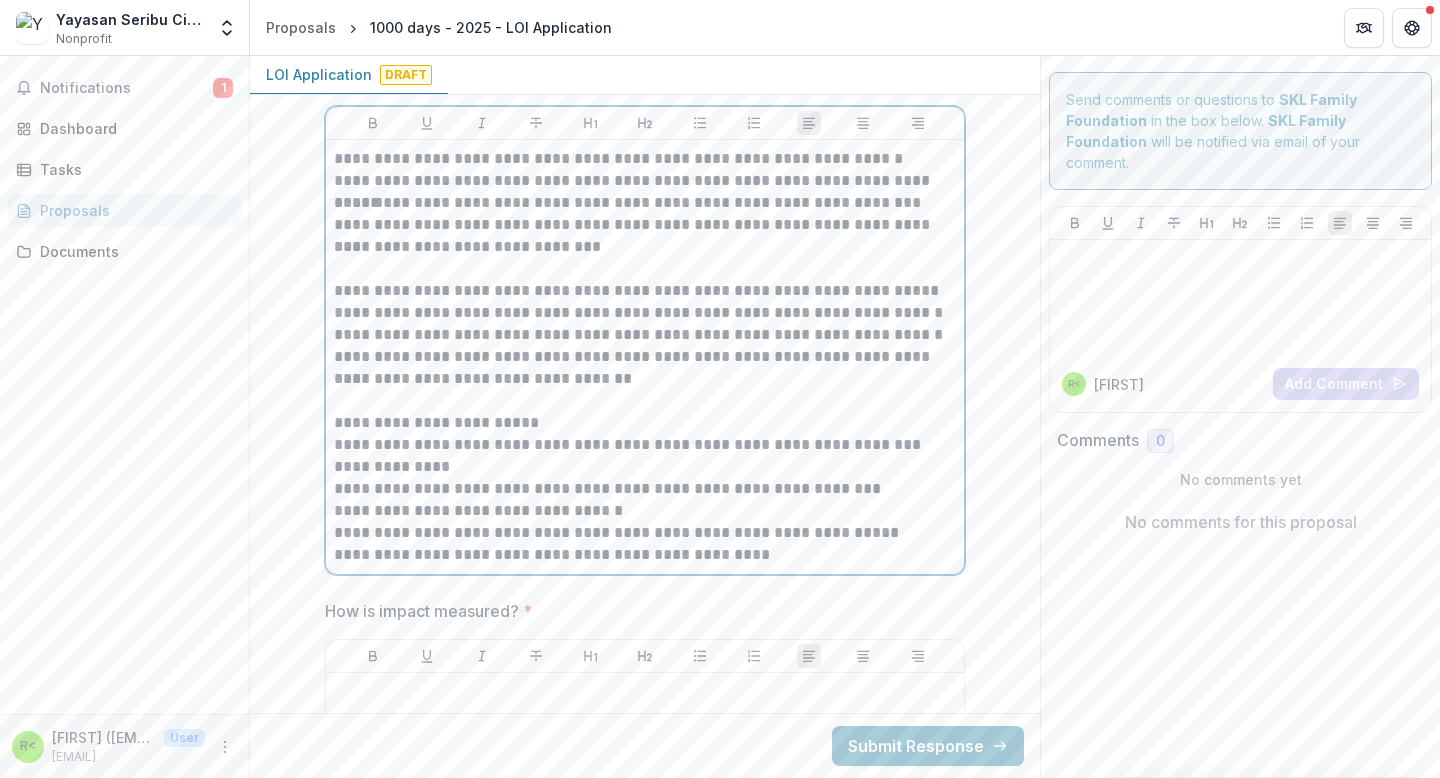 click on "**********" at bounding box center [645, 379] 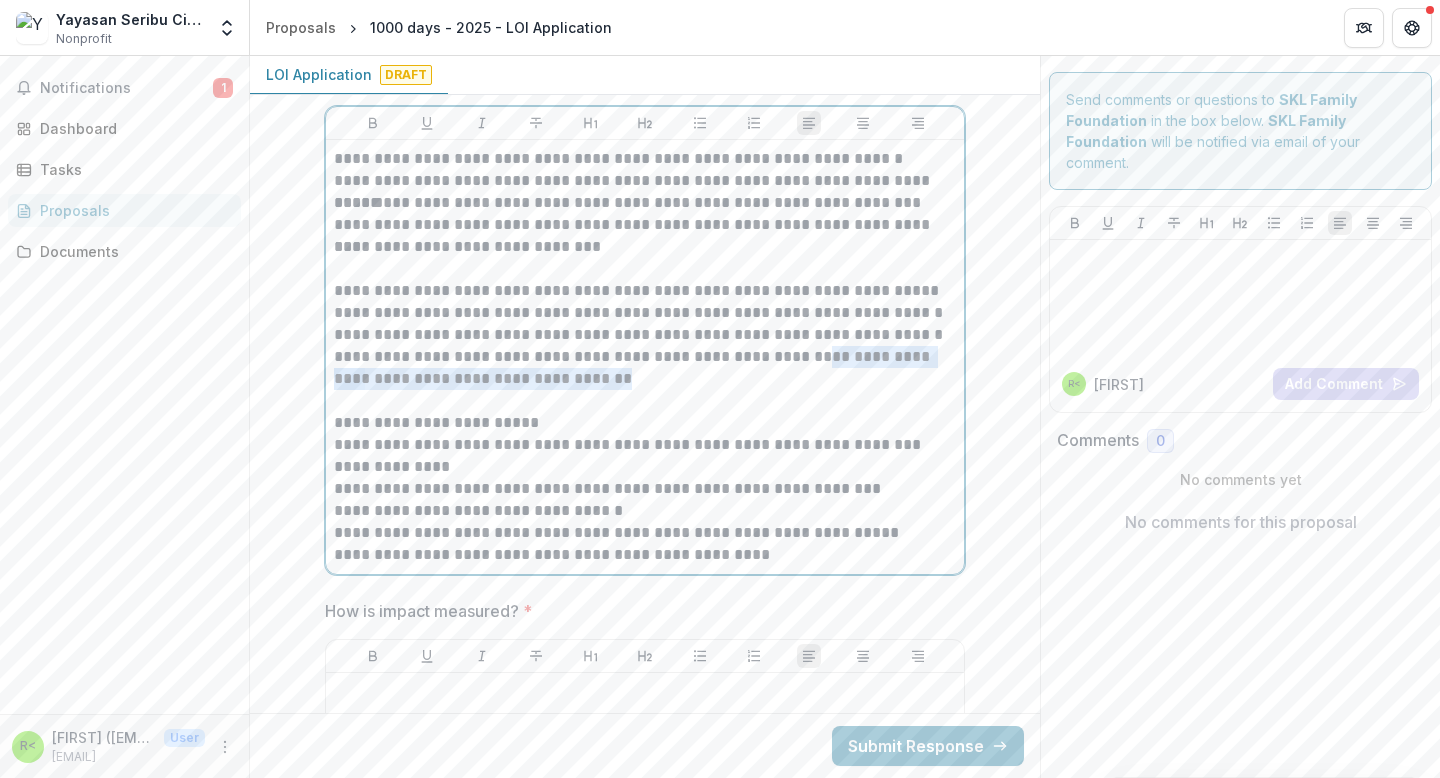 drag, startPoint x: 806, startPoint y: 361, endPoint x: 774, endPoint y: 378, distance: 36.23534 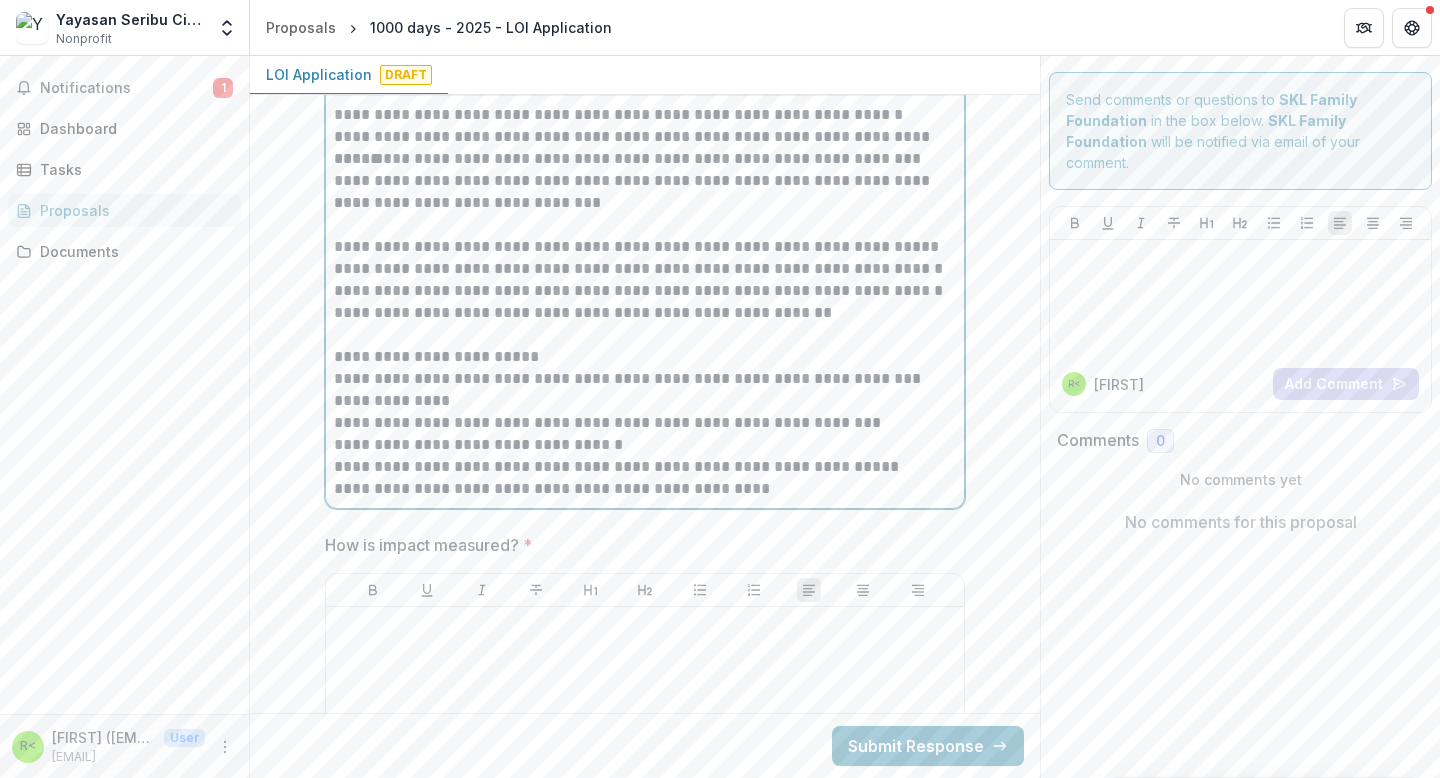 scroll, scrollTop: 3299, scrollLeft: 0, axis: vertical 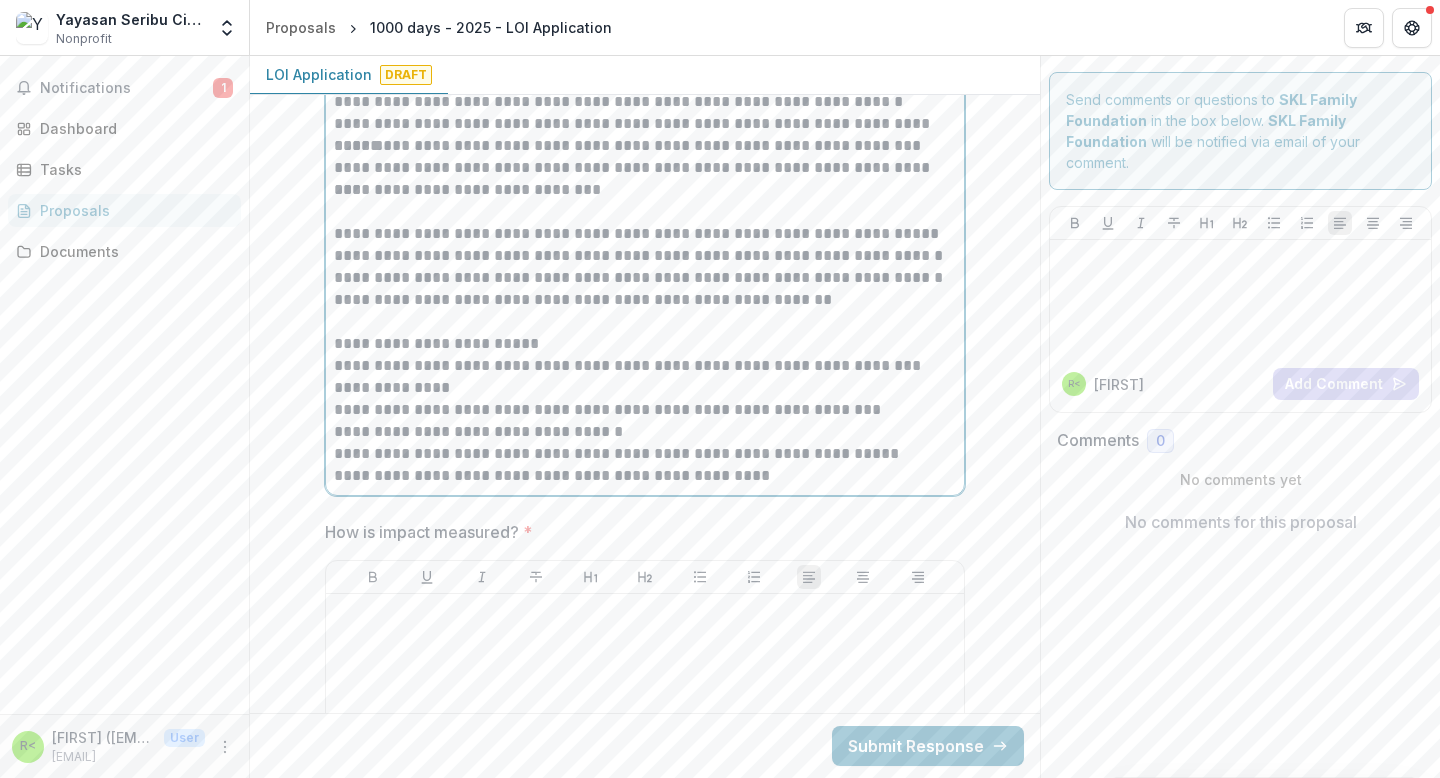 click on "**********" at bounding box center (645, 366) 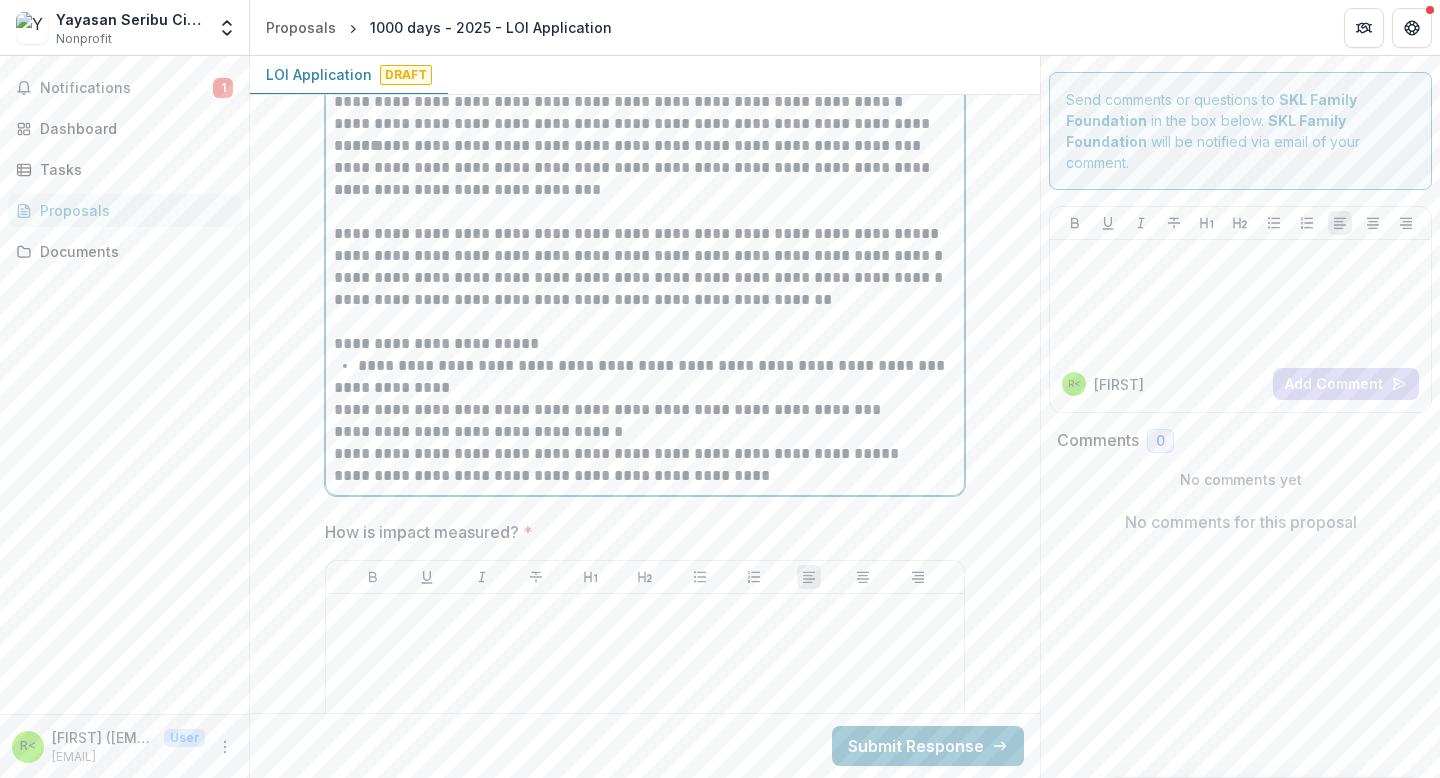 click on "**********" at bounding box center (645, 410) 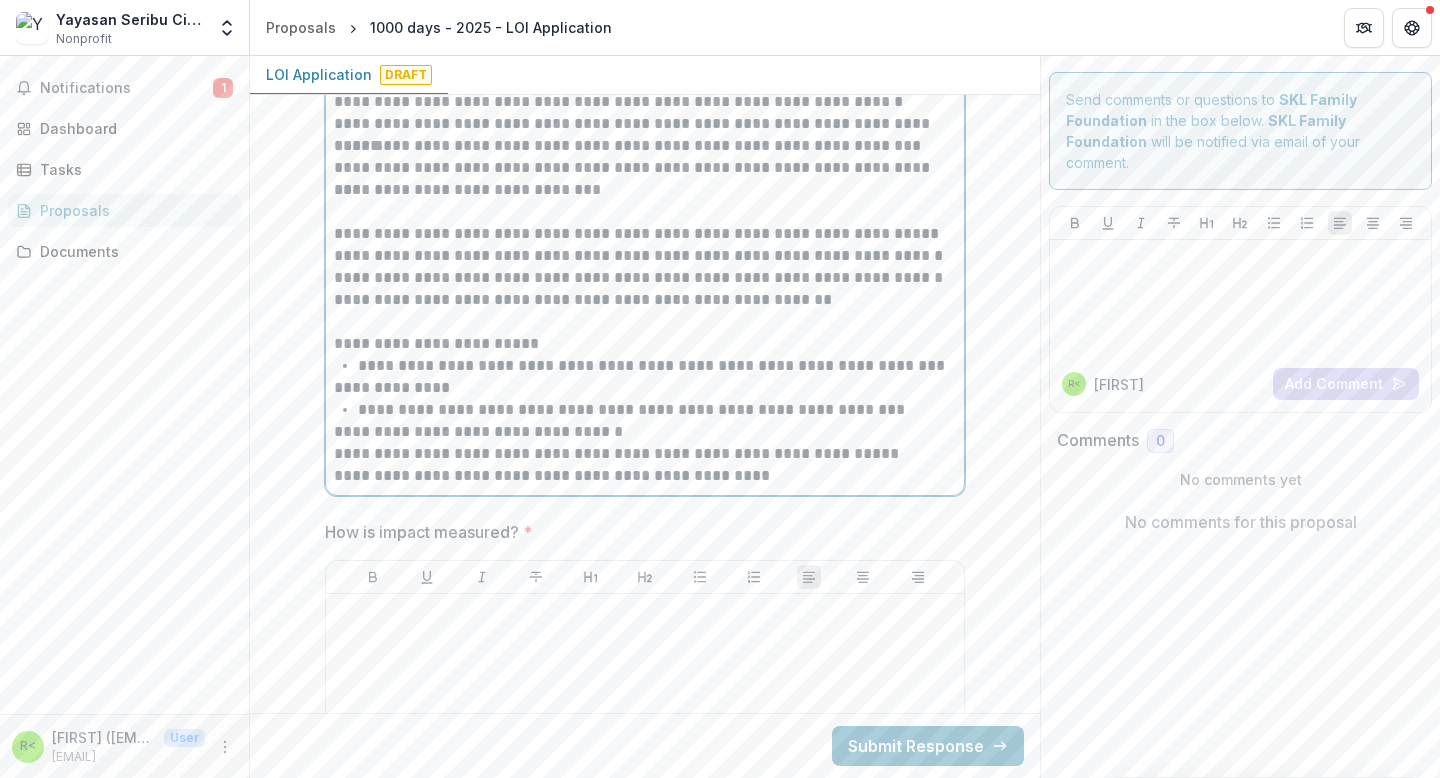 click on "**********" at bounding box center [645, 454] 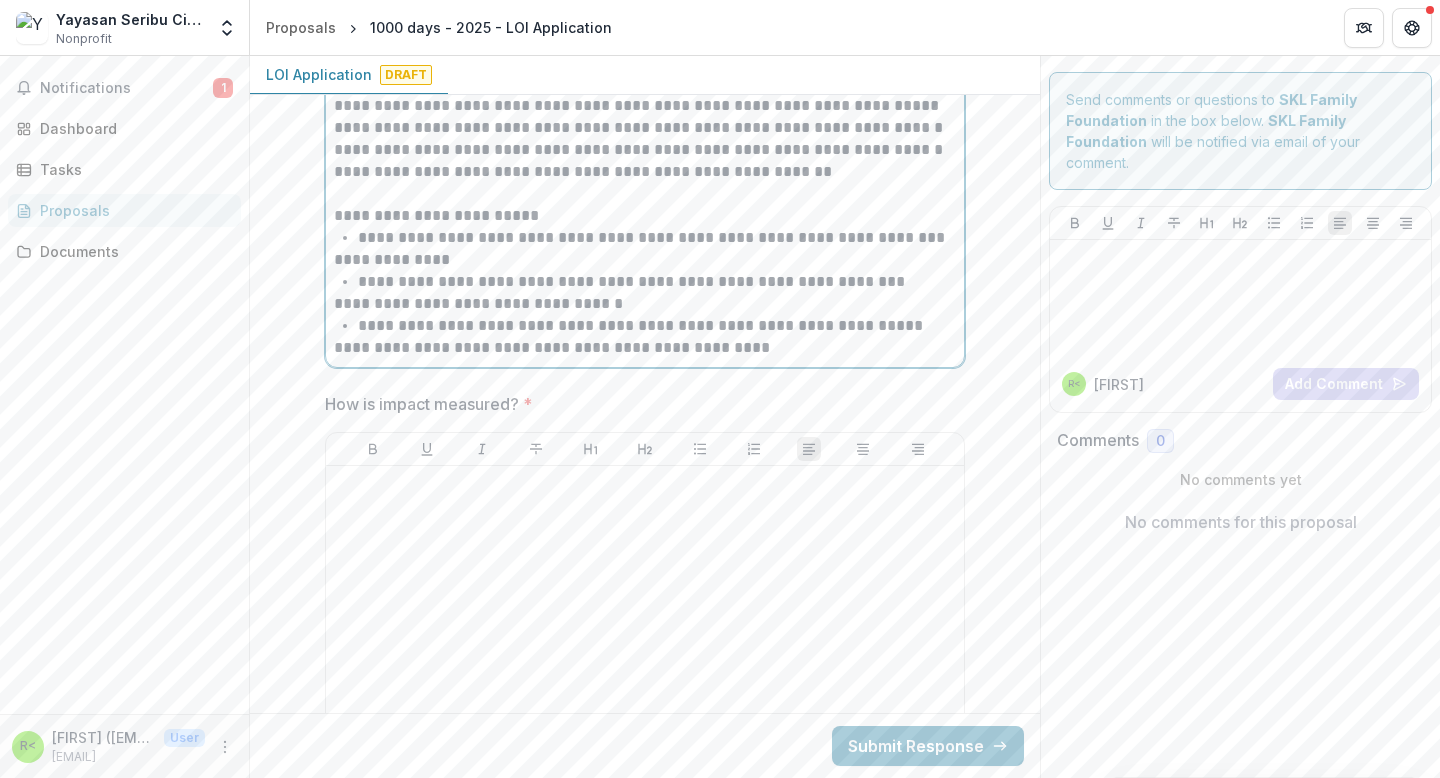 scroll, scrollTop: 3428, scrollLeft: 0, axis: vertical 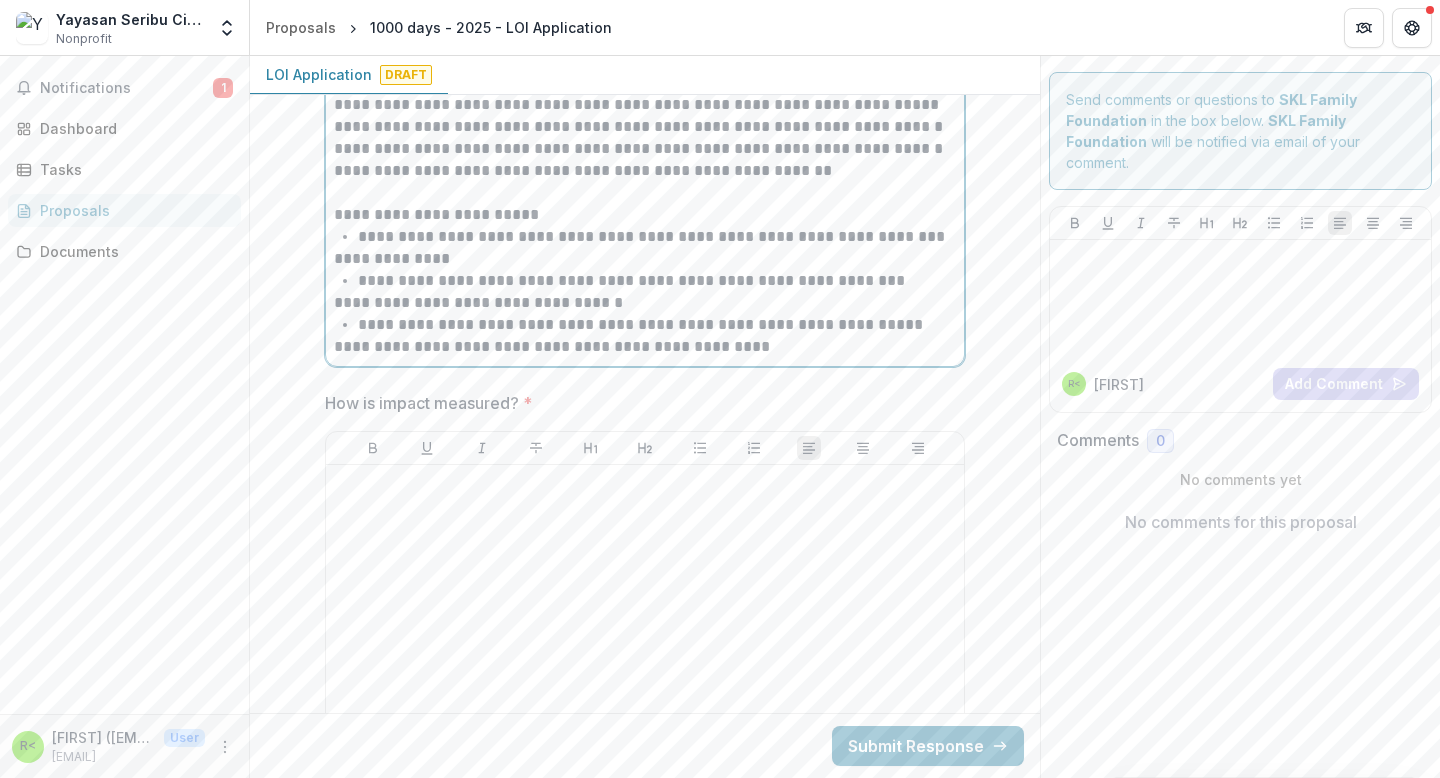 click on "**********" at bounding box center (645, 347) 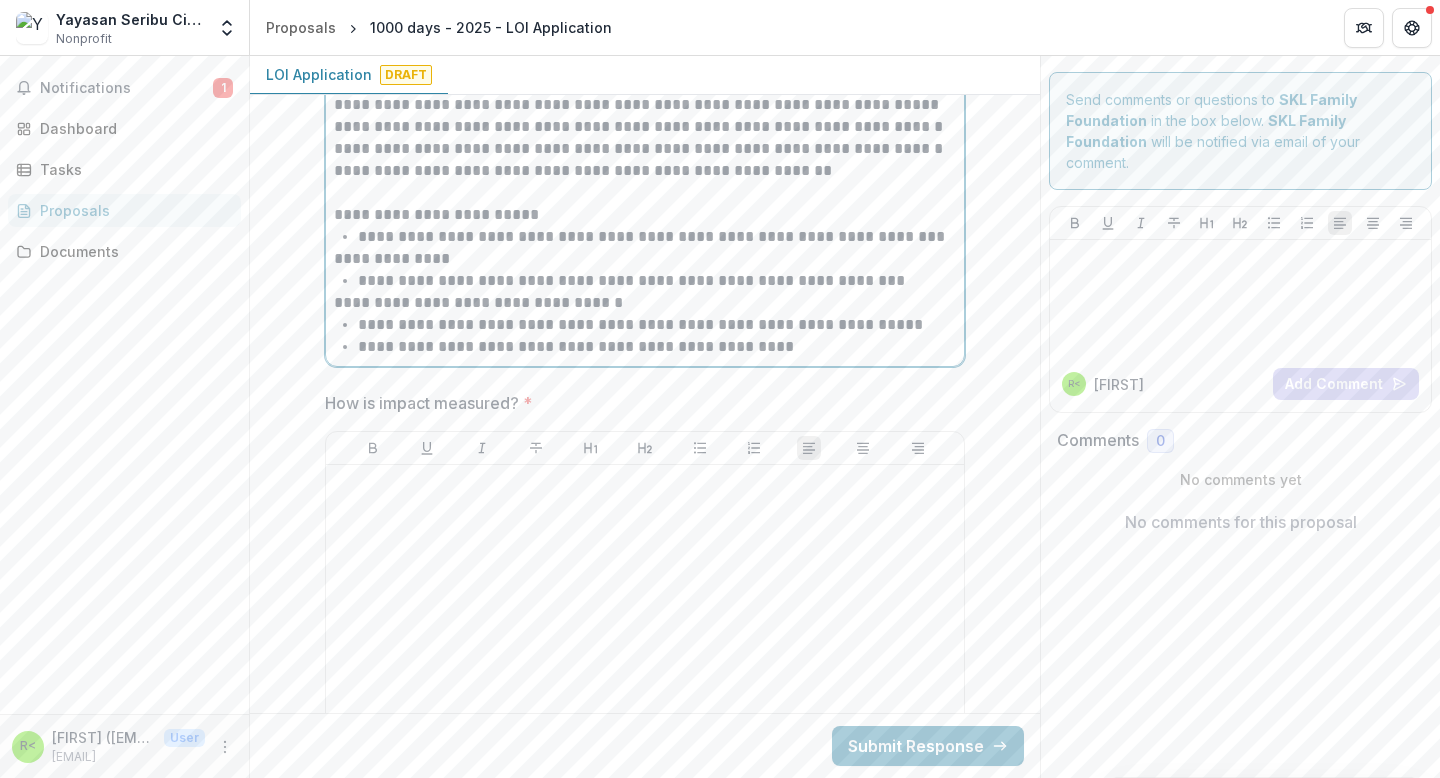 click on "**********" at bounding box center [657, 347] 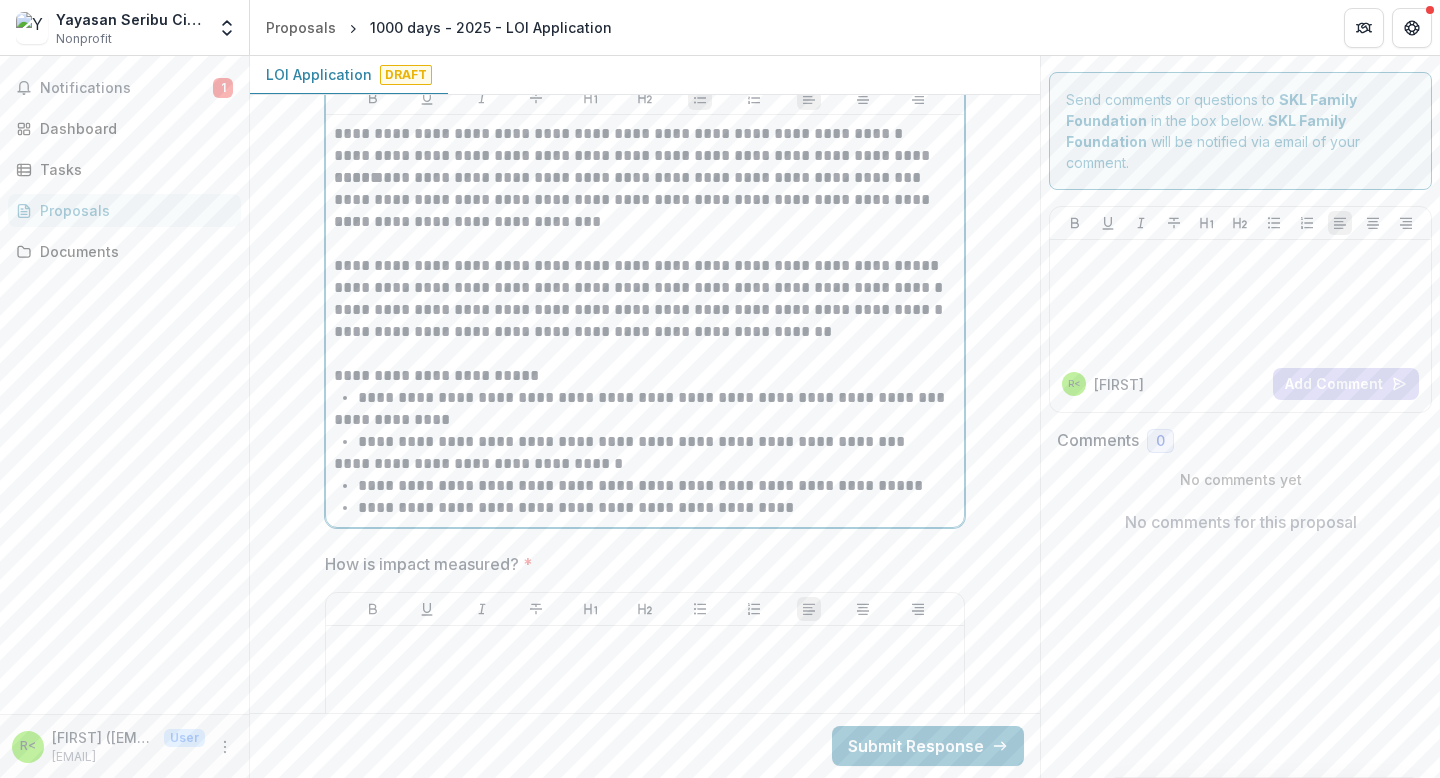 scroll, scrollTop: 3377, scrollLeft: 0, axis: vertical 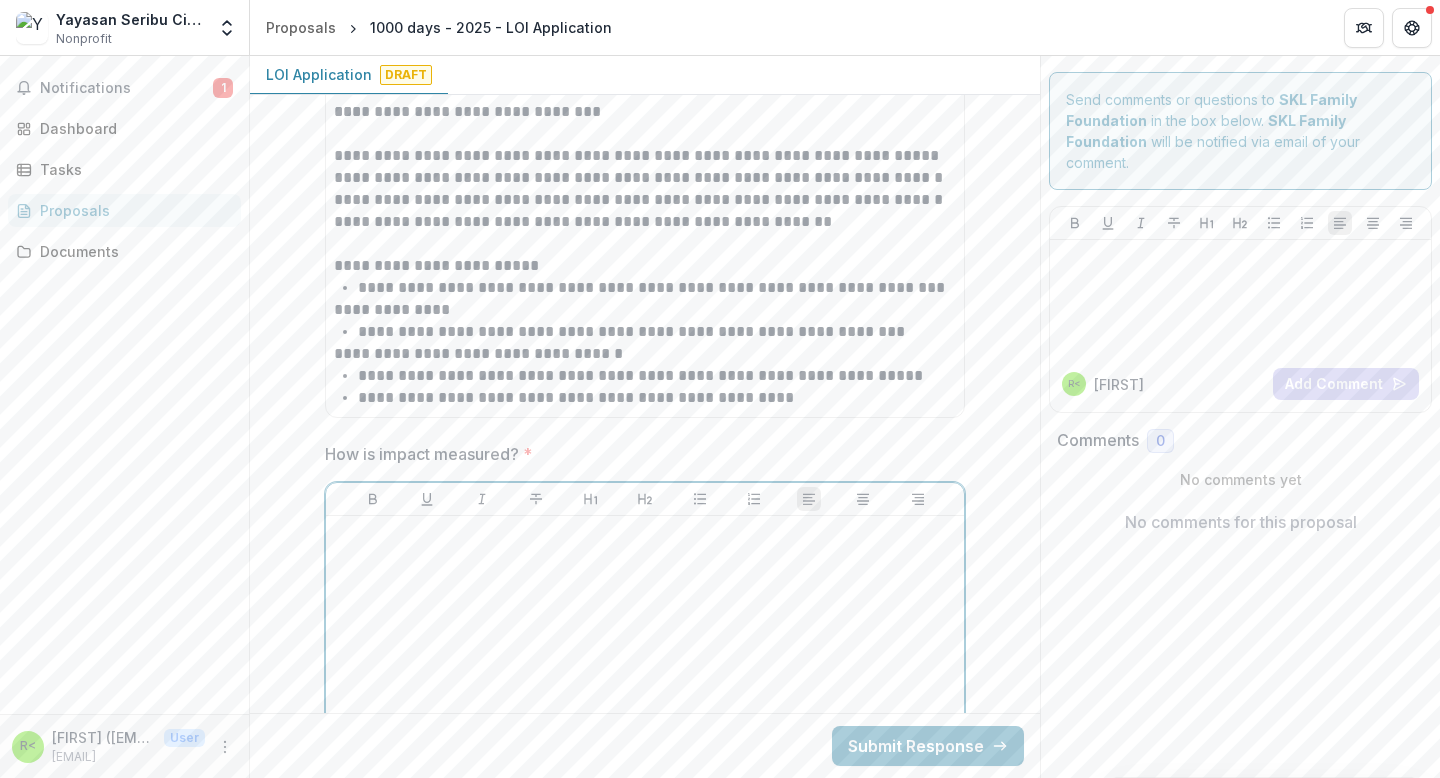 click at bounding box center (645, 535) 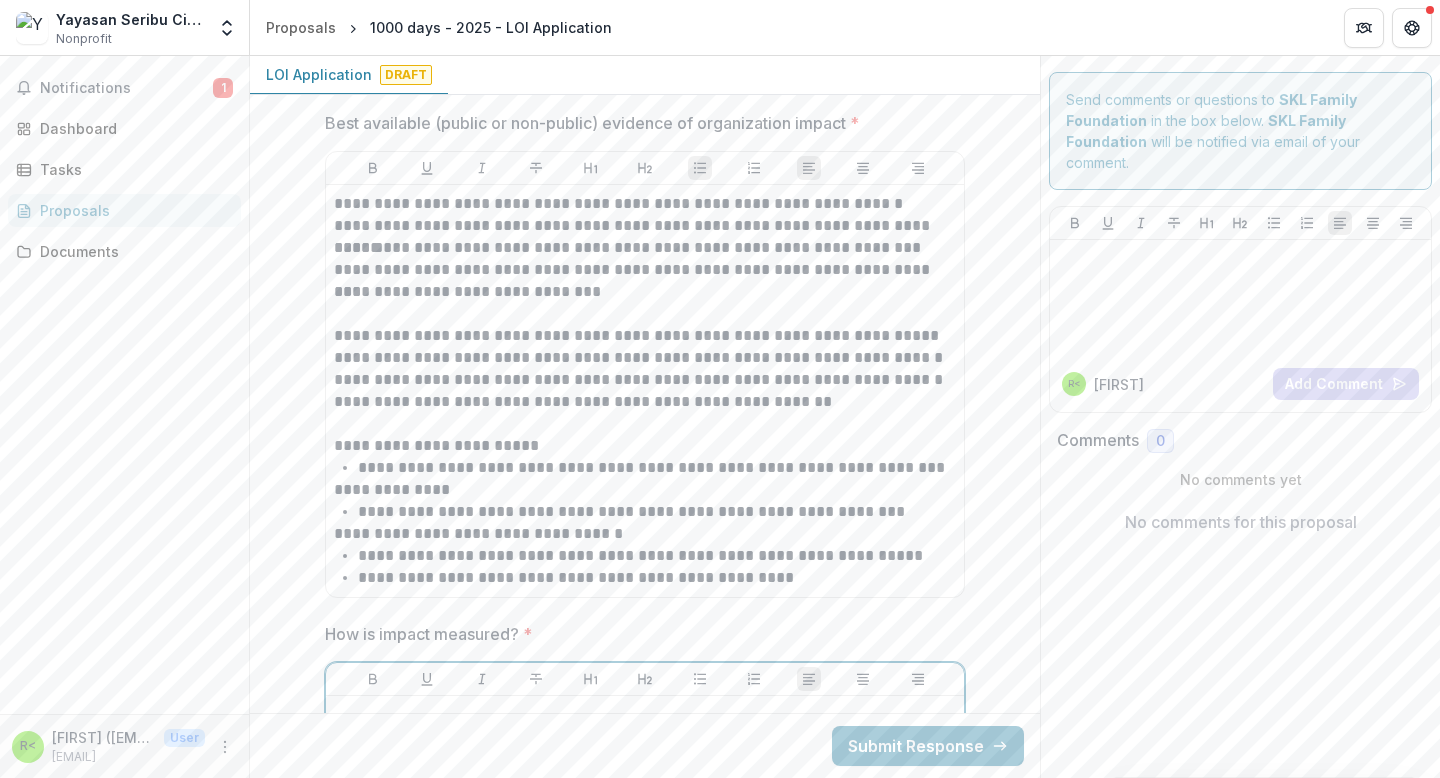 scroll, scrollTop: 3185, scrollLeft: 0, axis: vertical 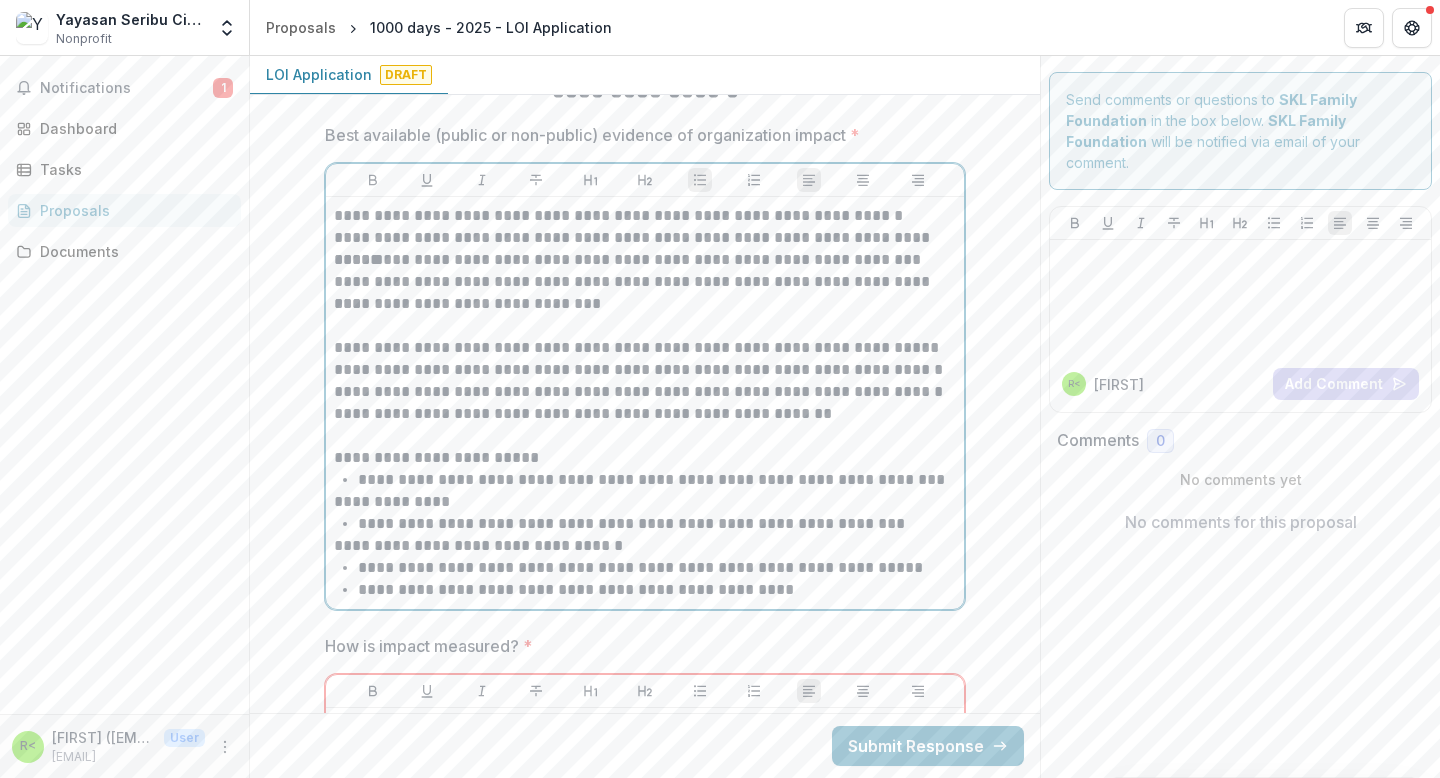 click on "**********" at bounding box center [645, 216] 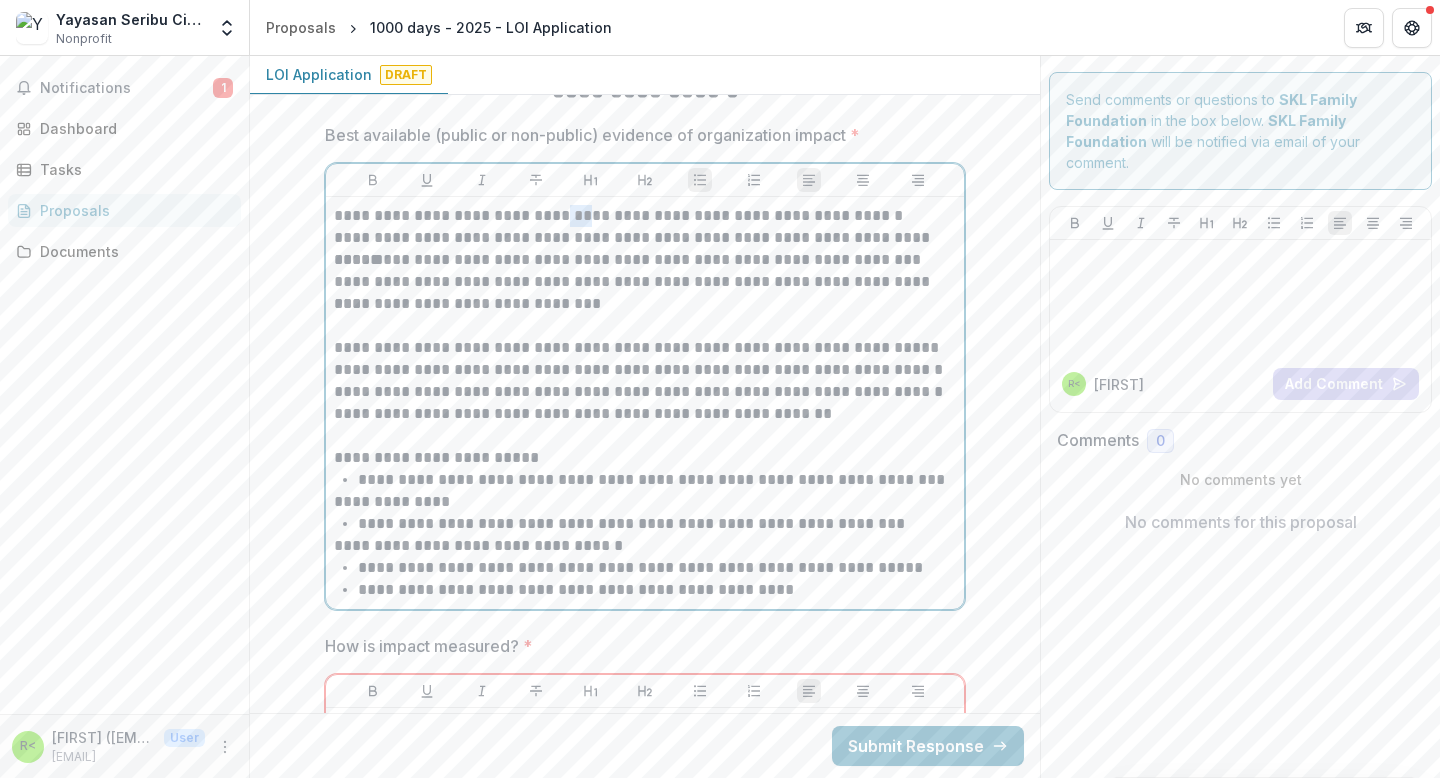 click on "**********" at bounding box center (645, 216) 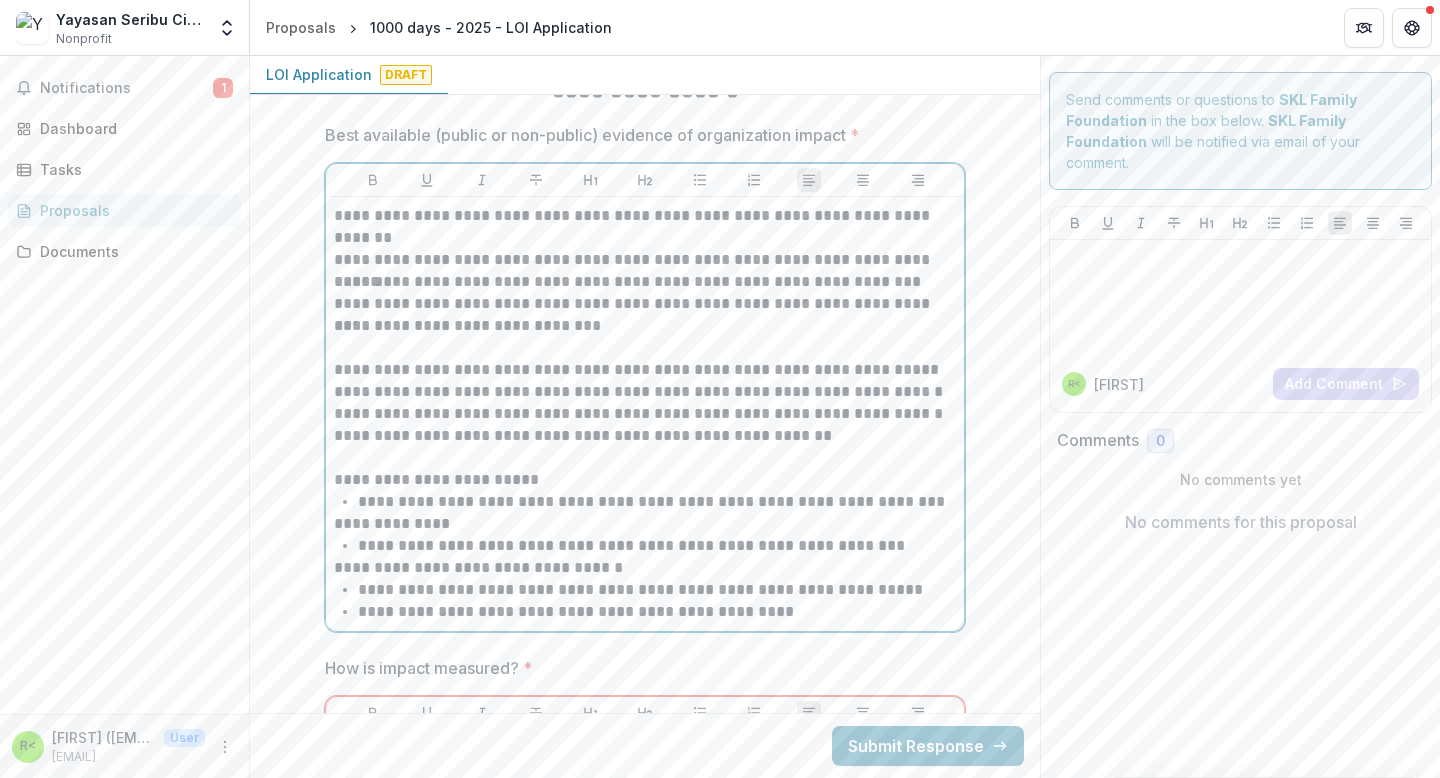 click on "**********" at bounding box center [645, 282] 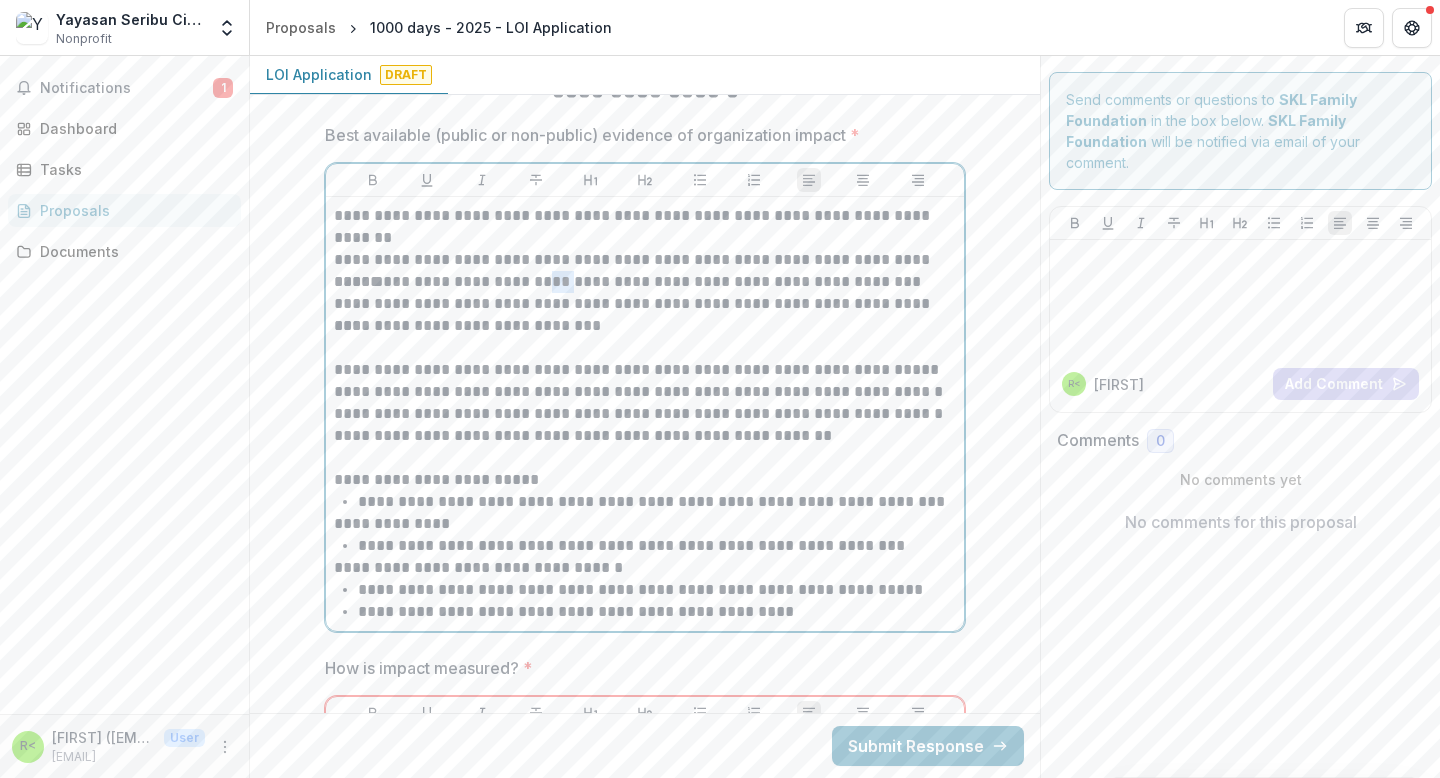 click on "**********" at bounding box center (645, 282) 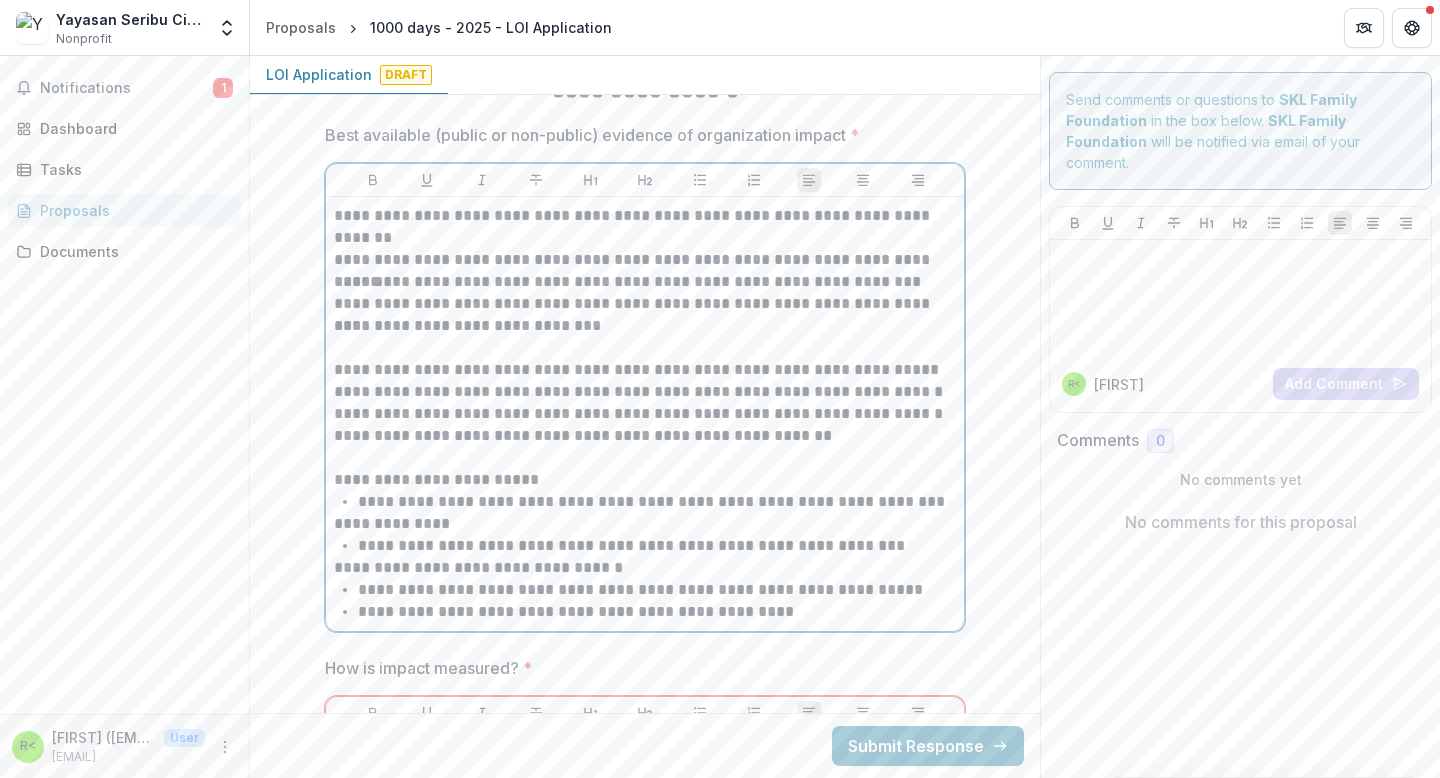 click on "**********" at bounding box center (645, 282) 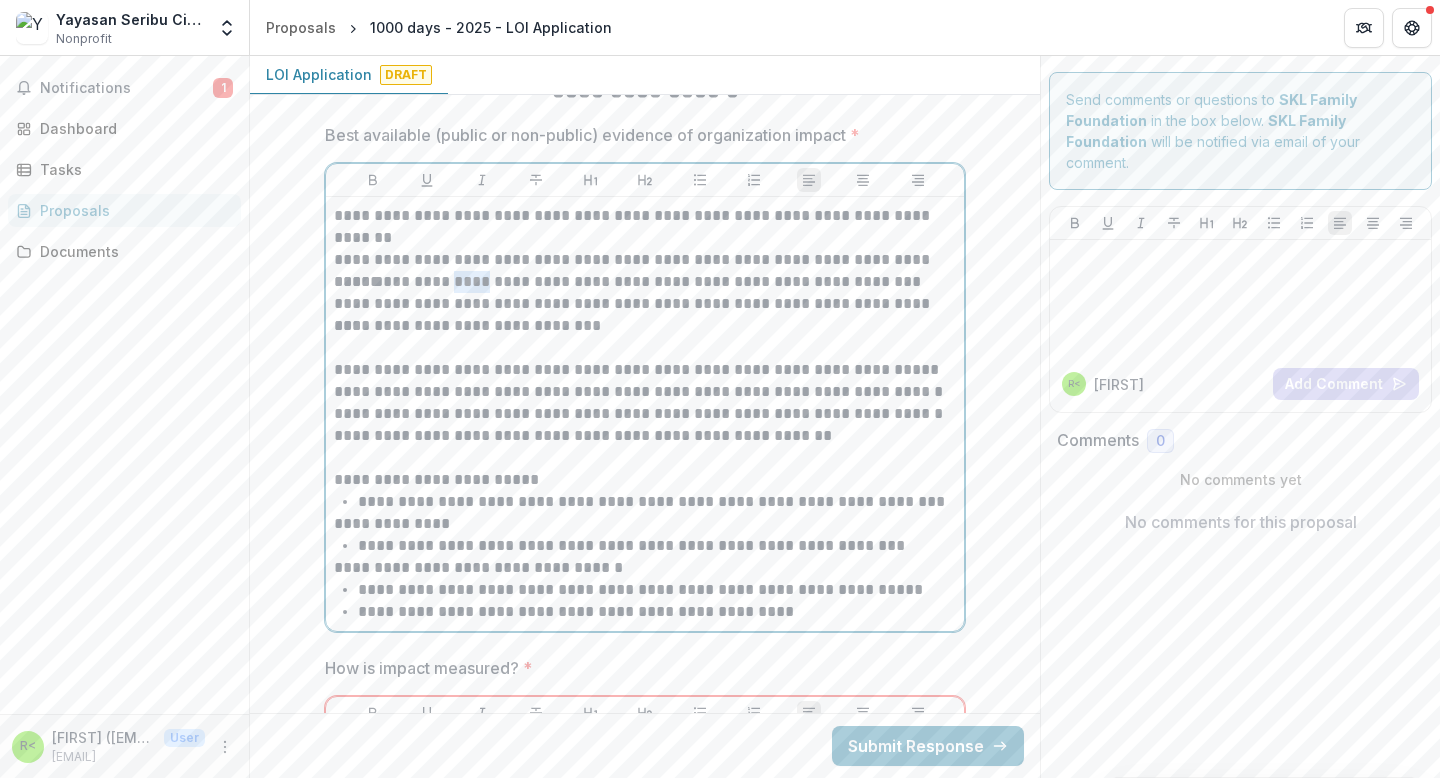 click on "**********" at bounding box center [645, 282] 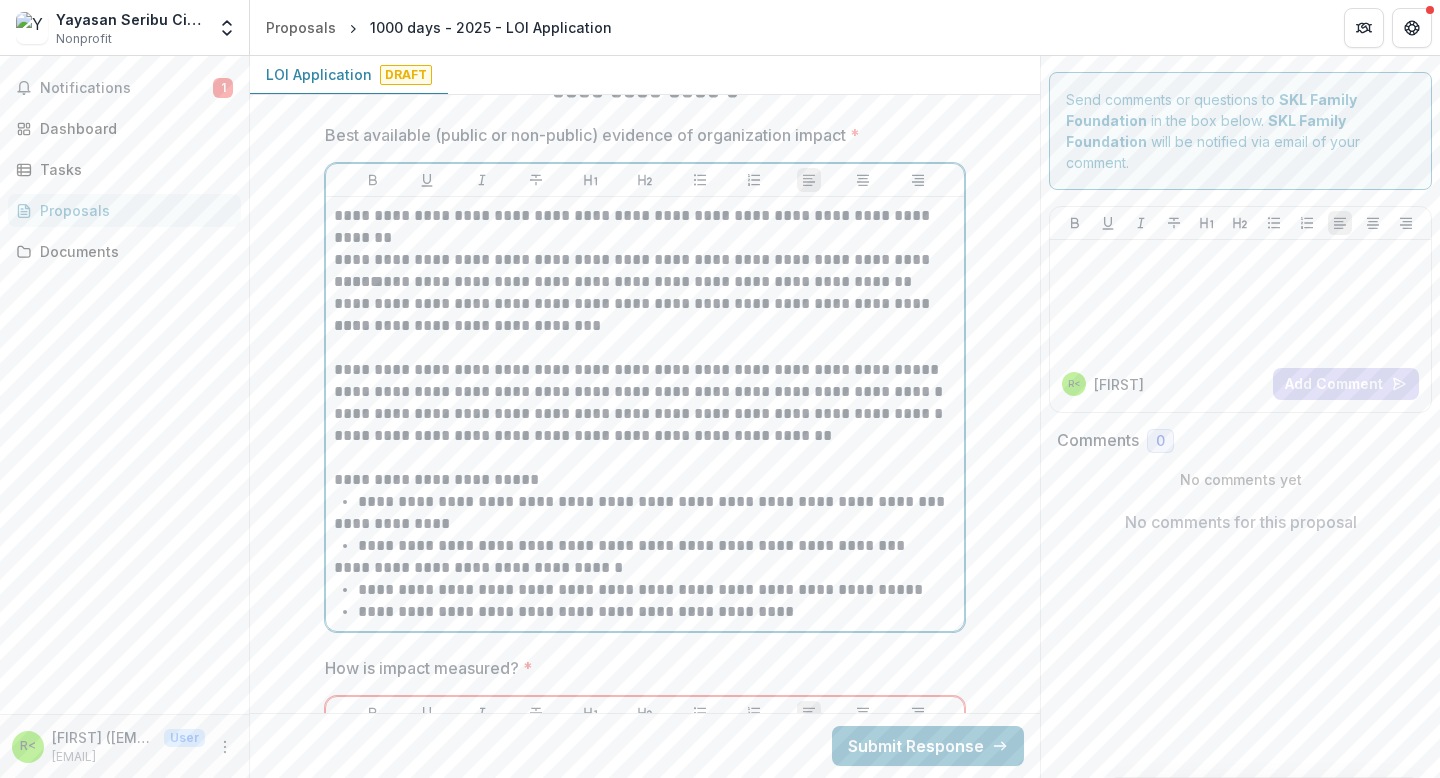 click on "**********" at bounding box center [645, 282] 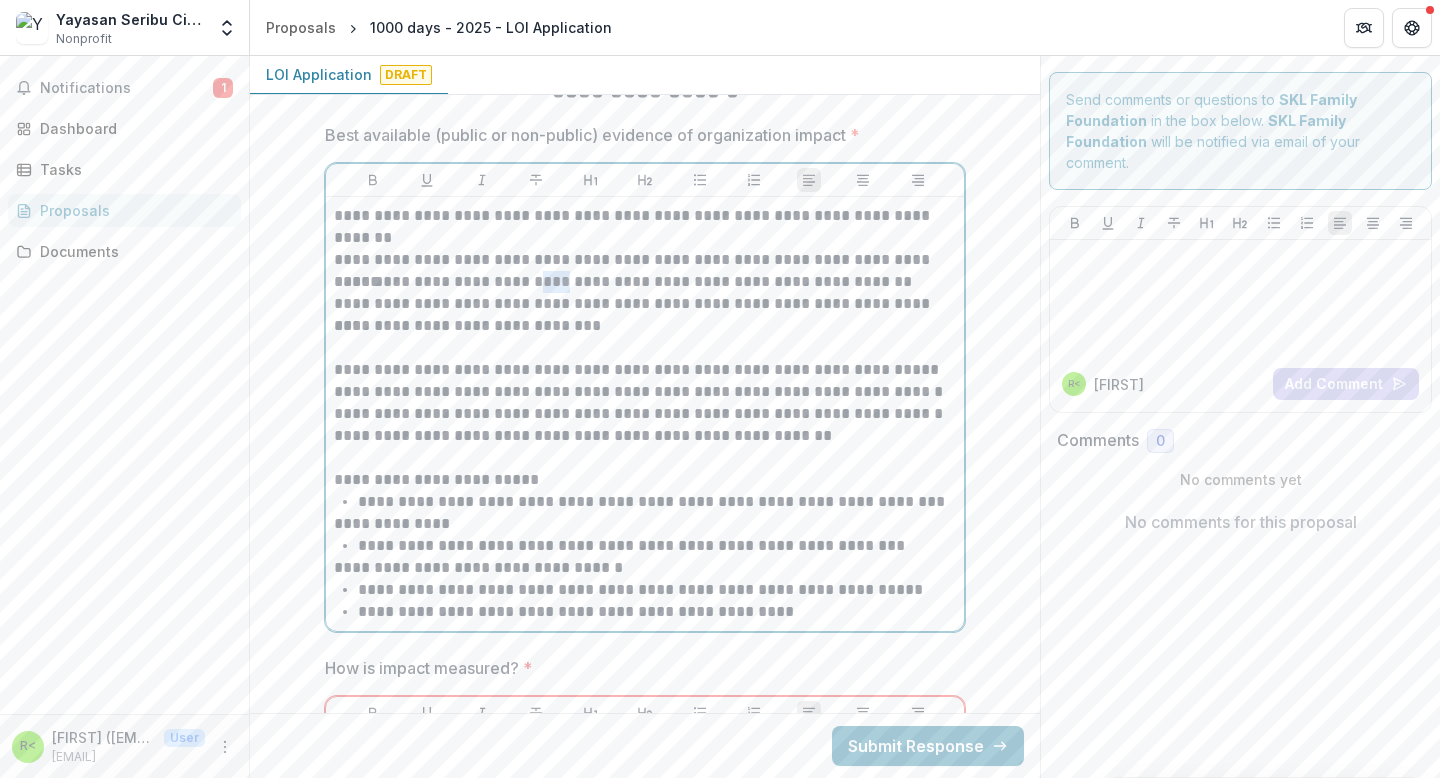 click on "**********" at bounding box center [645, 282] 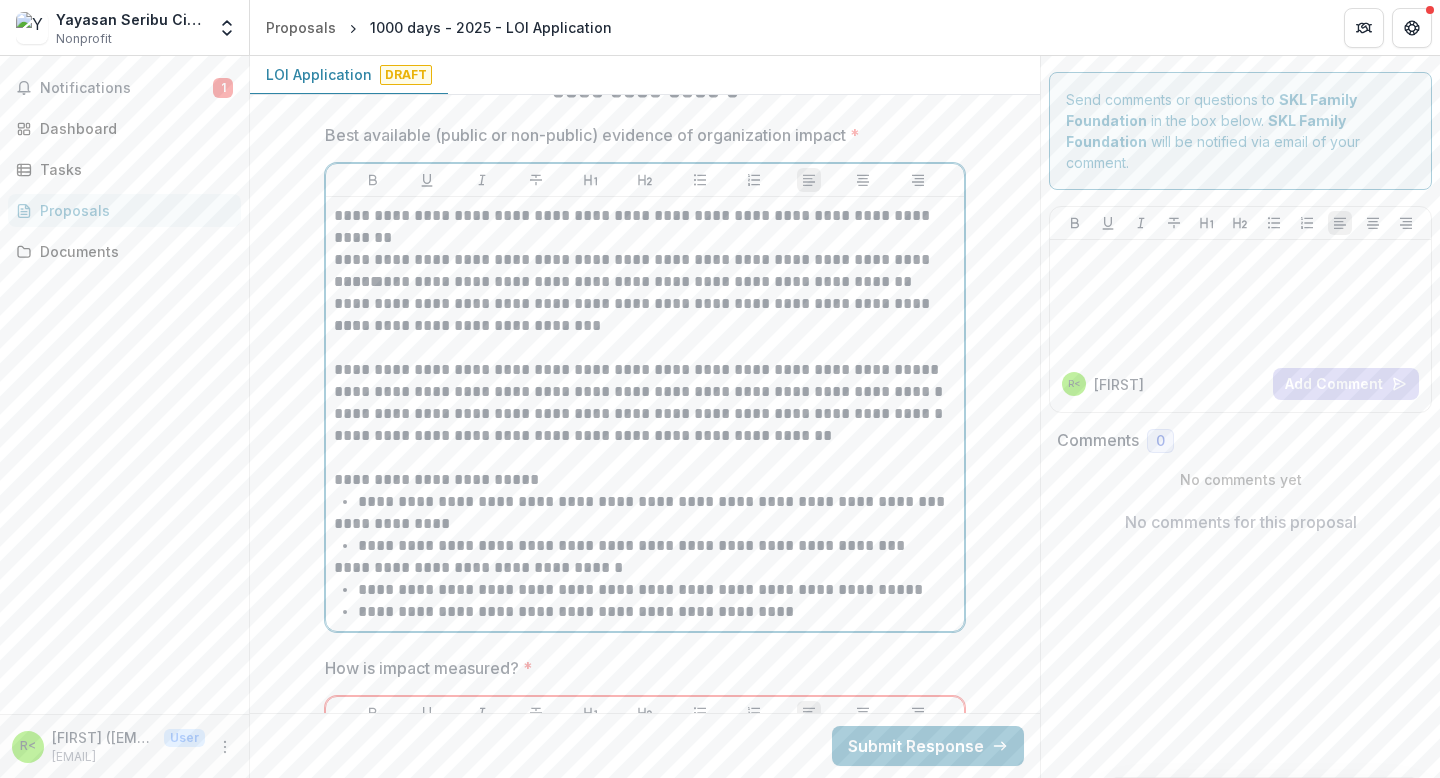 click on "**********" at bounding box center [645, 359] 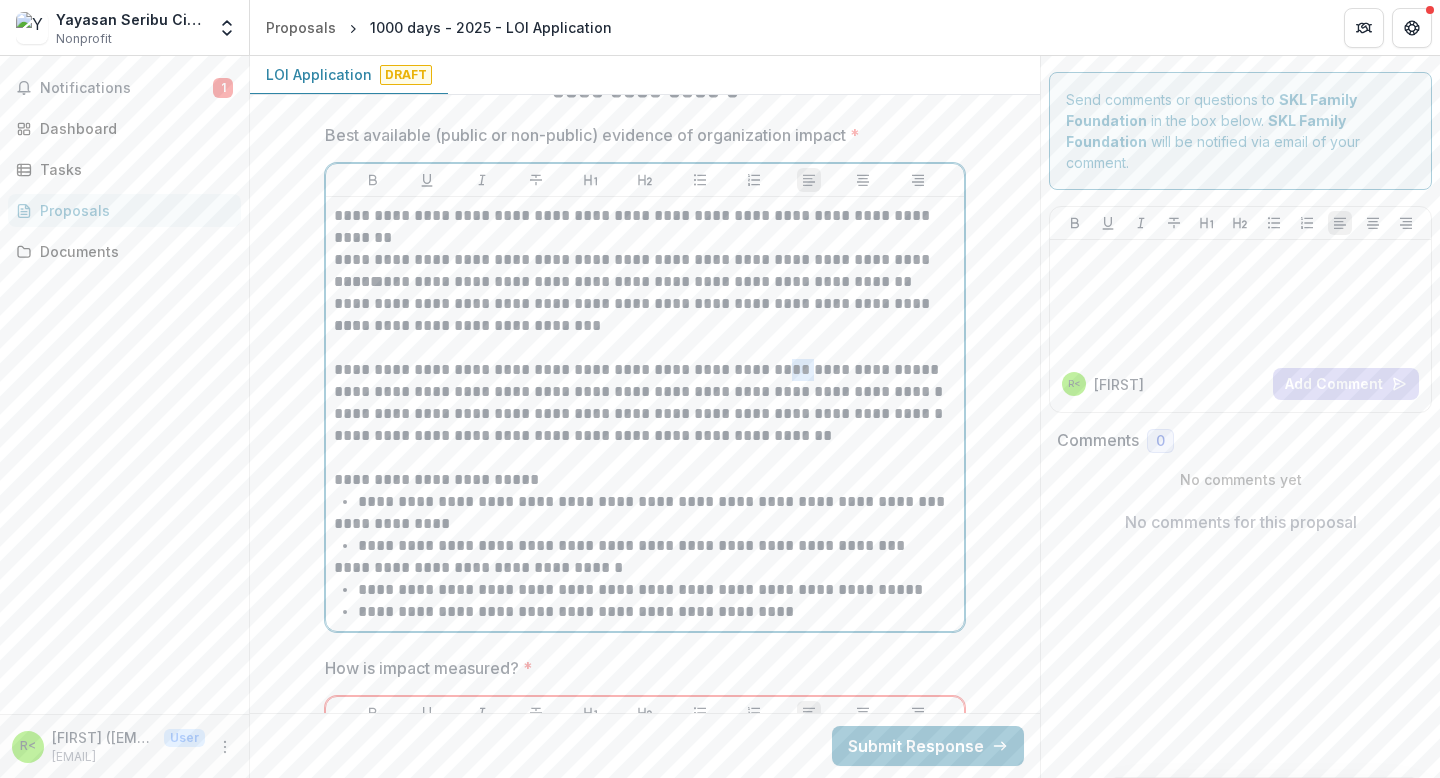 click on "**********" at bounding box center [645, 359] 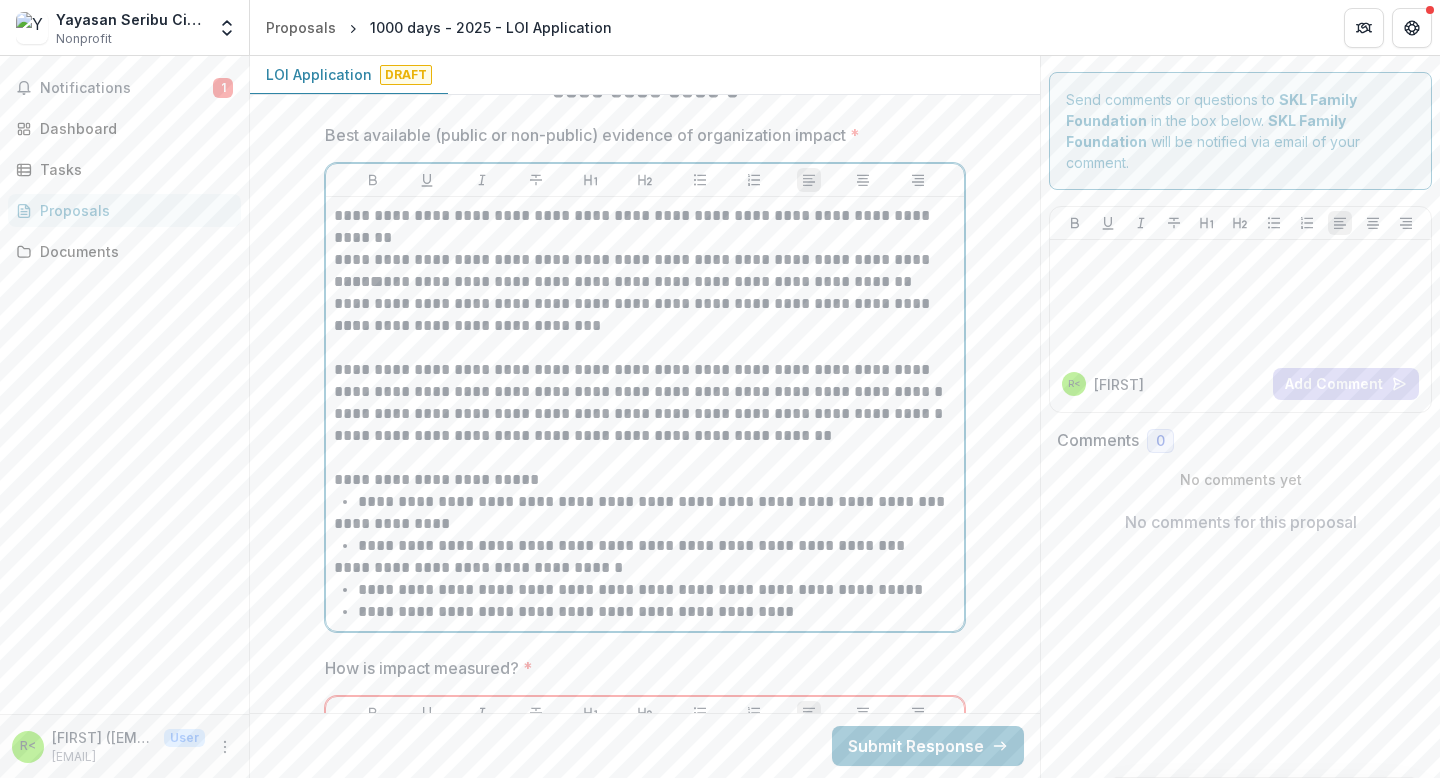 click on "**********" at bounding box center [645, 414] 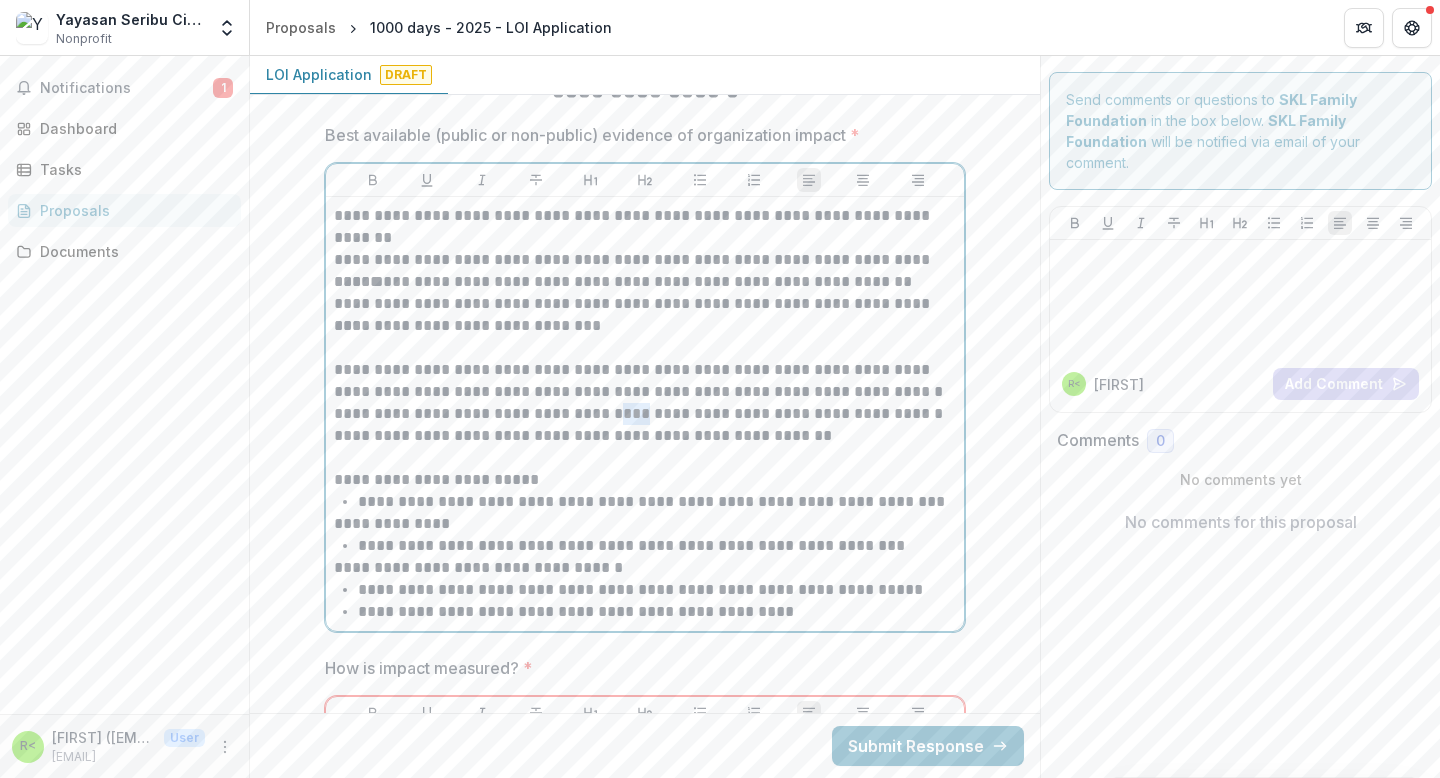 click on "**********" at bounding box center (645, 414) 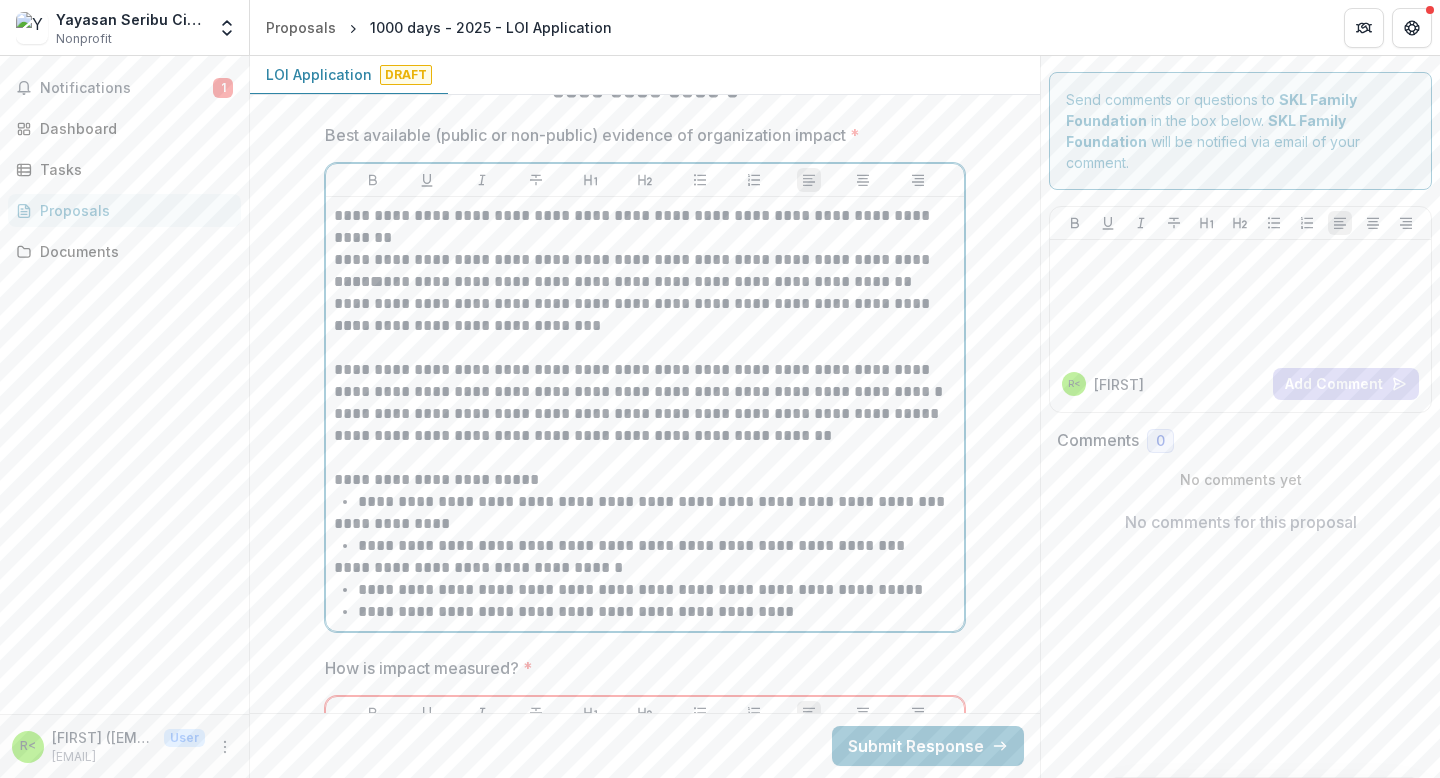 click on "**********" at bounding box center [645, 469] 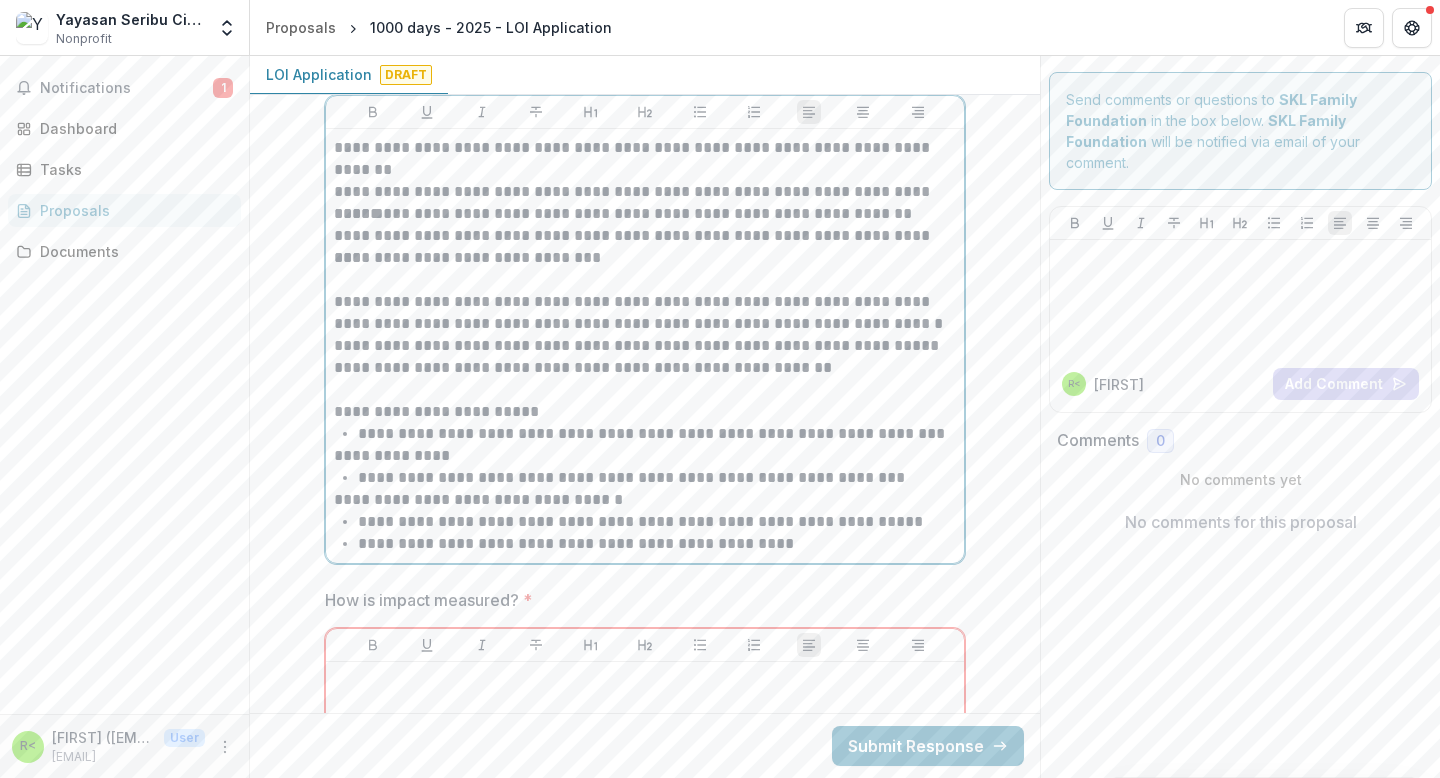 scroll, scrollTop: 3258, scrollLeft: 0, axis: vertical 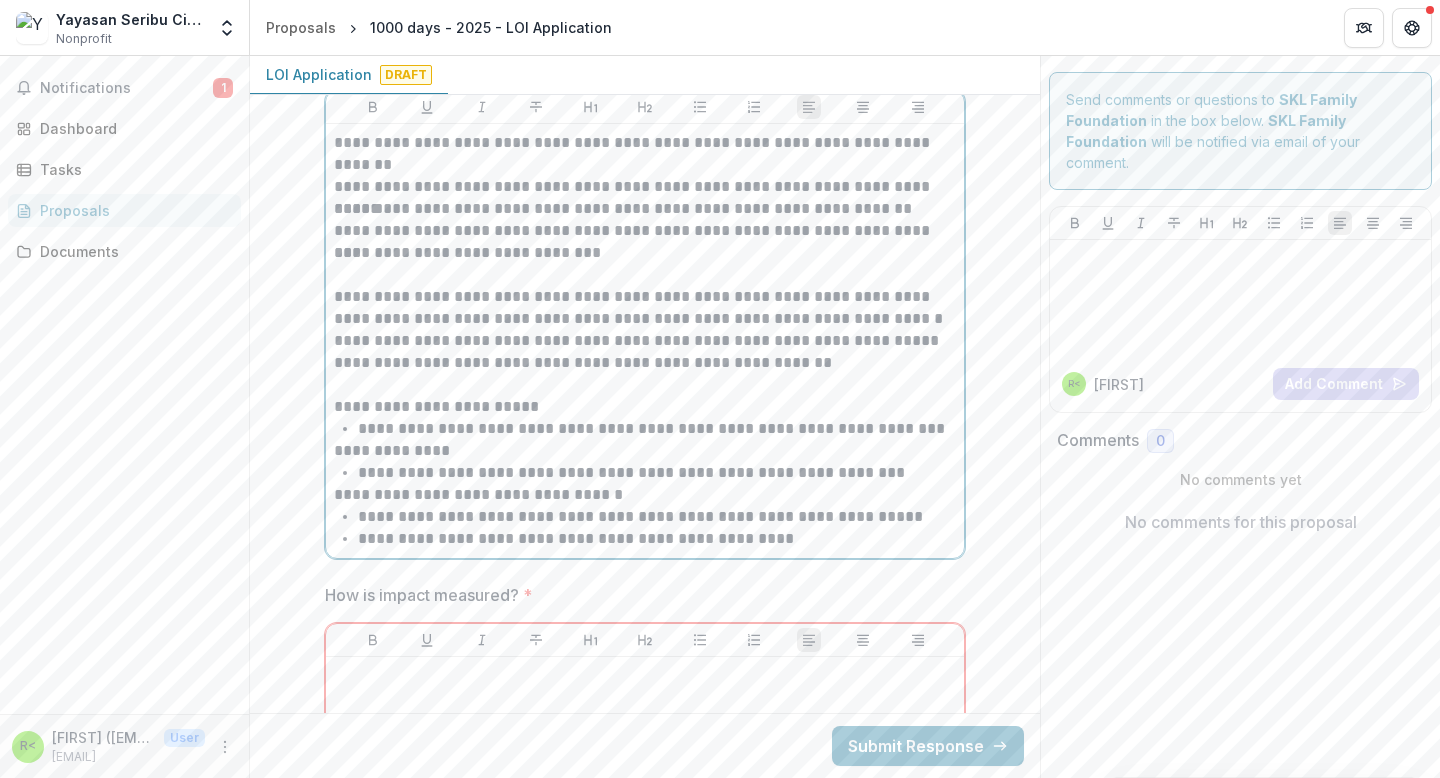 click on "**********" at bounding box center [657, 539] 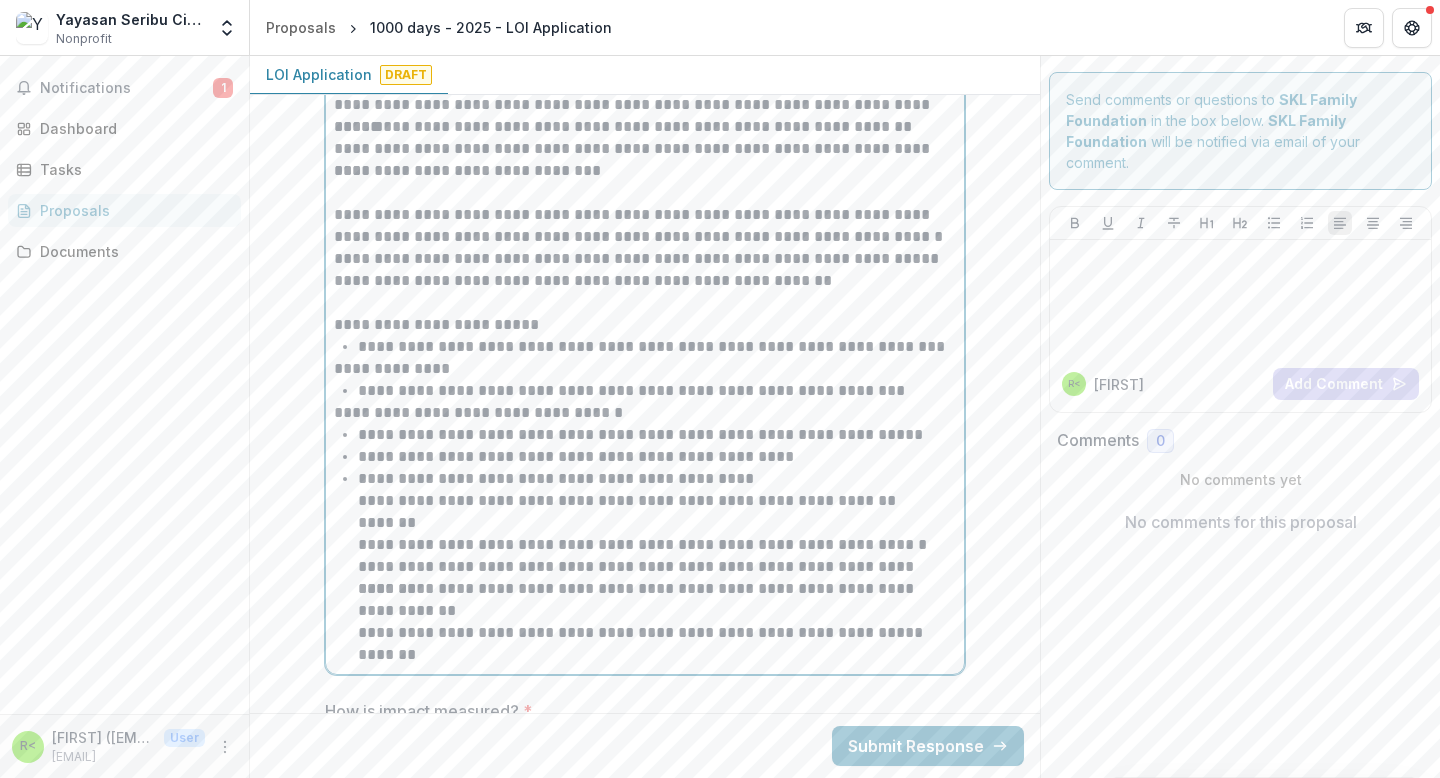 scroll, scrollTop: 3351, scrollLeft: 0, axis: vertical 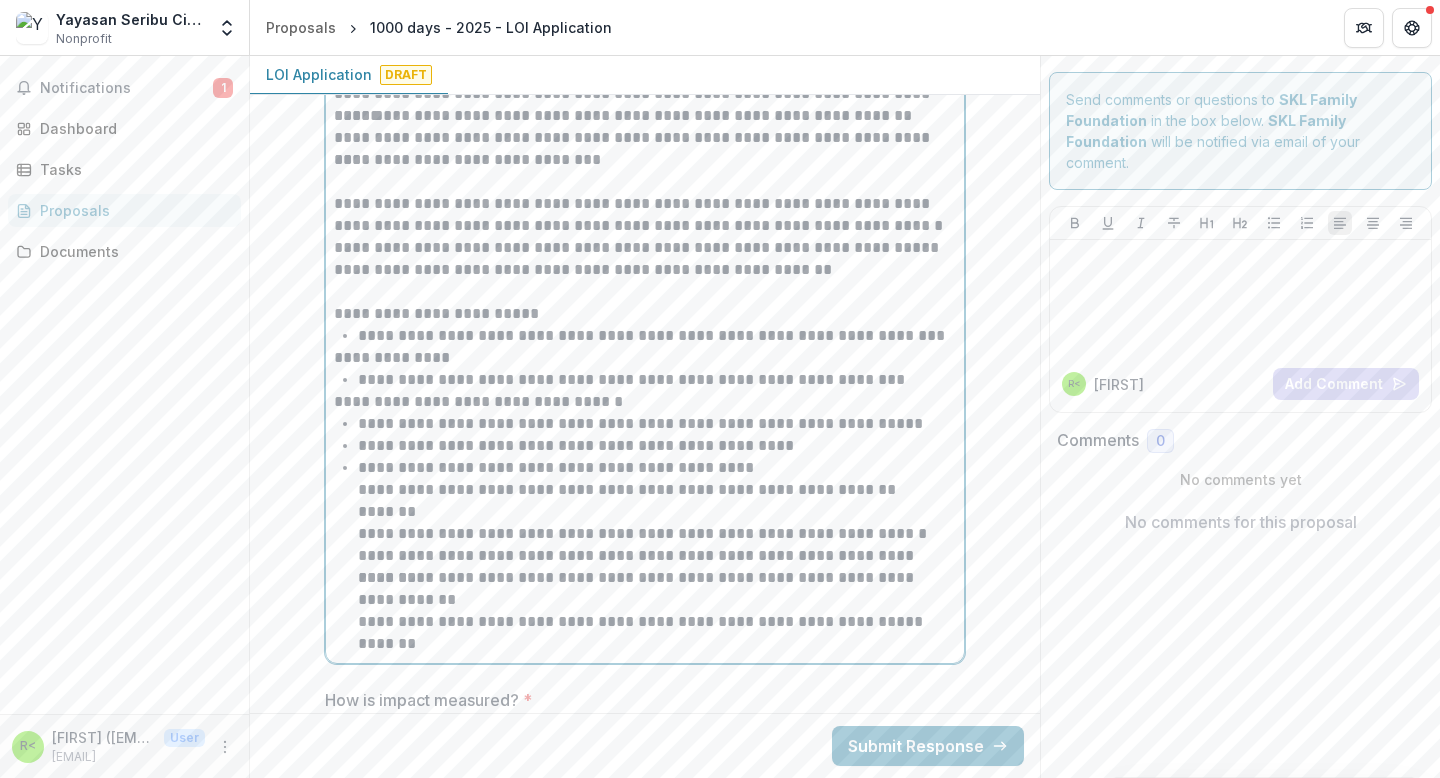 click on "**********" at bounding box center (657, 534) 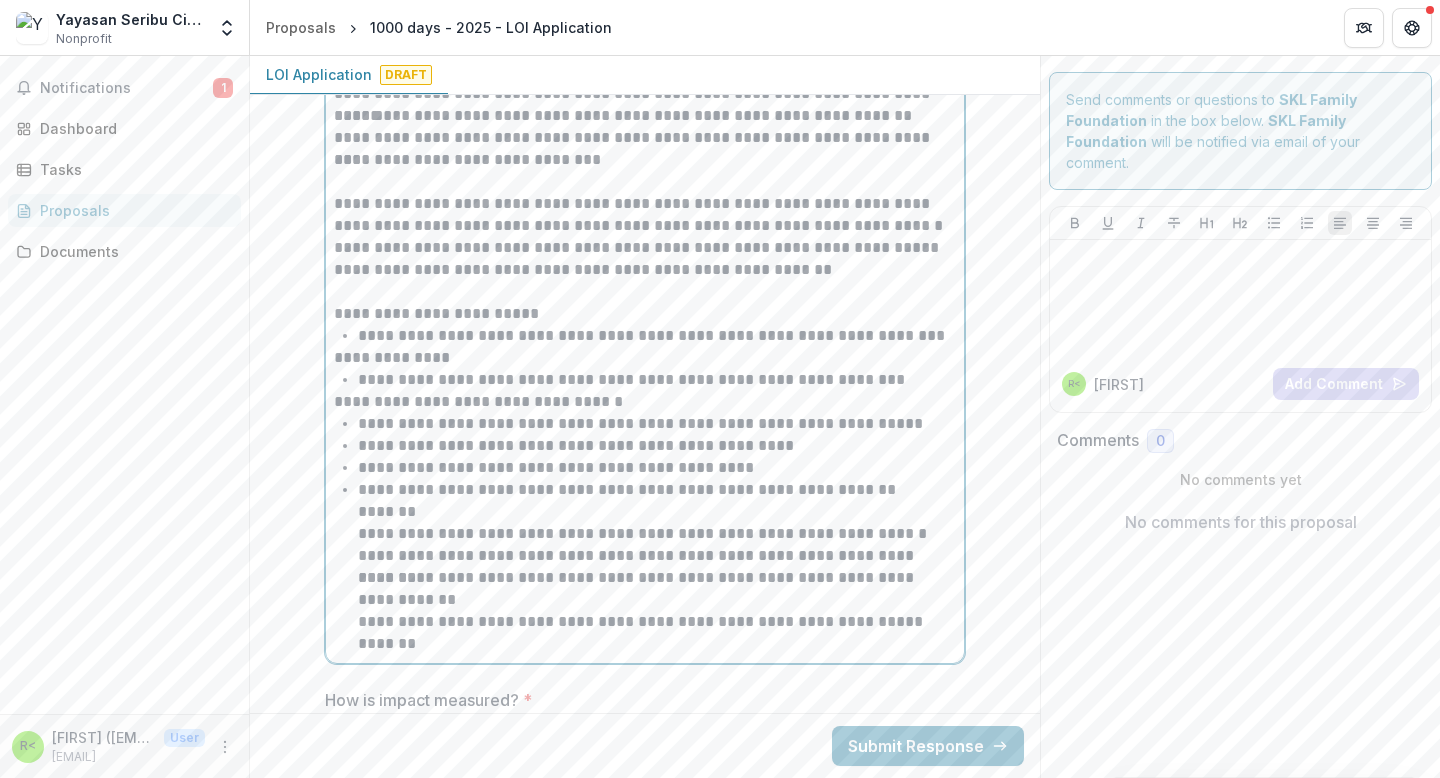 click on "**********" at bounding box center [645, 534] 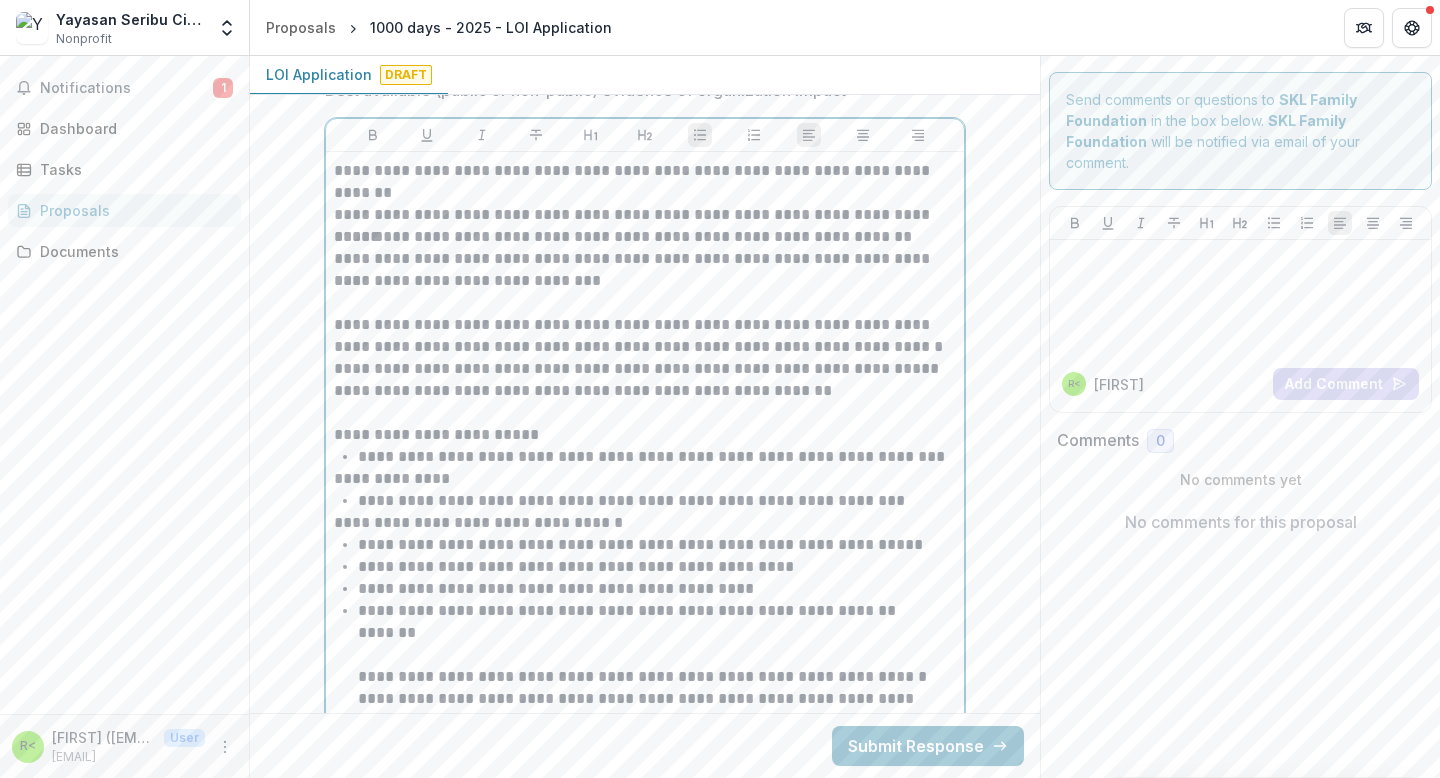 scroll, scrollTop: 3235, scrollLeft: 0, axis: vertical 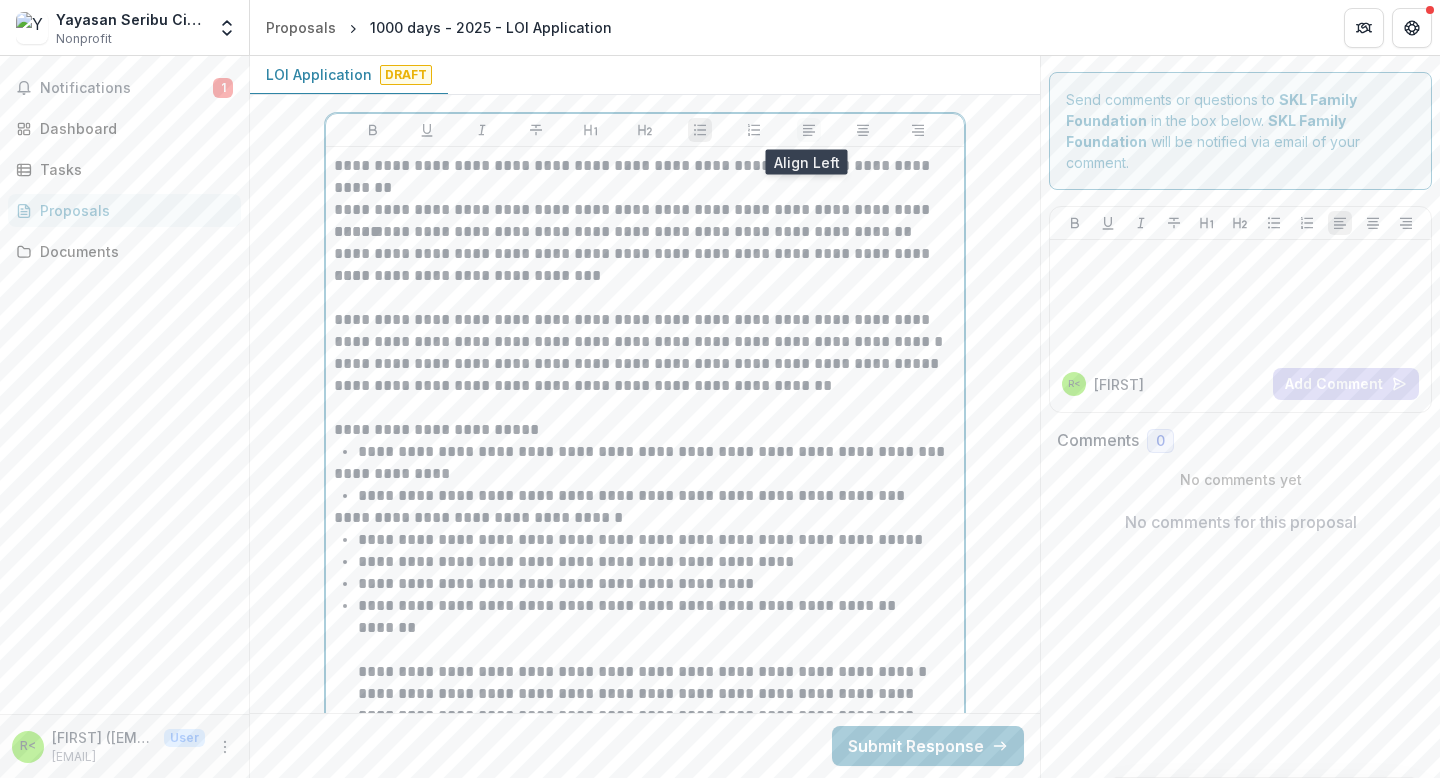 click 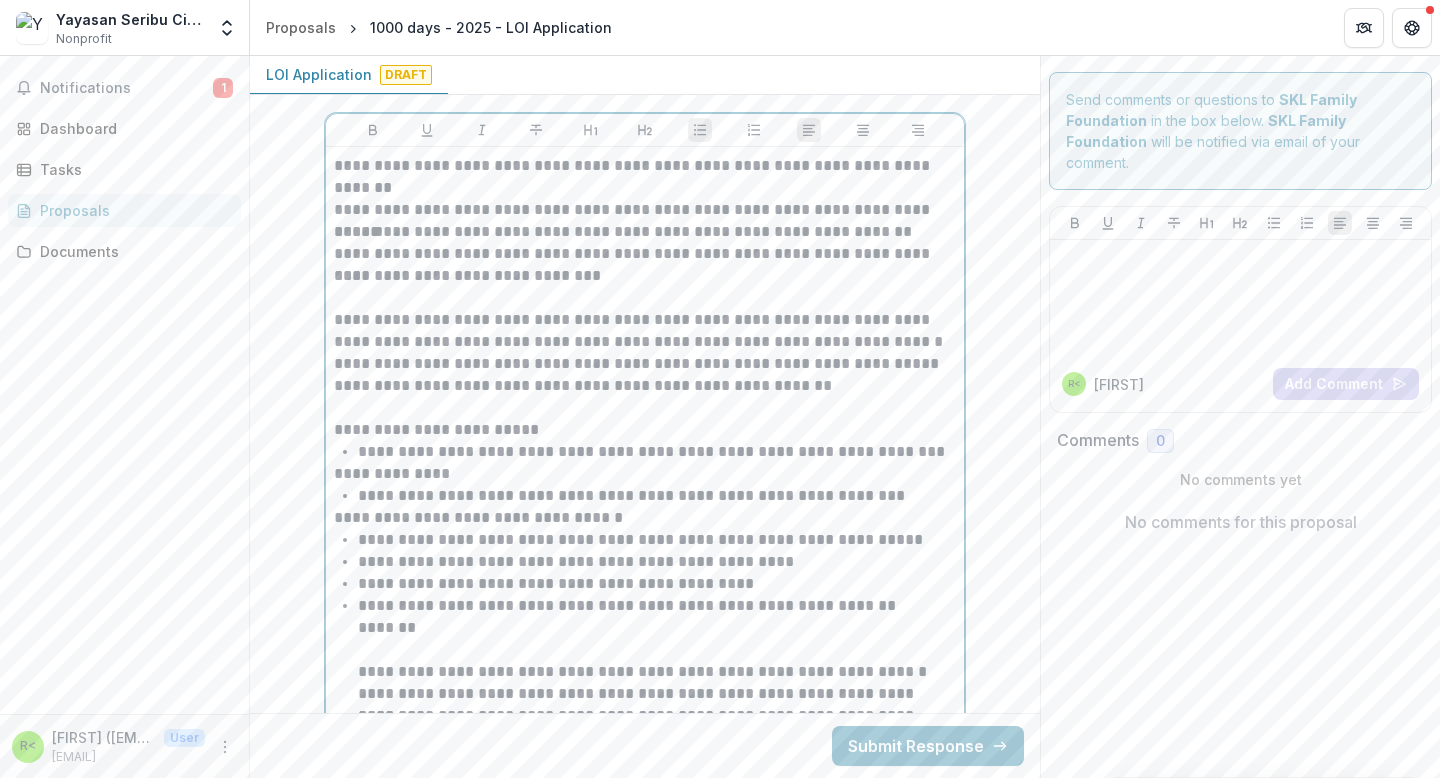 scroll, scrollTop: 3345, scrollLeft: 0, axis: vertical 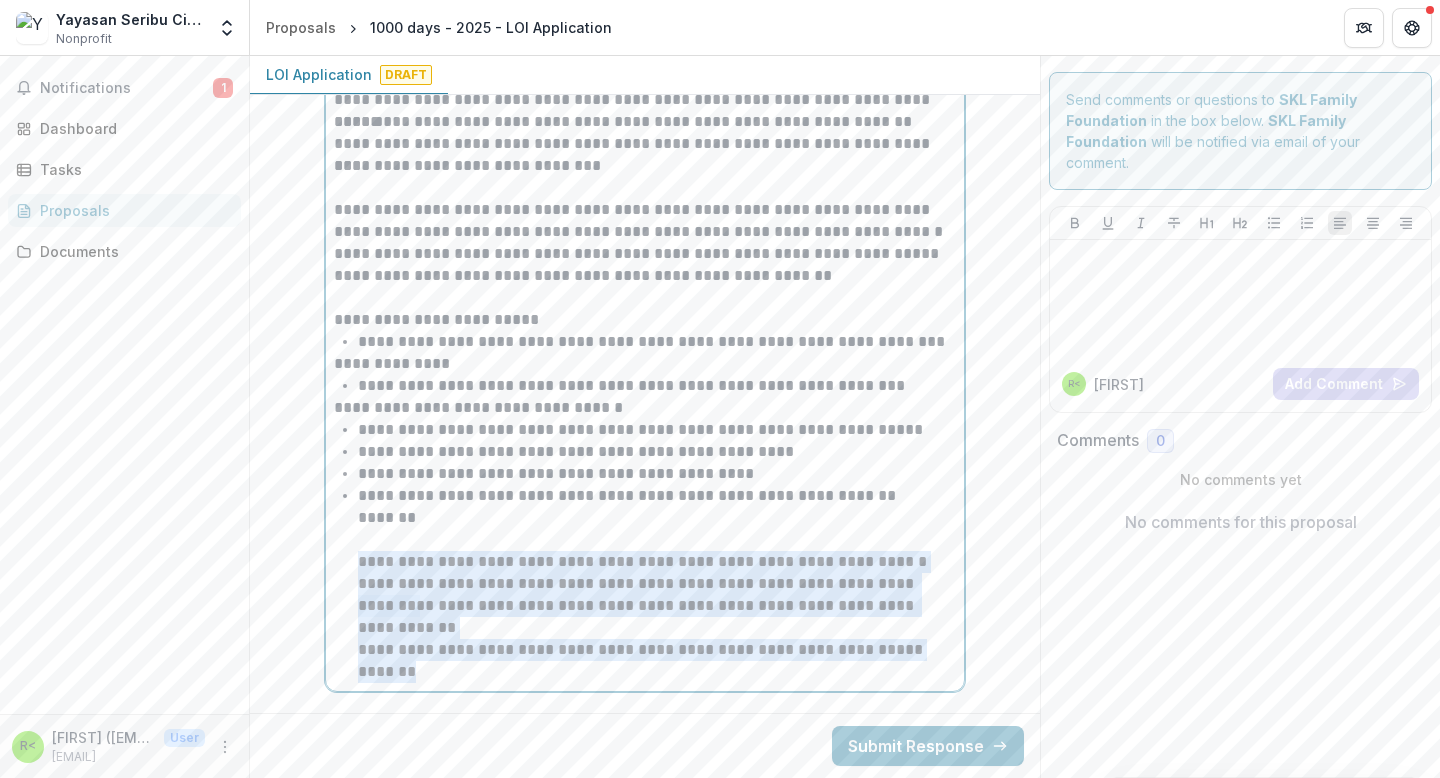 drag, startPoint x: 355, startPoint y: 560, endPoint x: 417, endPoint y: 671, distance: 127.141655 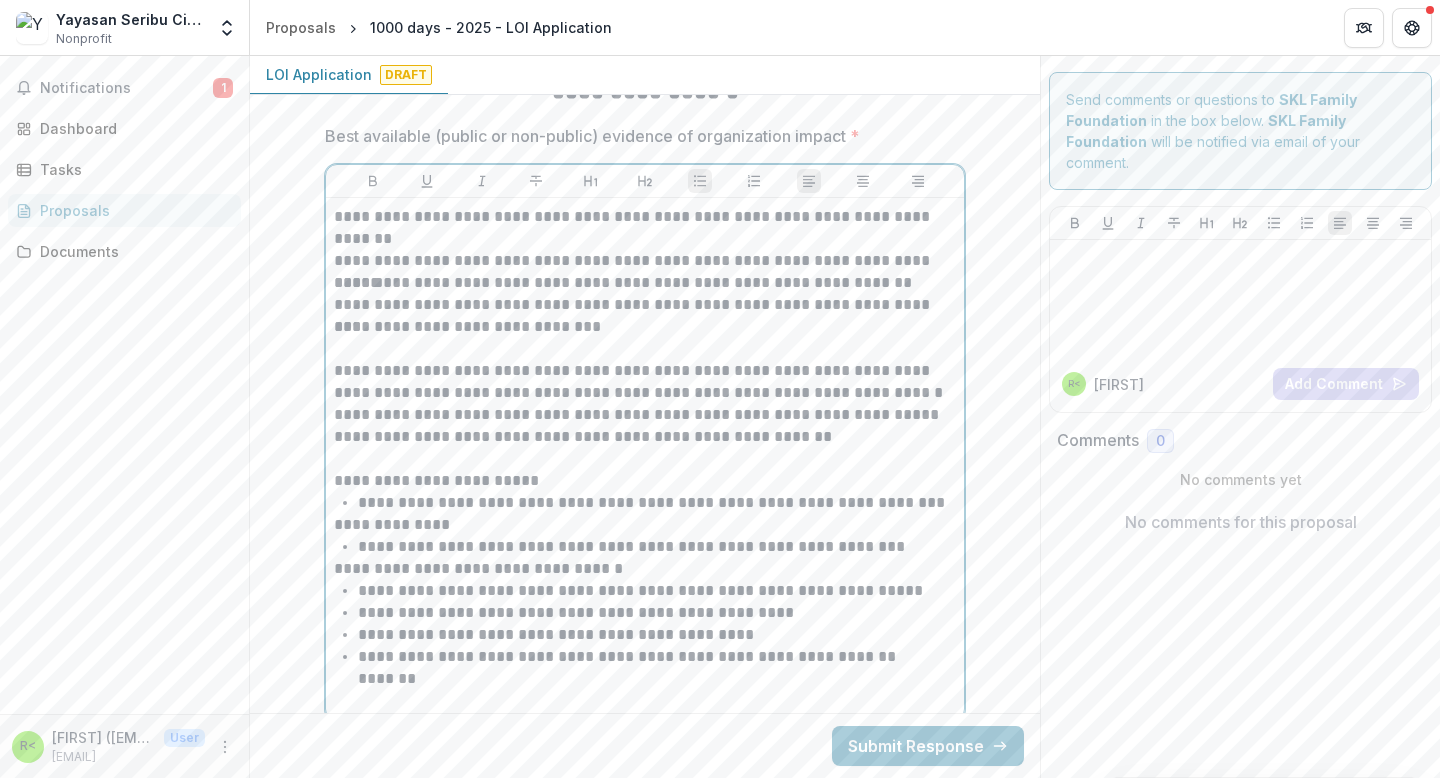 scroll, scrollTop: 3183, scrollLeft: 0, axis: vertical 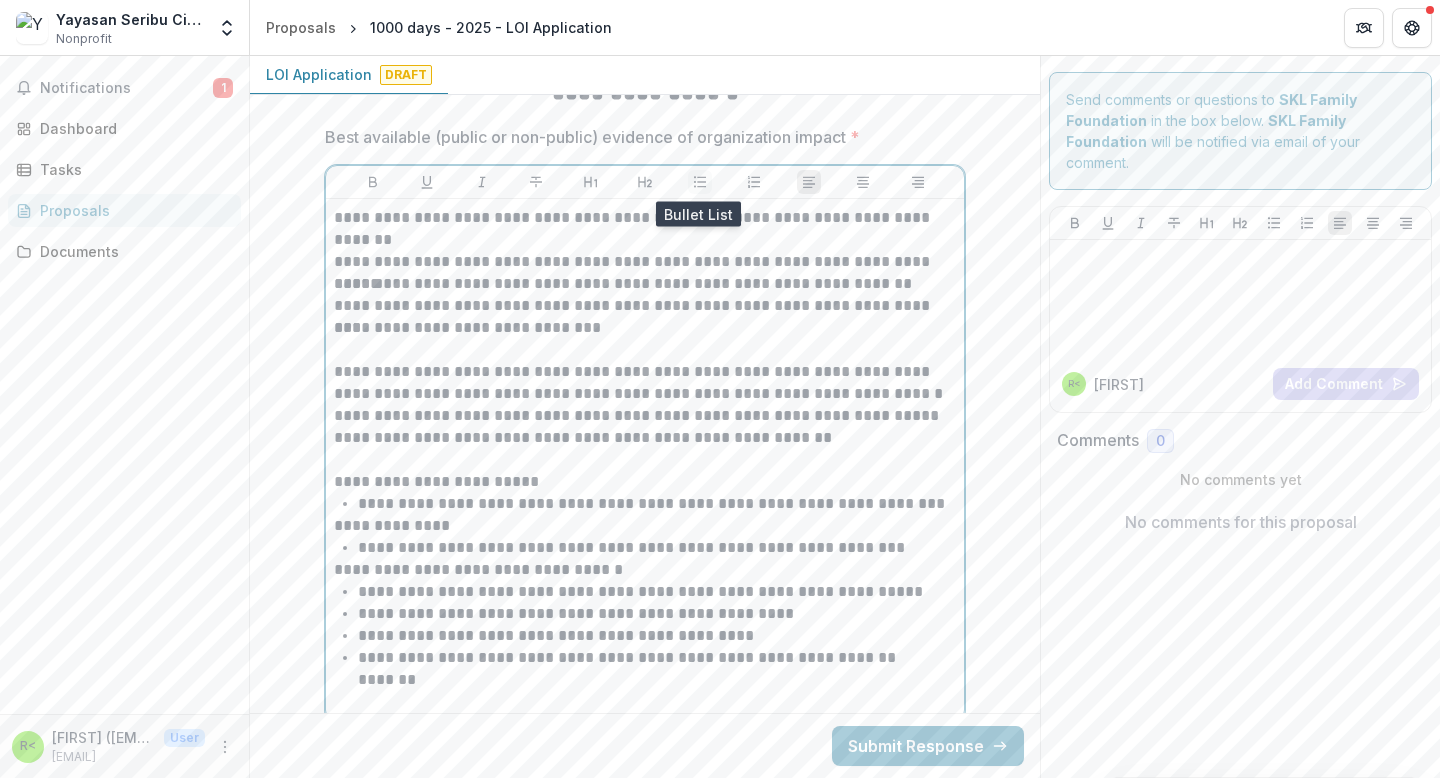 click 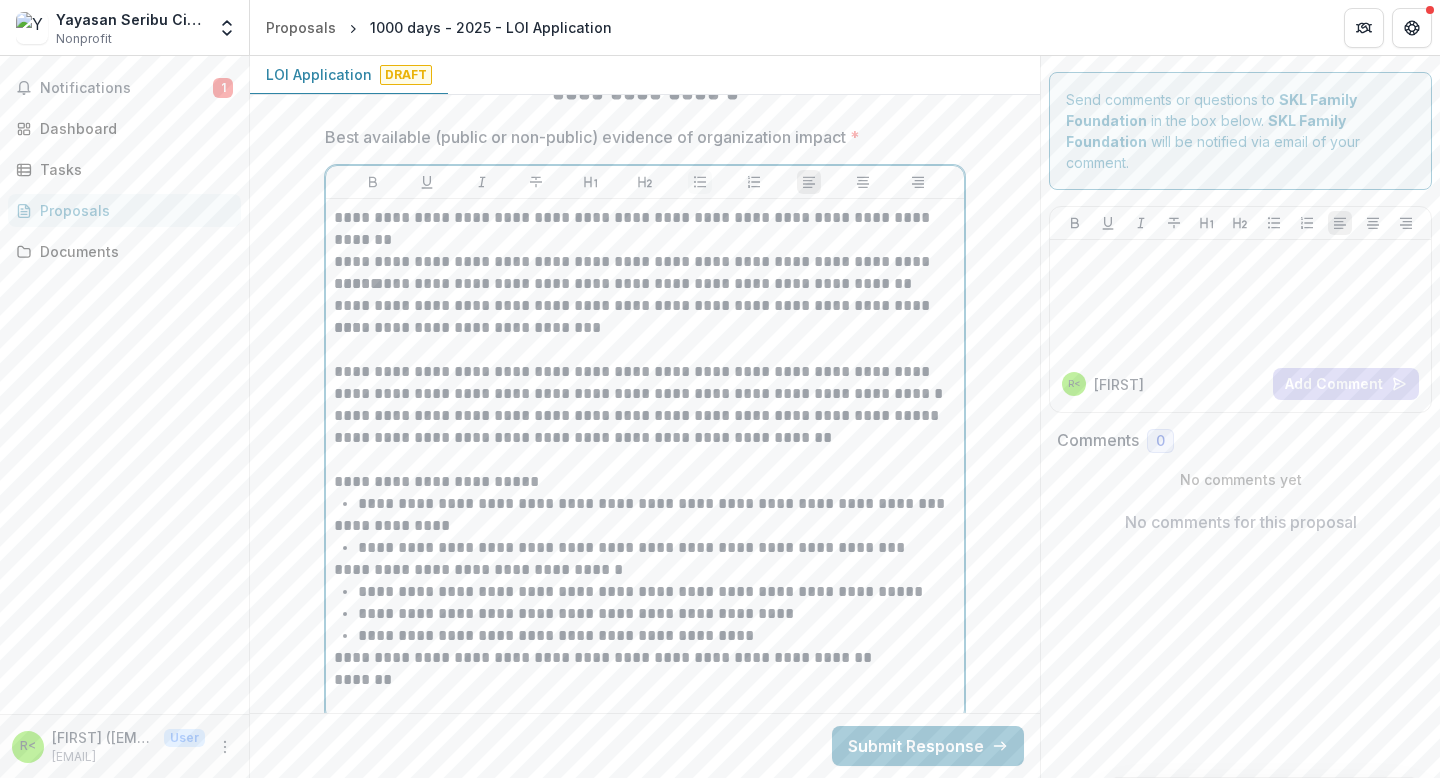 click 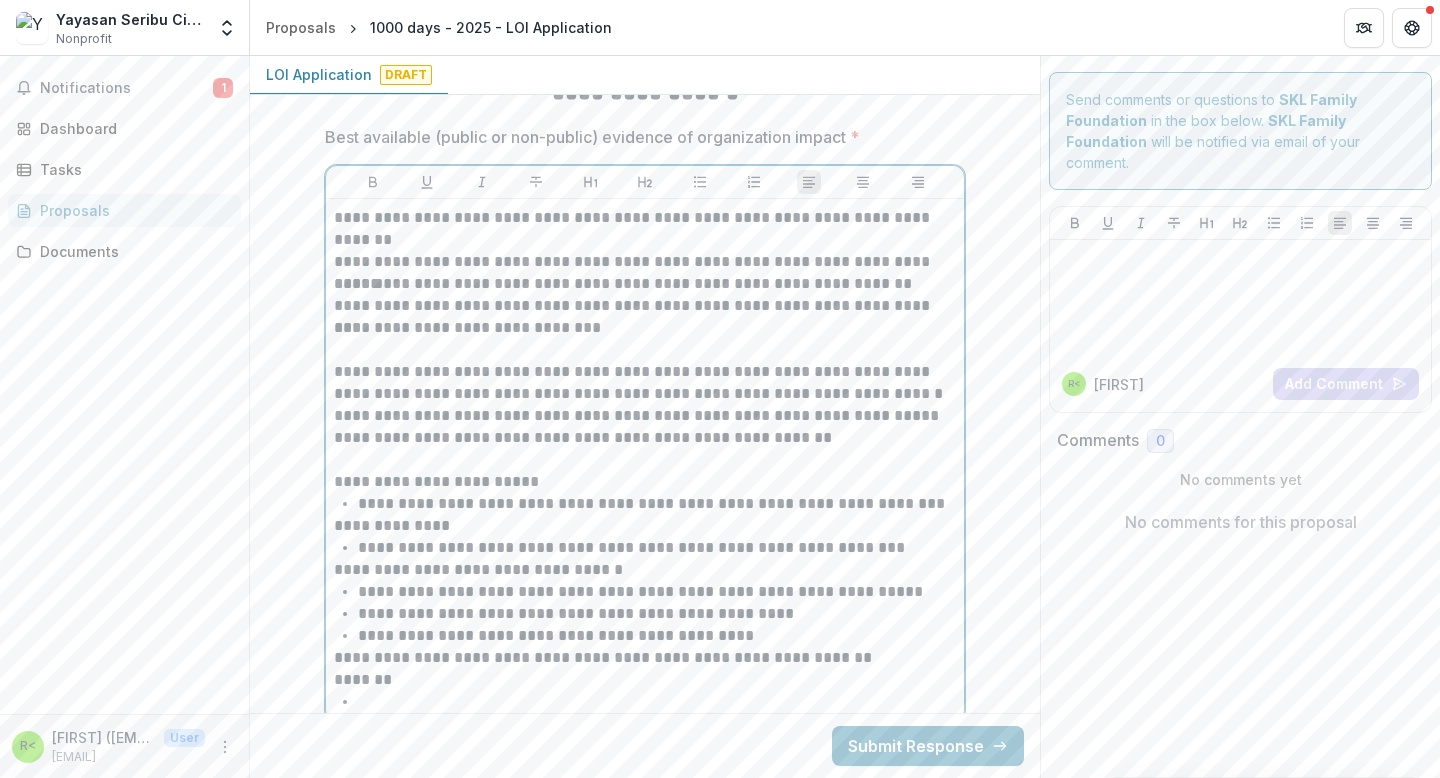 click on "**********" at bounding box center [645, 658] 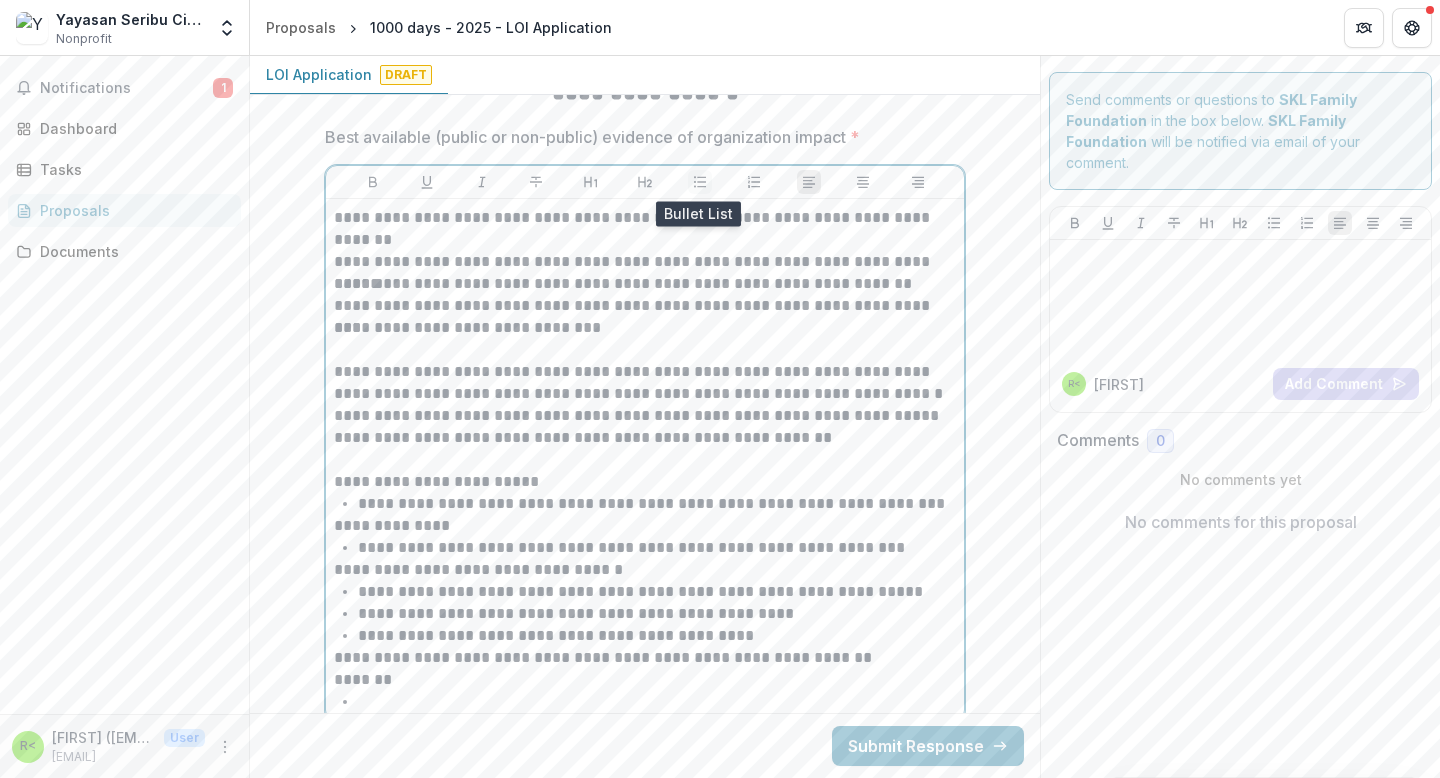 click 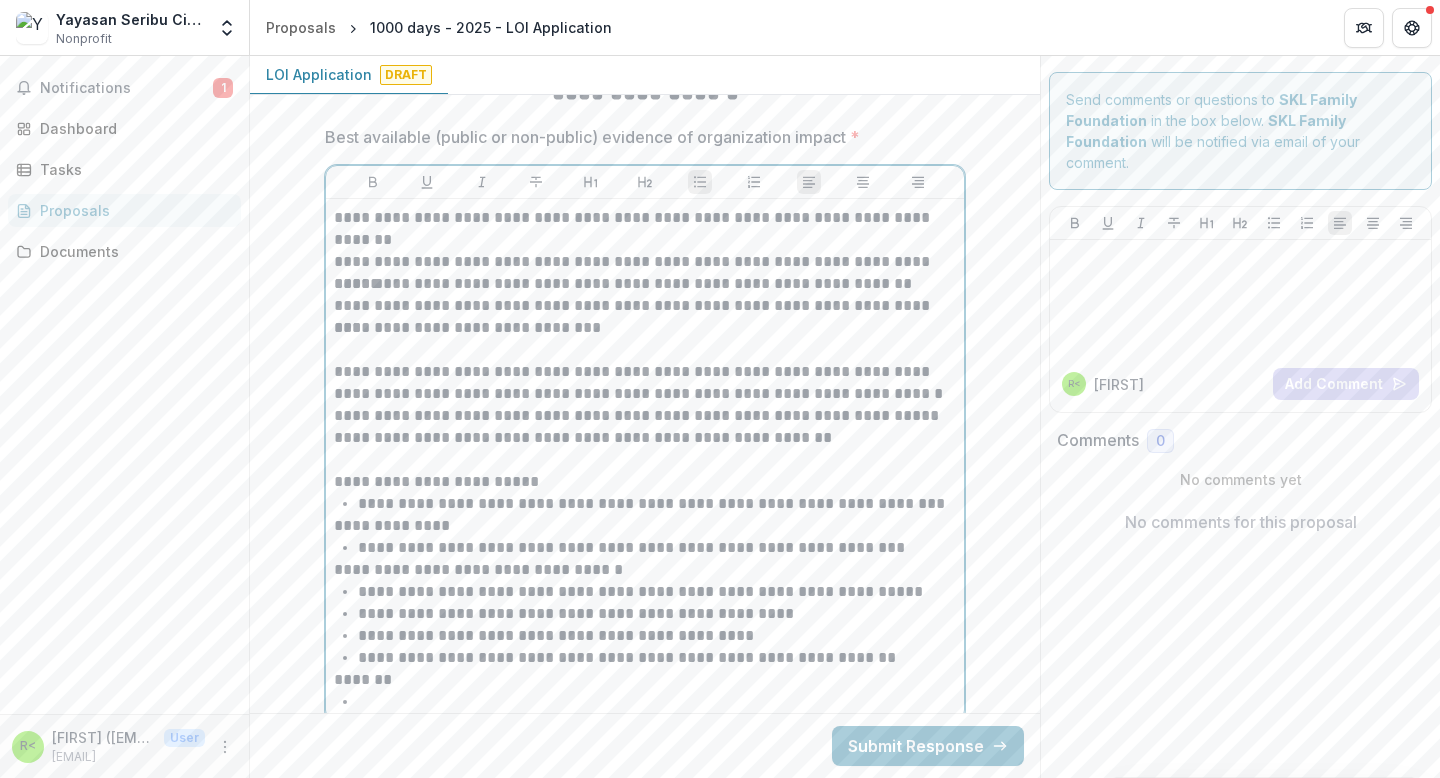 click at bounding box center [657, 702] 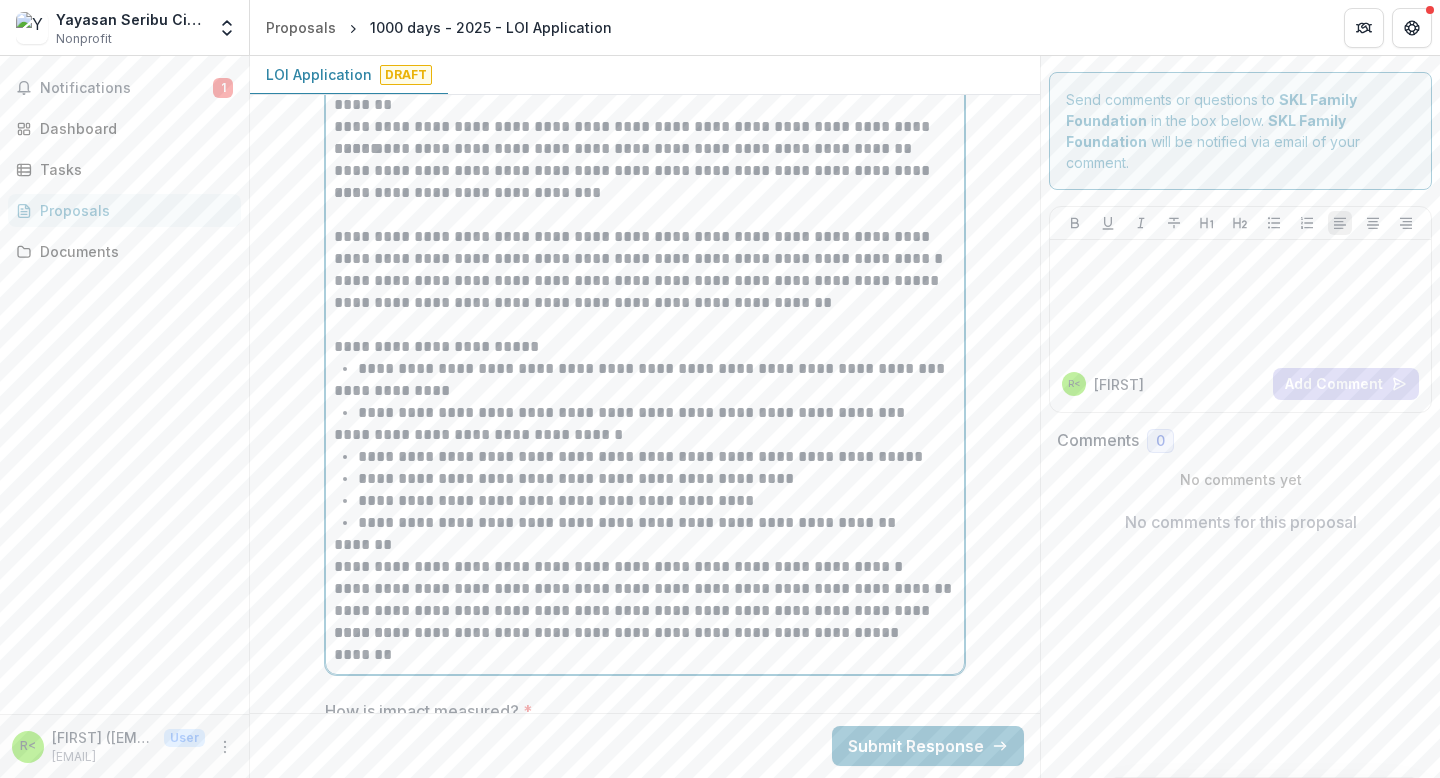 scroll, scrollTop: 3327, scrollLeft: 0, axis: vertical 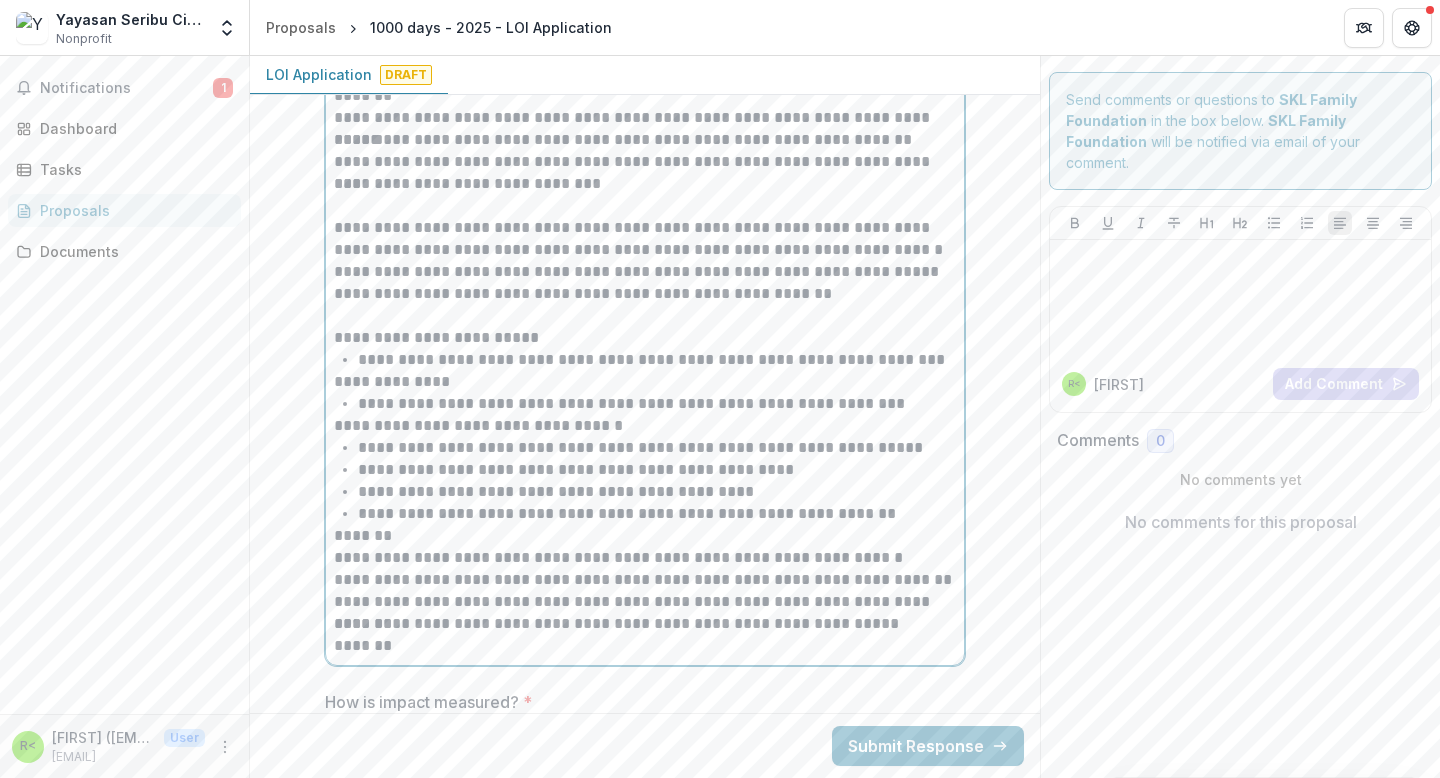 click on "**********" at bounding box center (645, 558) 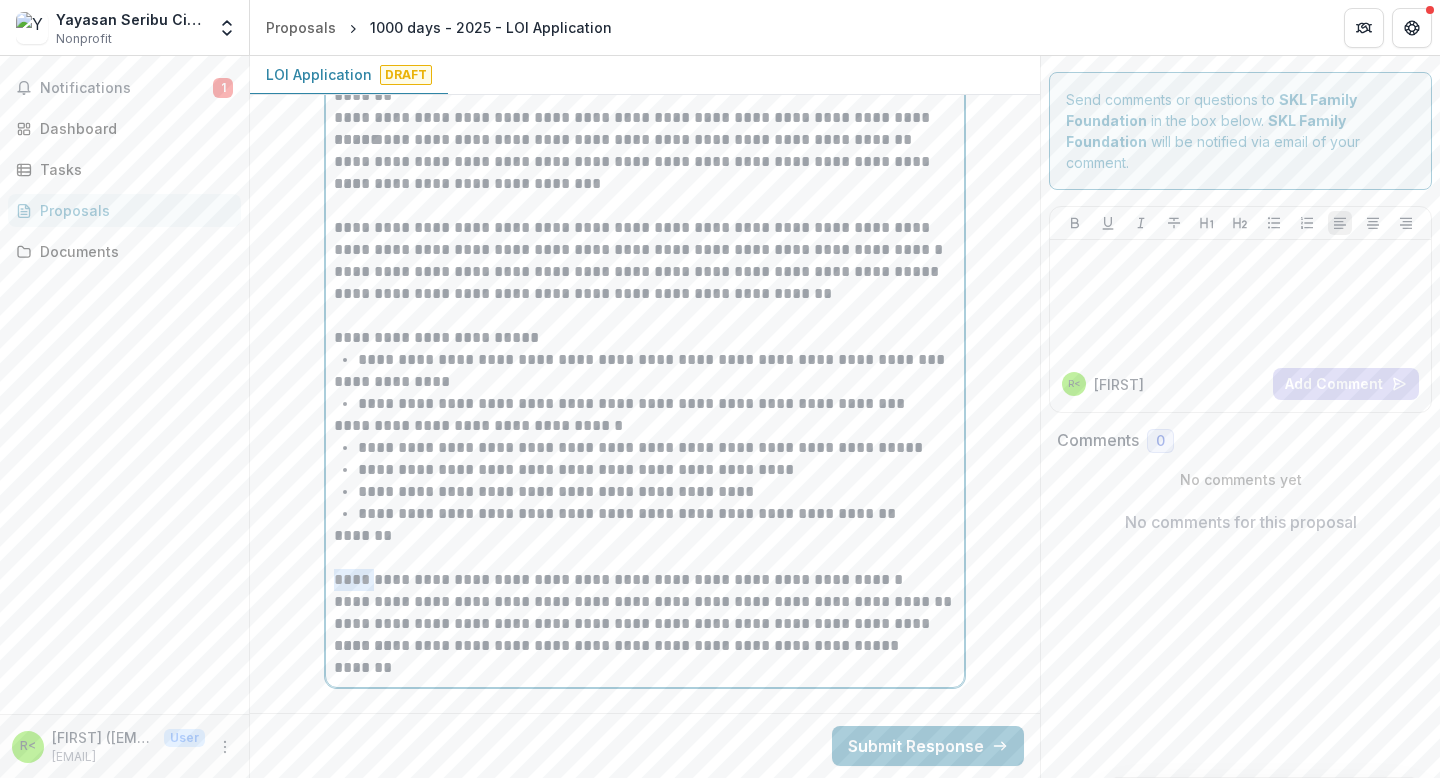drag, startPoint x: 374, startPoint y: 577, endPoint x: 329, endPoint y: 574, distance: 45.099888 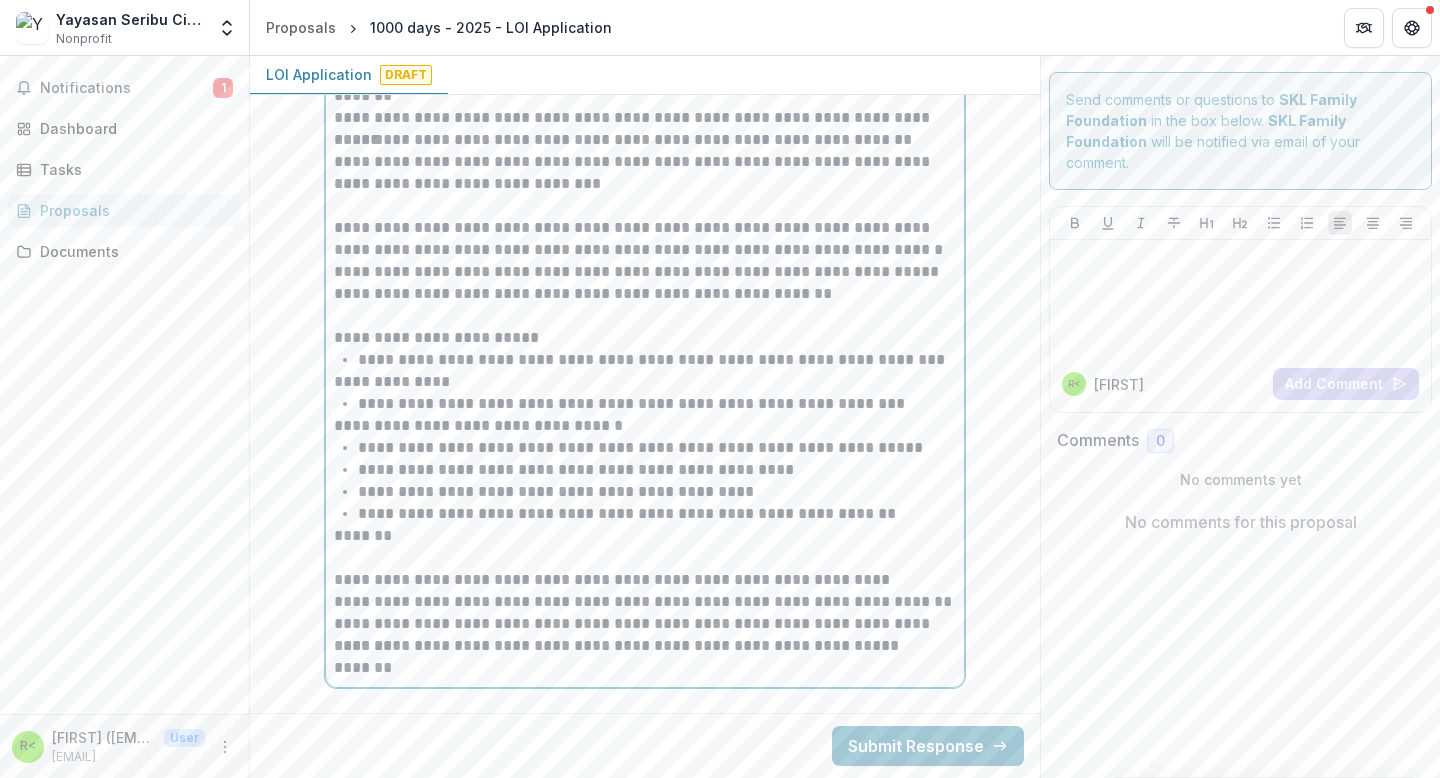 click on "**********" at bounding box center (645, 602) 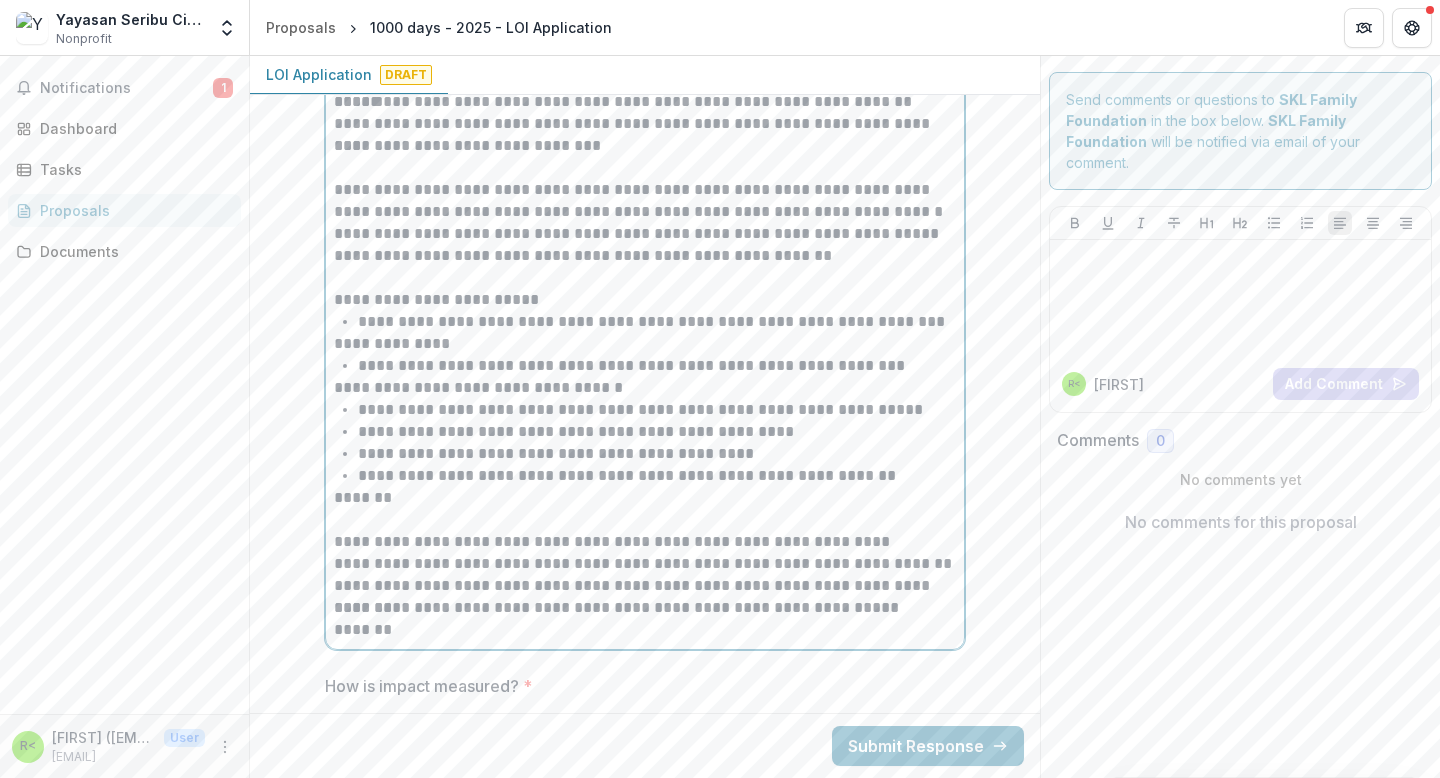 click on "*******" at bounding box center [645, 630] 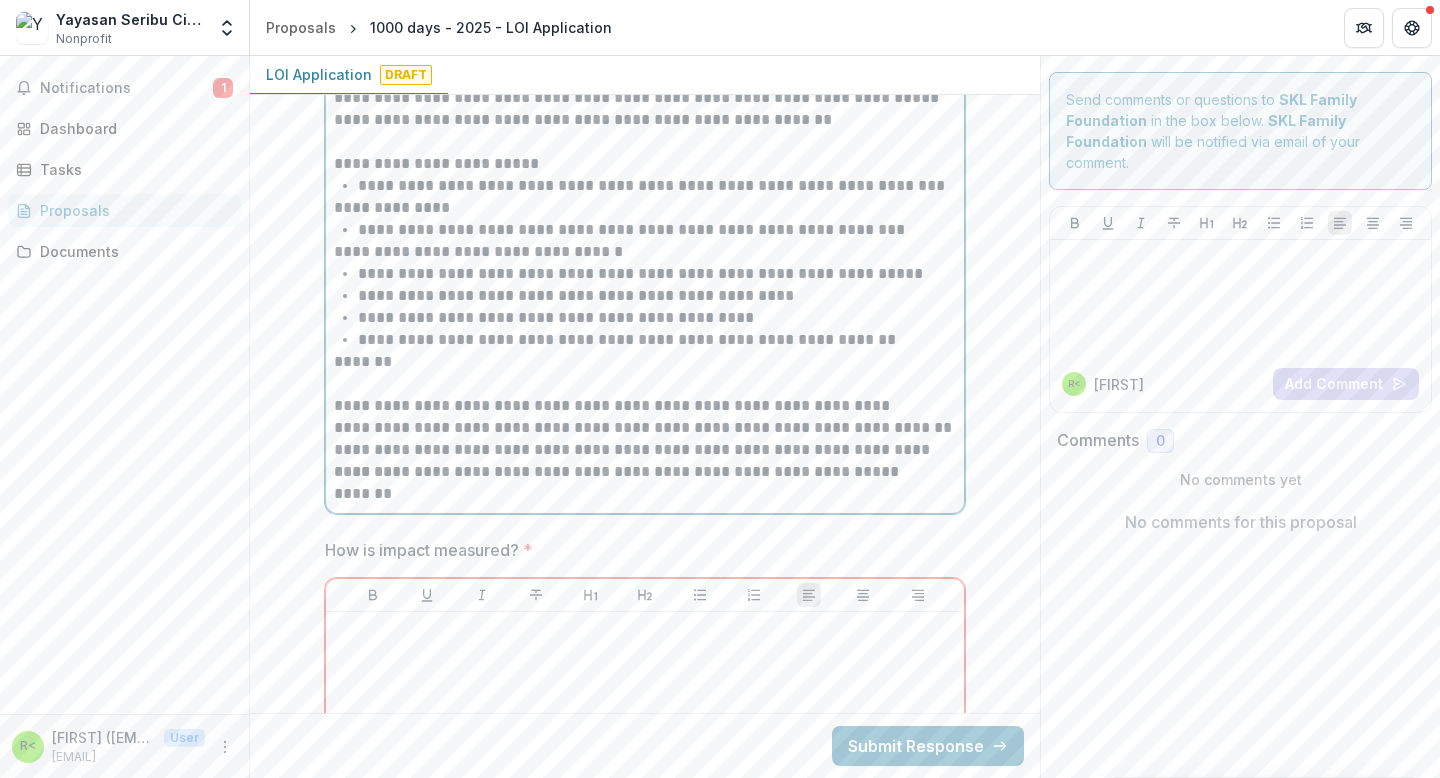 scroll, scrollTop: 3513, scrollLeft: 0, axis: vertical 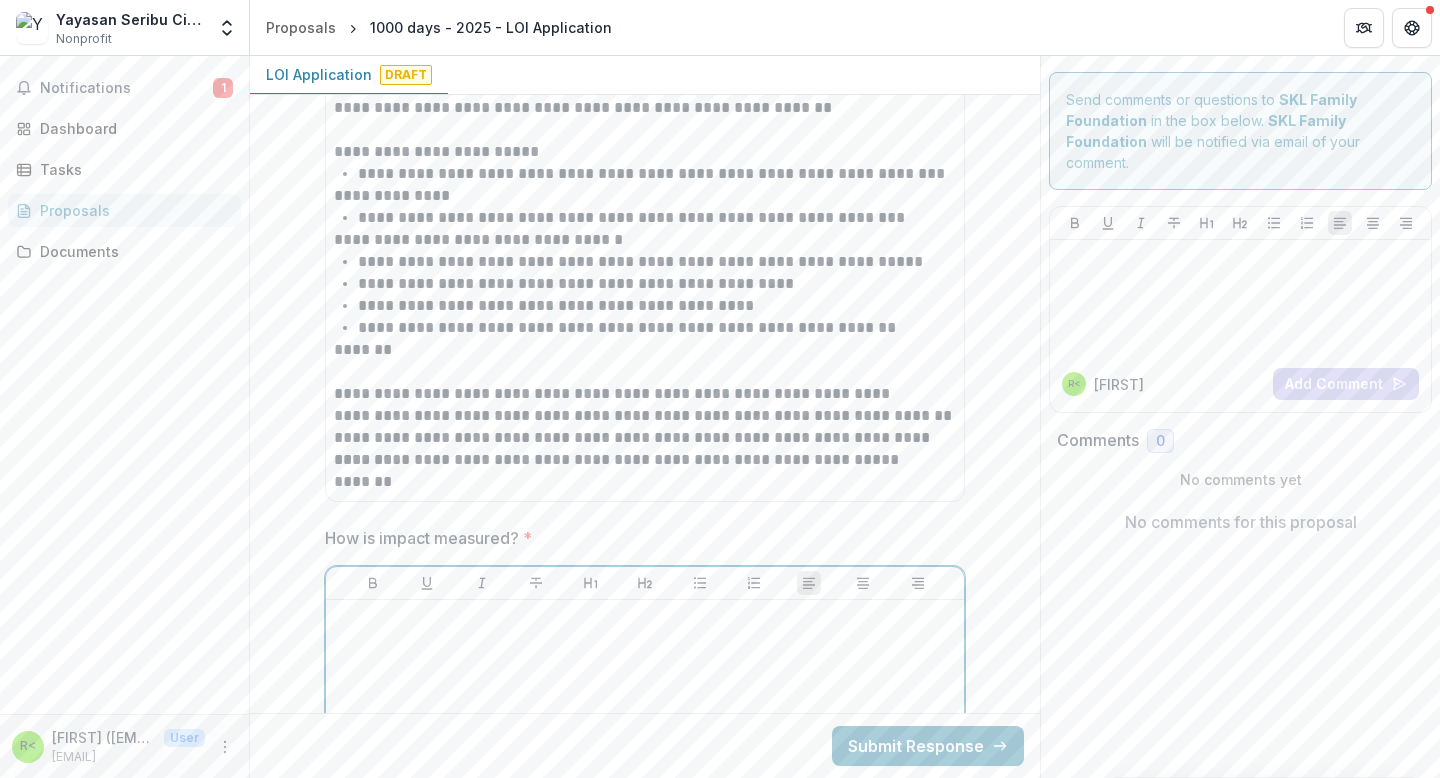 click at bounding box center (645, 619) 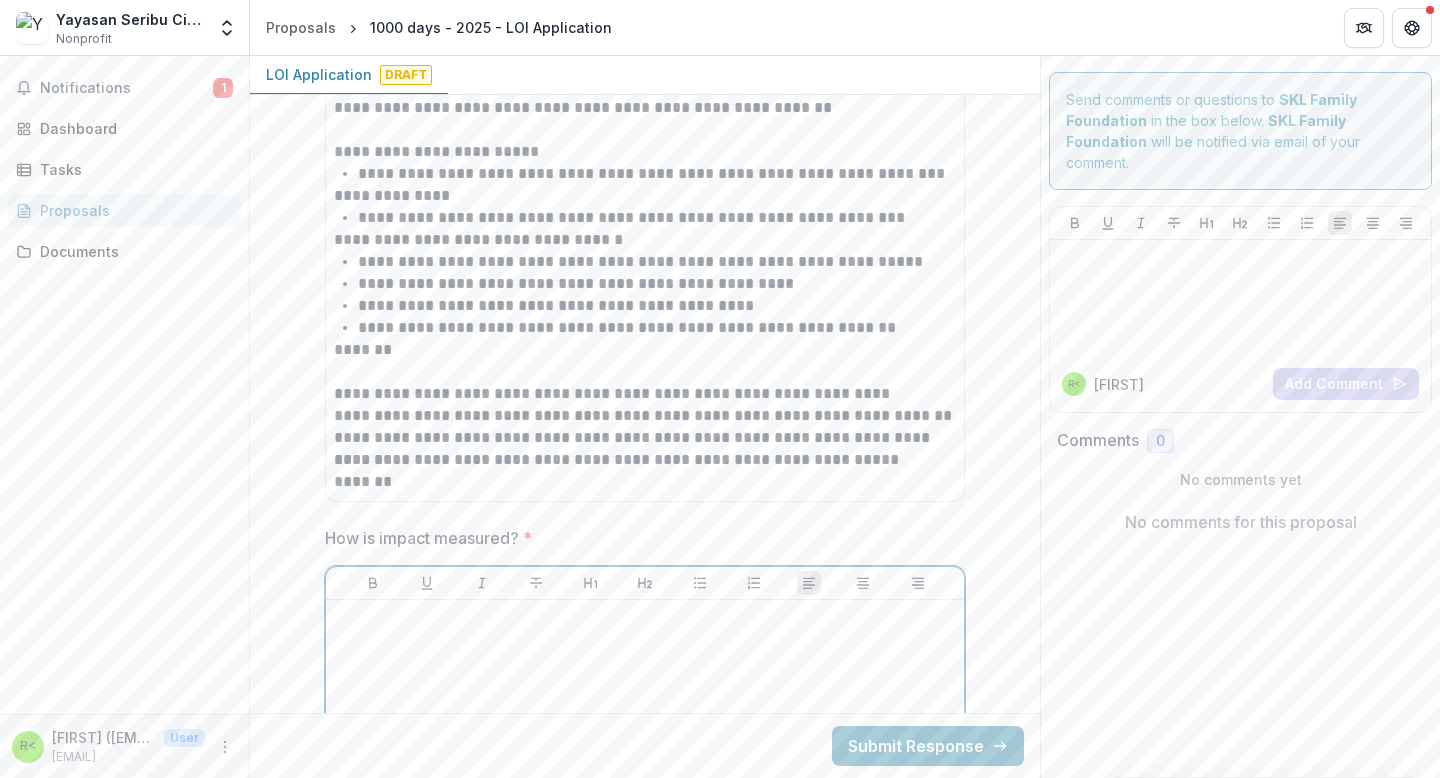 scroll, scrollTop: 3852, scrollLeft: 0, axis: vertical 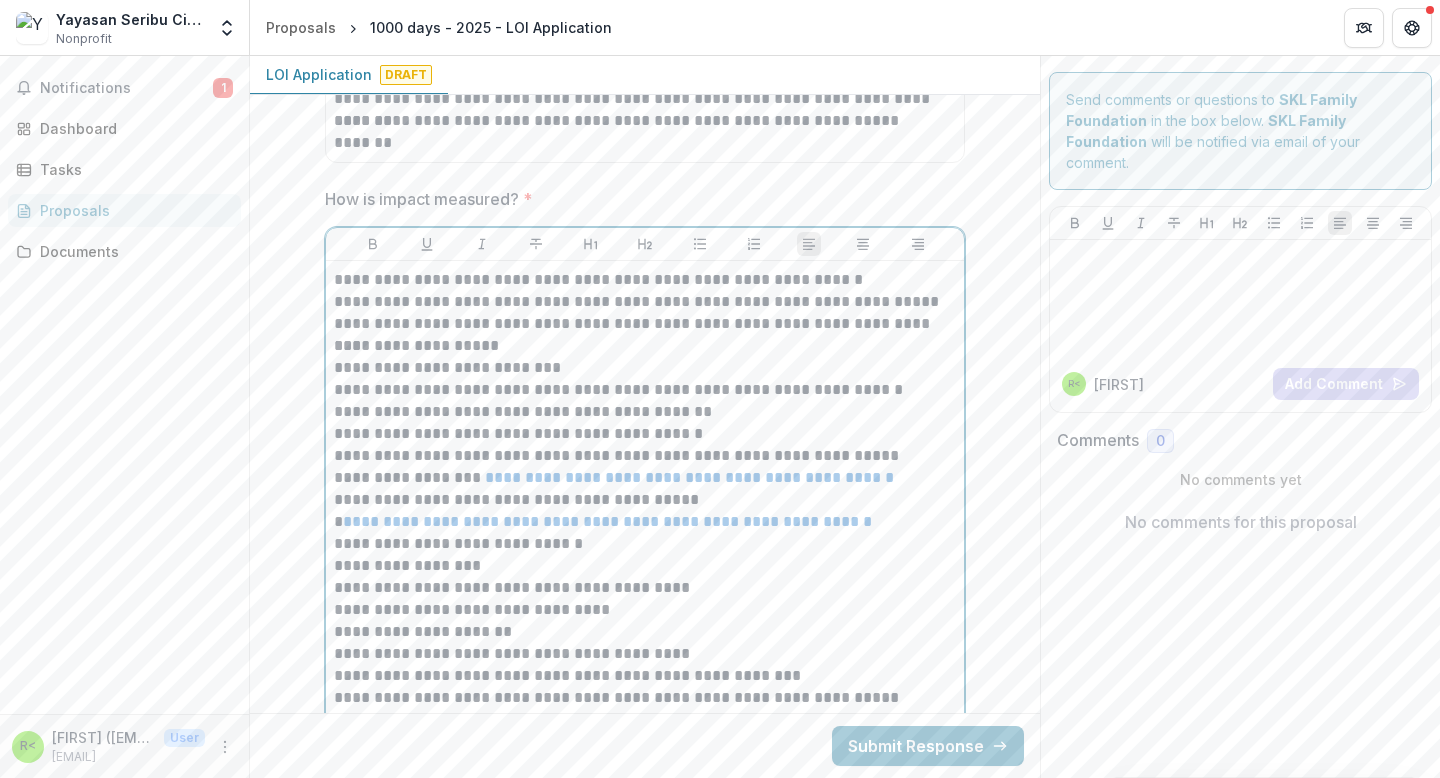 click on "**********" at bounding box center (645, 280) 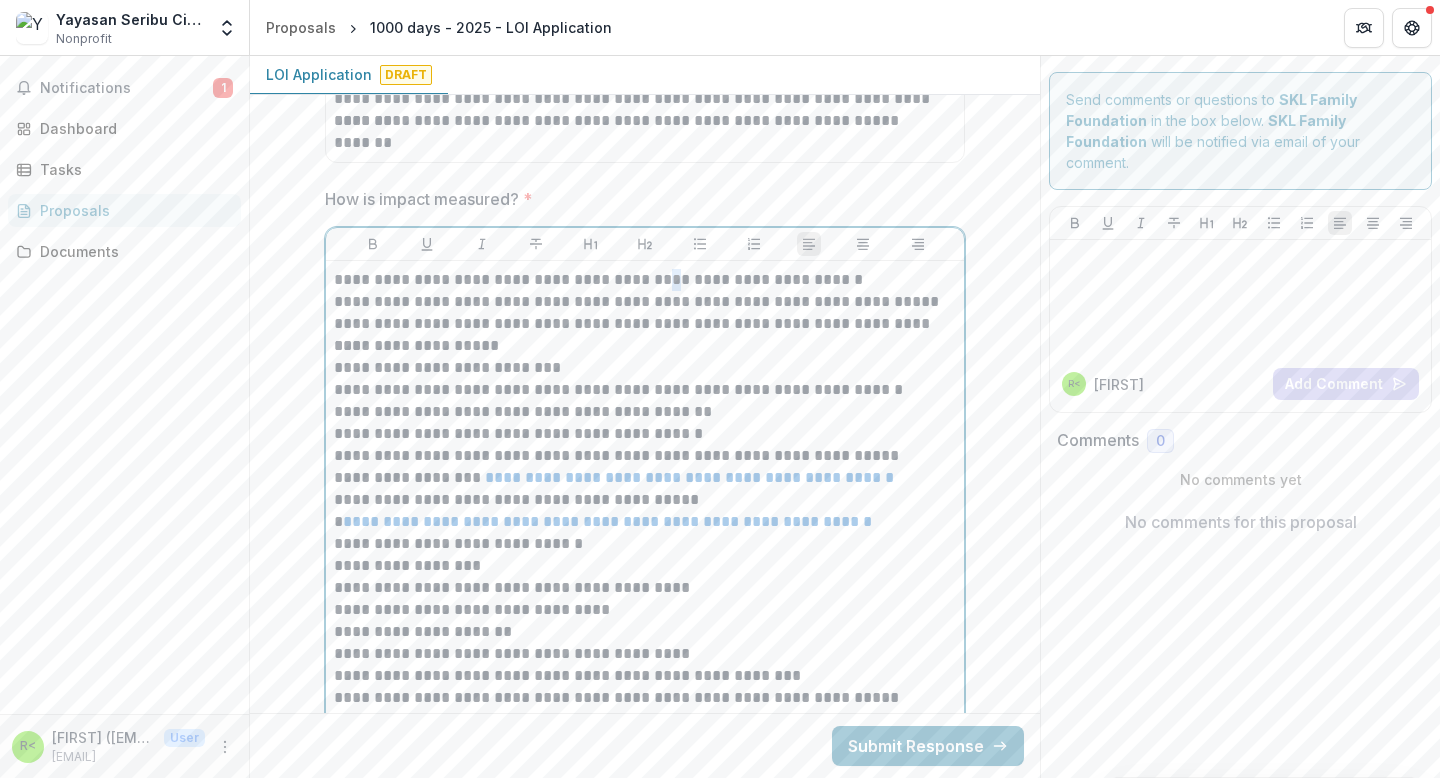 click on "**********" at bounding box center (645, 280) 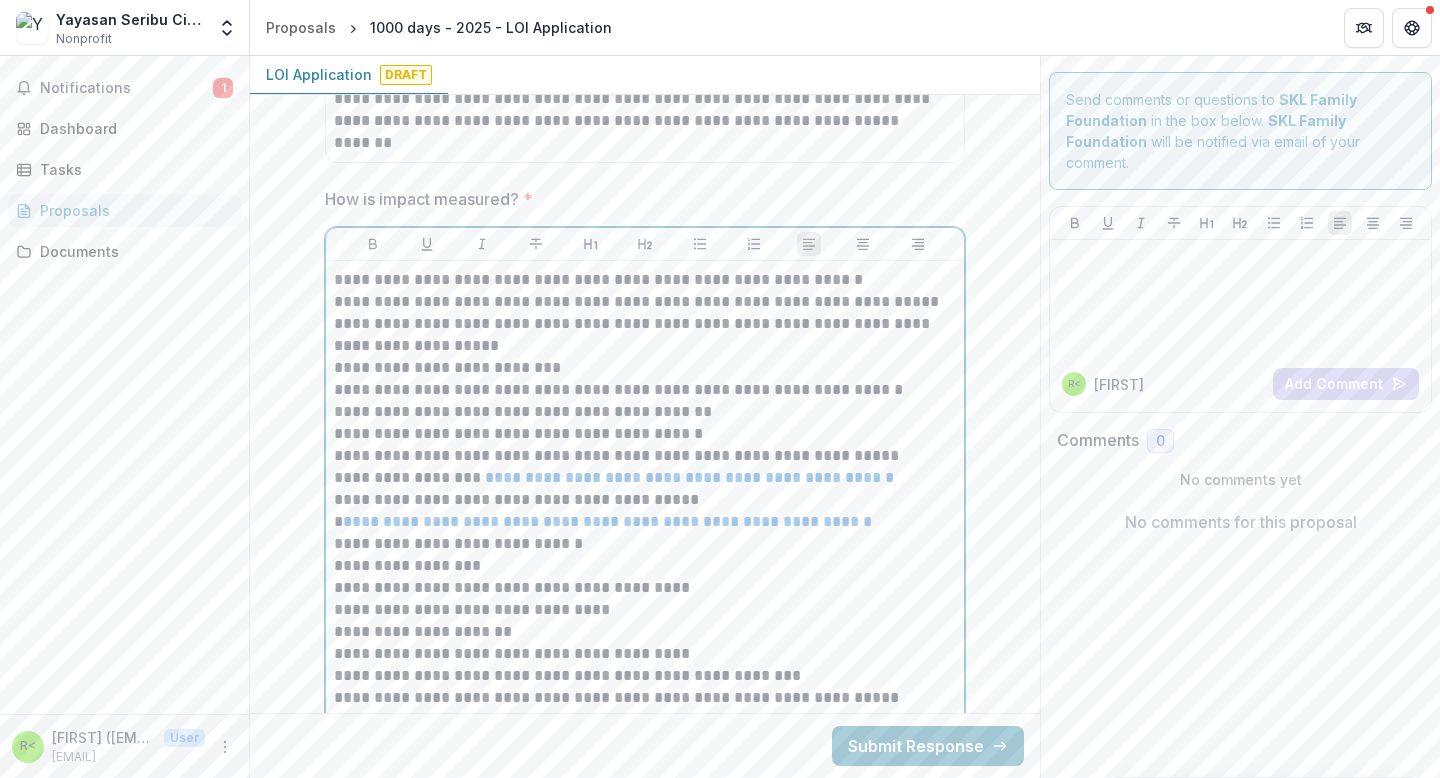 click on "**********" at bounding box center (645, 280) 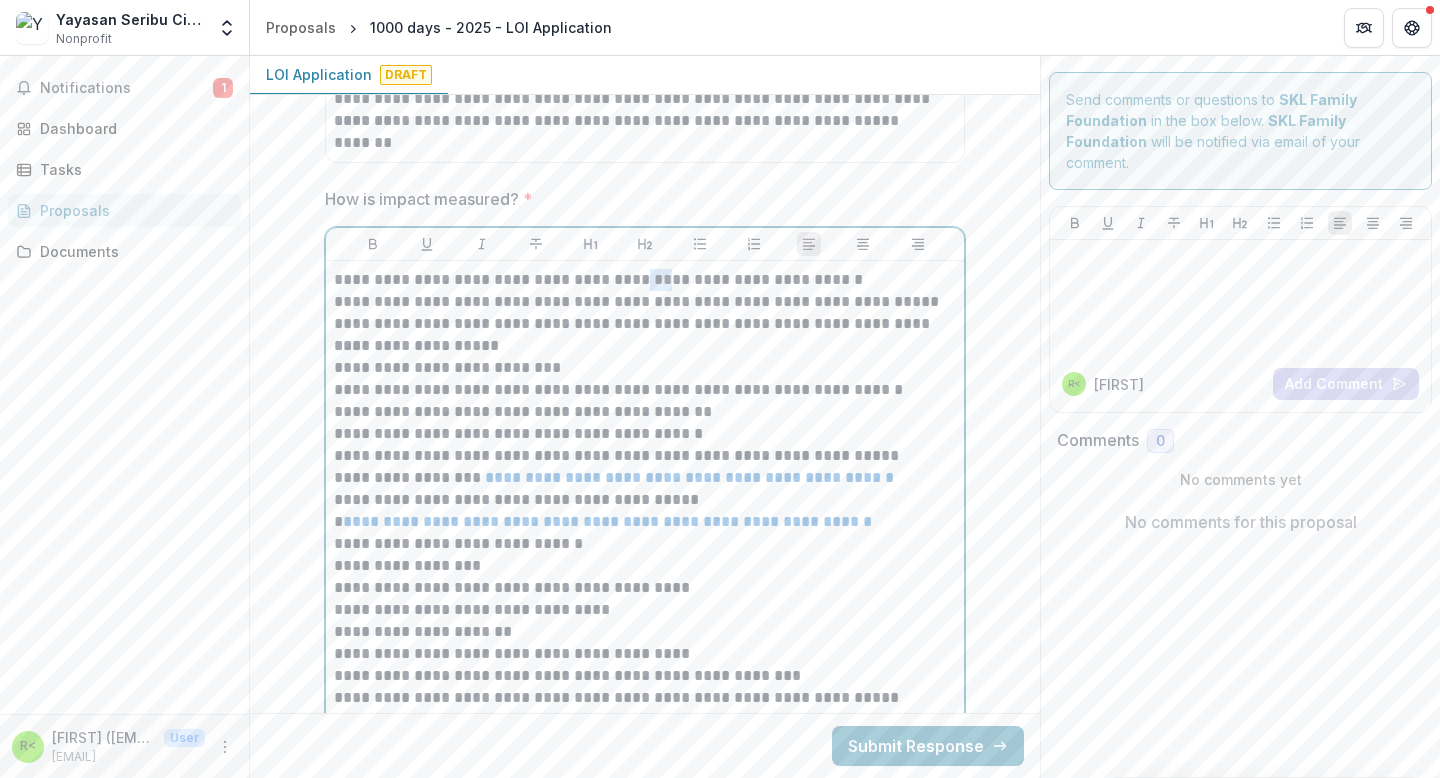 click on "**********" at bounding box center [645, 280] 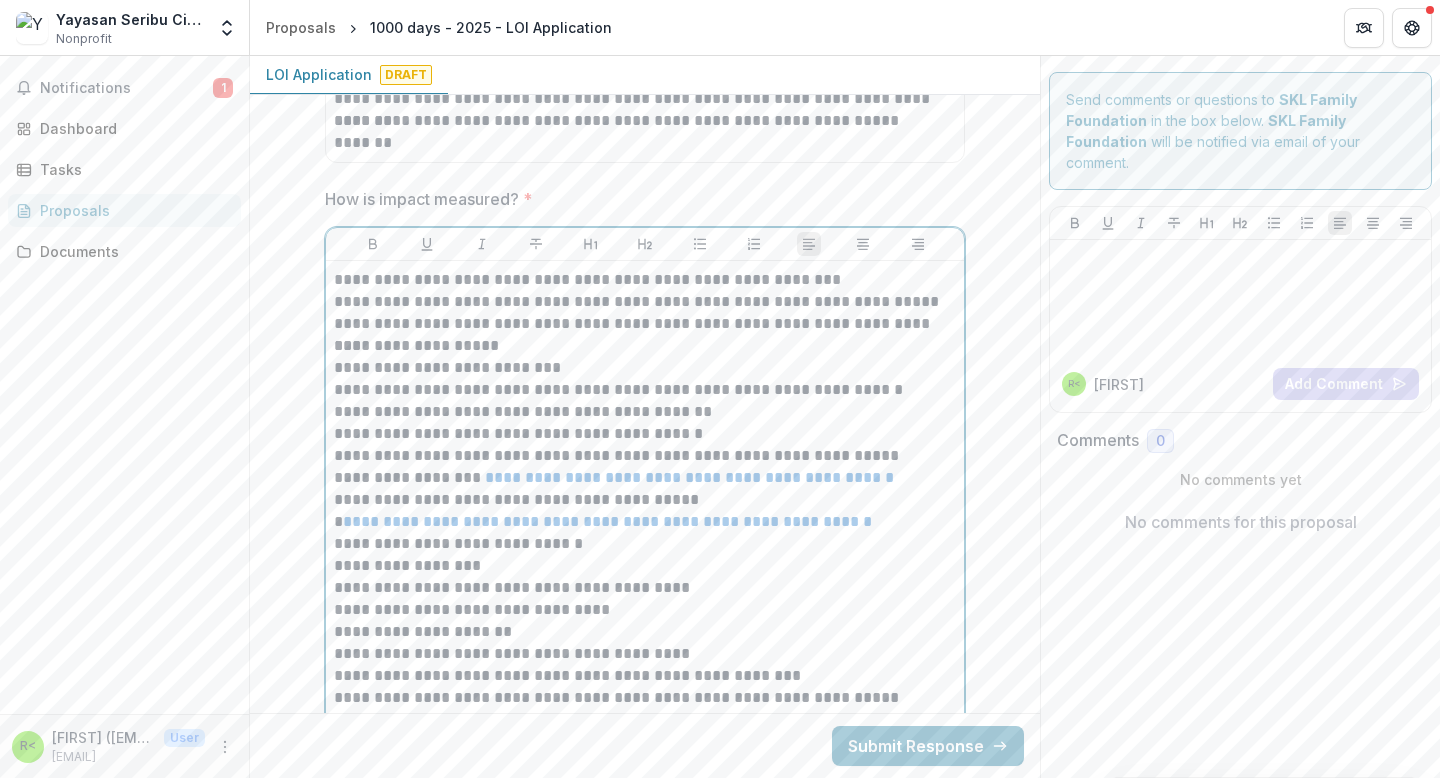 type 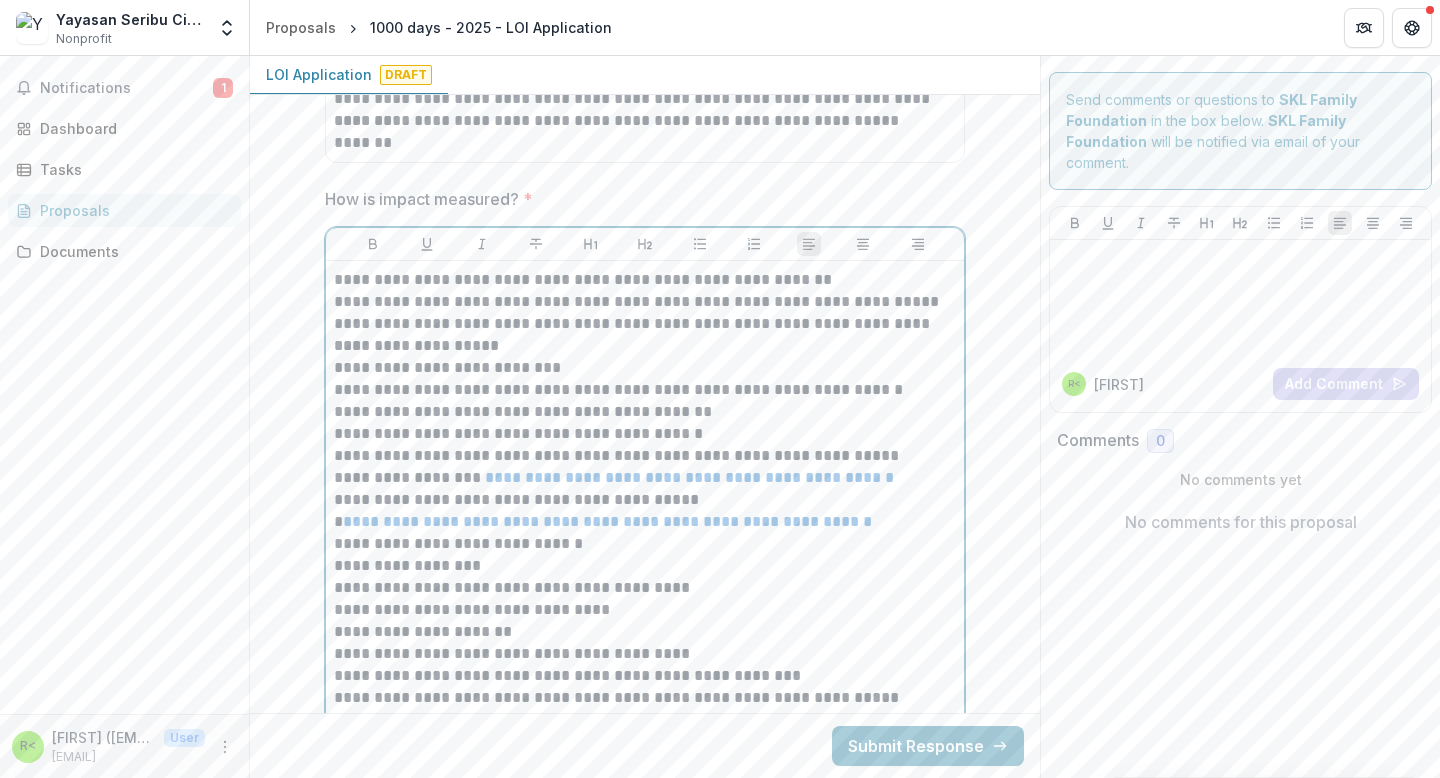 click on "**********" at bounding box center (645, 368) 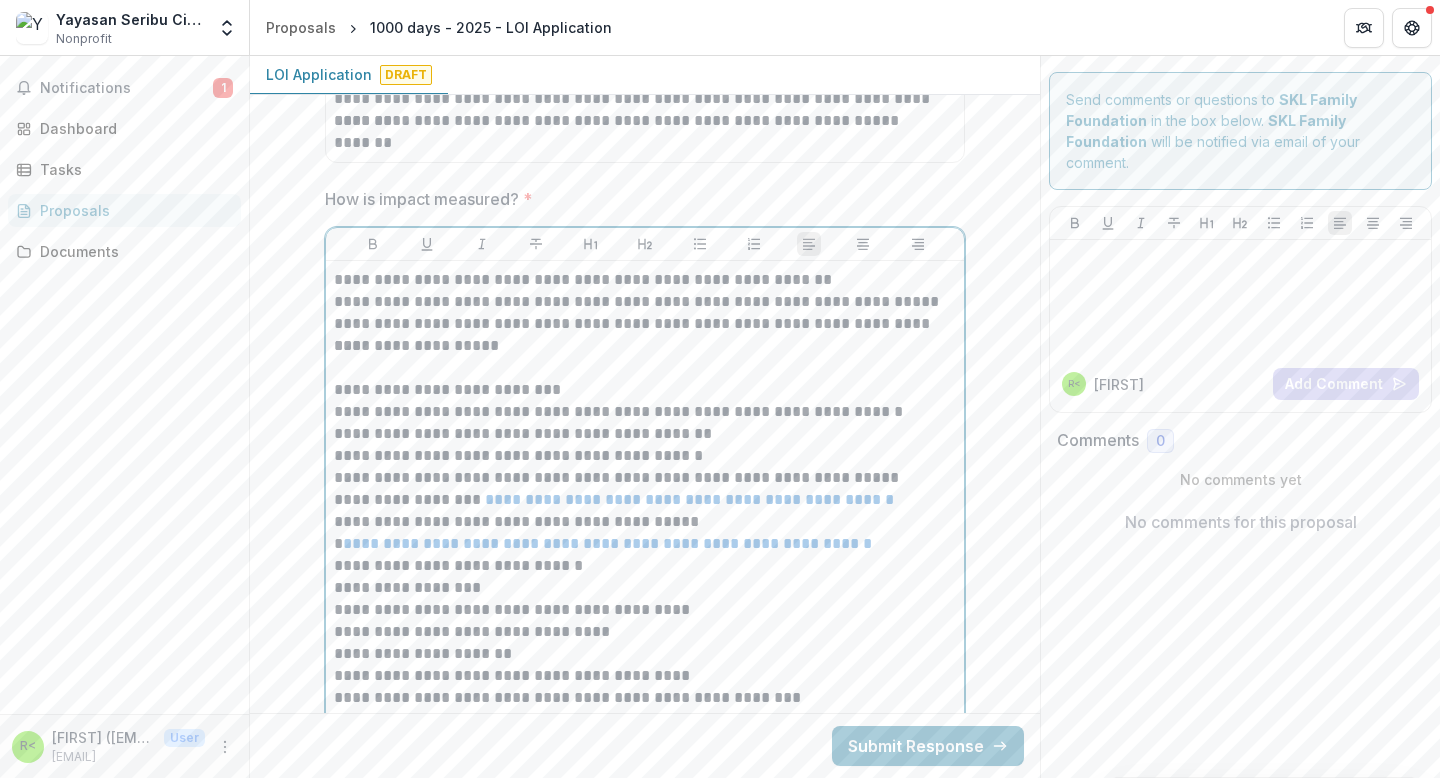 click on "**********" at bounding box center (645, 390) 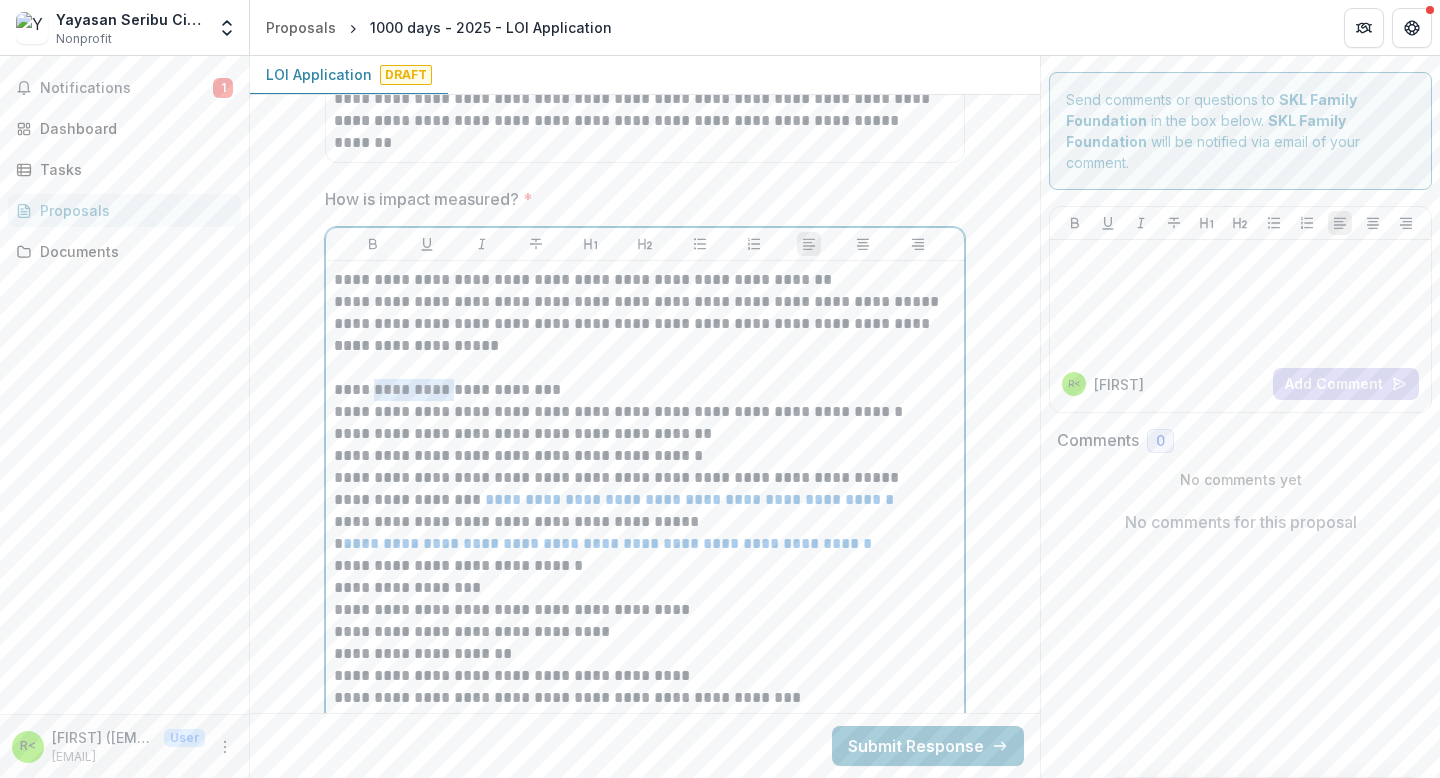 click on "**********" at bounding box center [645, 390] 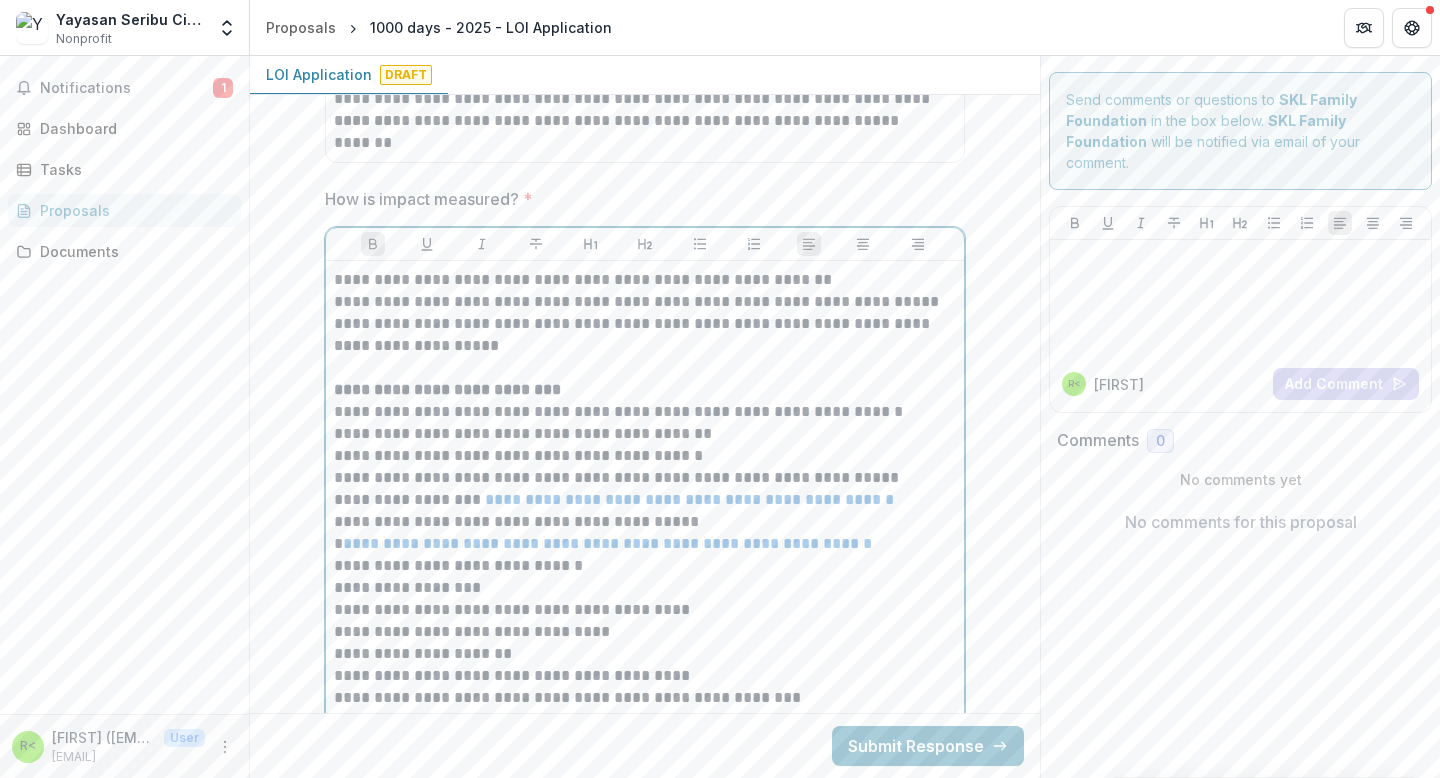 click on "**********" at bounding box center [645, 588] 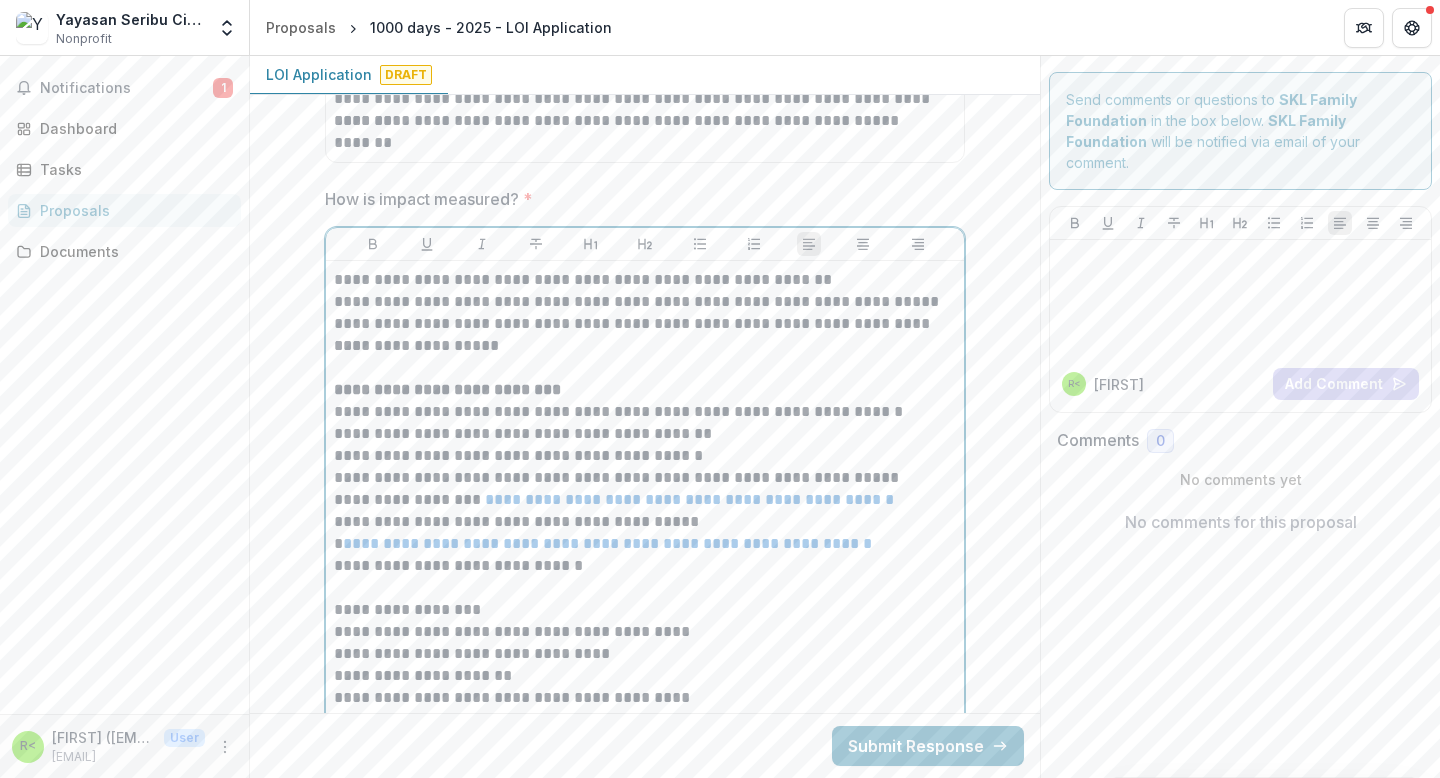 click on "**********" at bounding box center (645, 610) 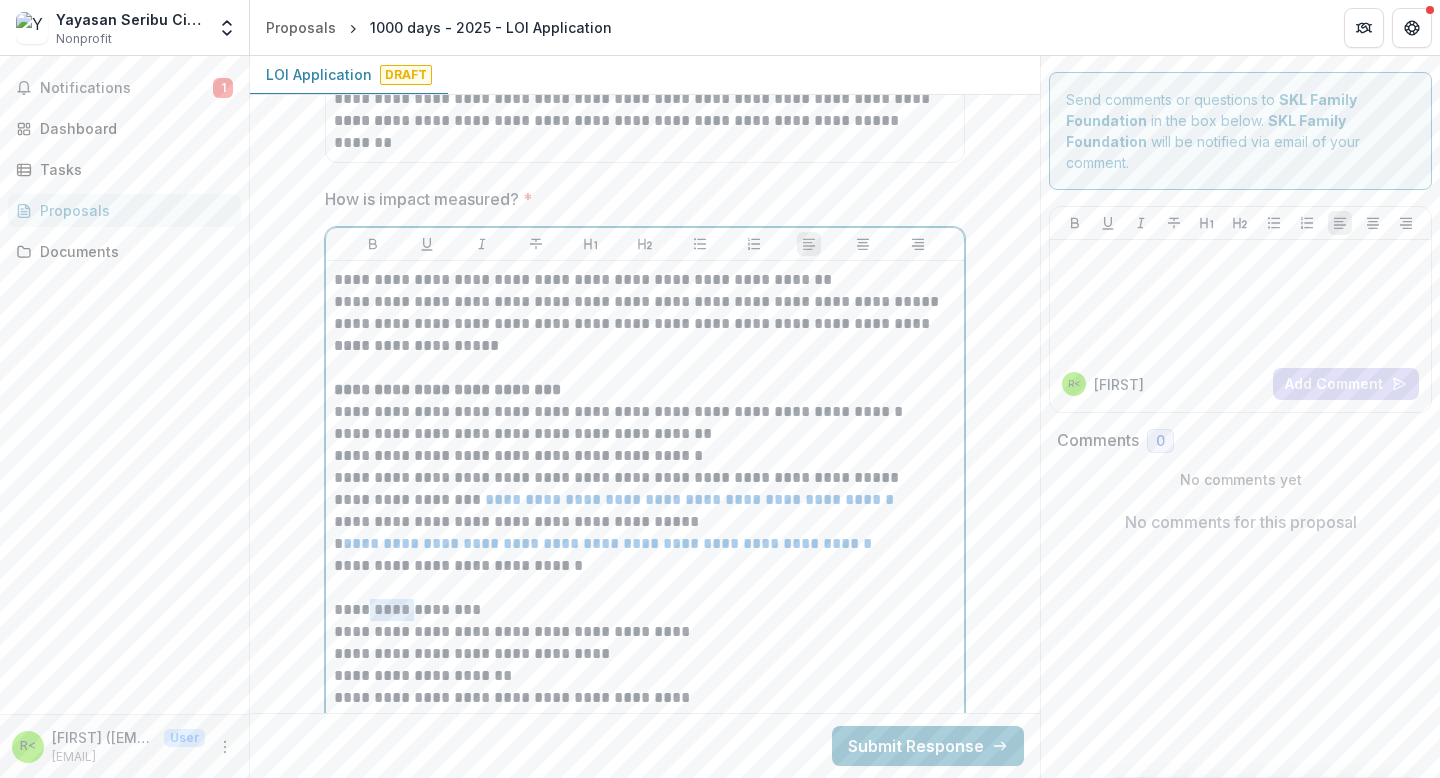 click on "**********" at bounding box center [645, 610] 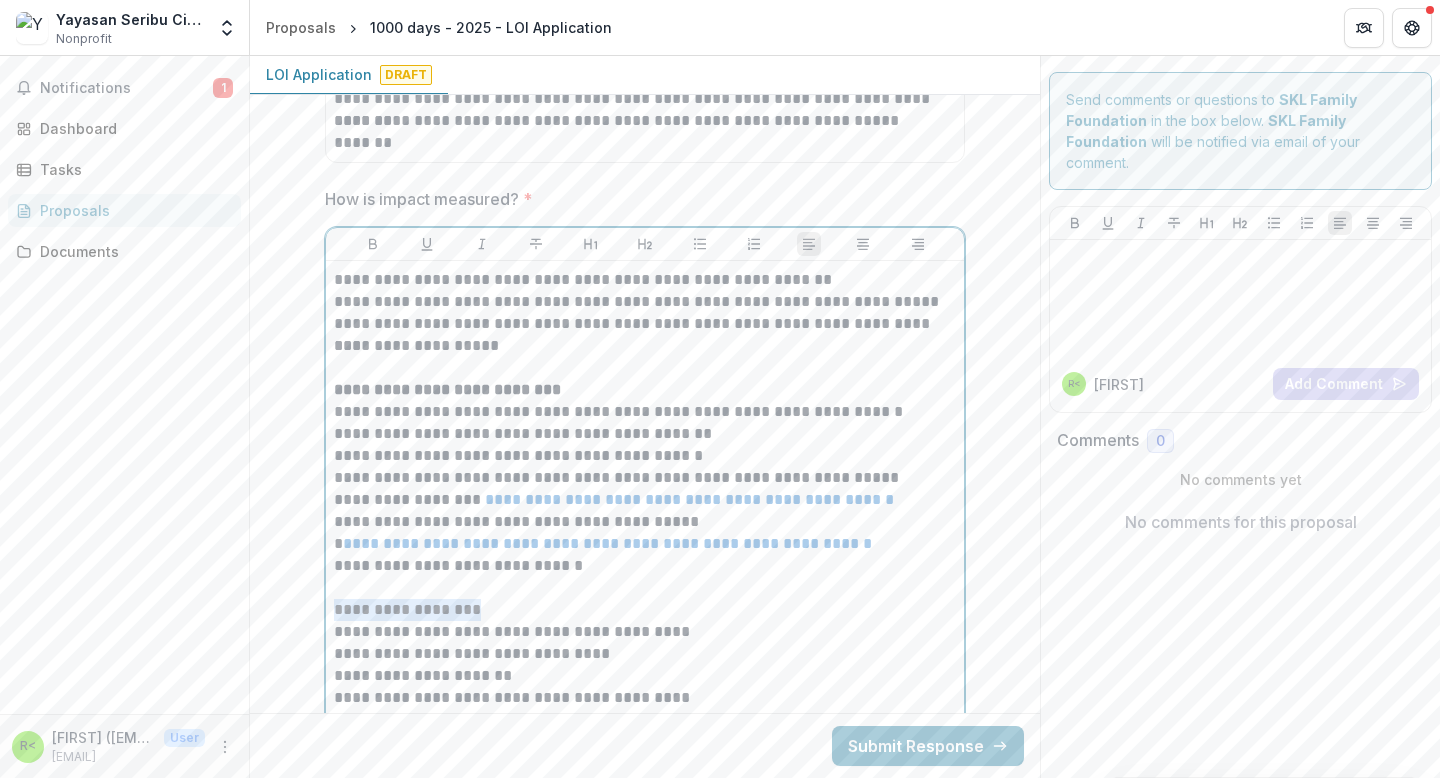 click on "**********" at bounding box center (645, 610) 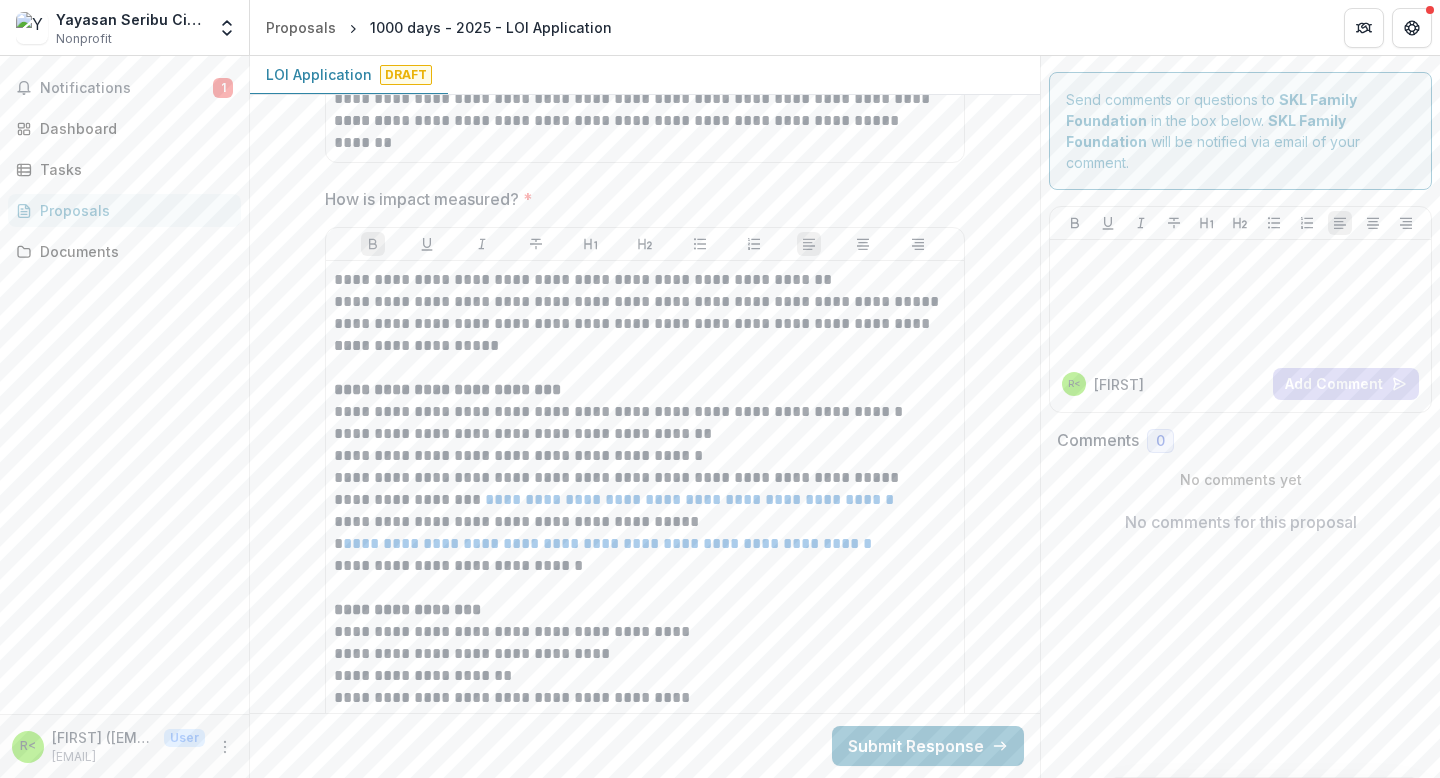 click on "**********" at bounding box center [645, 544] 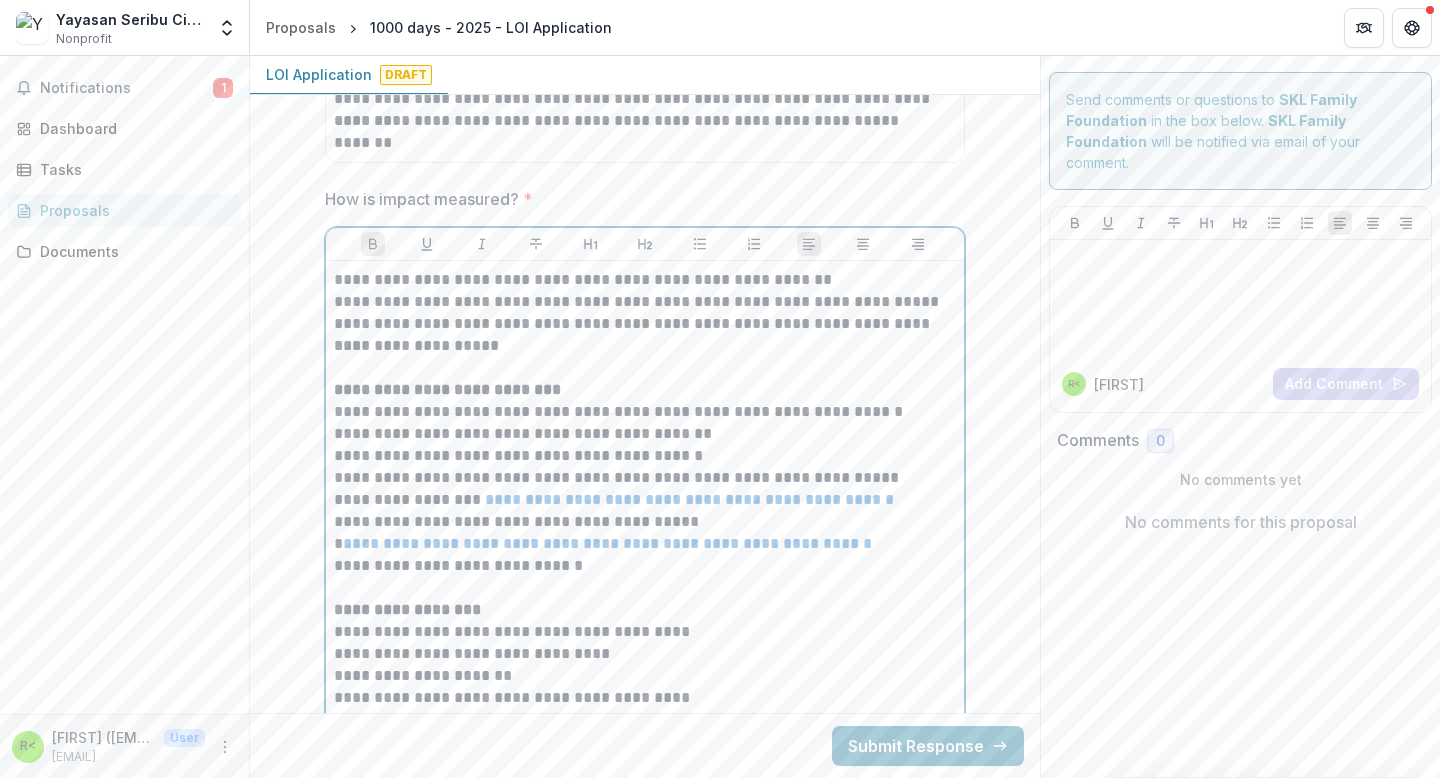 click on "**********" at bounding box center (645, 412) 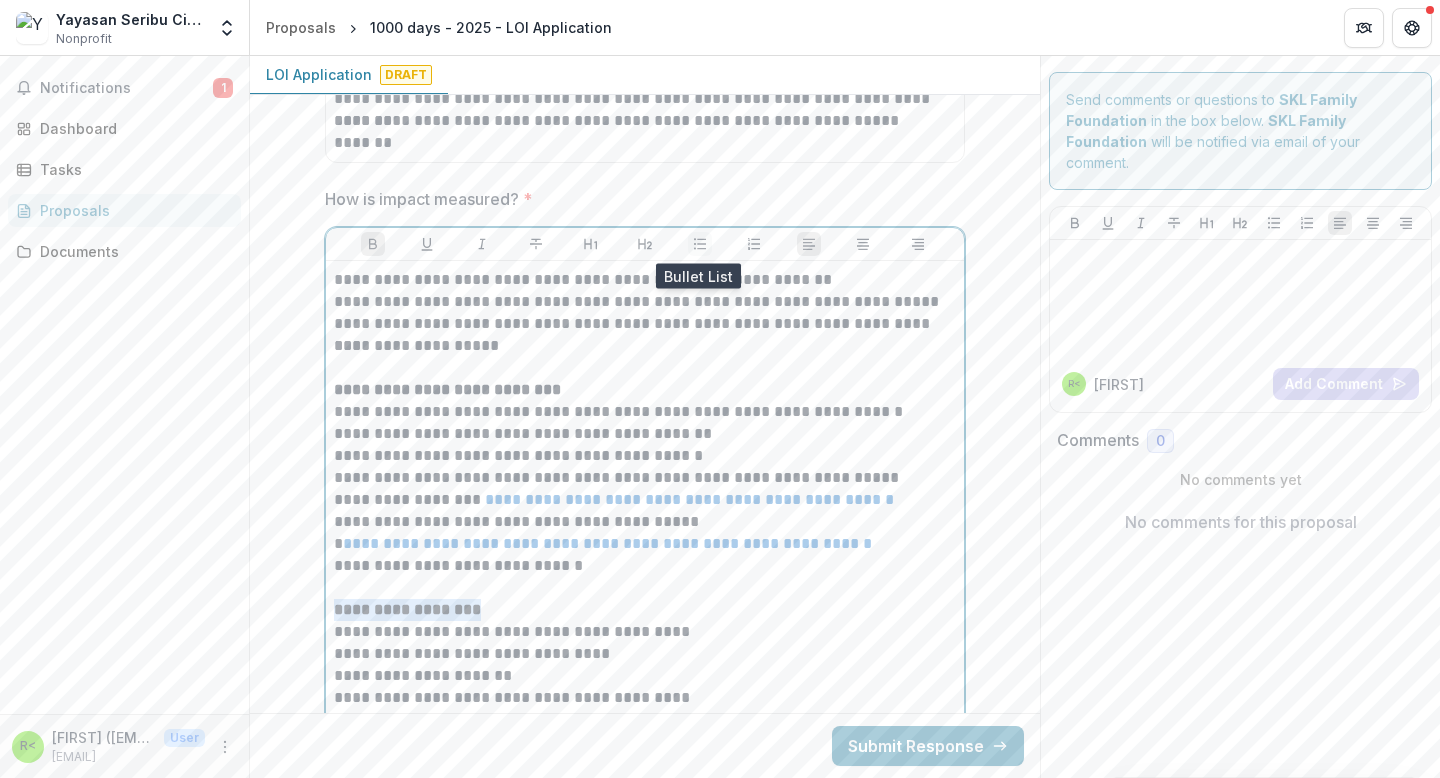 click 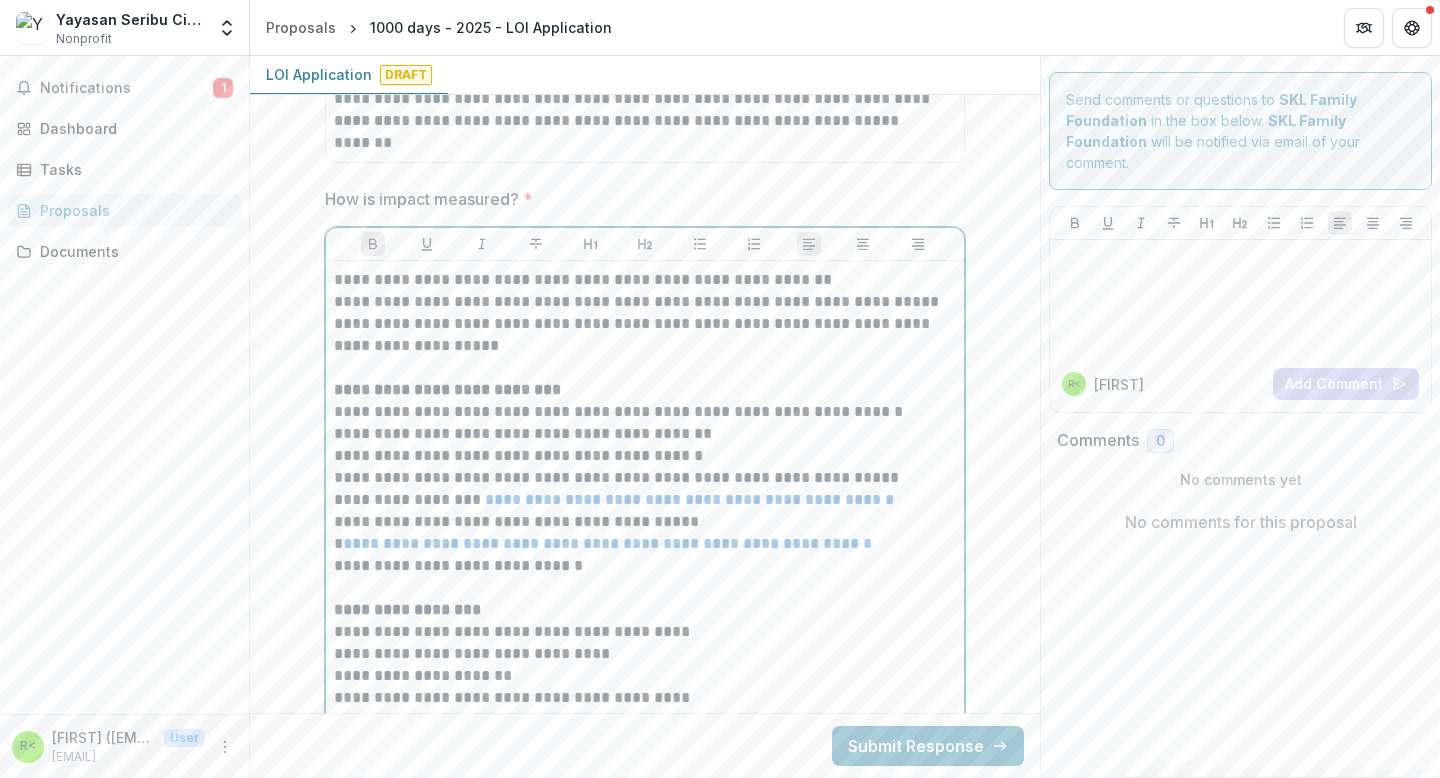 click on "**********" at bounding box center (645, 412) 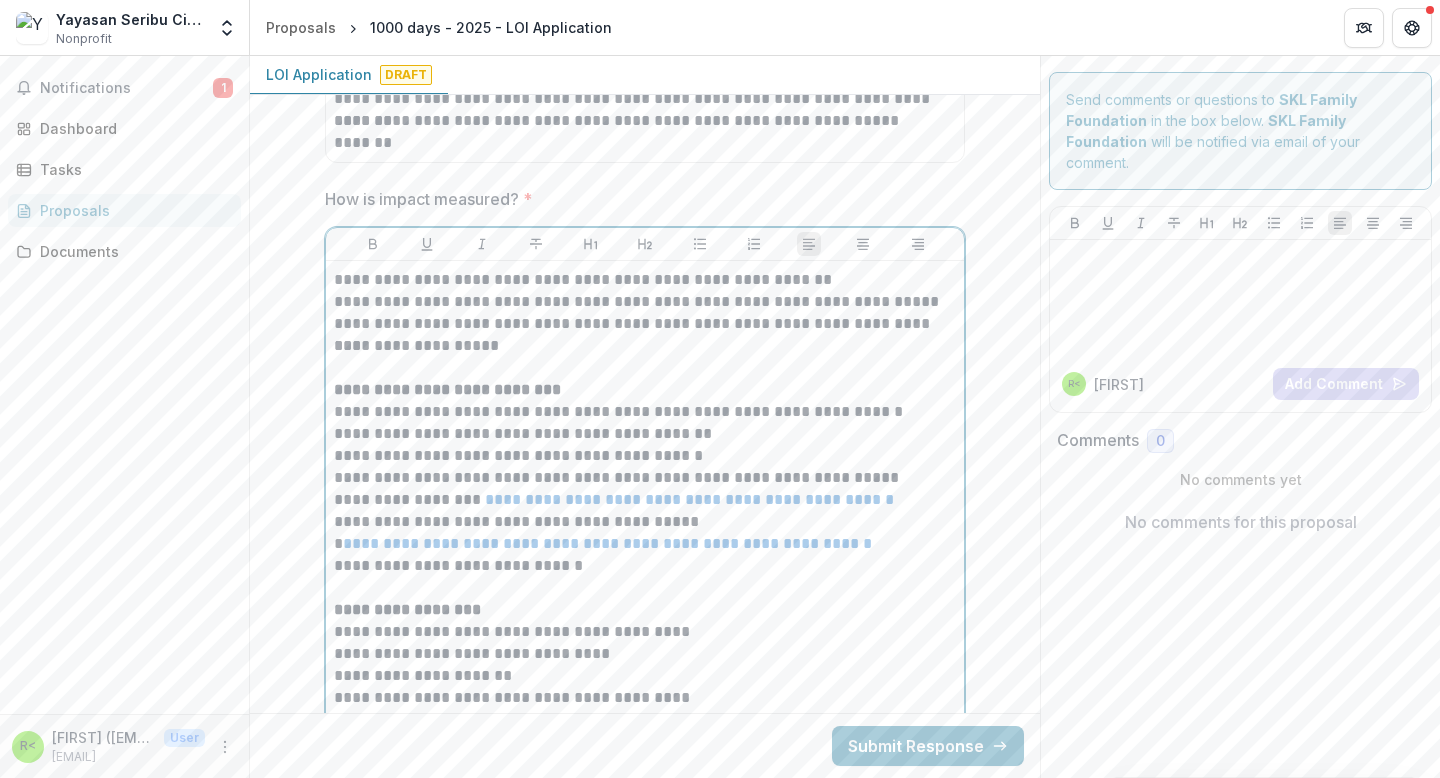 click on "**********" at bounding box center (645, 412) 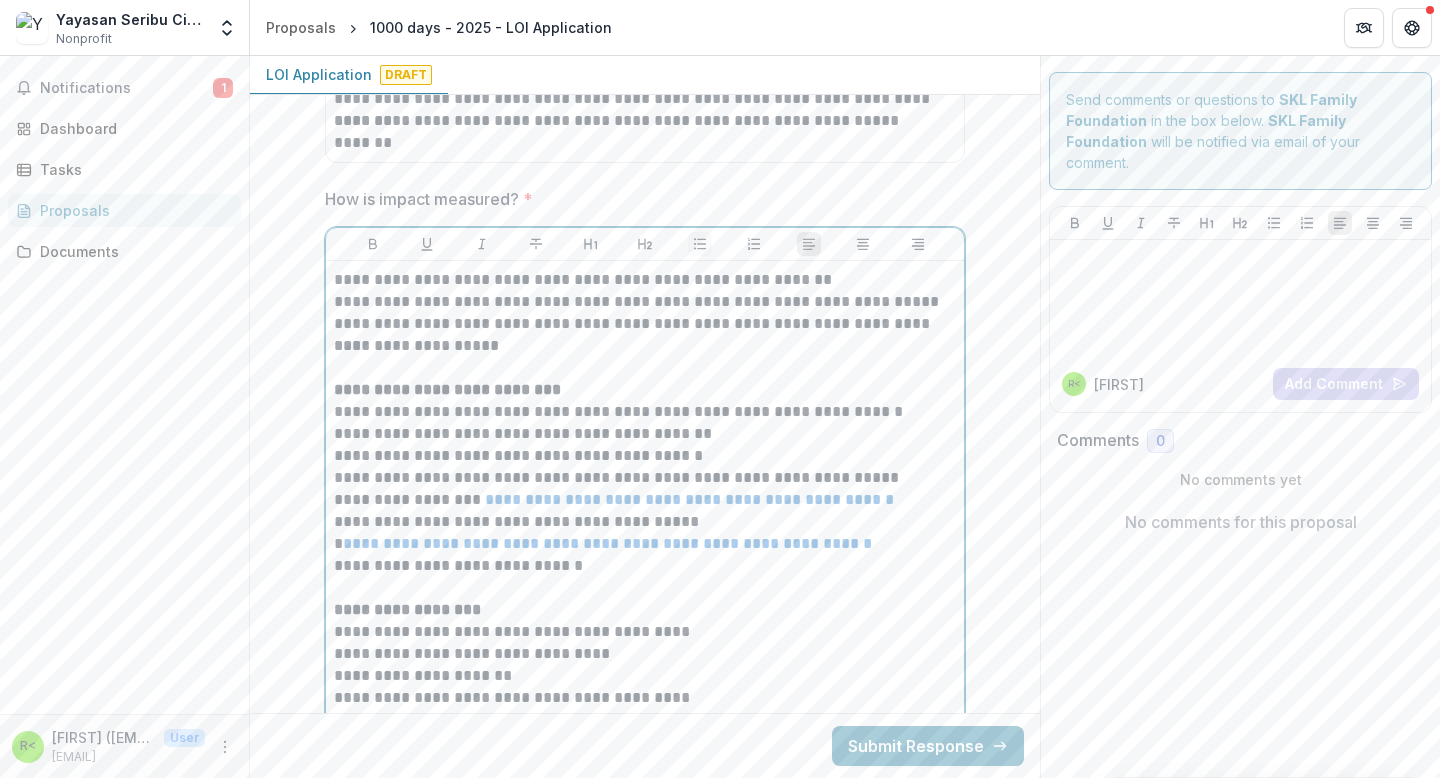 click 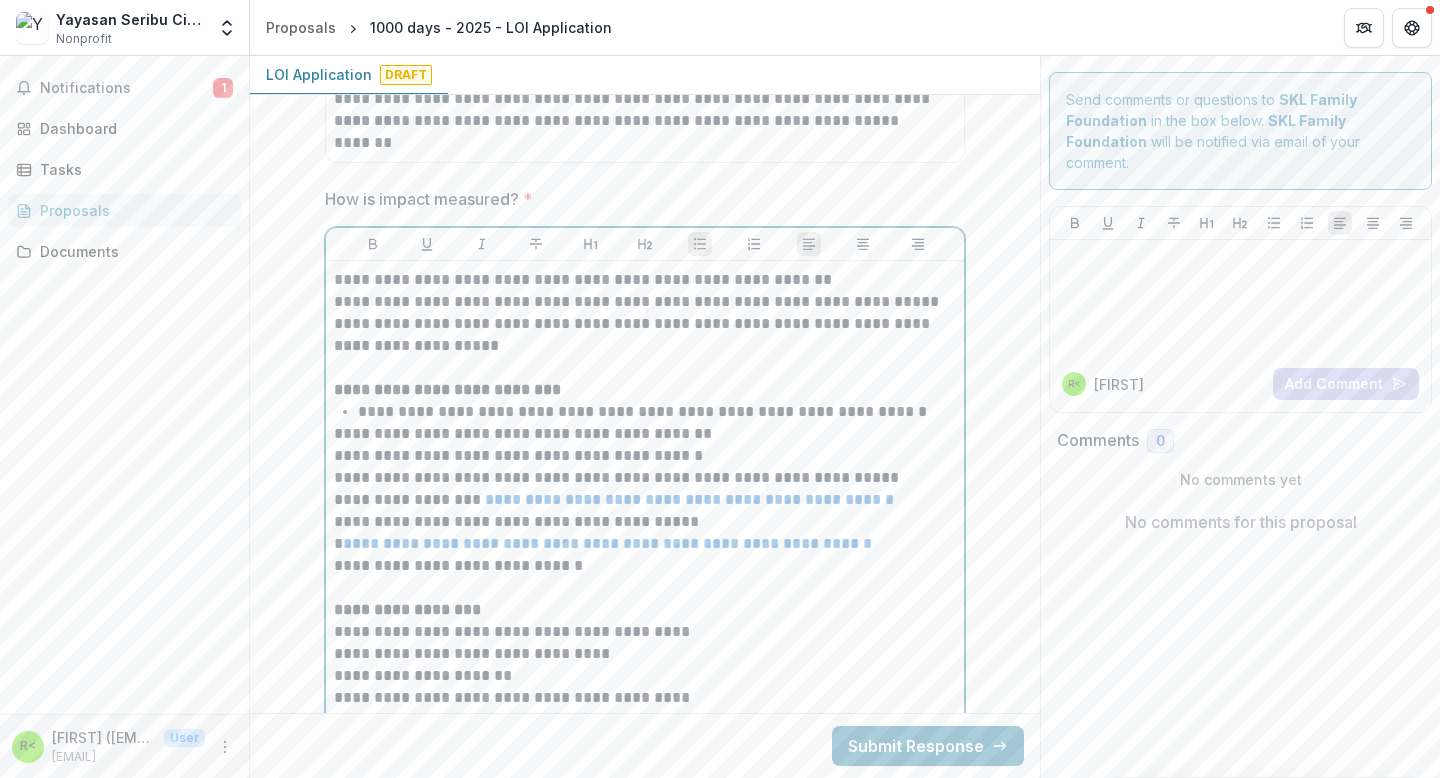 click on "**********" at bounding box center (645, 456) 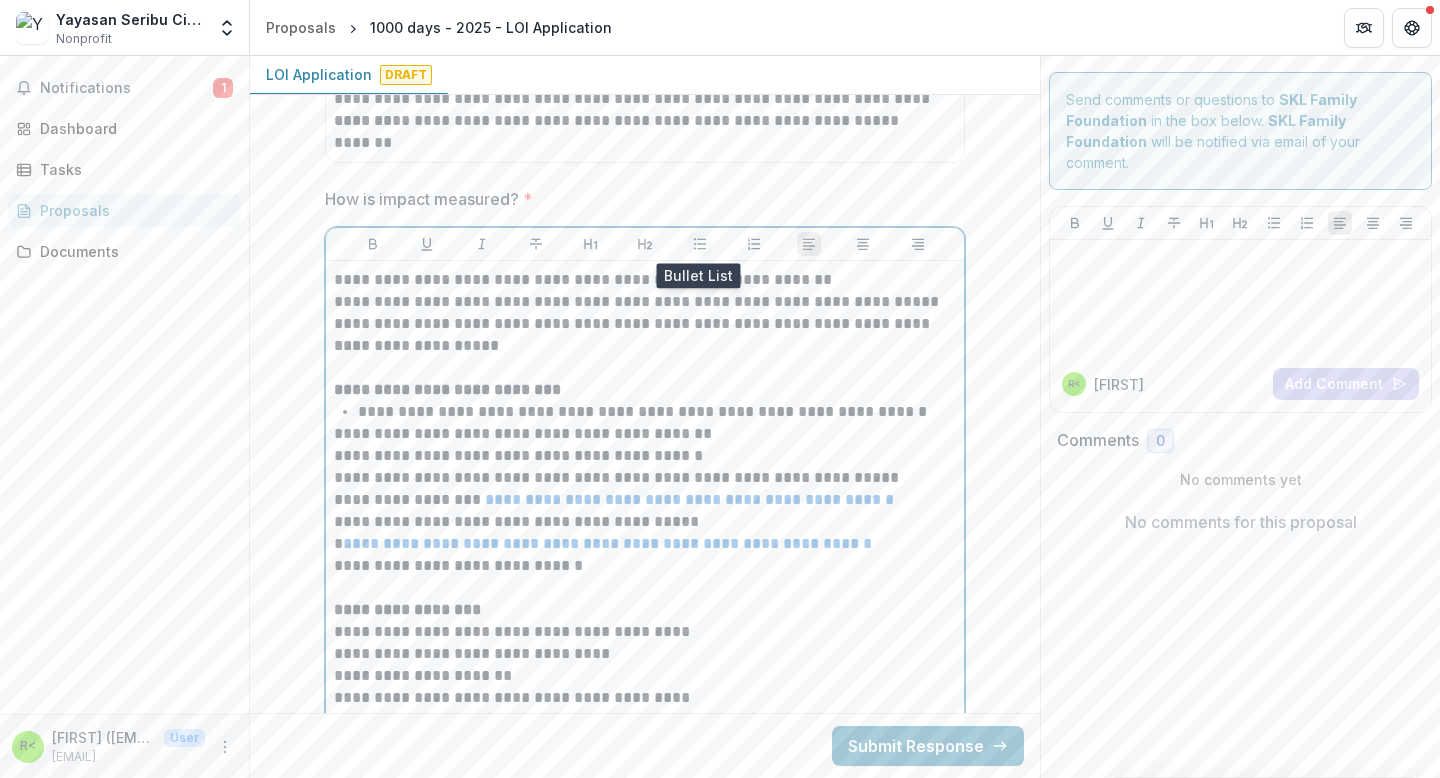 click 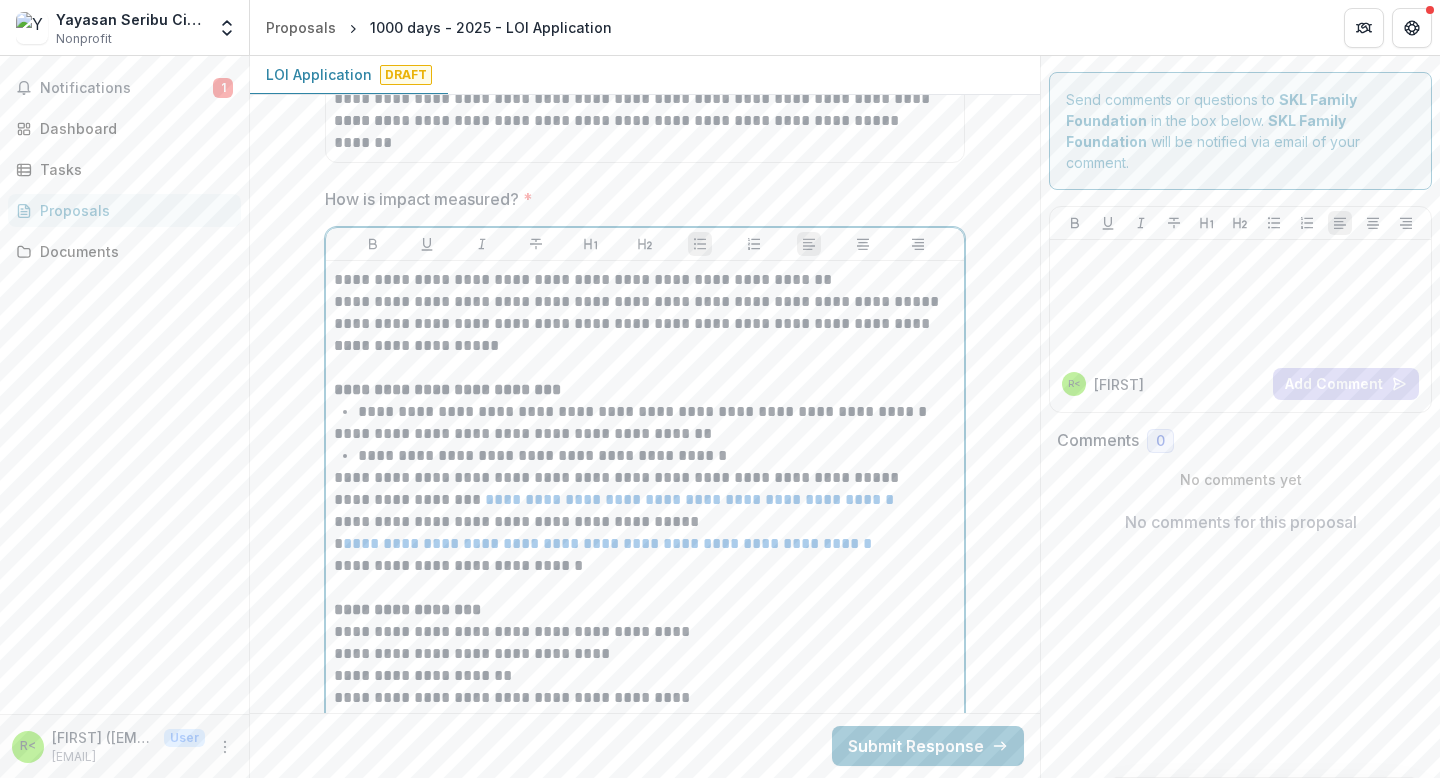 click on "**********" at bounding box center [645, 478] 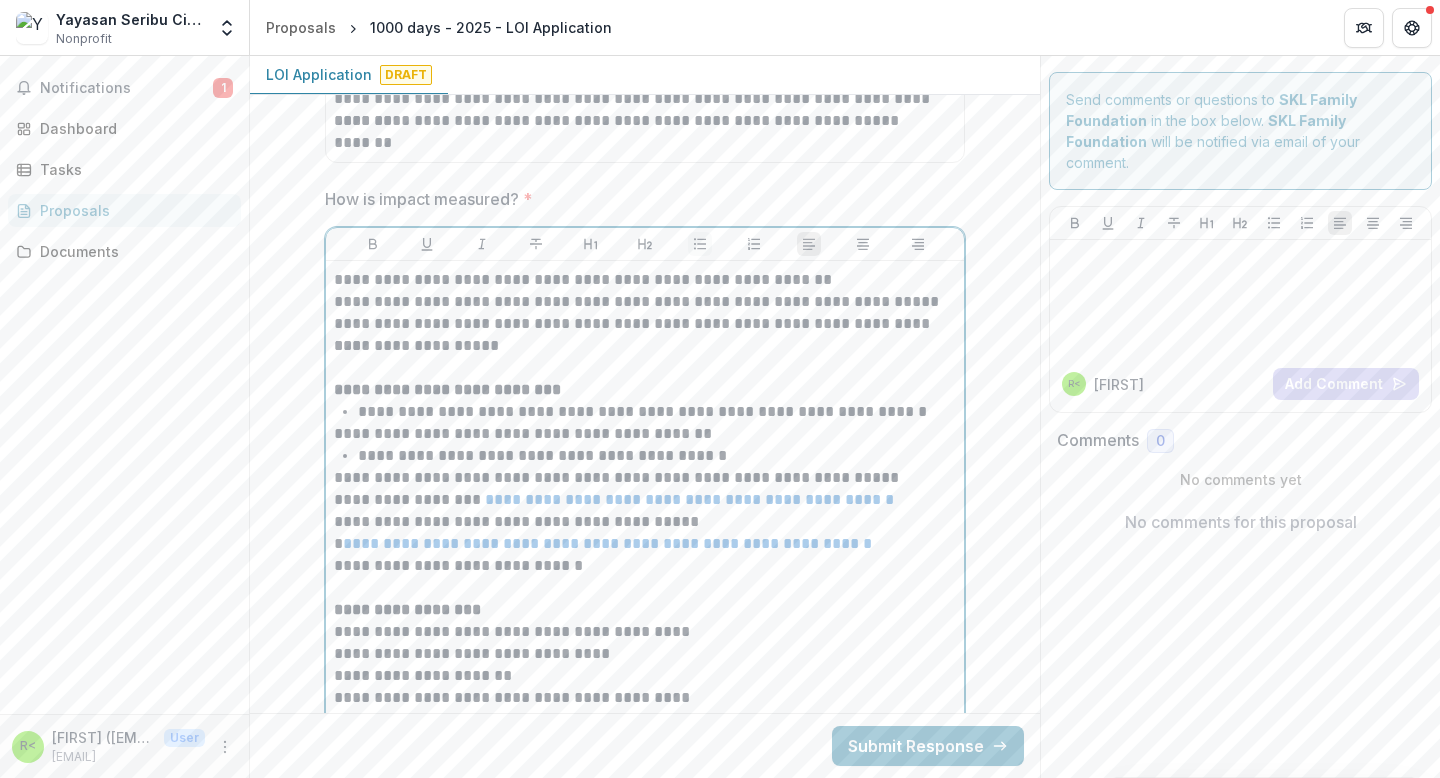 click 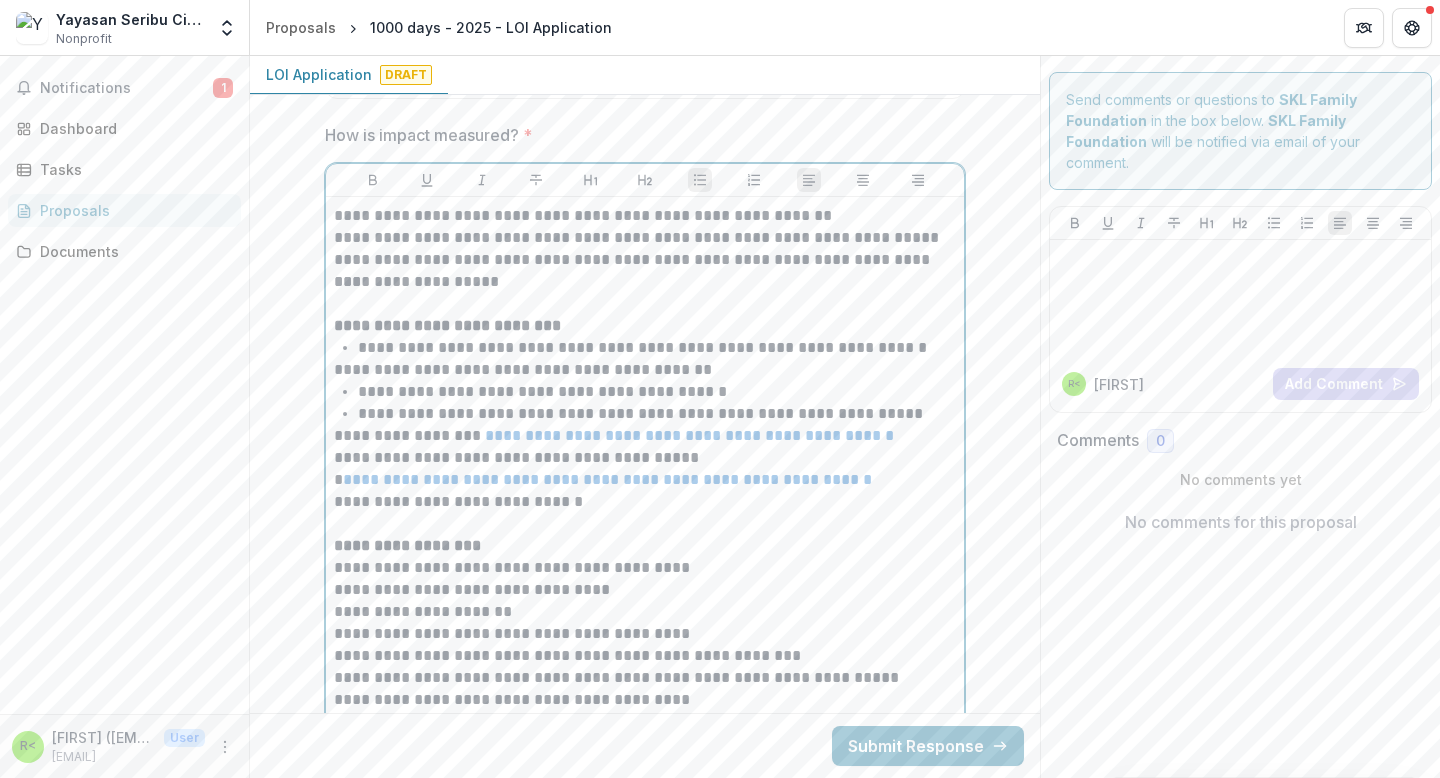 scroll, scrollTop: 3959, scrollLeft: 0, axis: vertical 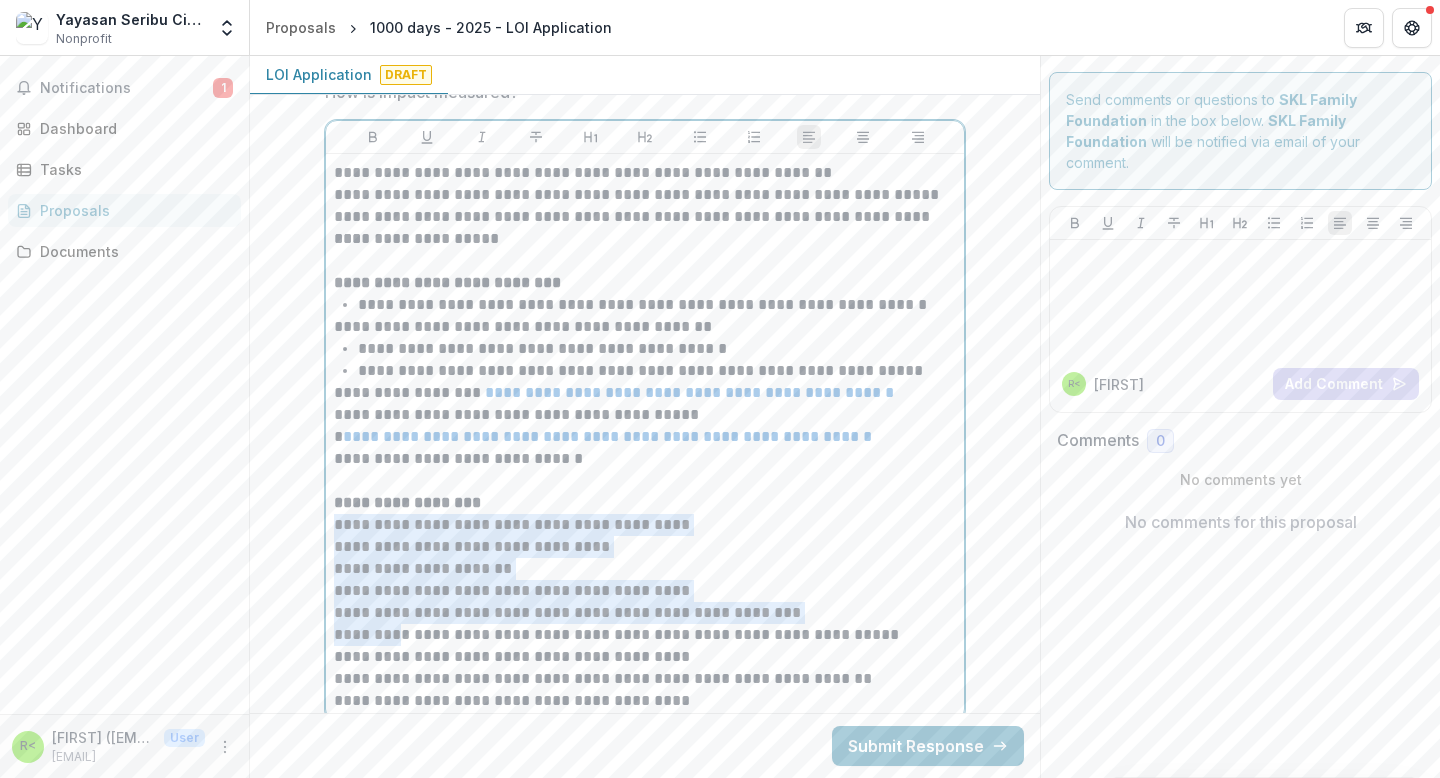 drag, startPoint x: 334, startPoint y: 522, endPoint x: 404, endPoint y: 639, distance: 136.34148 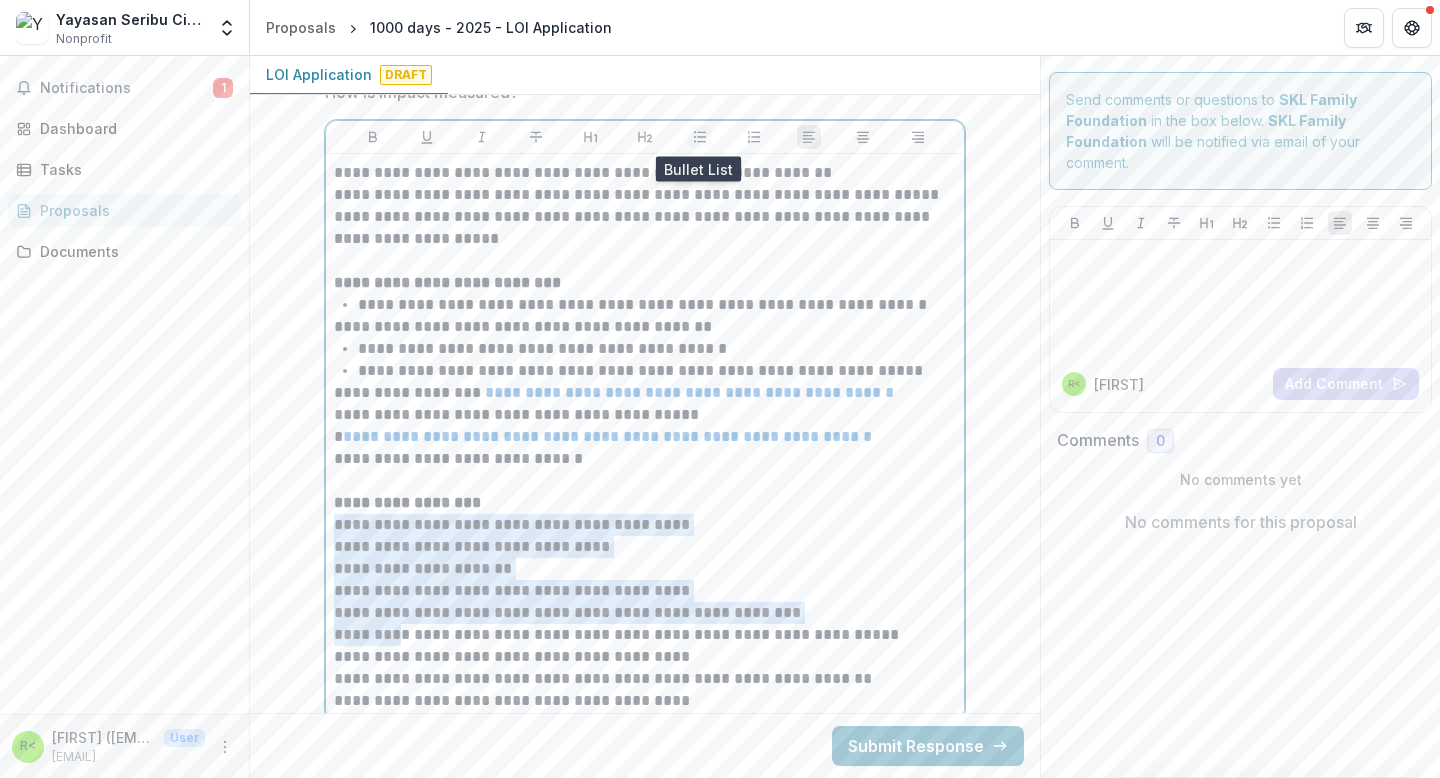 click 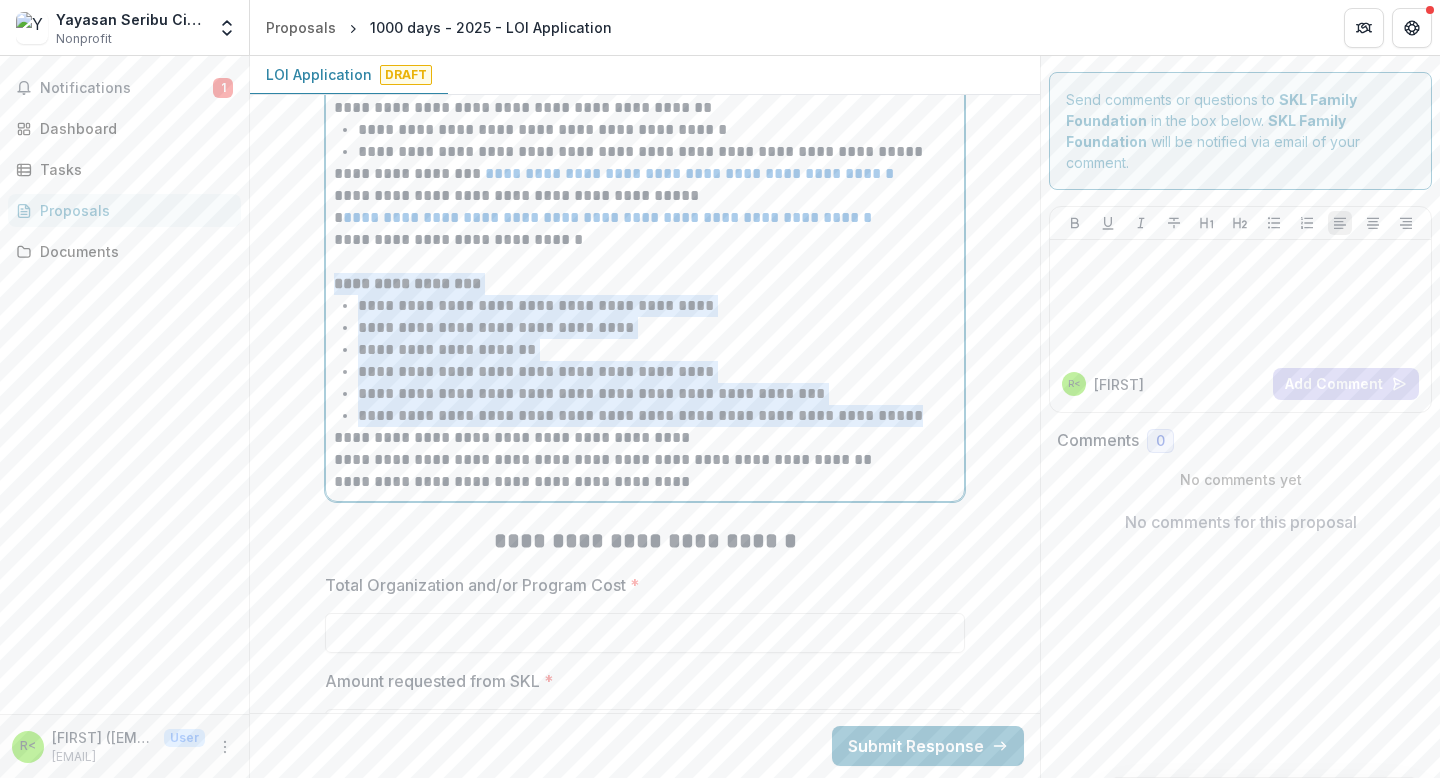 scroll, scrollTop: 4196, scrollLeft: 0, axis: vertical 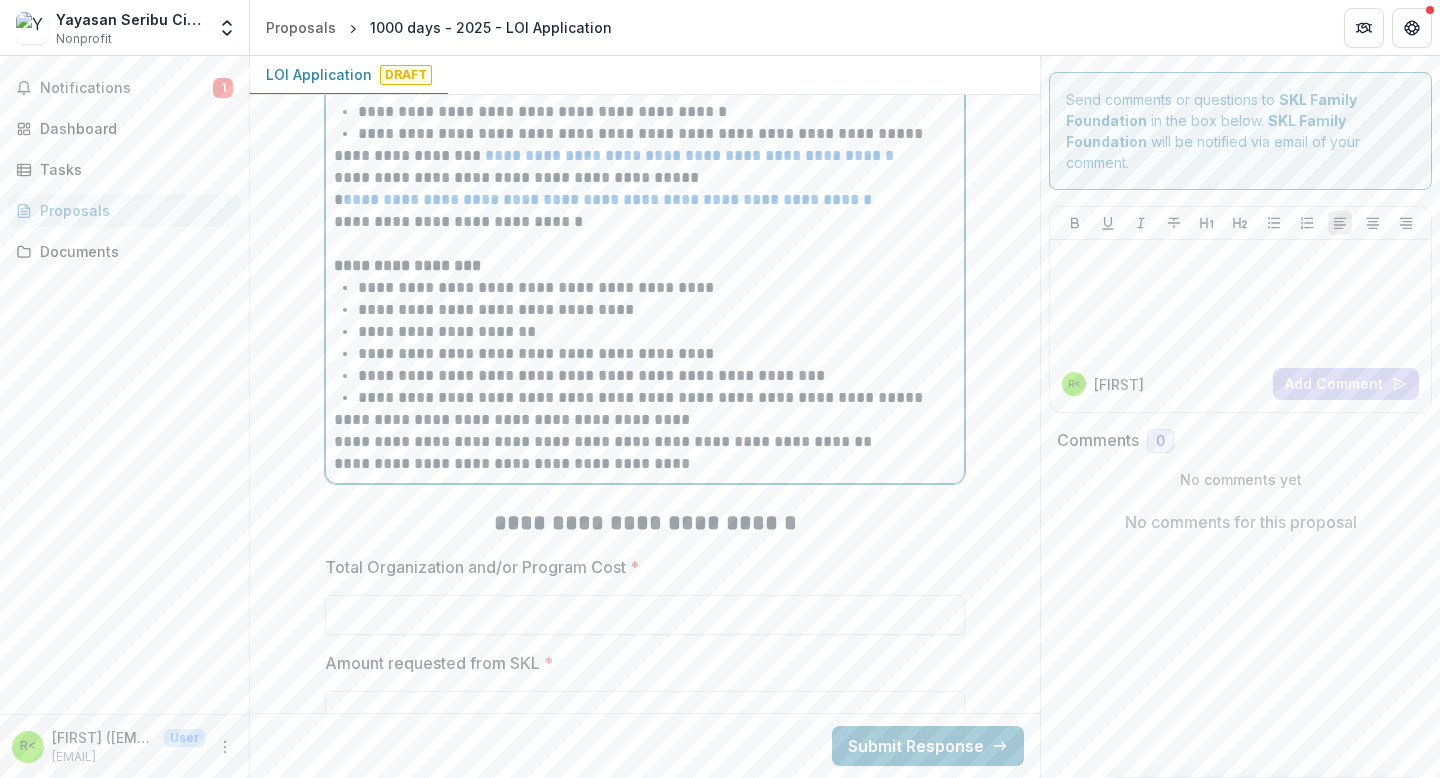 click on "**********" at bounding box center [645, 420] 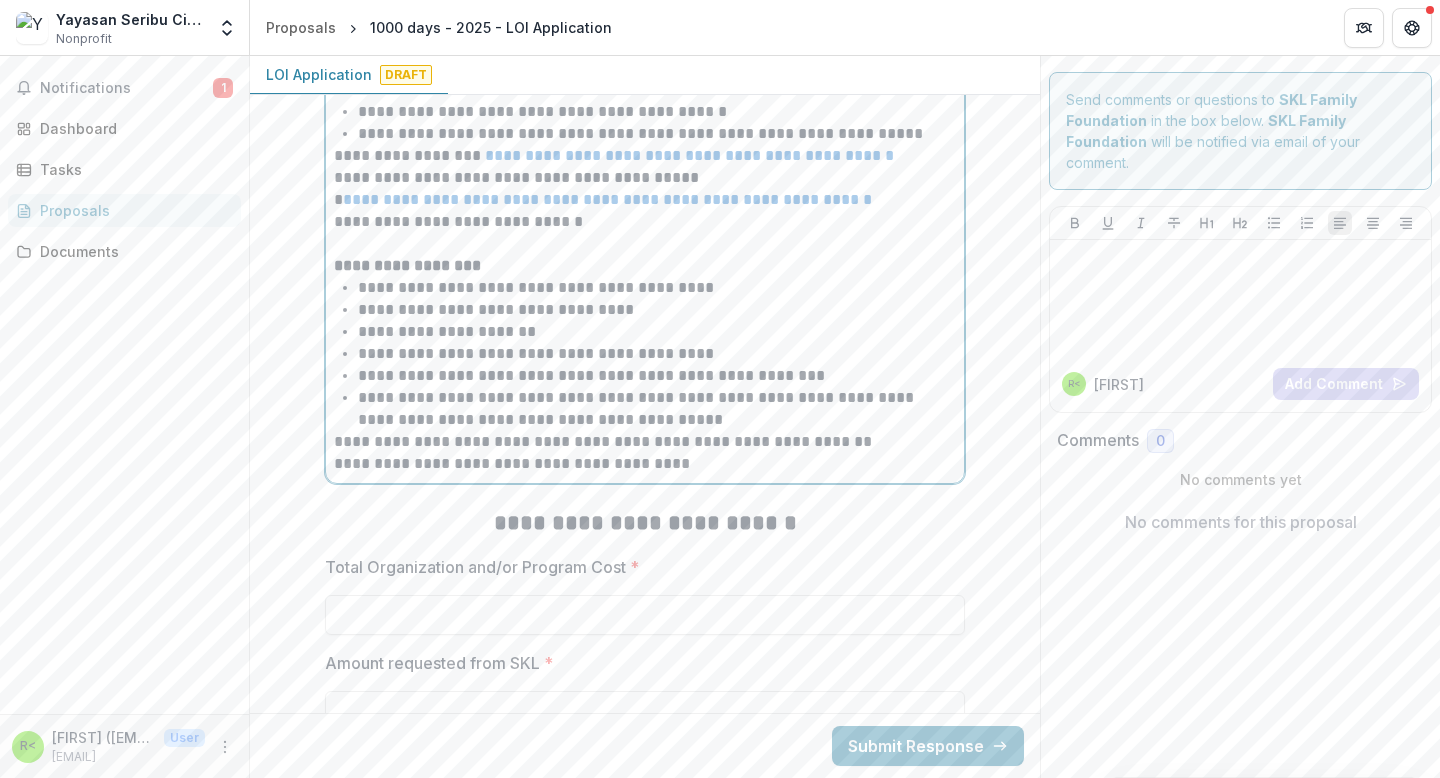 click on "**********" at bounding box center (645, 442) 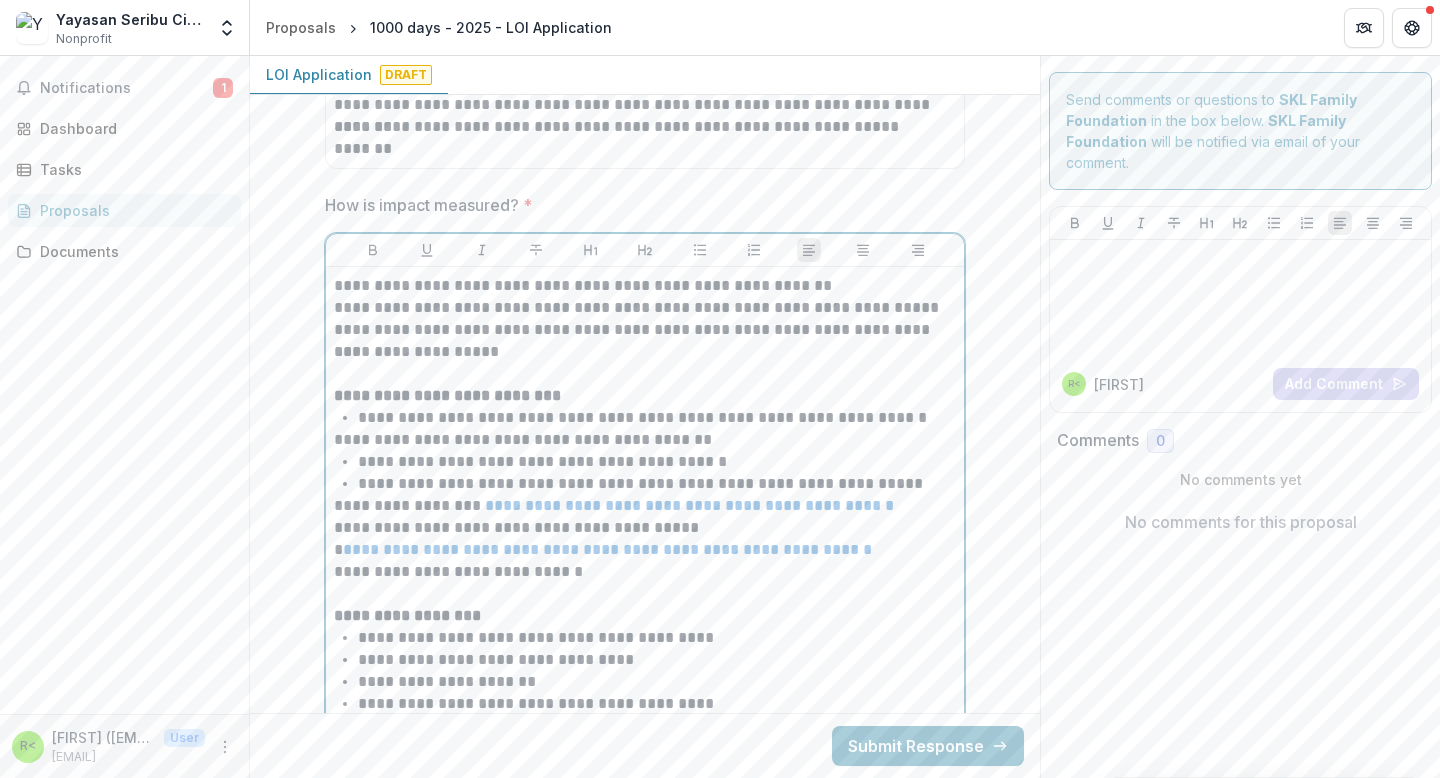 scroll, scrollTop: 3848, scrollLeft: 0, axis: vertical 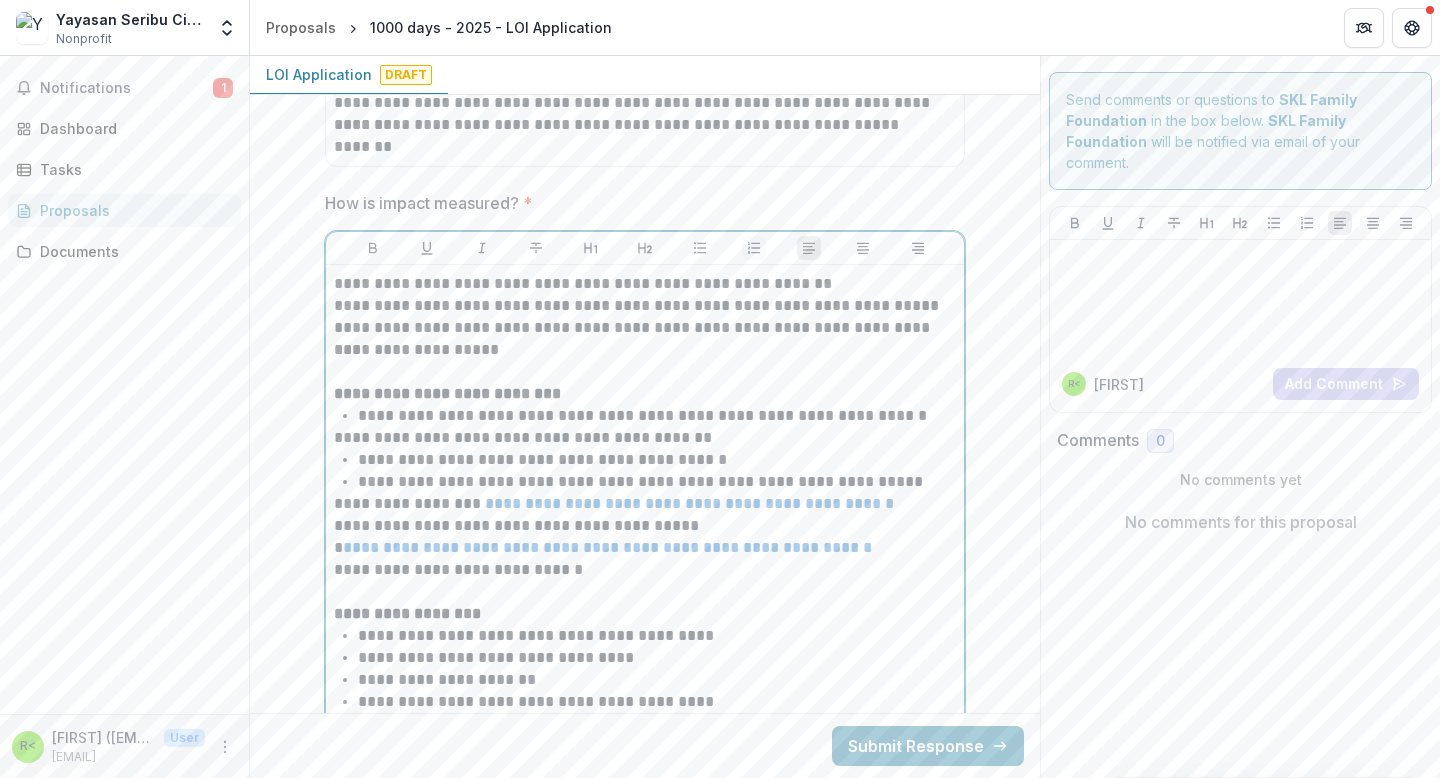 click 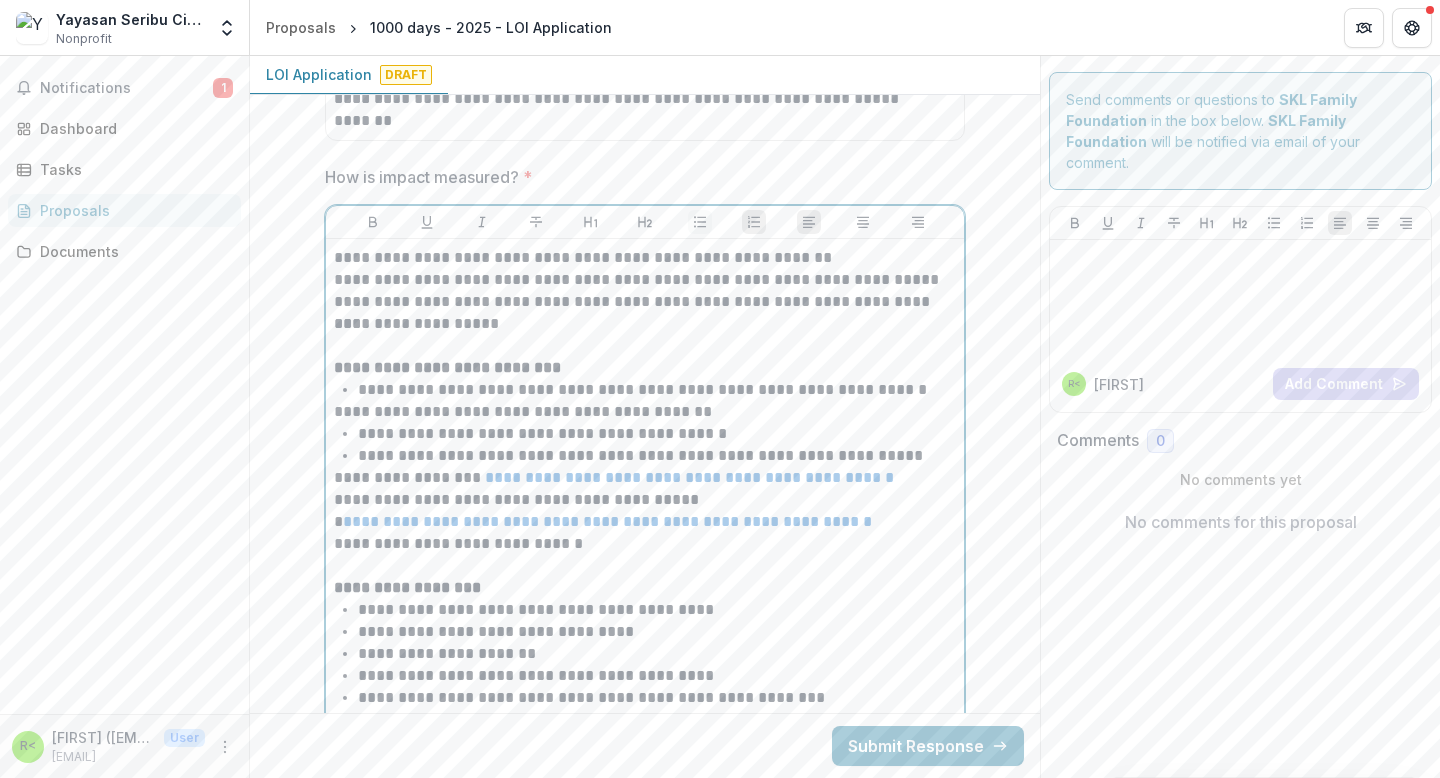 click 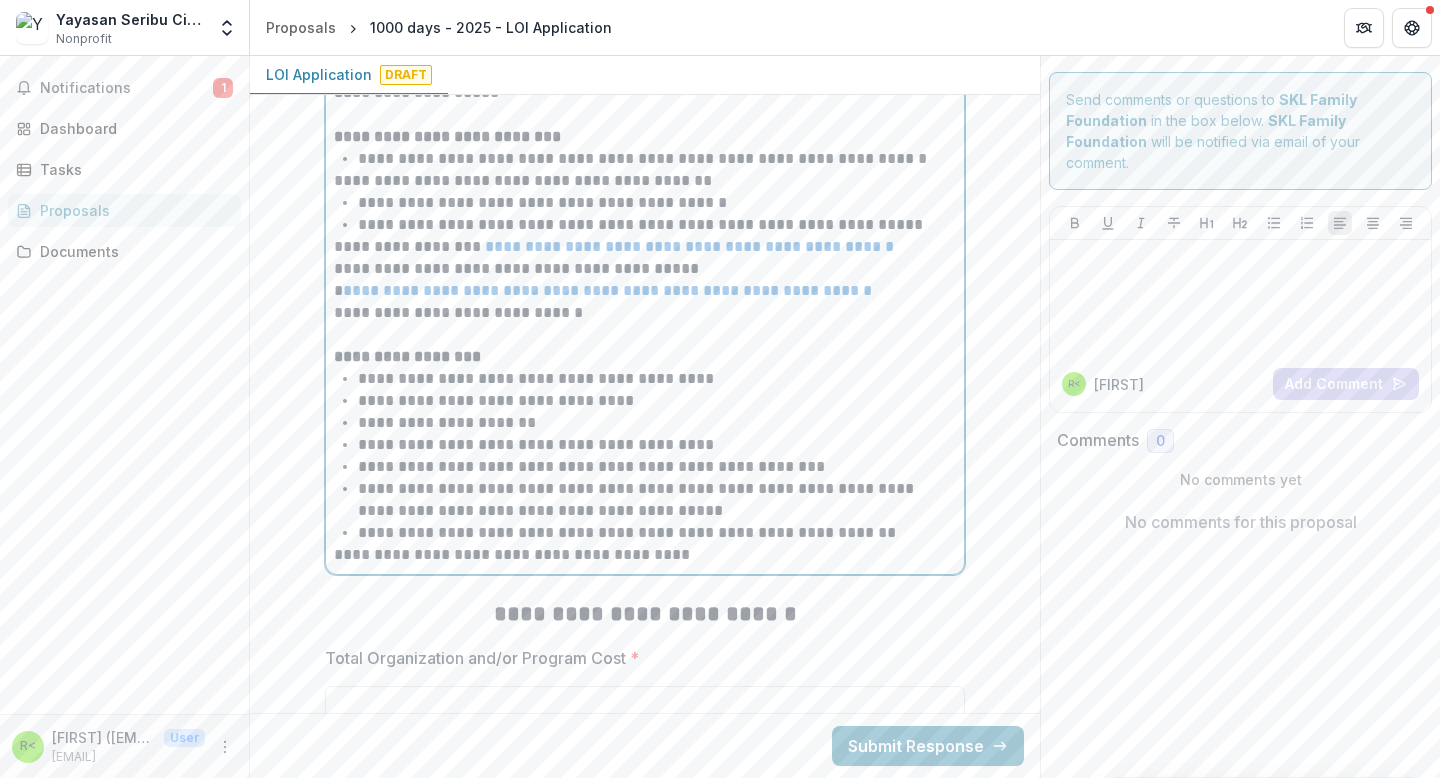 scroll, scrollTop: 4166, scrollLeft: 0, axis: vertical 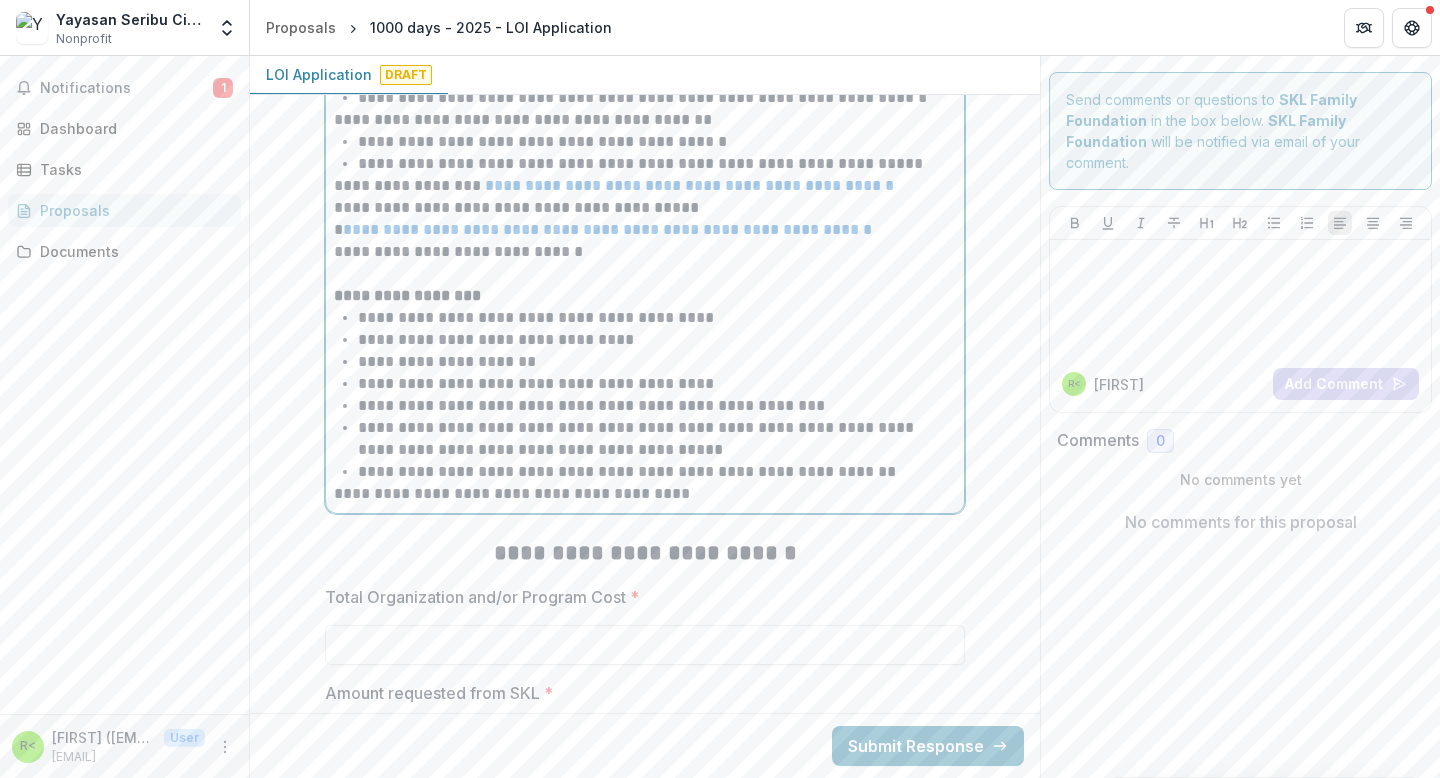 click on "**********" at bounding box center (645, 494) 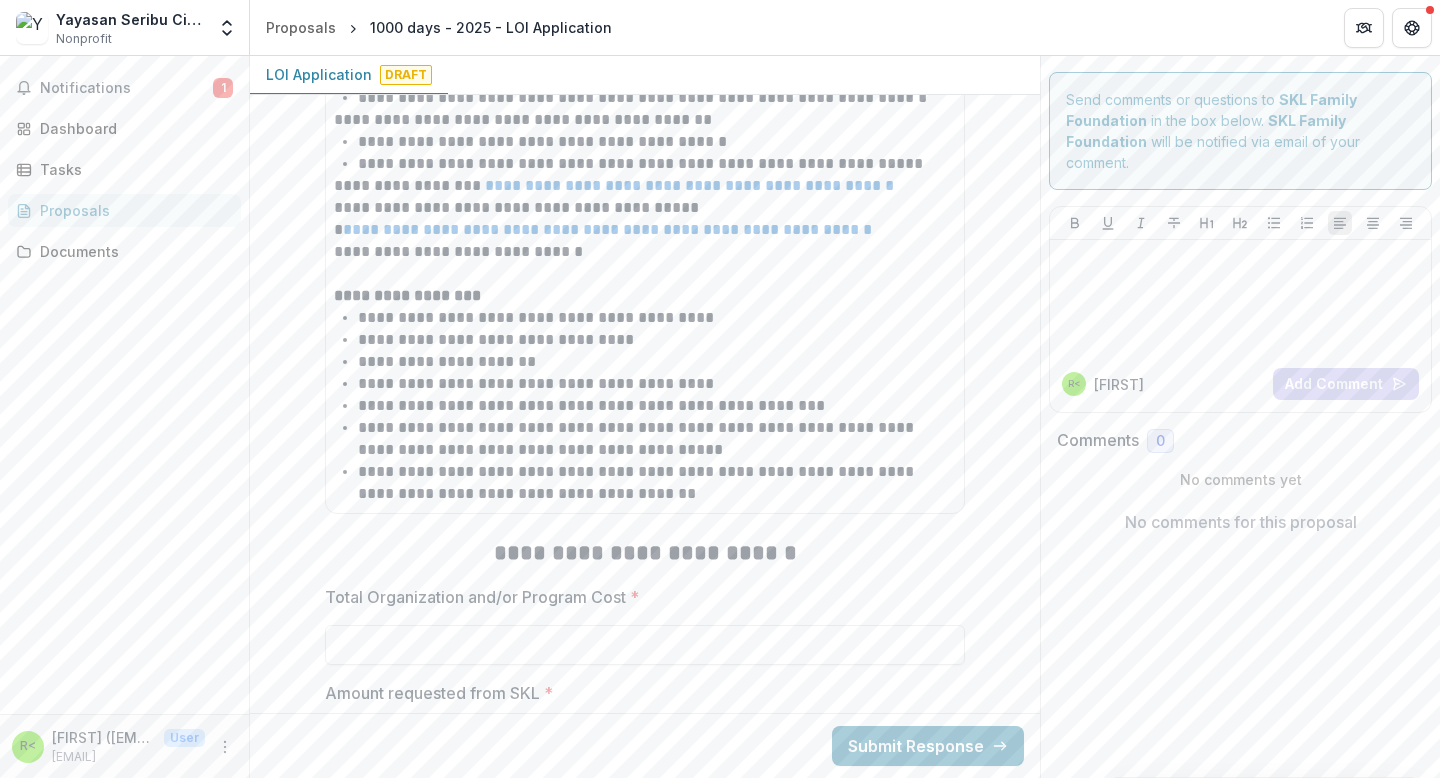 click on "**********" at bounding box center (645, 230) 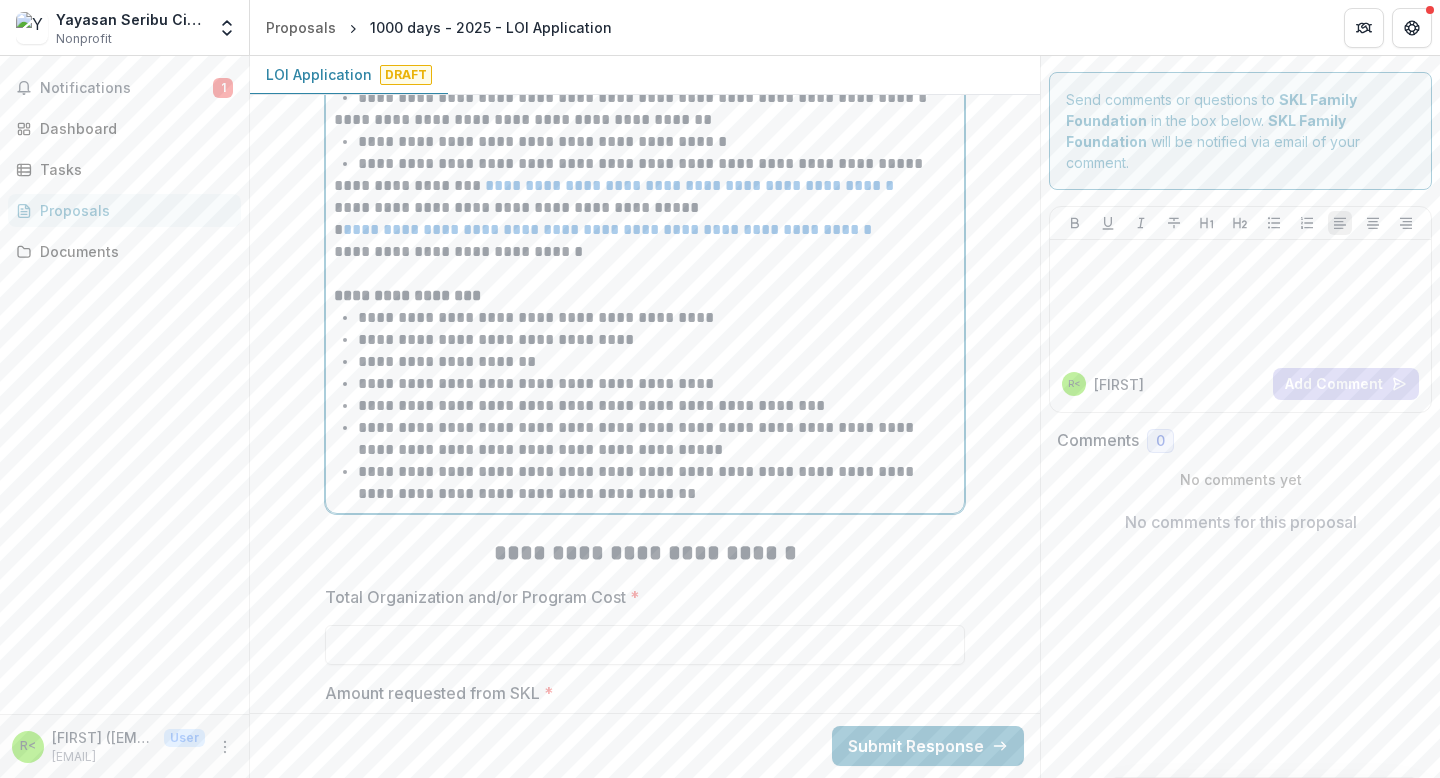 click on "**********" at bounding box center (657, 483) 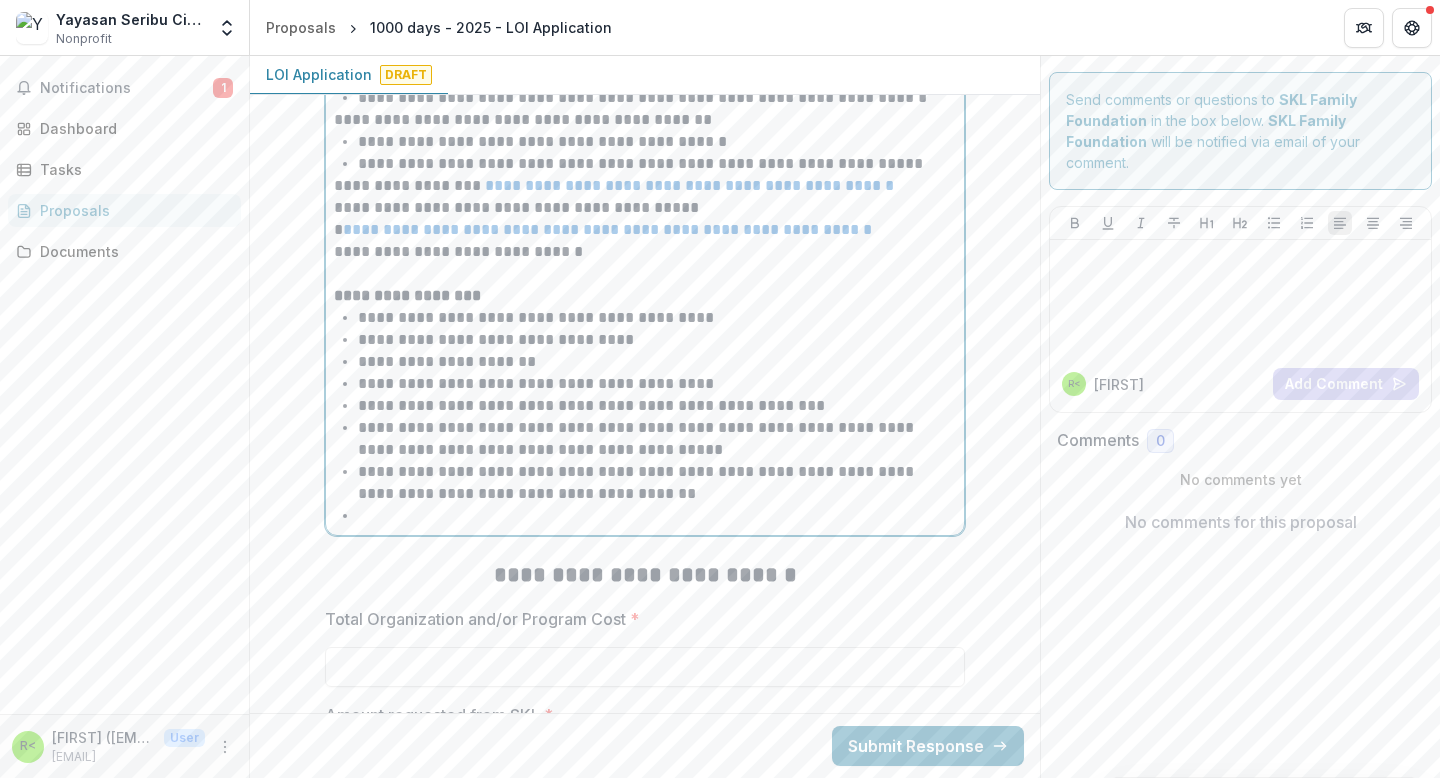 scroll, scrollTop: 4292, scrollLeft: 0, axis: vertical 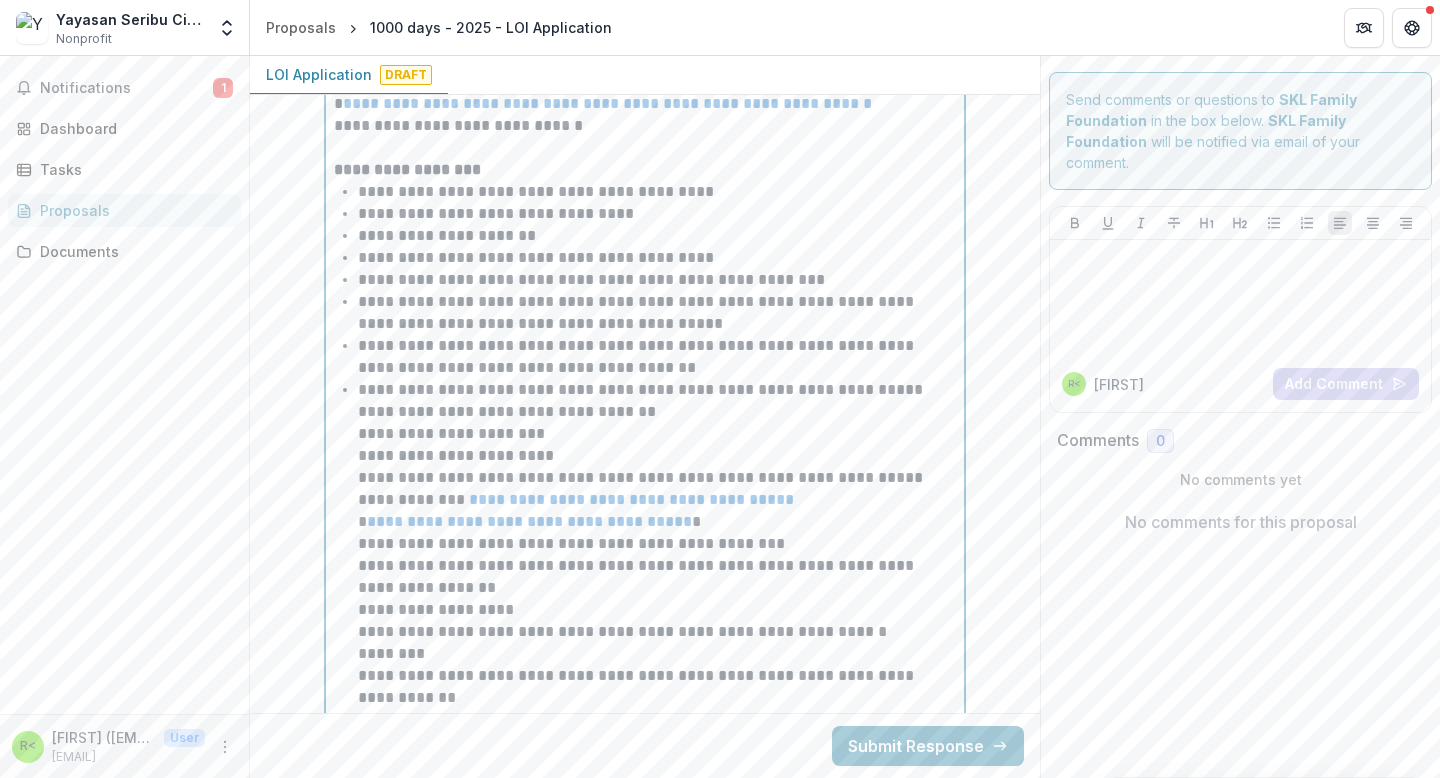 click on "**********" at bounding box center [657, 412] 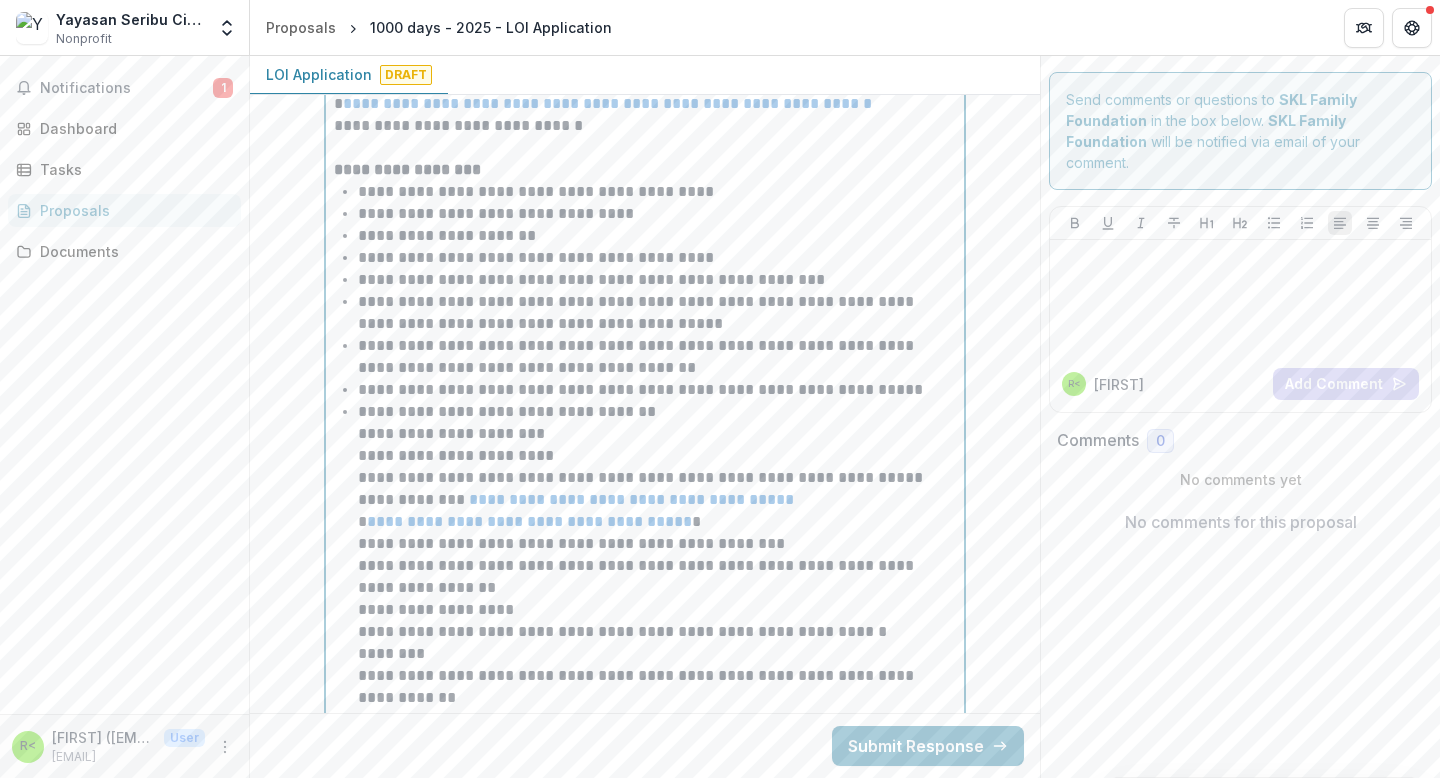 click on "**********" at bounding box center (645, 478) 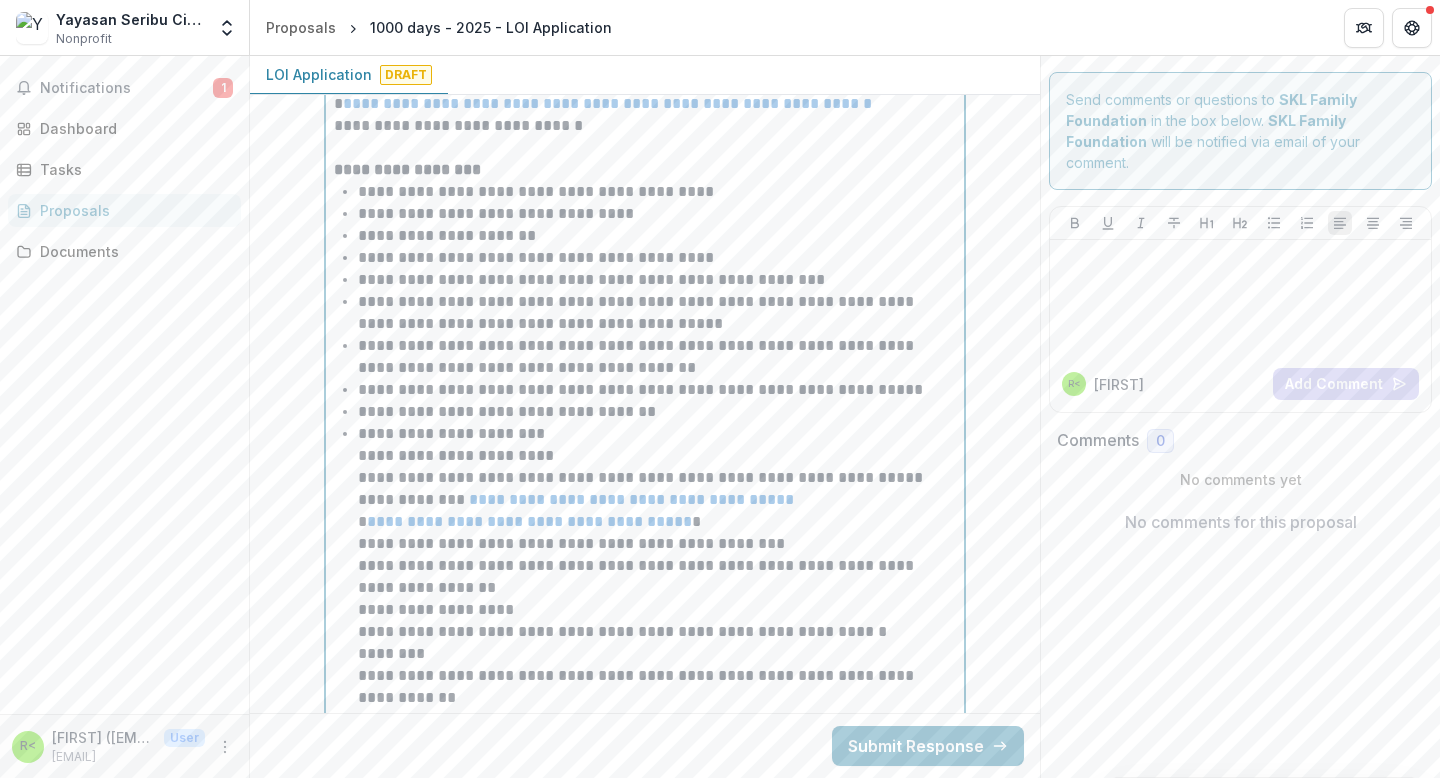 click on "**********" at bounding box center [657, 456] 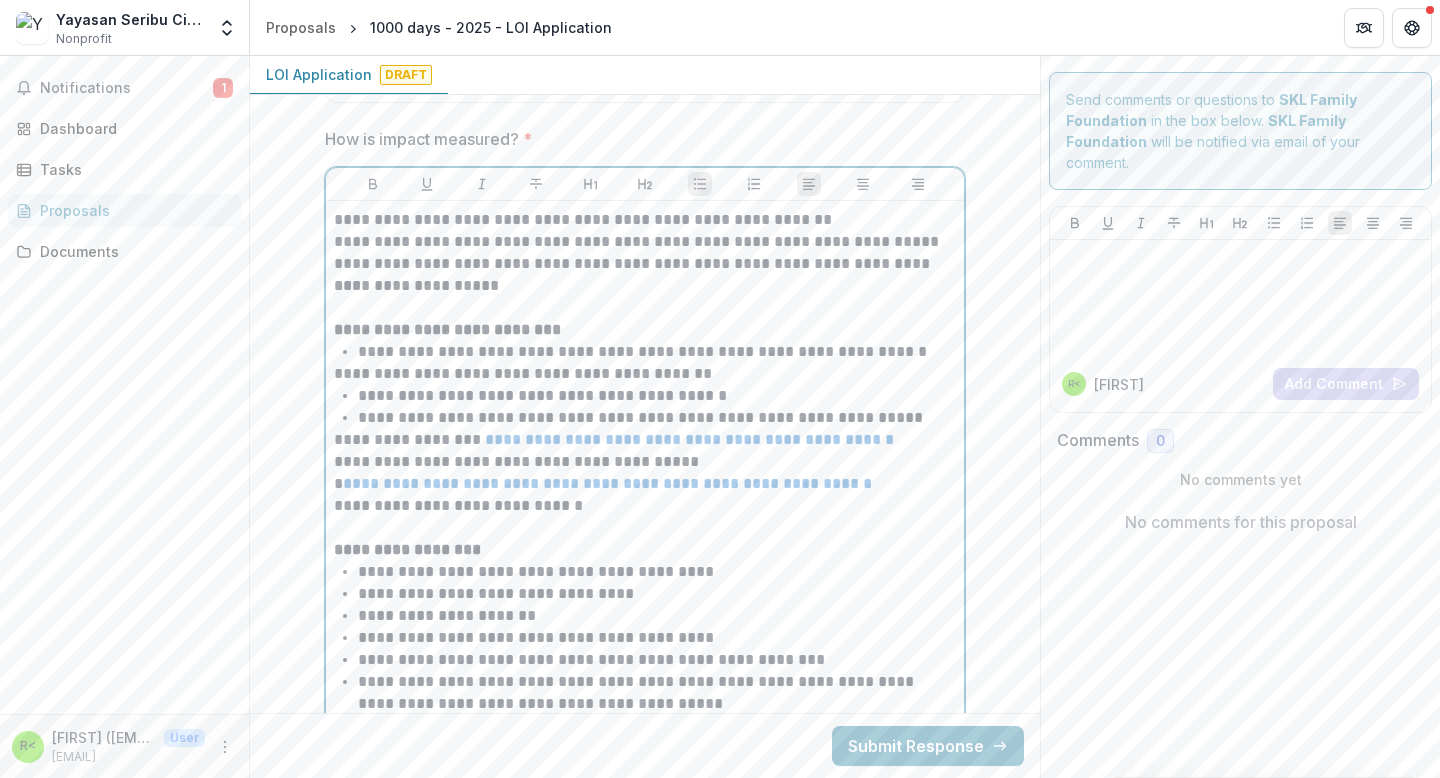 scroll, scrollTop: 3909, scrollLeft: 0, axis: vertical 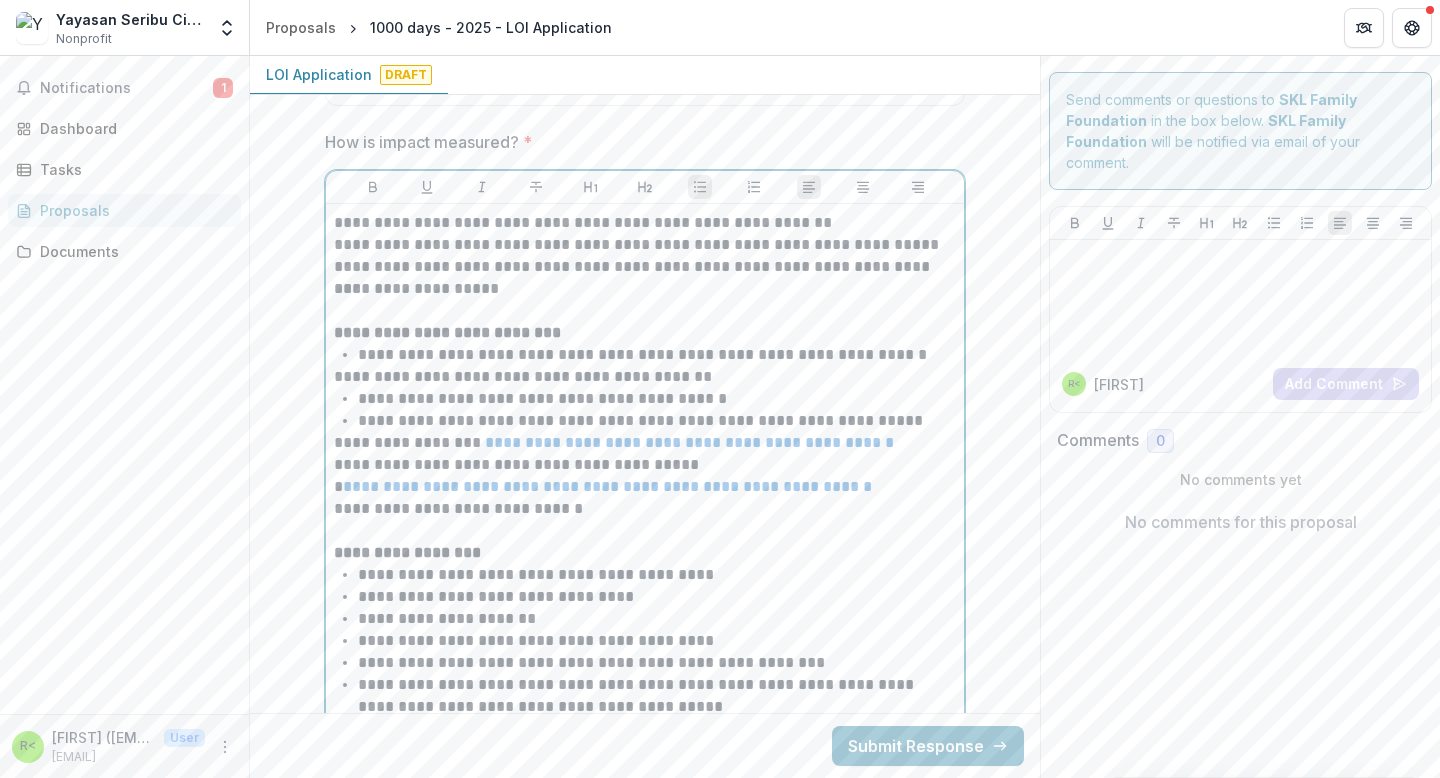 click on "**********" at bounding box center [645, 465] 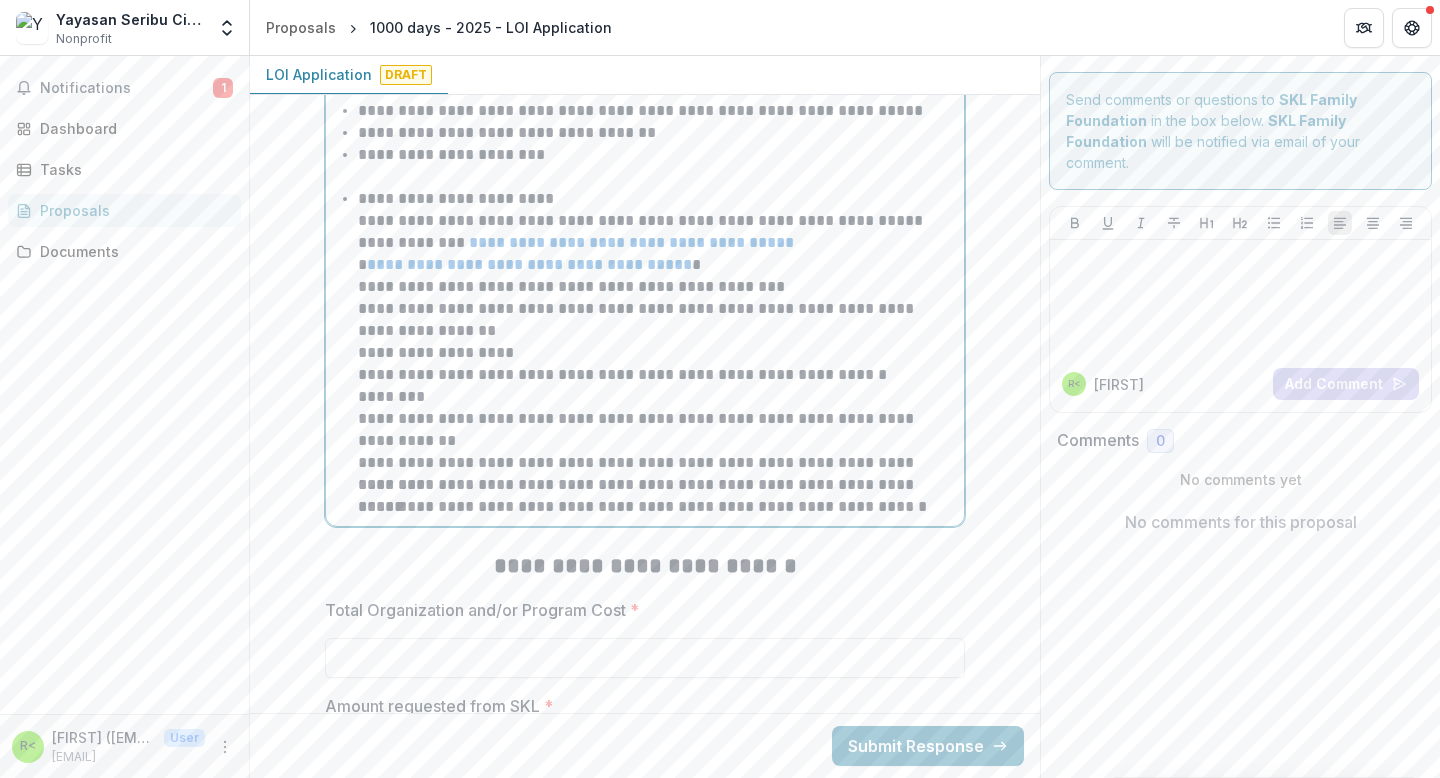 scroll, scrollTop: 4561, scrollLeft: 0, axis: vertical 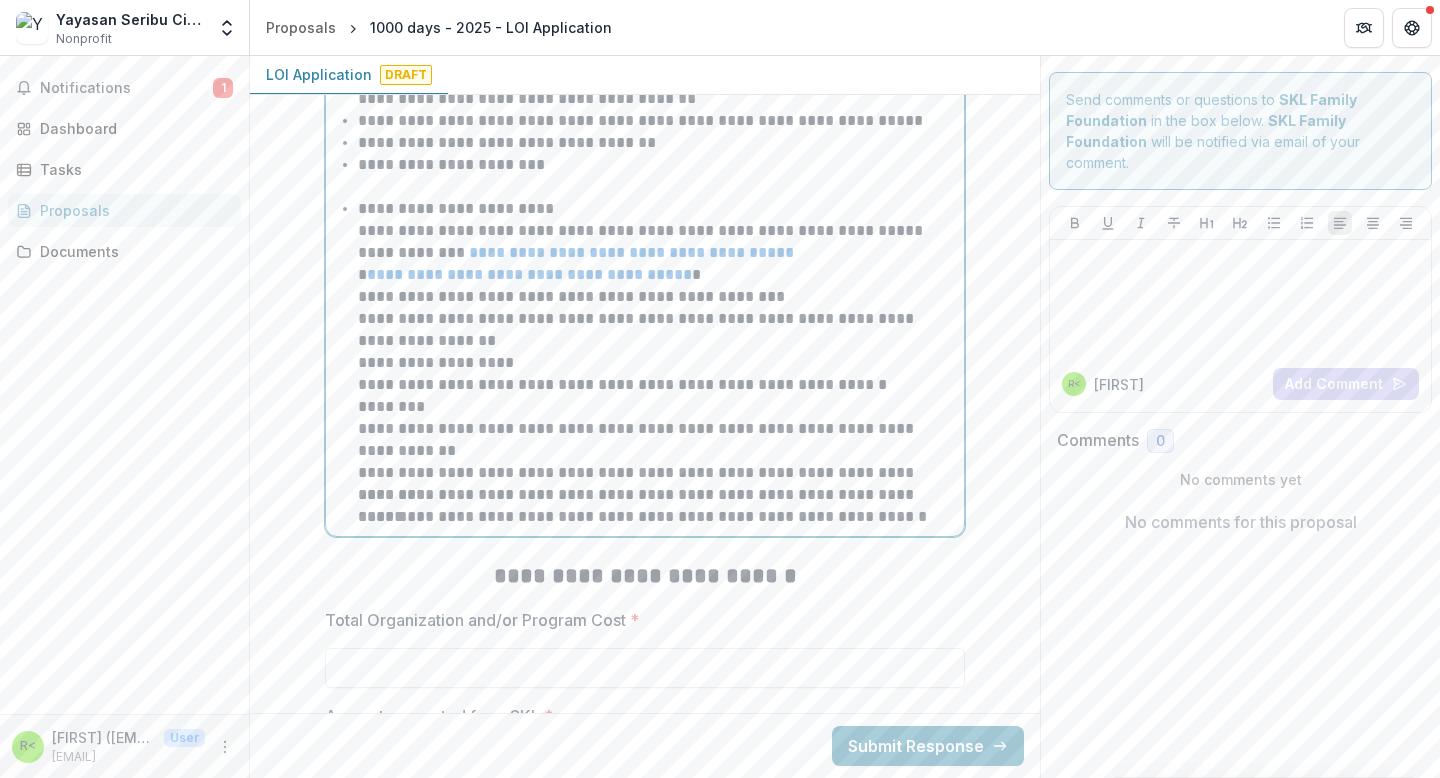 click on "**********" at bounding box center (657, 209) 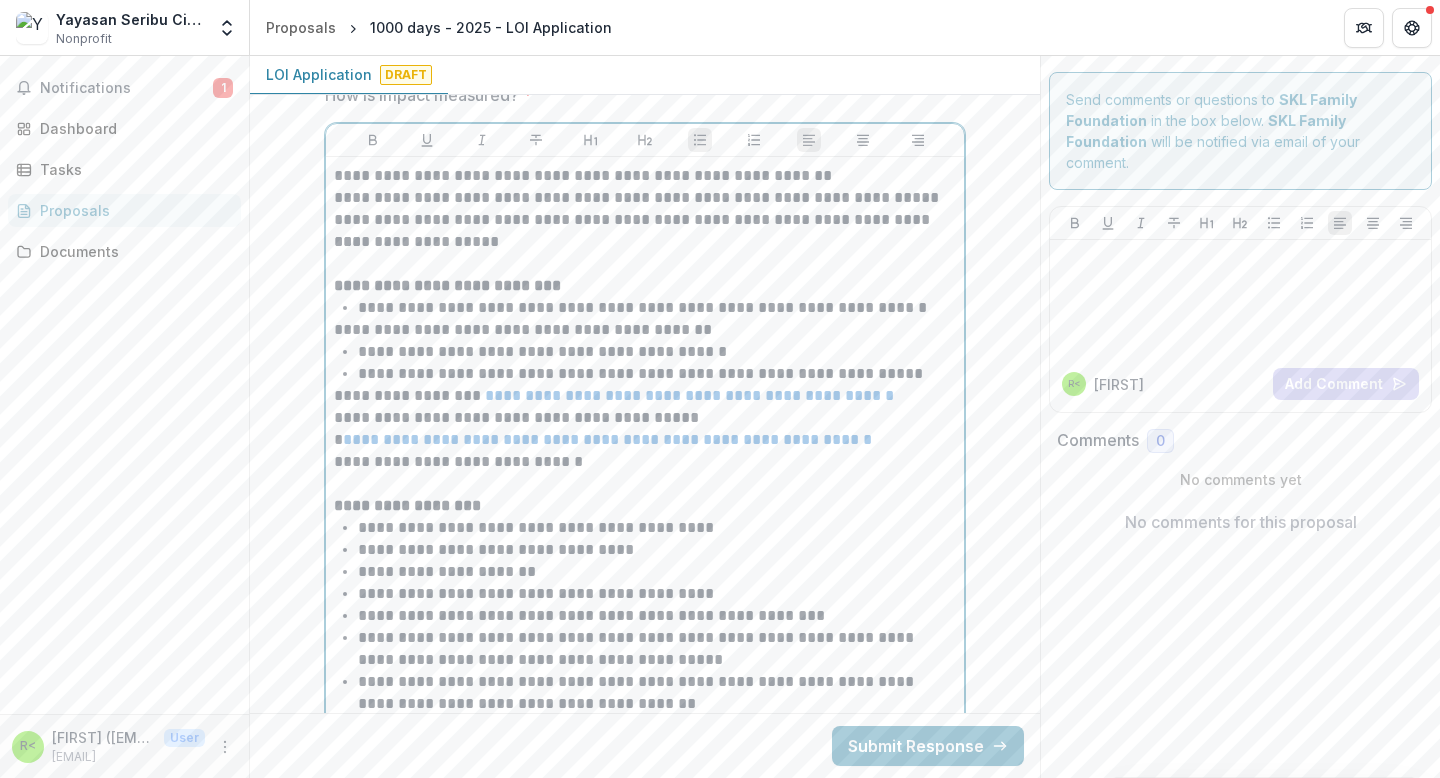 scroll, scrollTop: 3947, scrollLeft: 0, axis: vertical 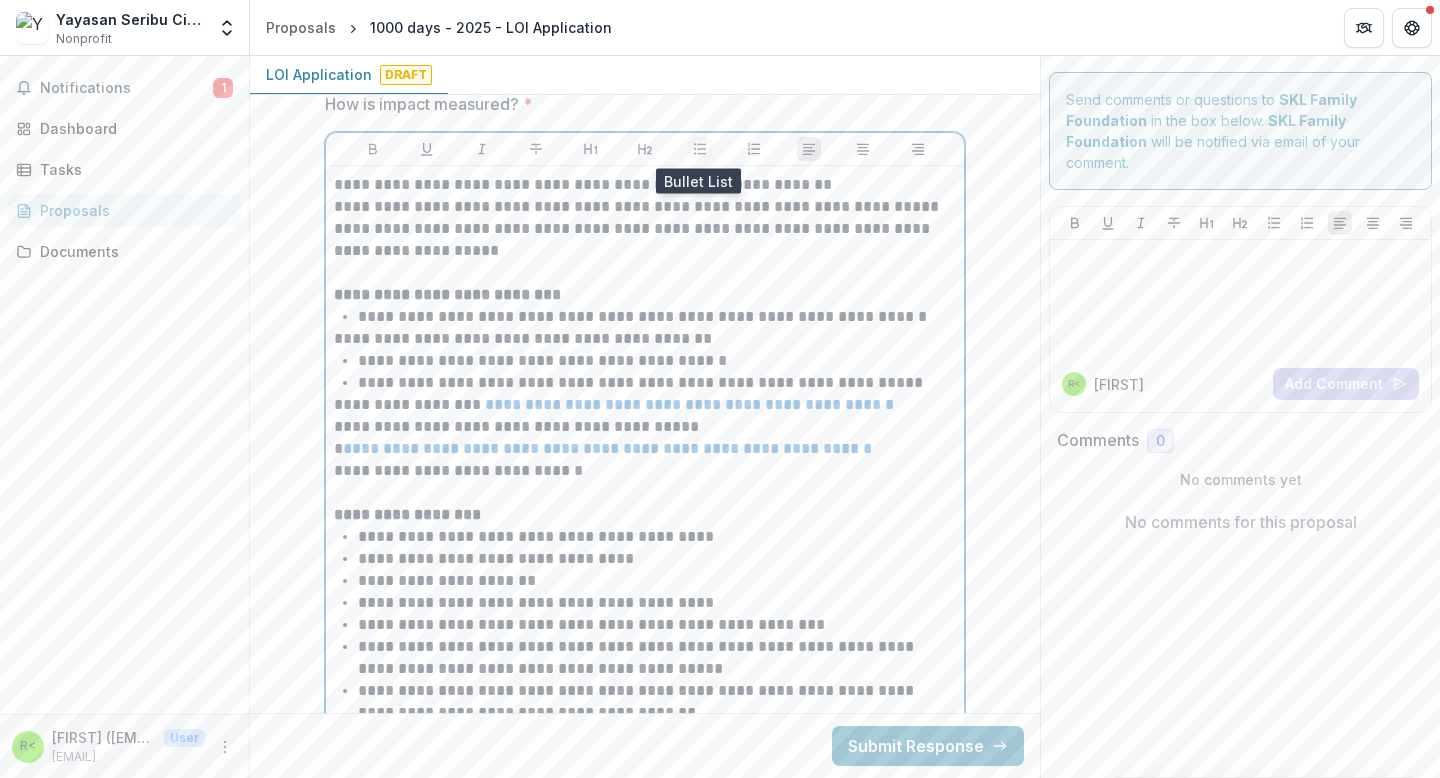 click 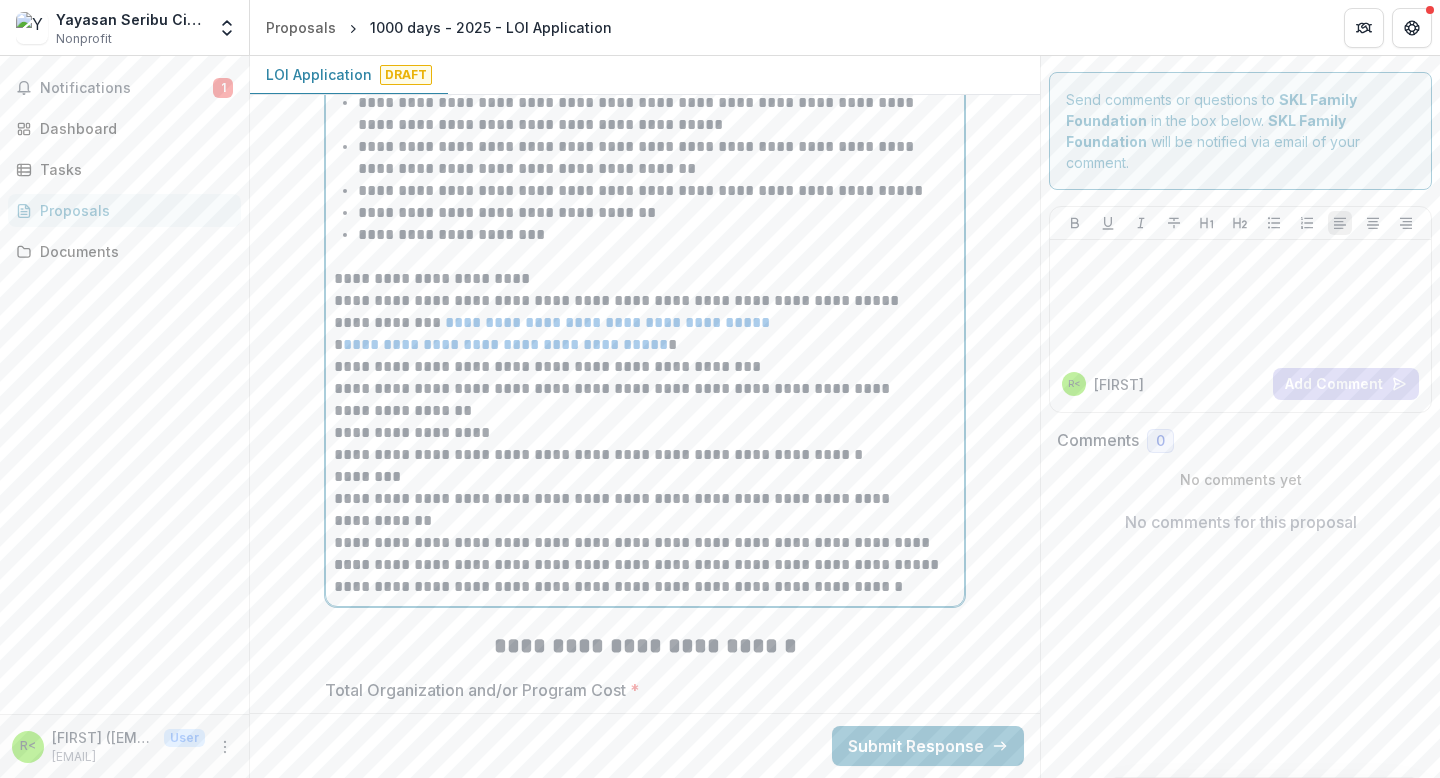 scroll, scrollTop: 4501, scrollLeft: 0, axis: vertical 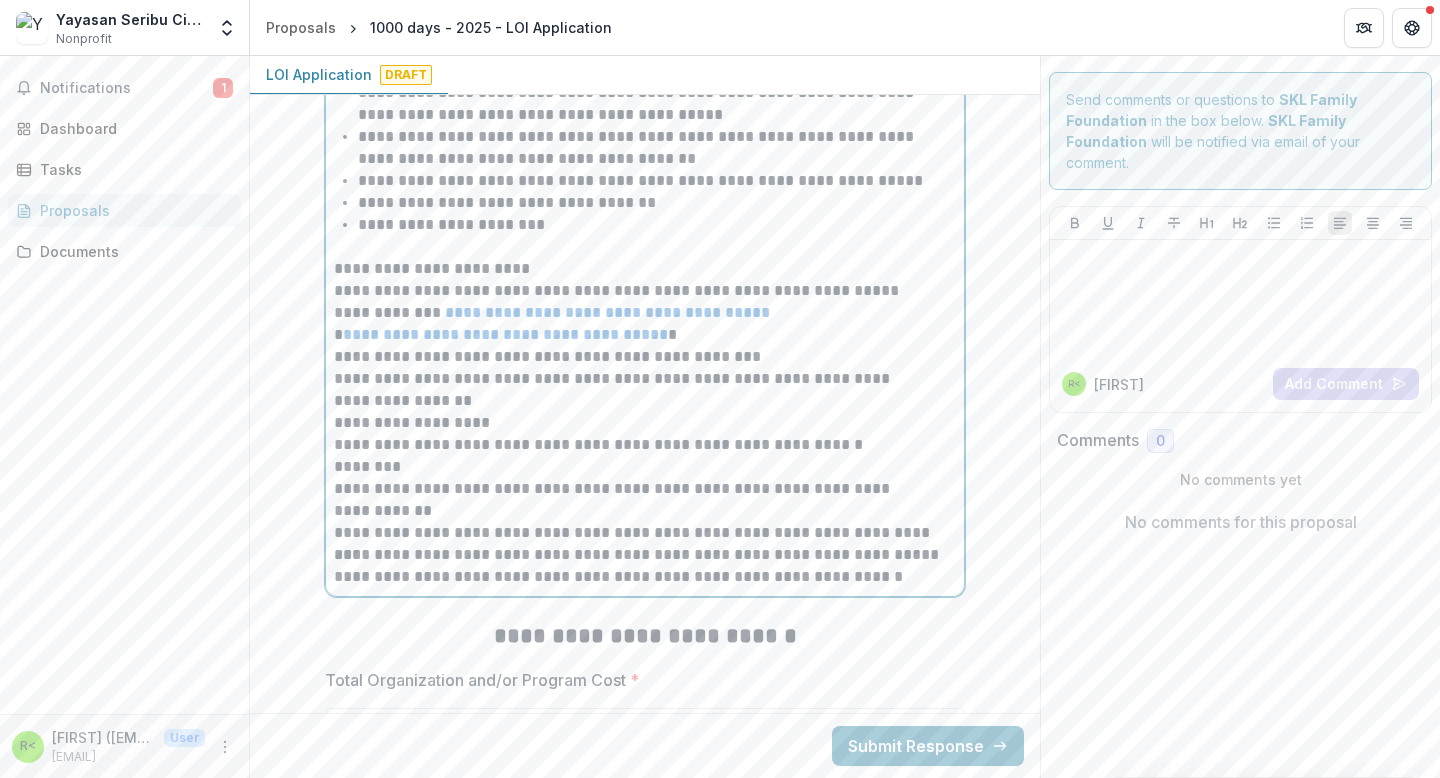click on "**********" at bounding box center [645, 269] 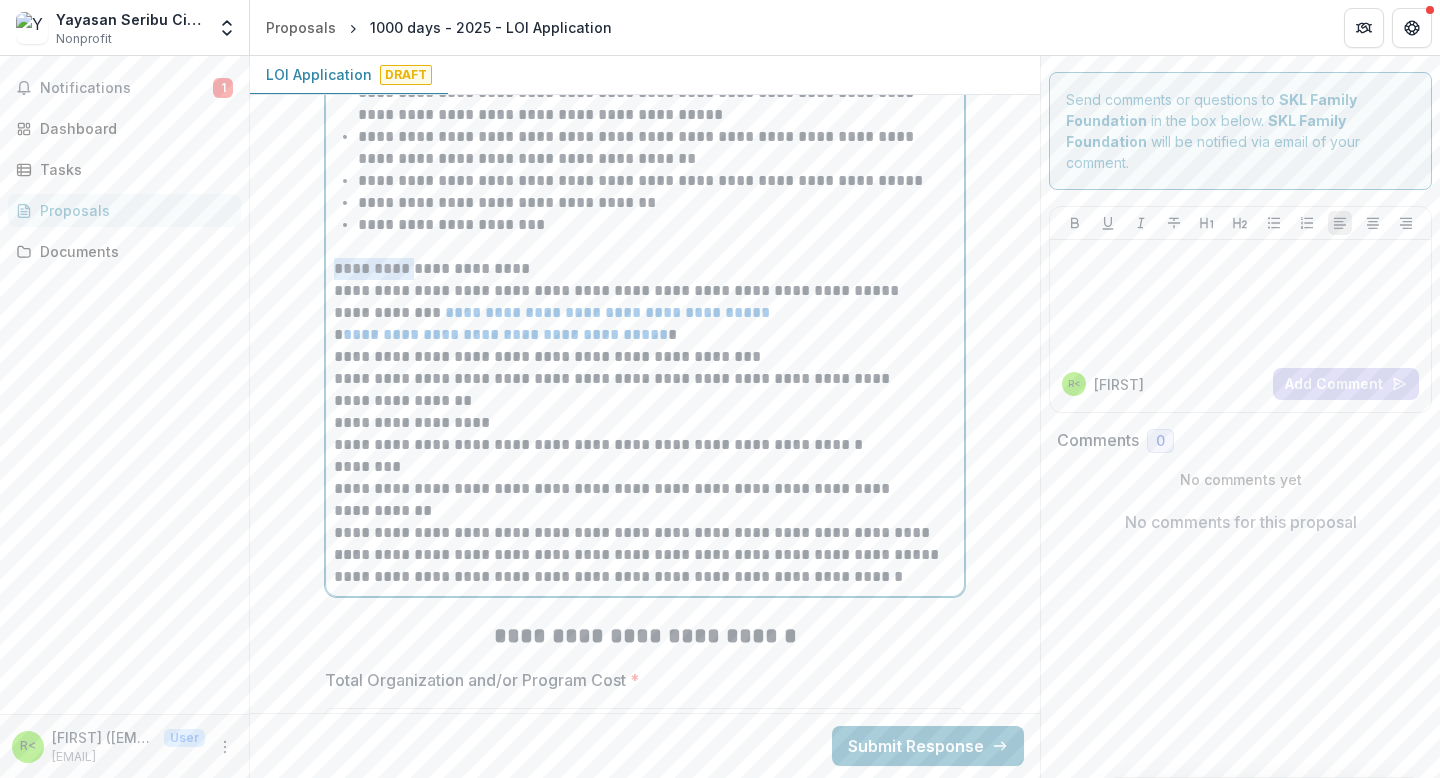 click on "**********" at bounding box center [645, 269] 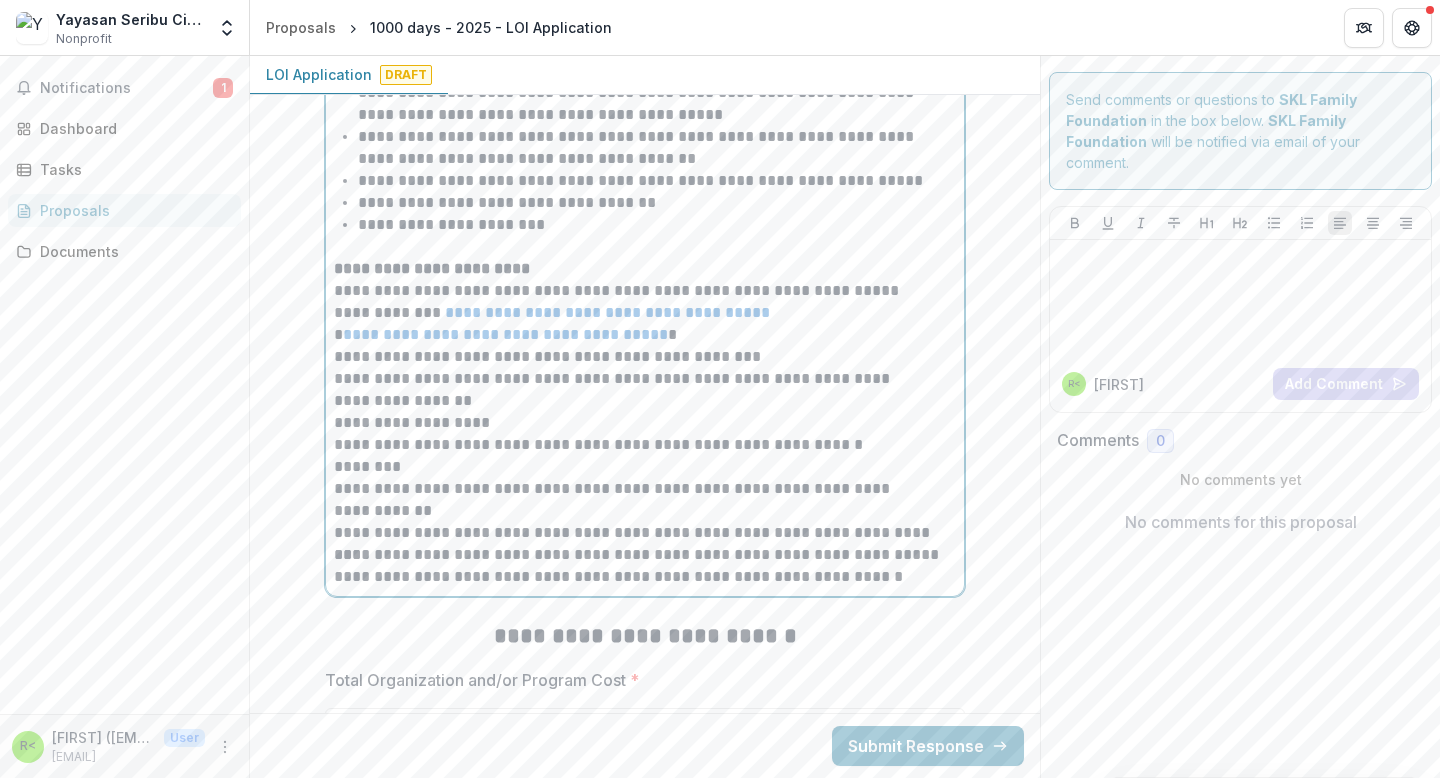 click on "**********" at bounding box center [645, 291] 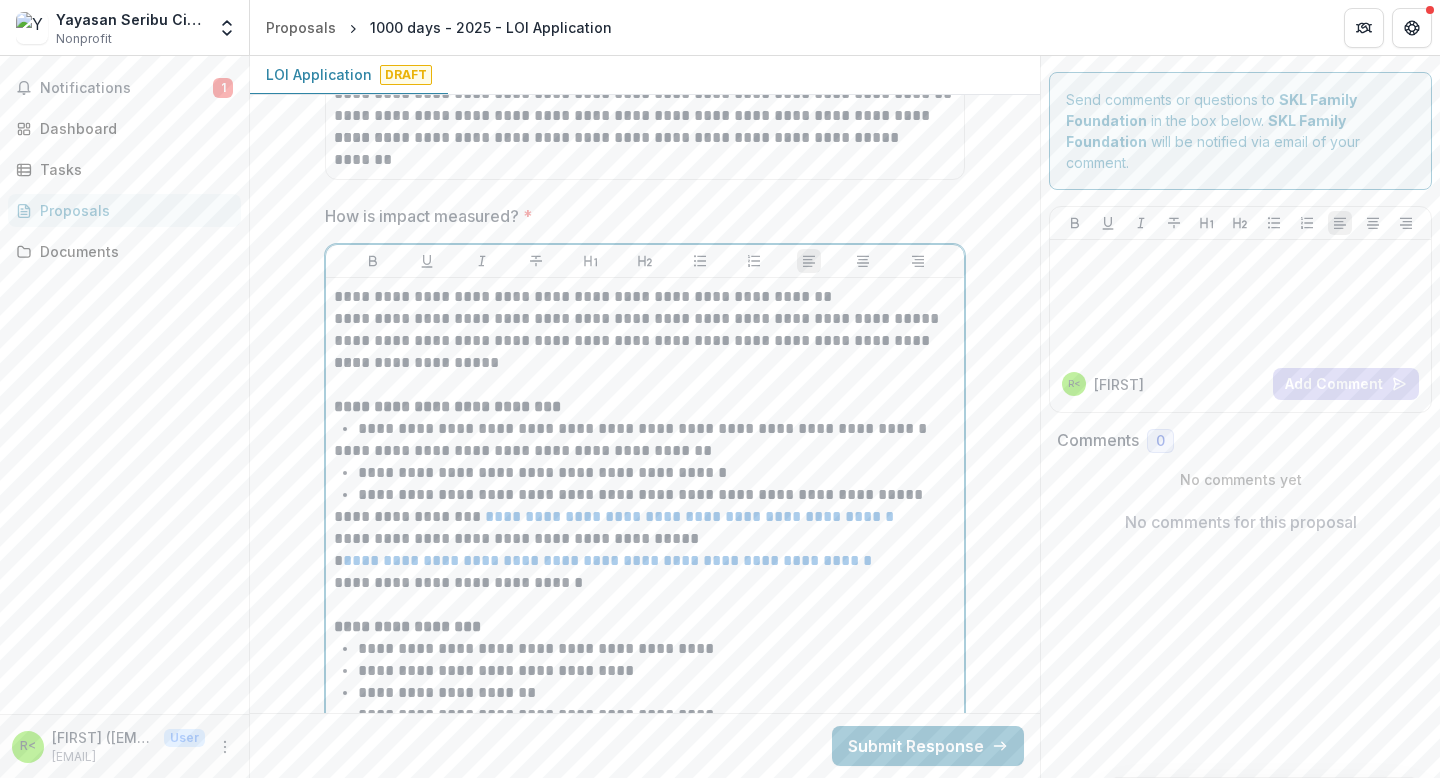 scroll, scrollTop: 3833, scrollLeft: 0, axis: vertical 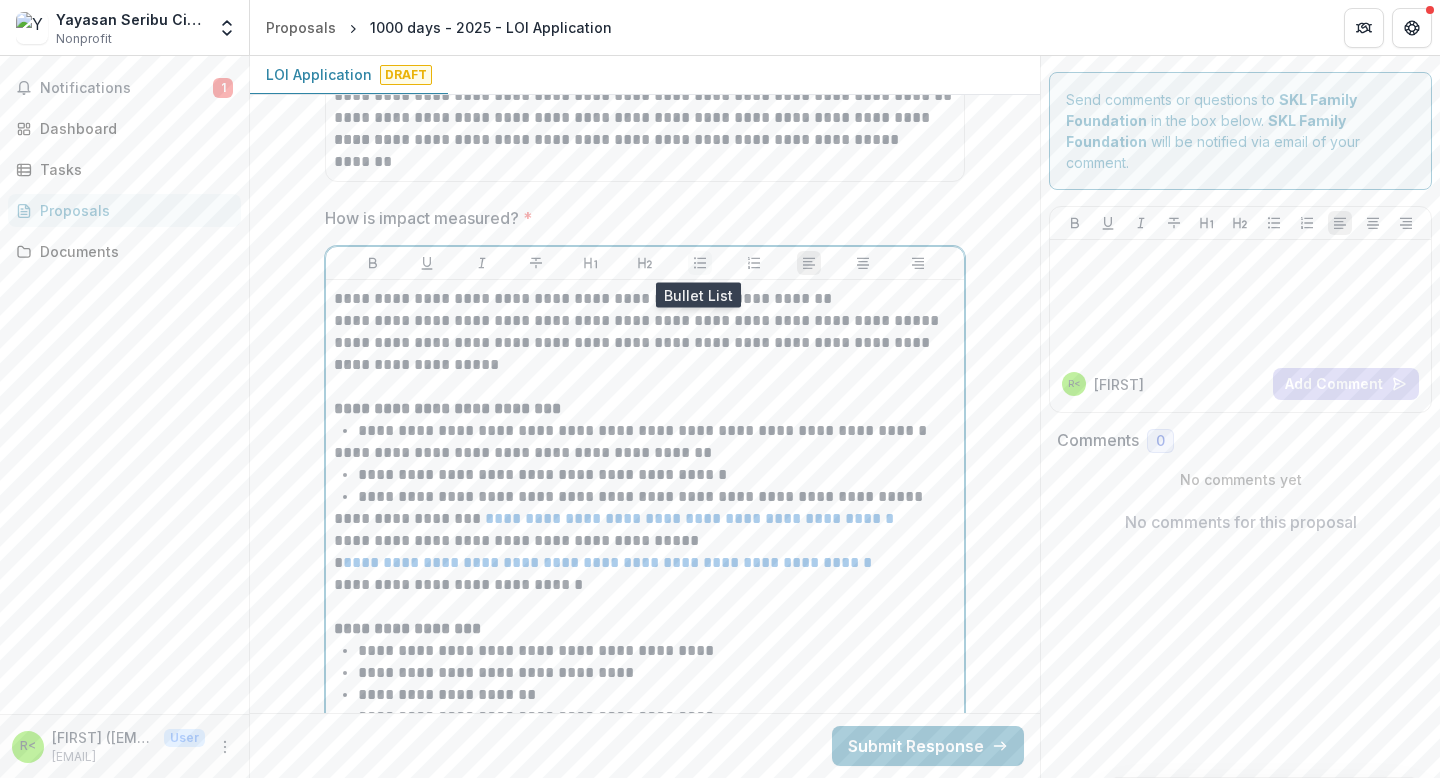 click 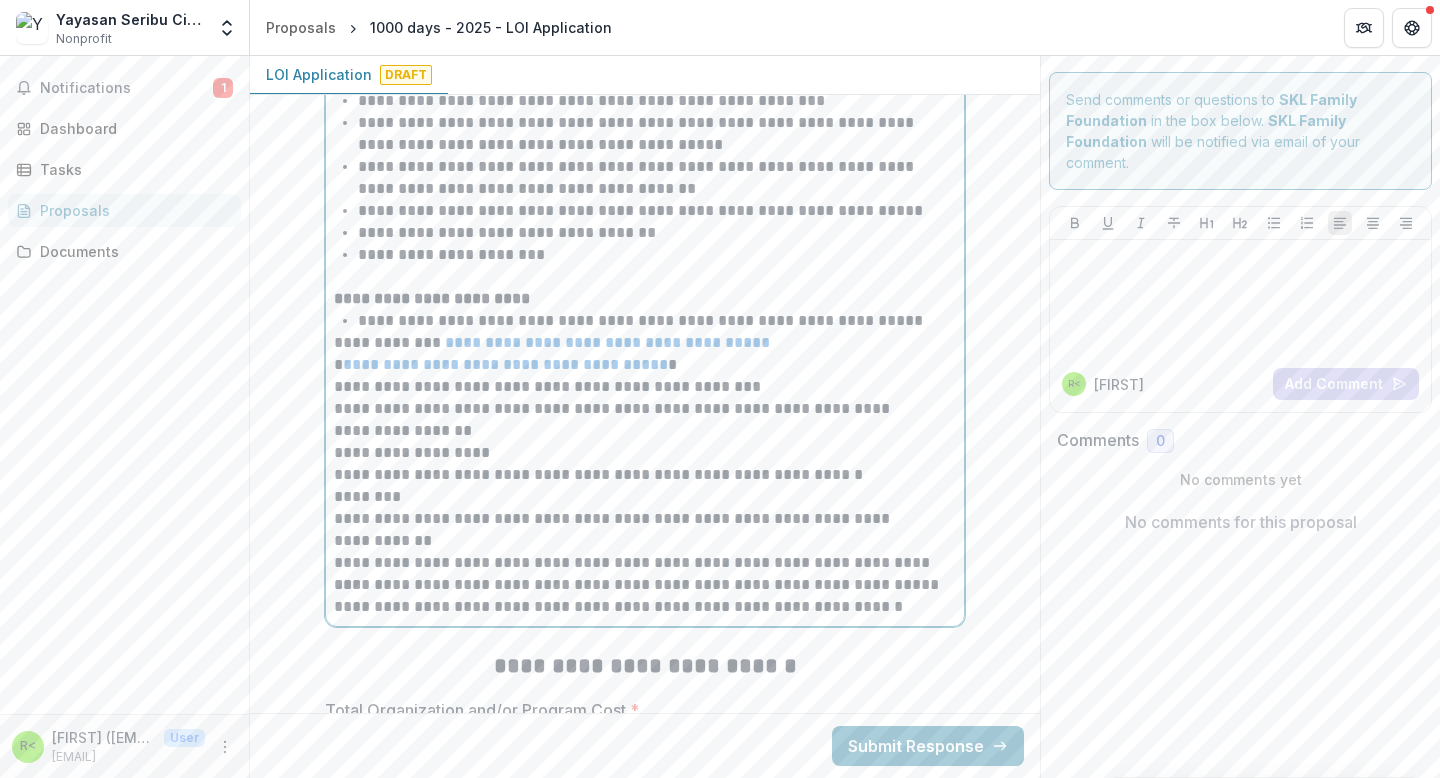 scroll, scrollTop: 4564, scrollLeft: 0, axis: vertical 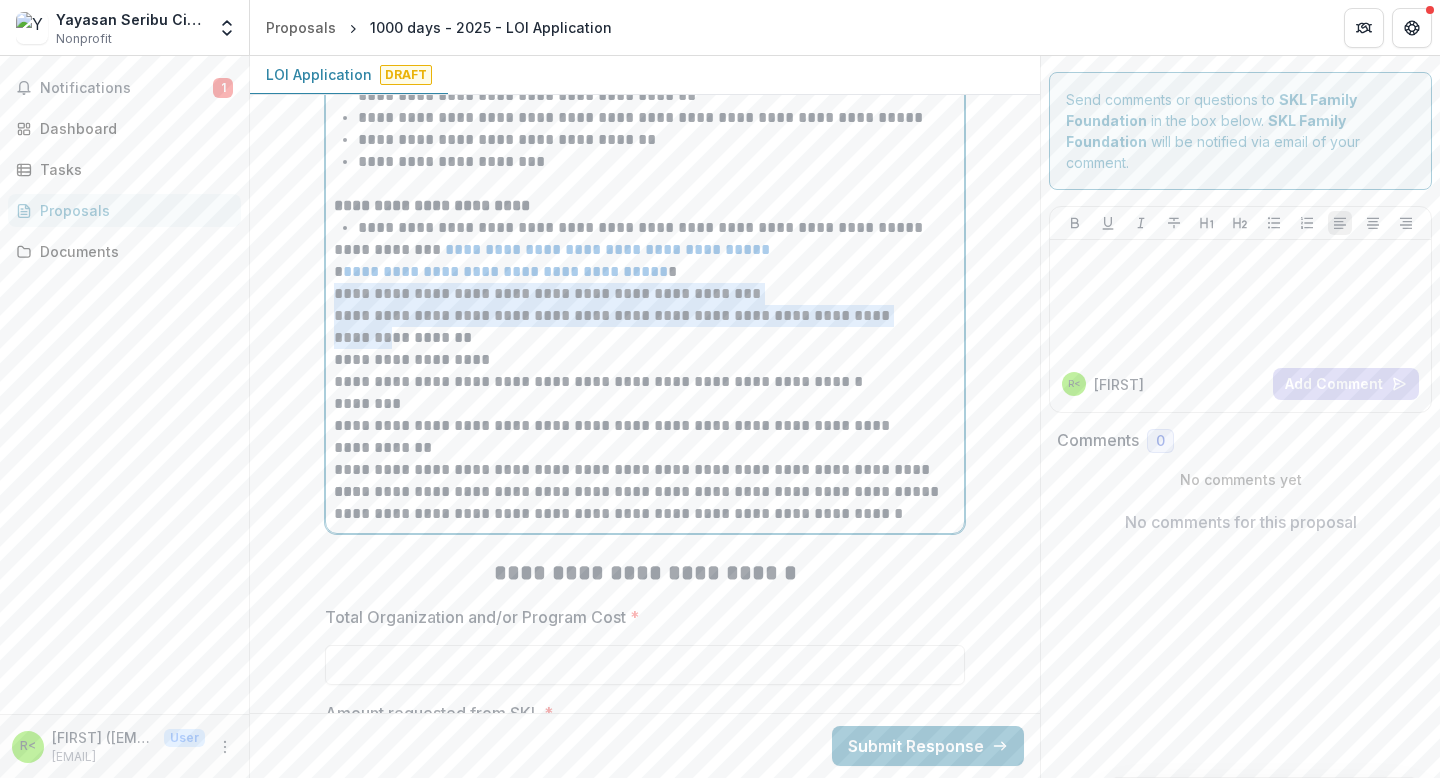 drag, startPoint x: 333, startPoint y: 296, endPoint x: 393, endPoint y: 340, distance: 74.404305 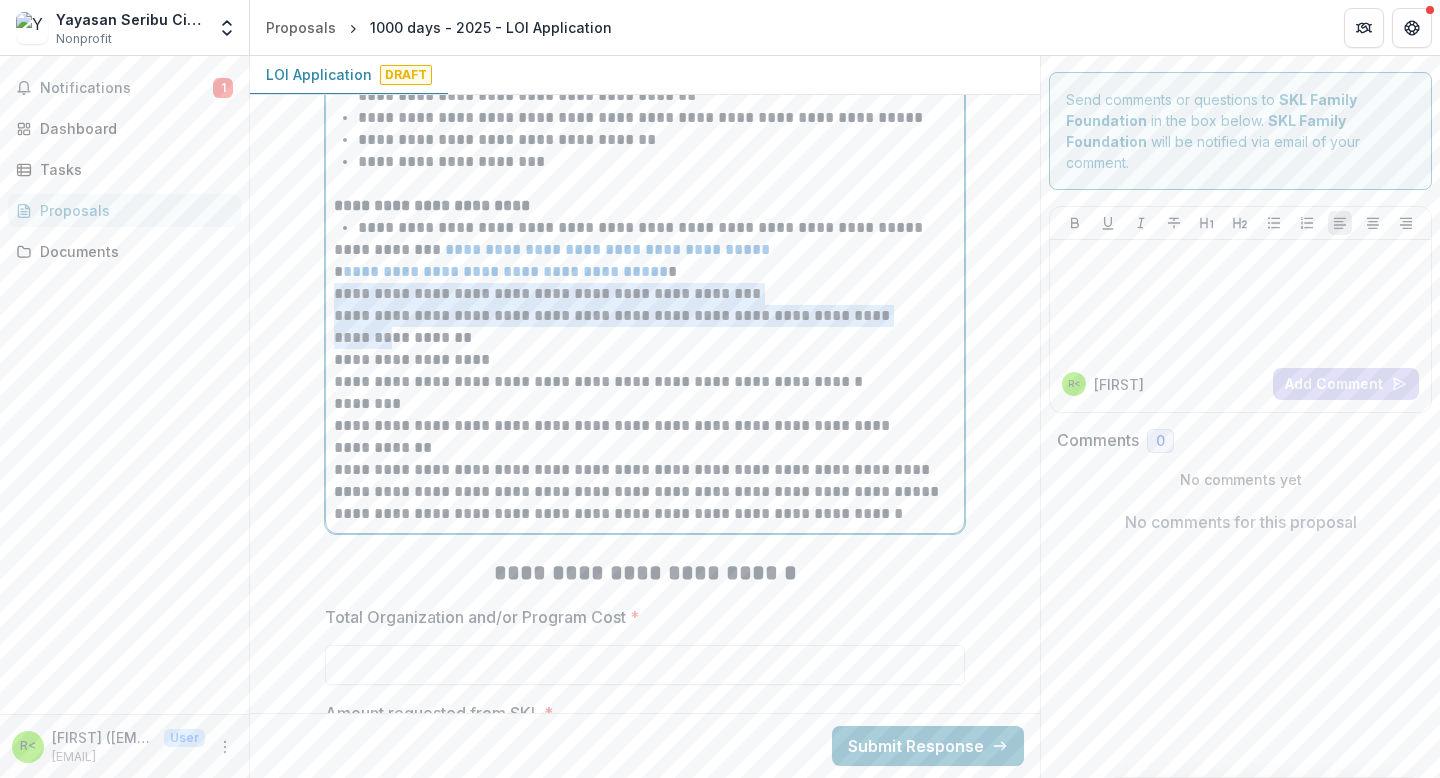 click on "**********" at bounding box center (645, 41) 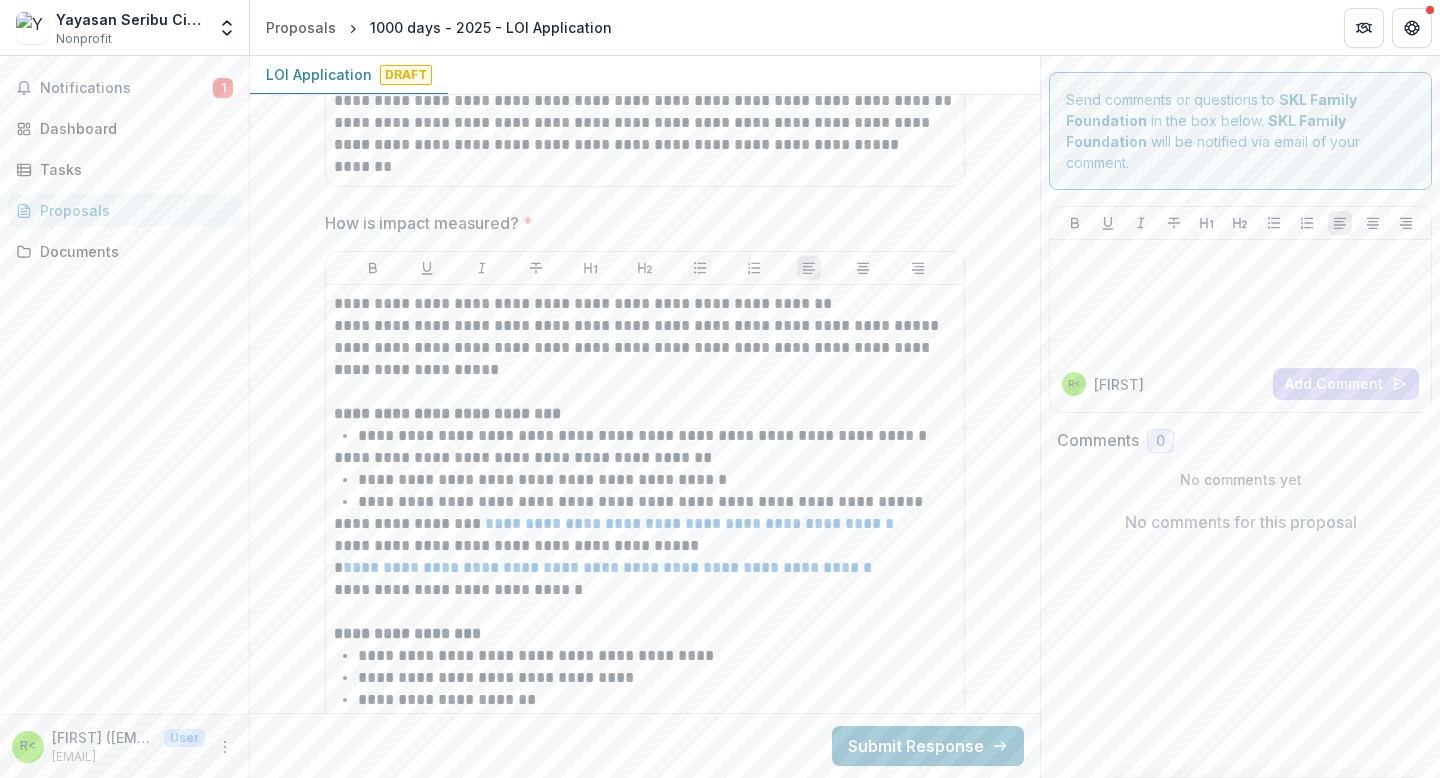 click 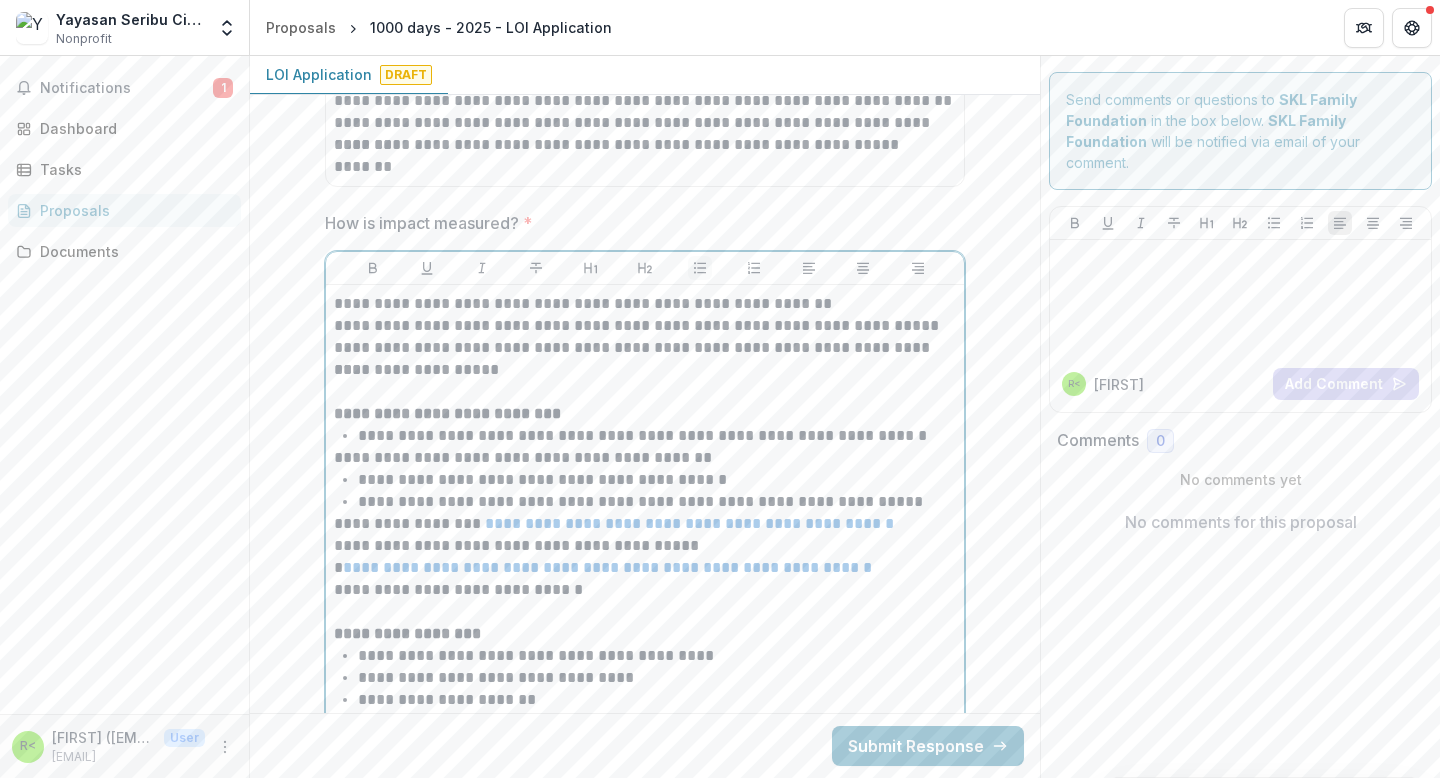 scroll, scrollTop: 4138, scrollLeft: 0, axis: vertical 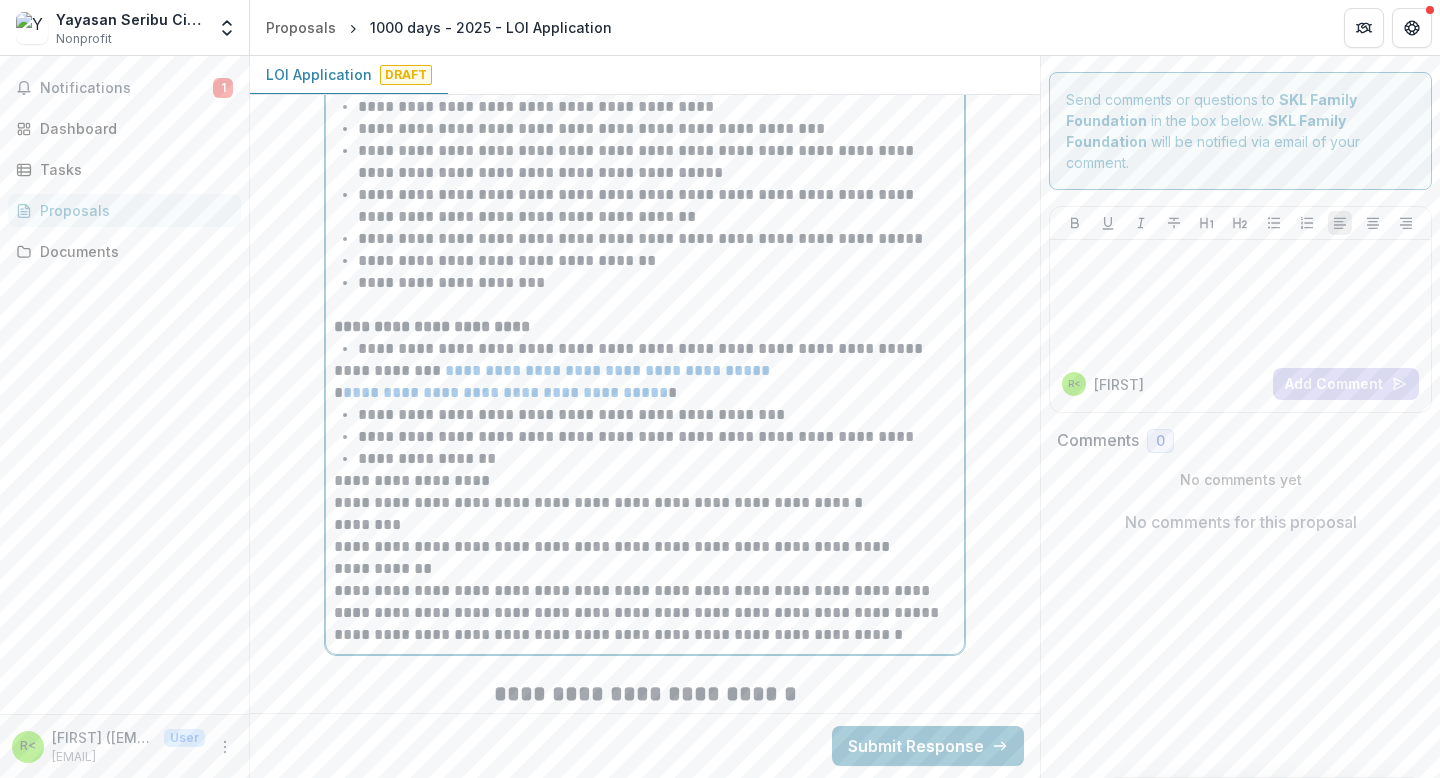 click on "**********" at bounding box center [645, 481] 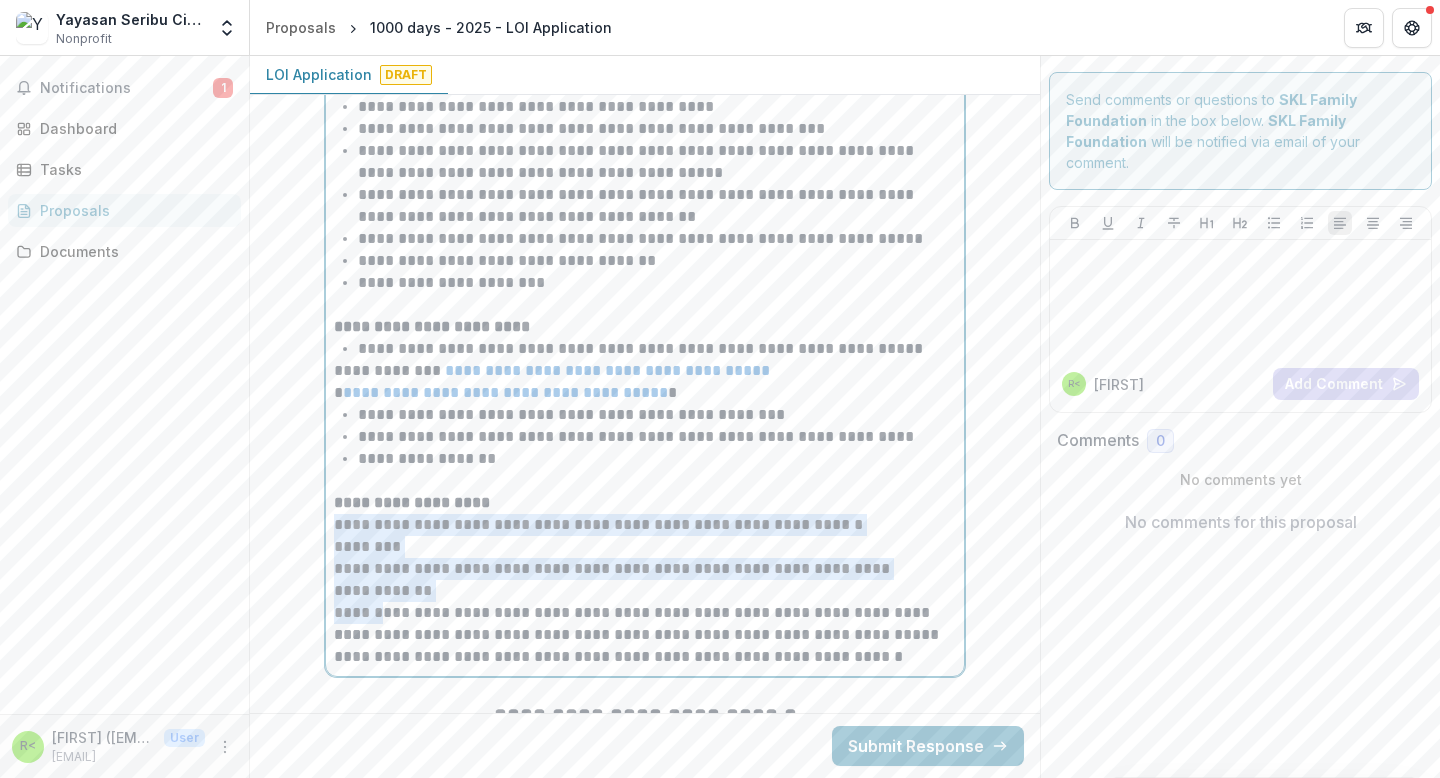 drag, startPoint x: 332, startPoint y: 523, endPoint x: 378, endPoint y: 622, distance: 109.165016 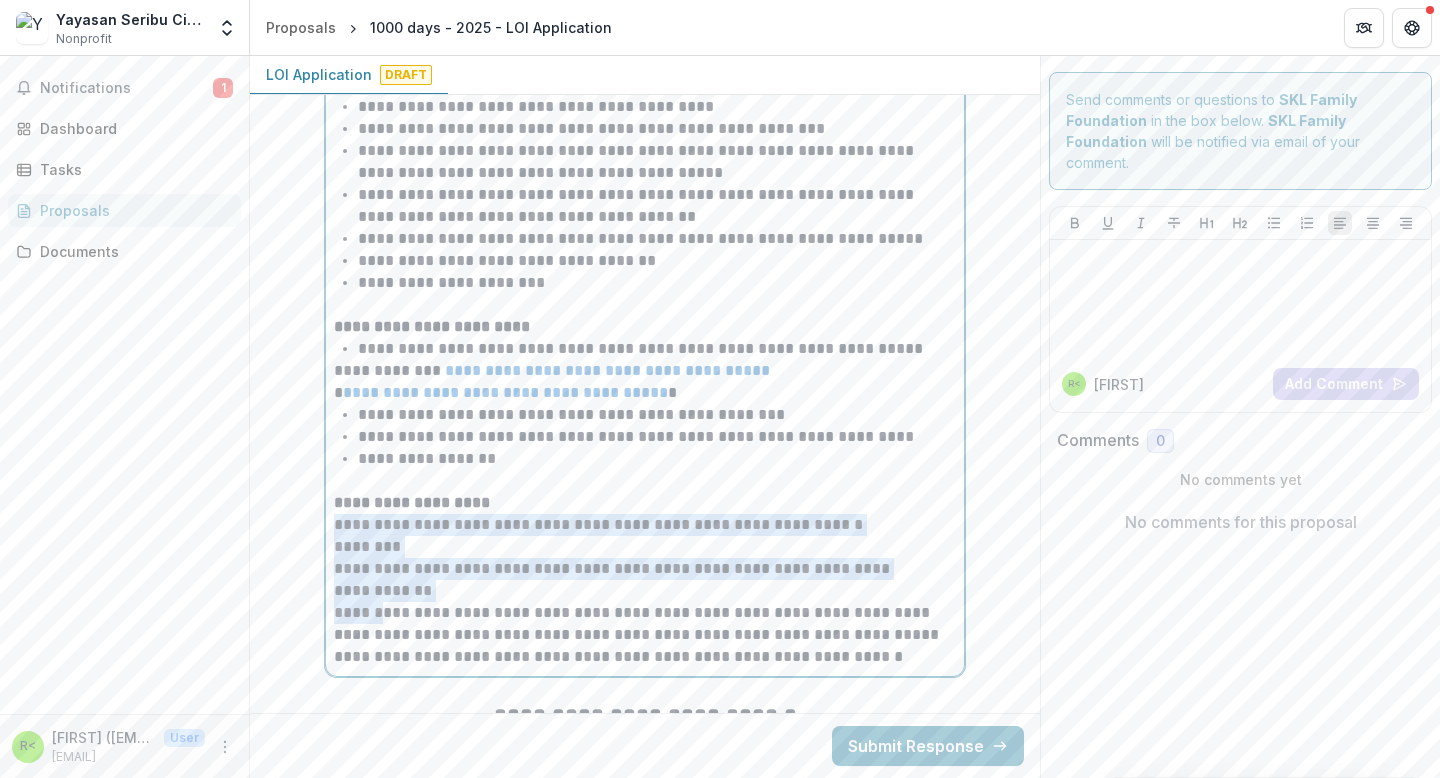 click on "**********" at bounding box center [645, 173] 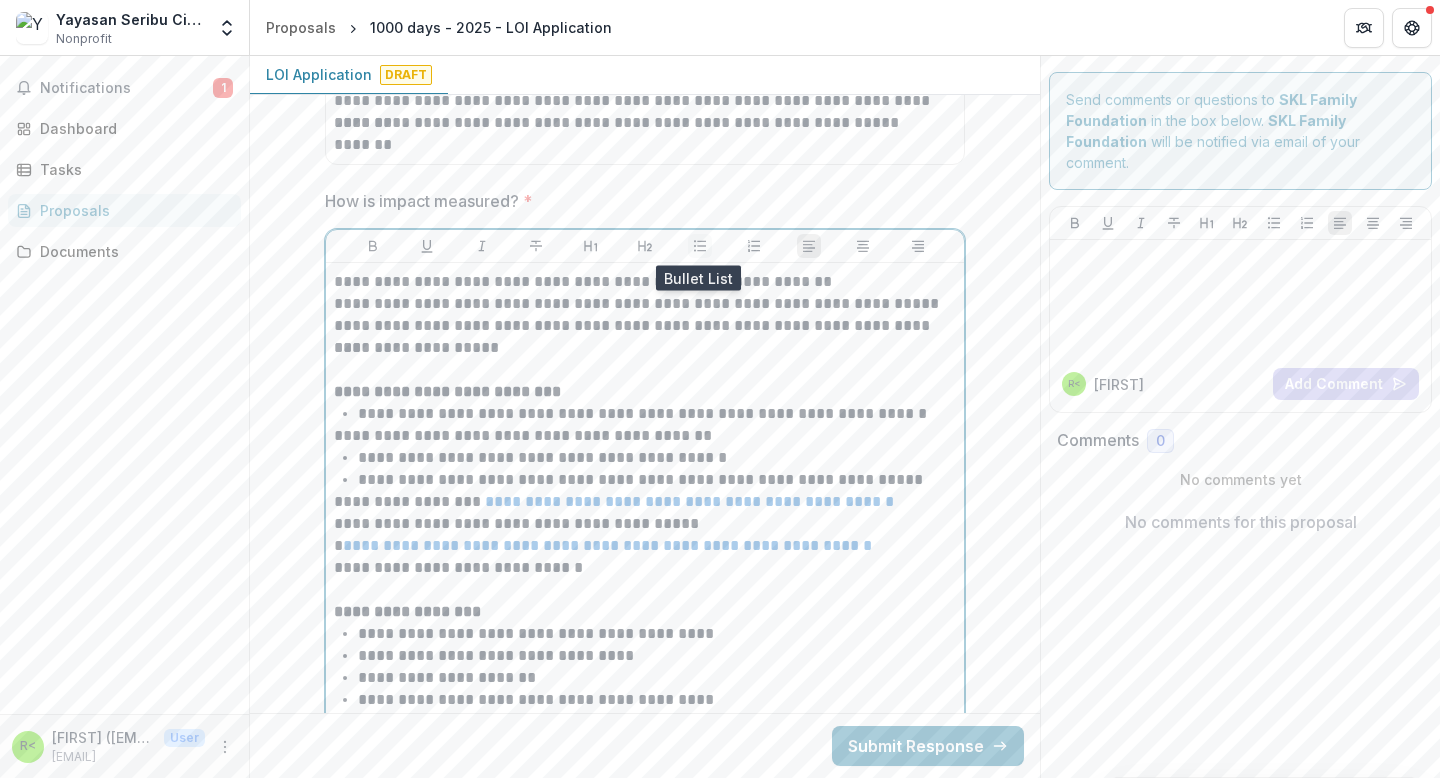 click 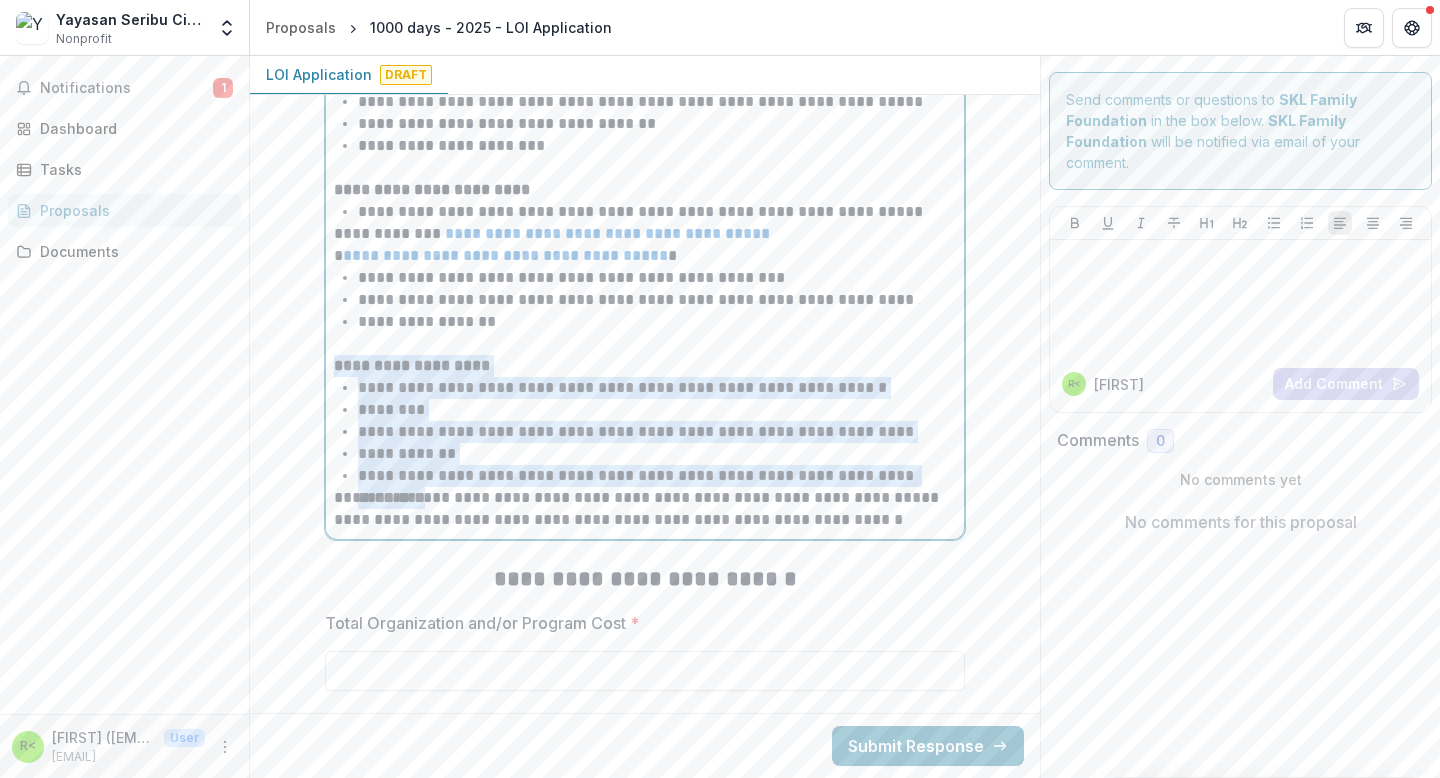 scroll, scrollTop: 4661, scrollLeft: 0, axis: vertical 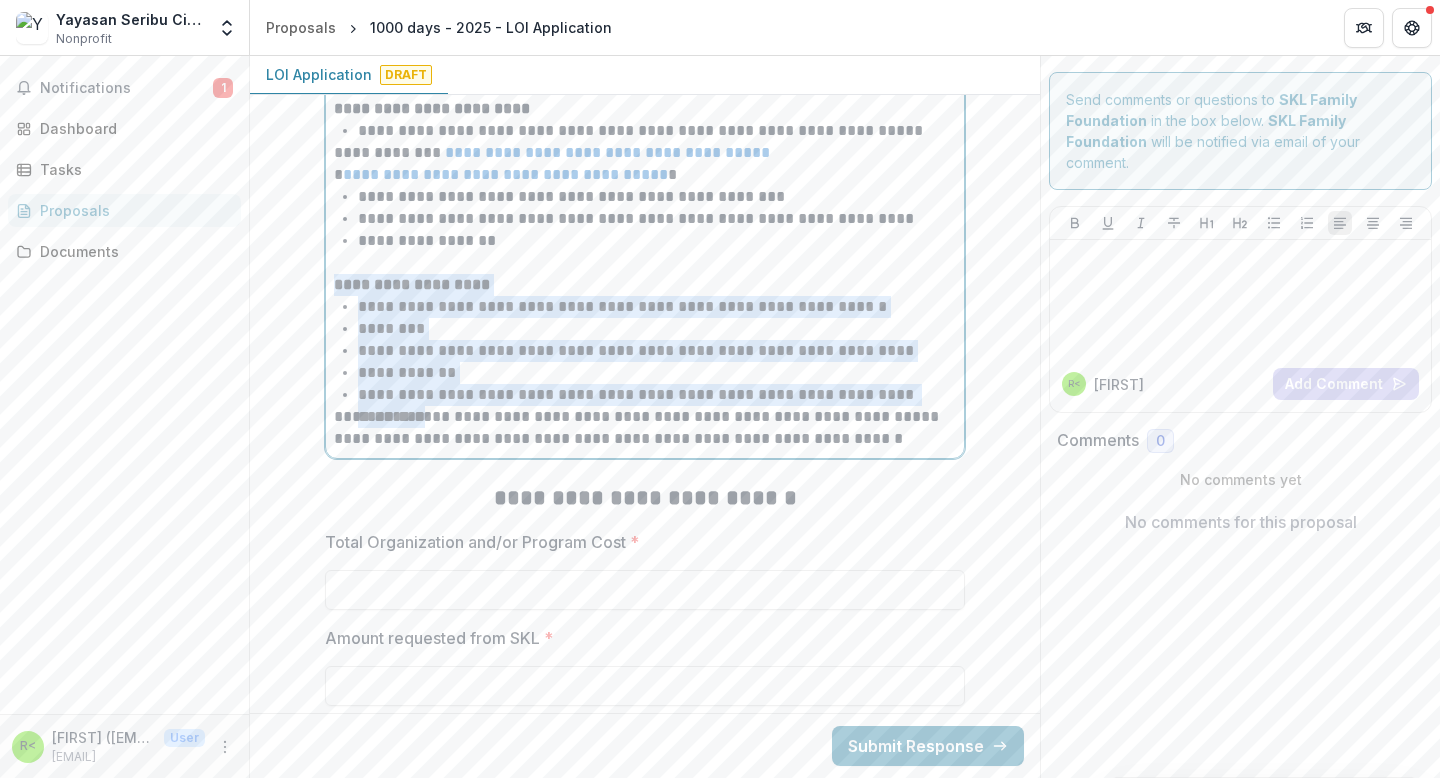 click on "**********" at bounding box center [657, 395] 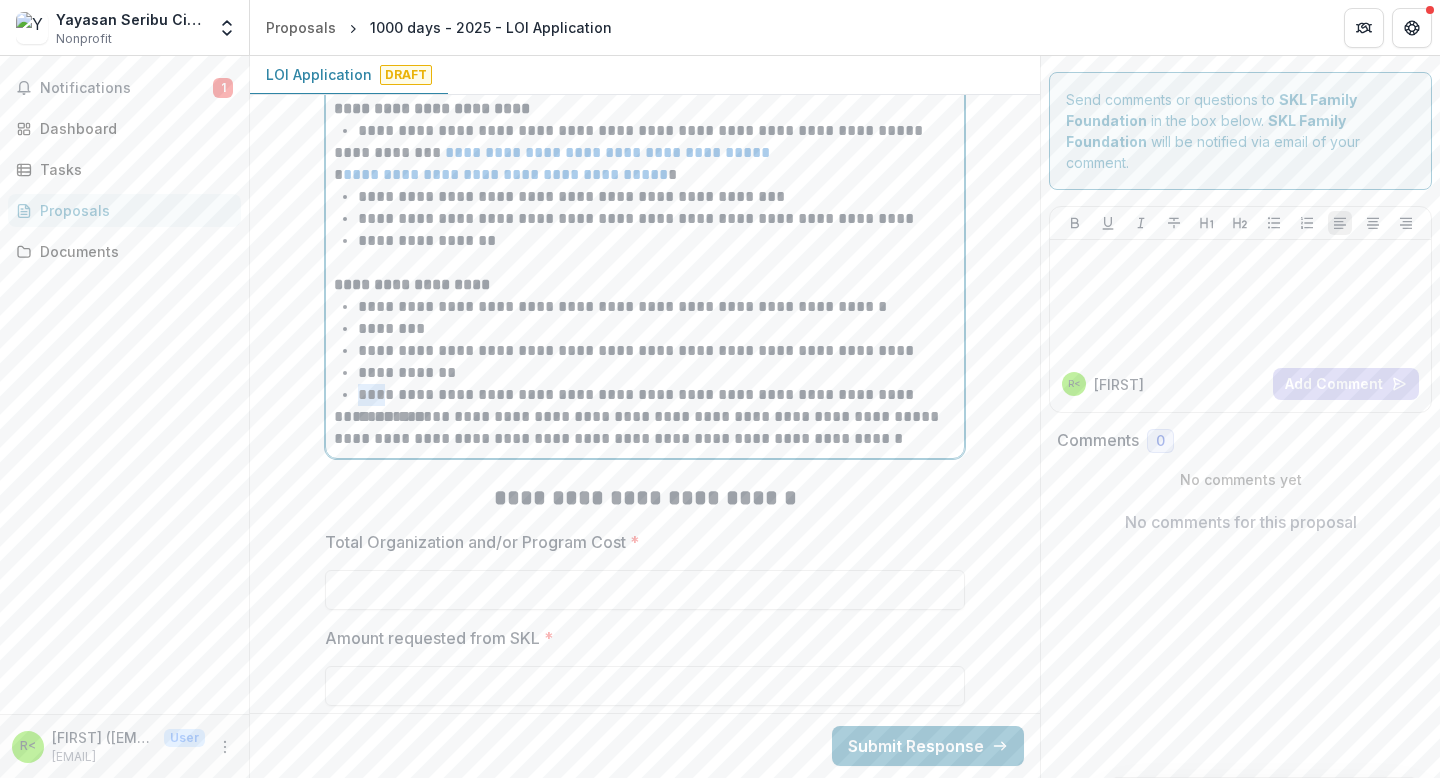 click on "**********" at bounding box center (657, 395) 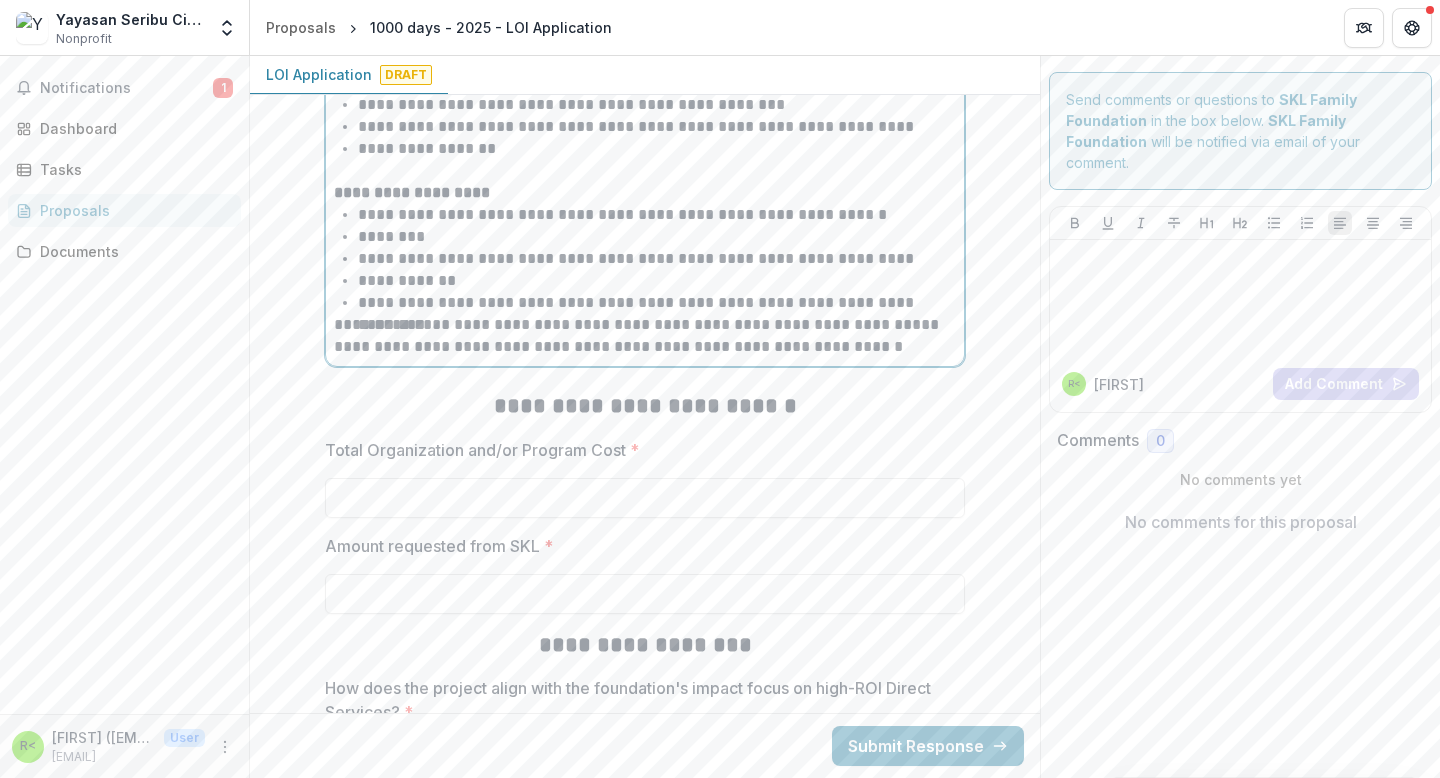 scroll, scrollTop: 4769, scrollLeft: 0, axis: vertical 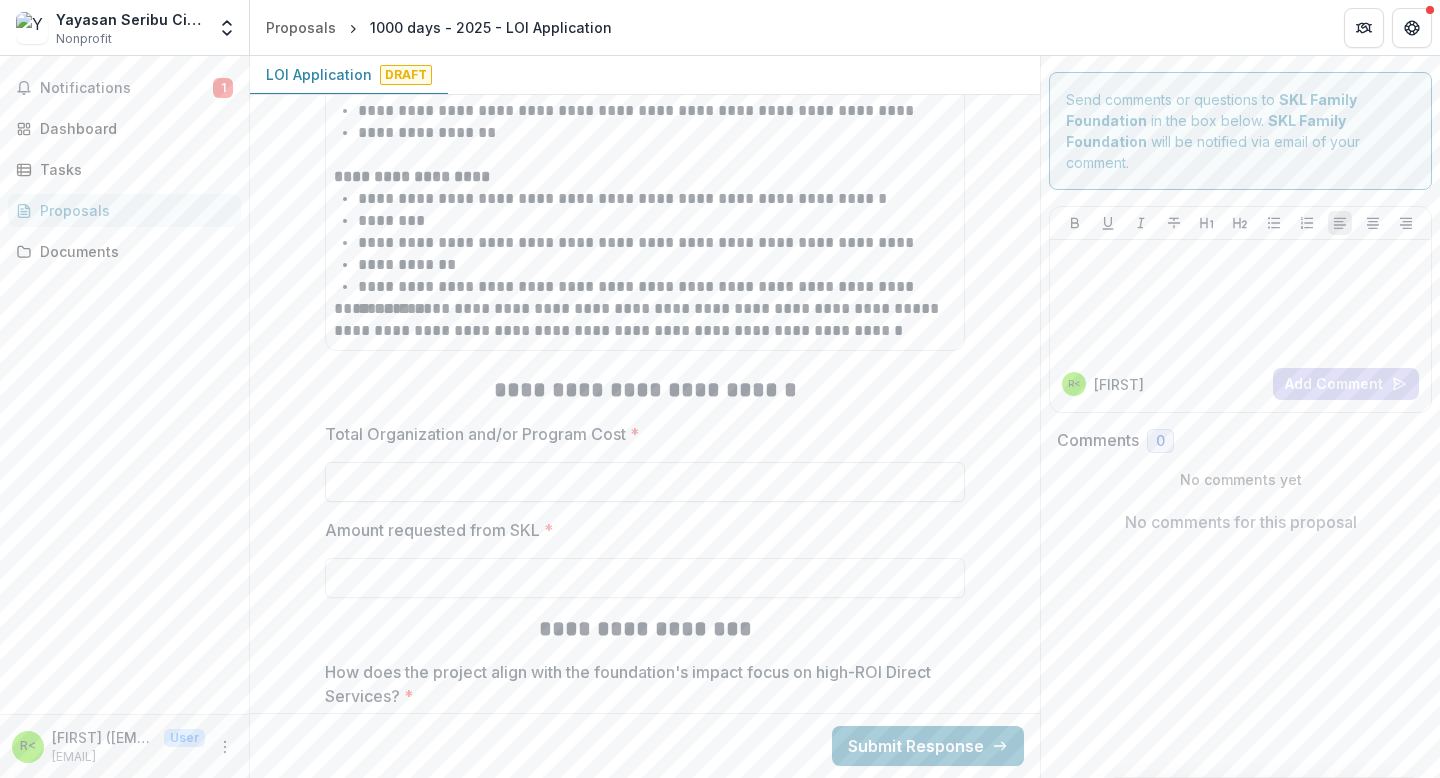 click on "Total Organization and/or Program Cost *" at bounding box center (645, 482) 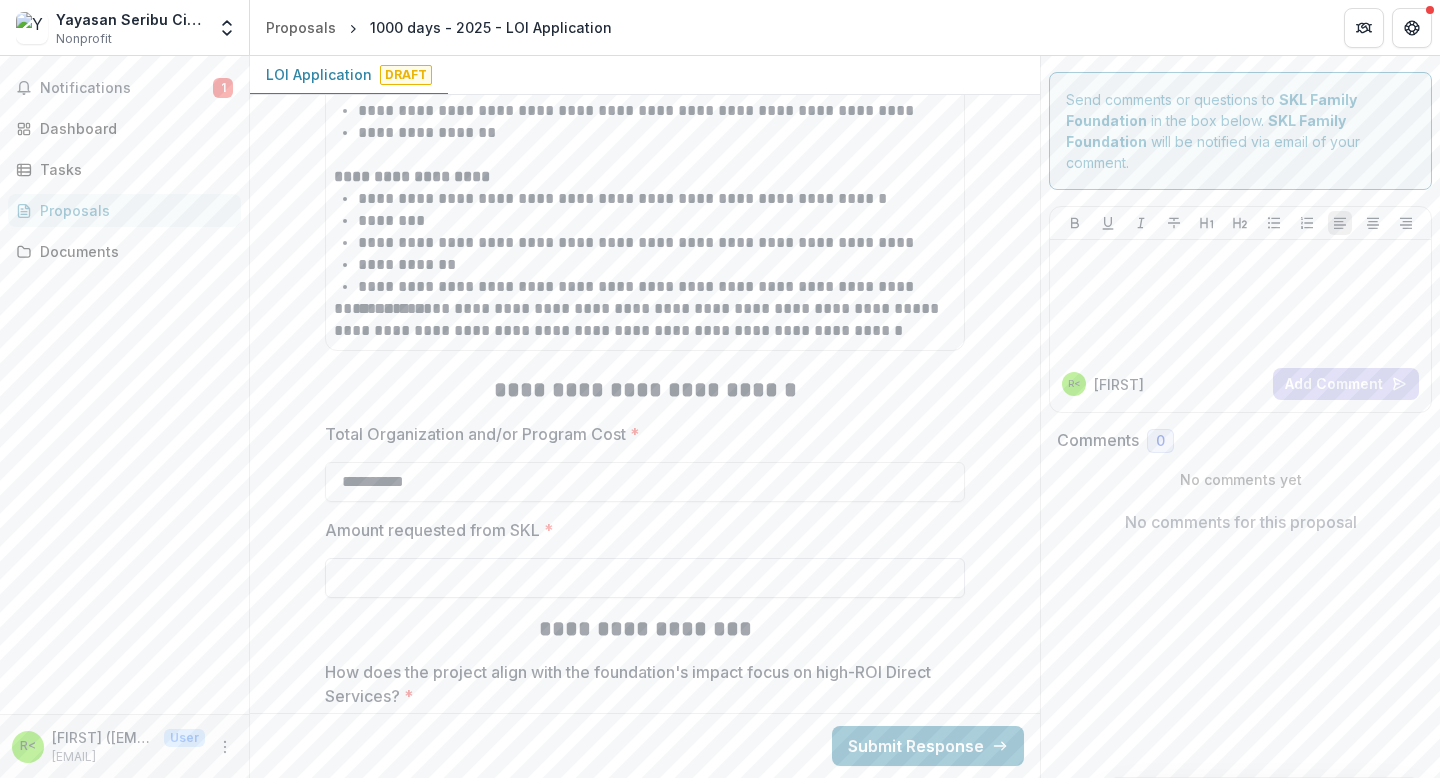 type on "**********" 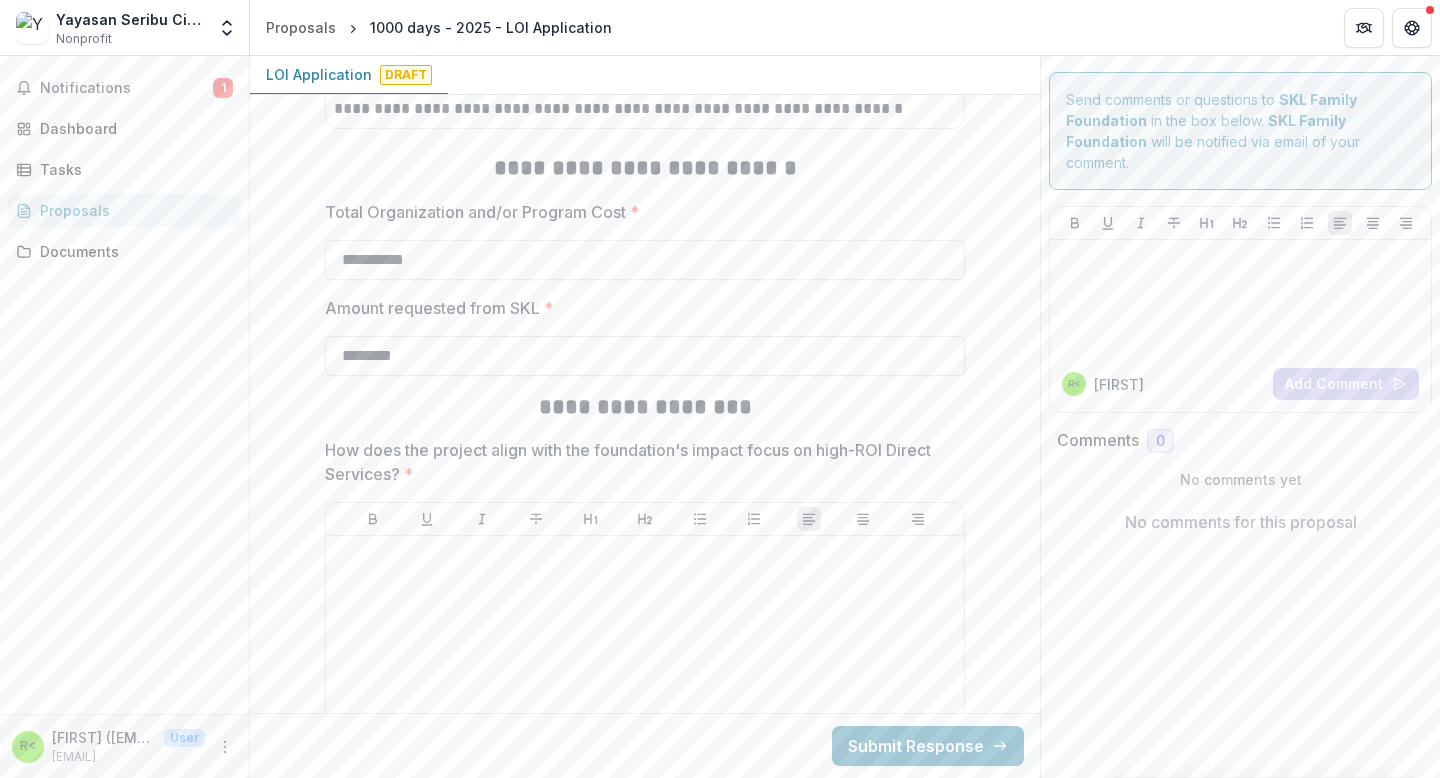 scroll, scrollTop: 4998, scrollLeft: 0, axis: vertical 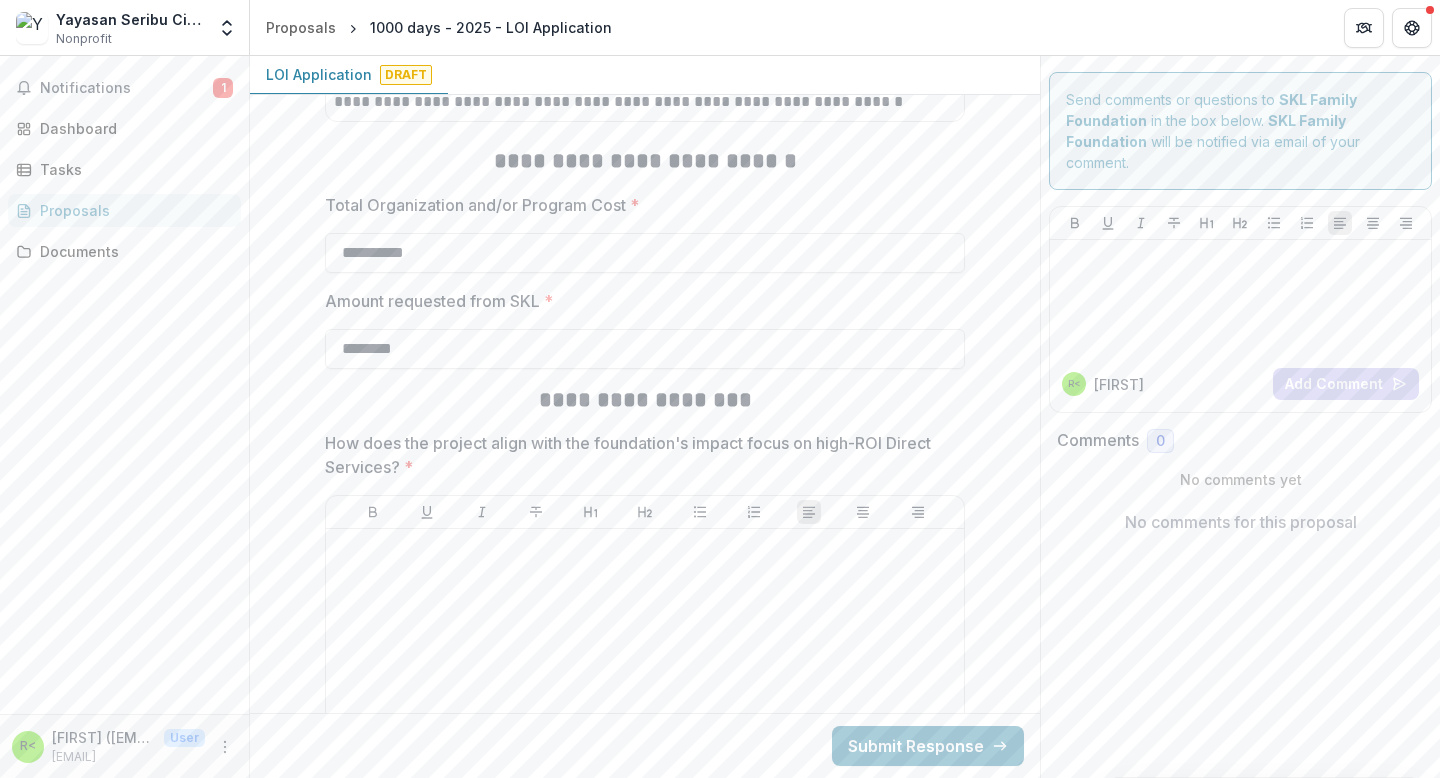 type on "********" 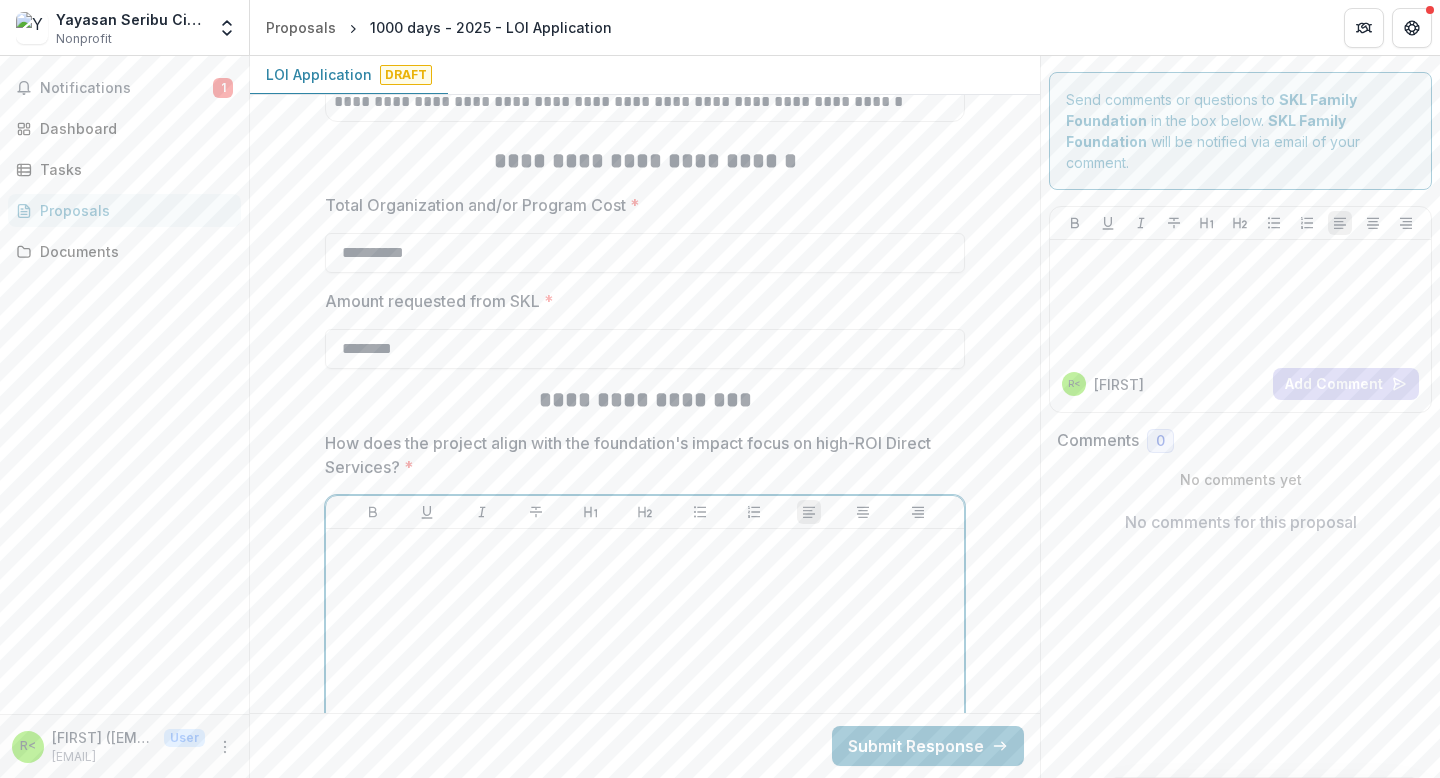 click at bounding box center (645, 687) 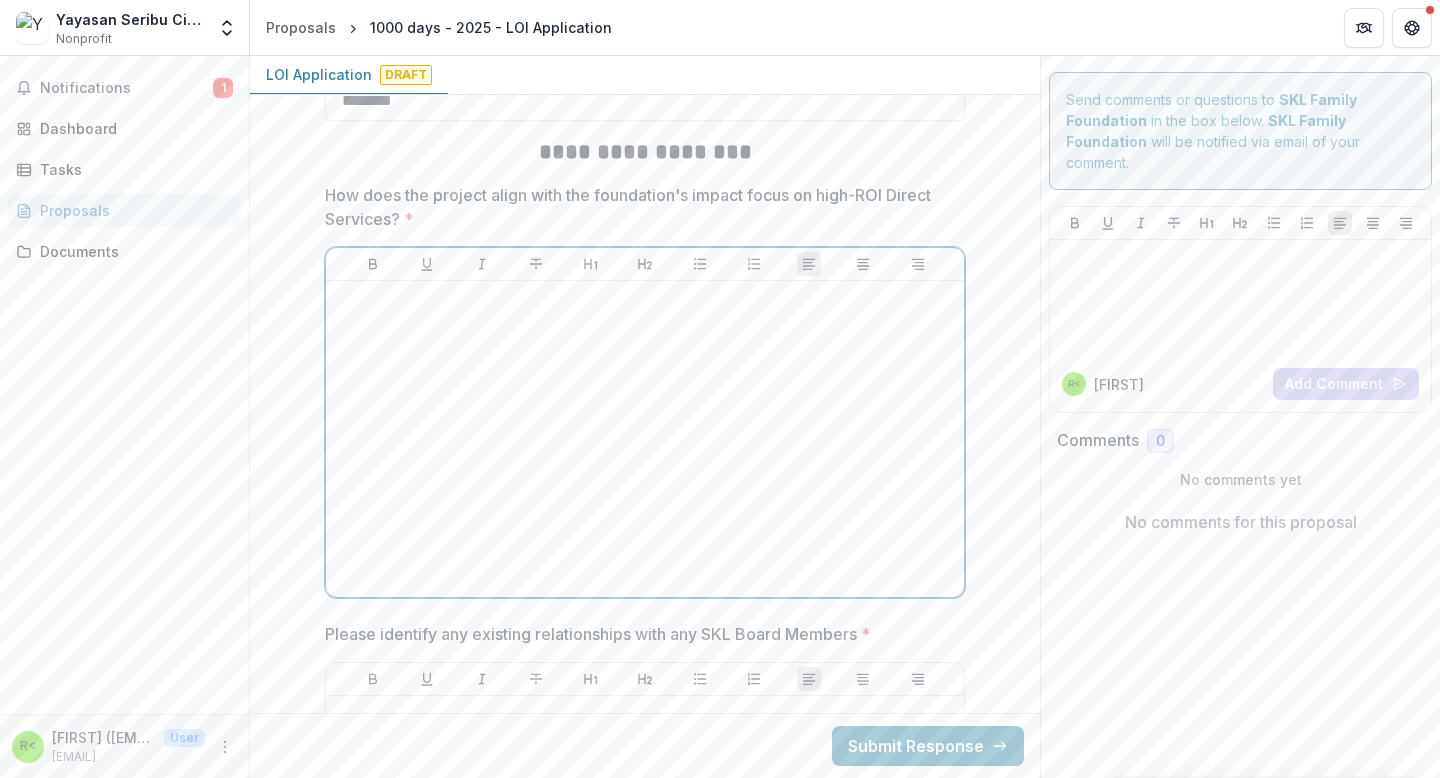 scroll, scrollTop: 5244, scrollLeft: 0, axis: vertical 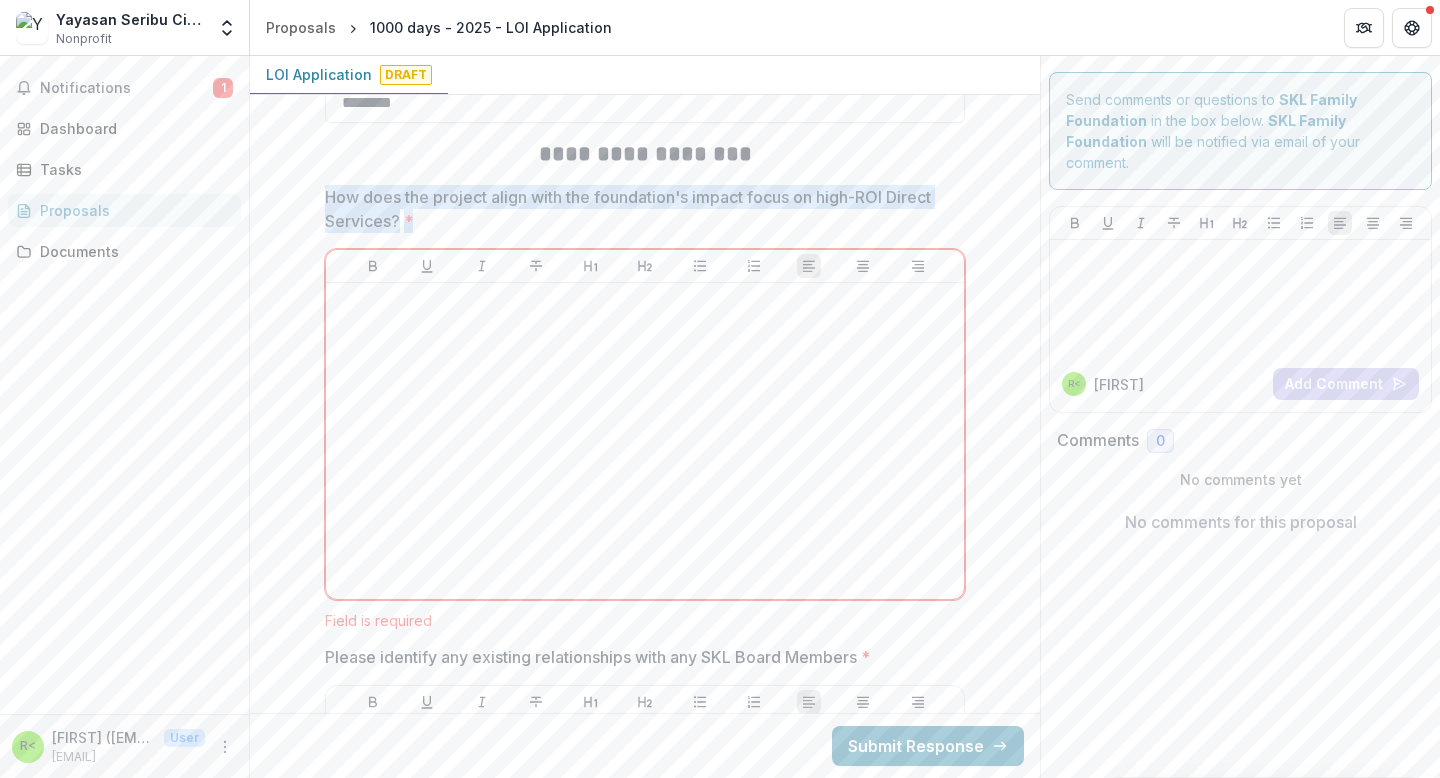 drag, startPoint x: 323, startPoint y: 191, endPoint x: 471, endPoint y: 224, distance: 151.63443 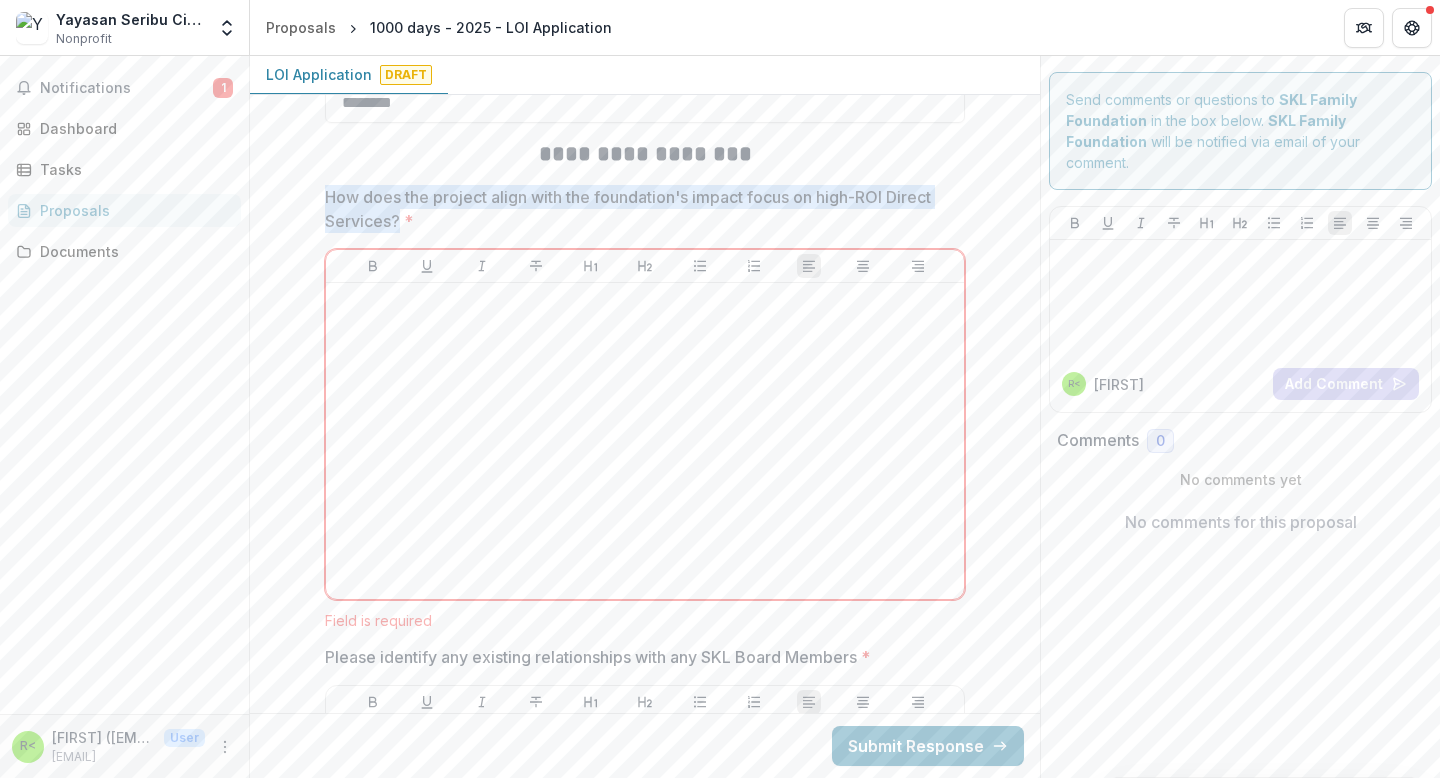 drag, startPoint x: 321, startPoint y: 195, endPoint x: 400, endPoint y: 214, distance: 81.25269 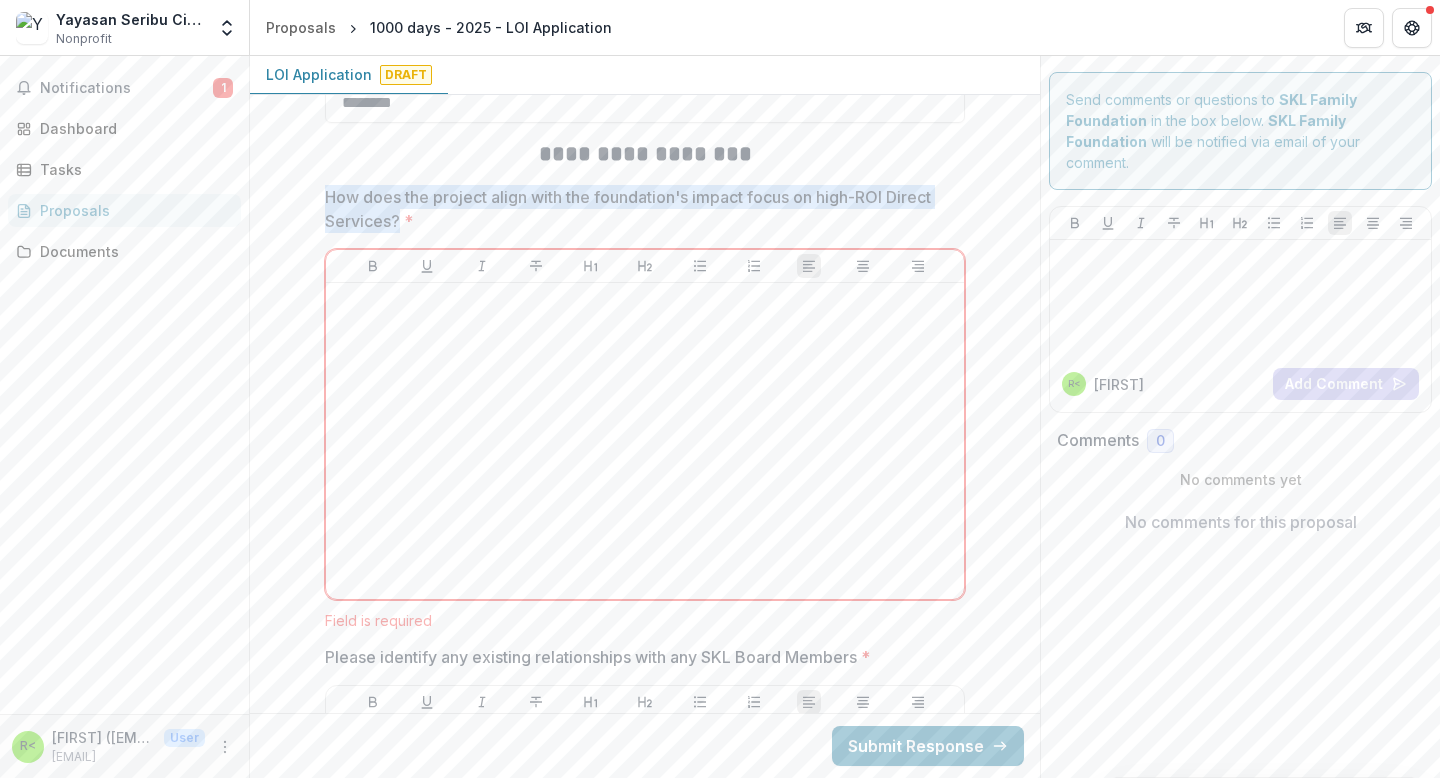 drag, startPoint x: 325, startPoint y: 194, endPoint x: 394, endPoint y: 213, distance: 71.568146 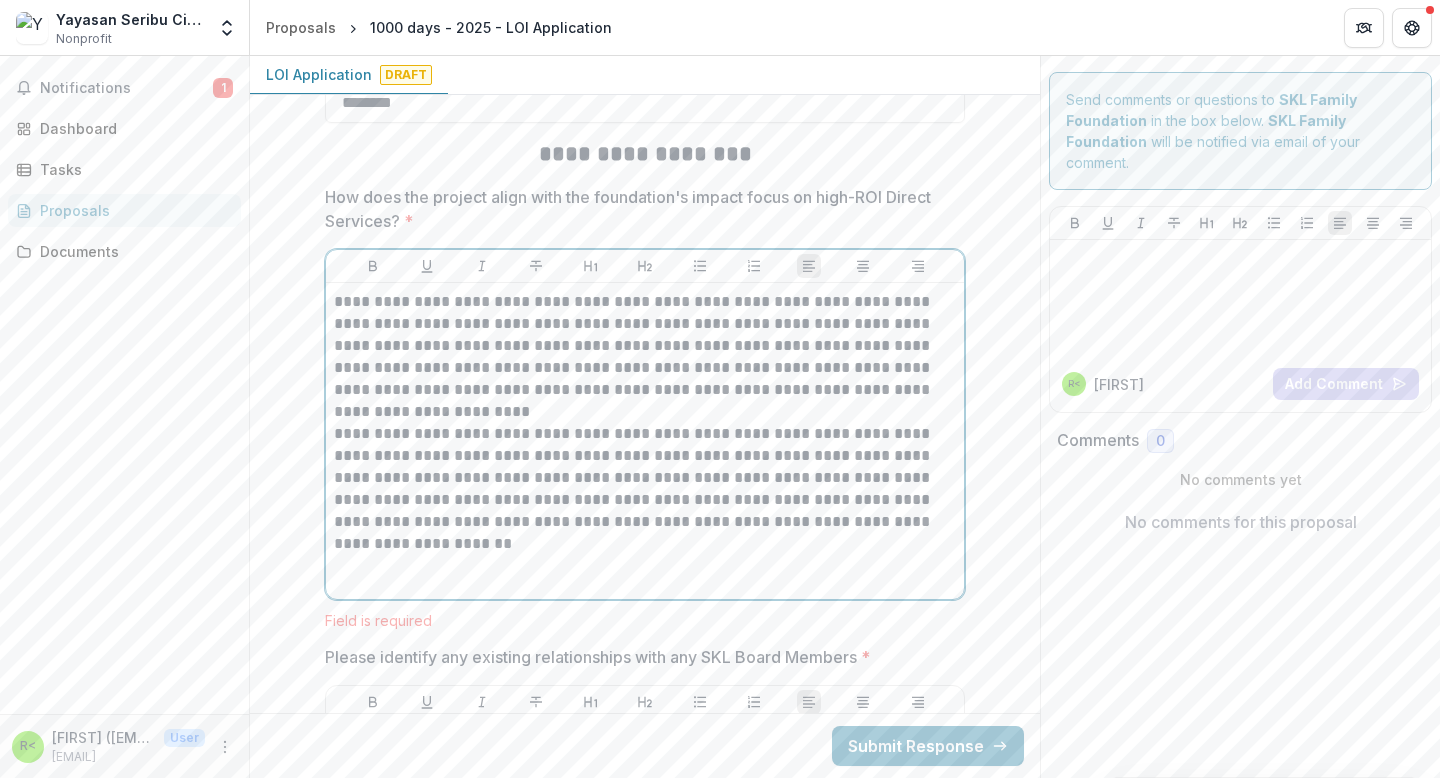 click on "**********" at bounding box center (645, 489) 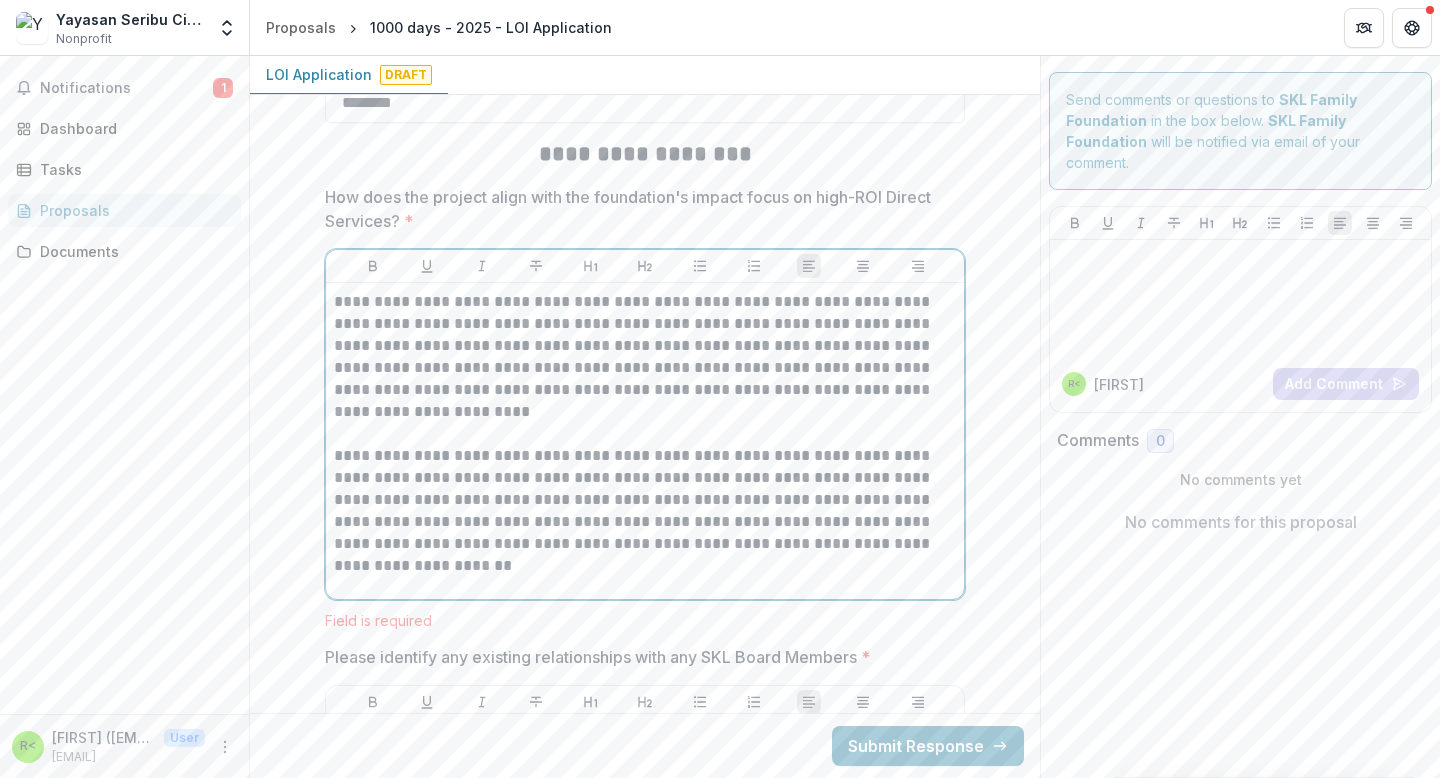 click on "**********" at bounding box center (645, 511) 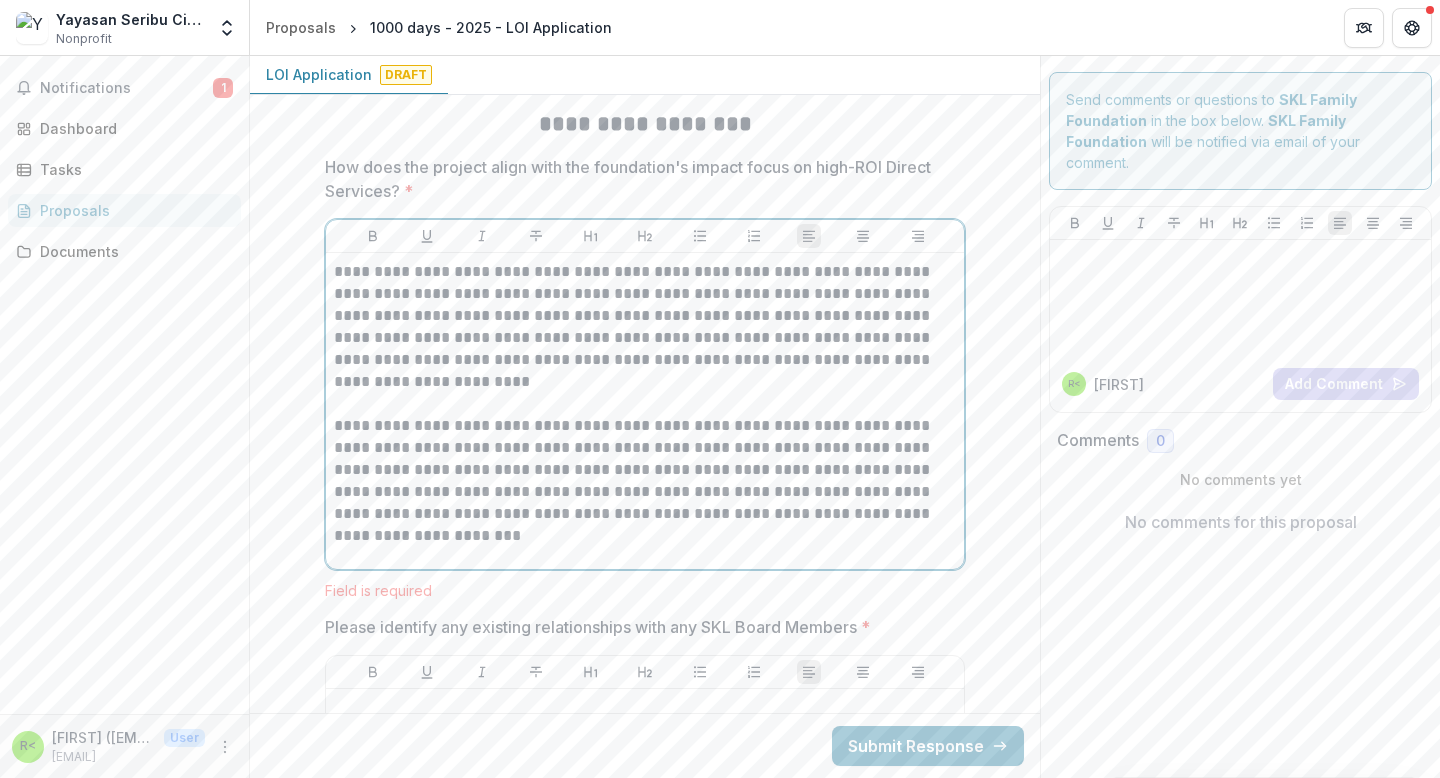 scroll, scrollTop: 5276, scrollLeft: 0, axis: vertical 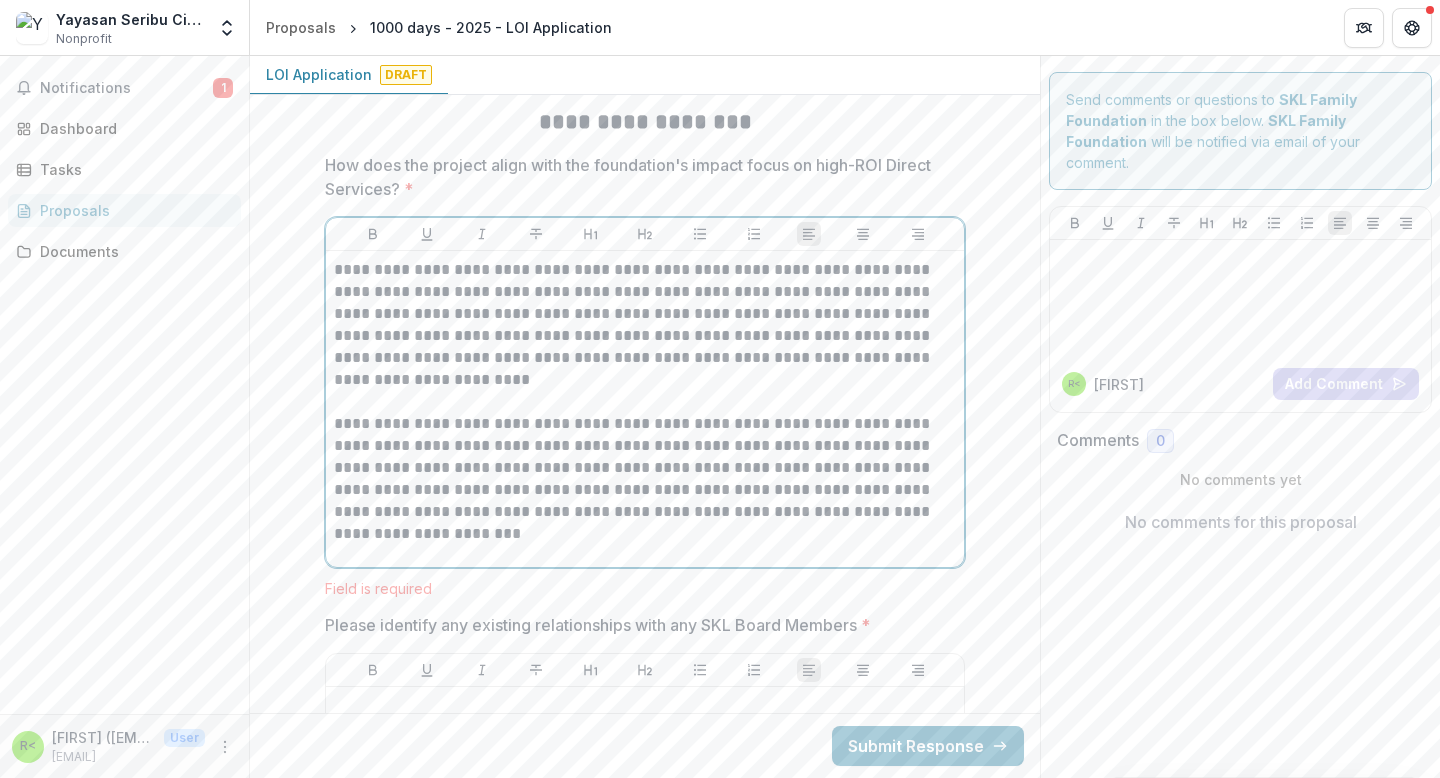 click on "**********" at bounding box center [645, 479] 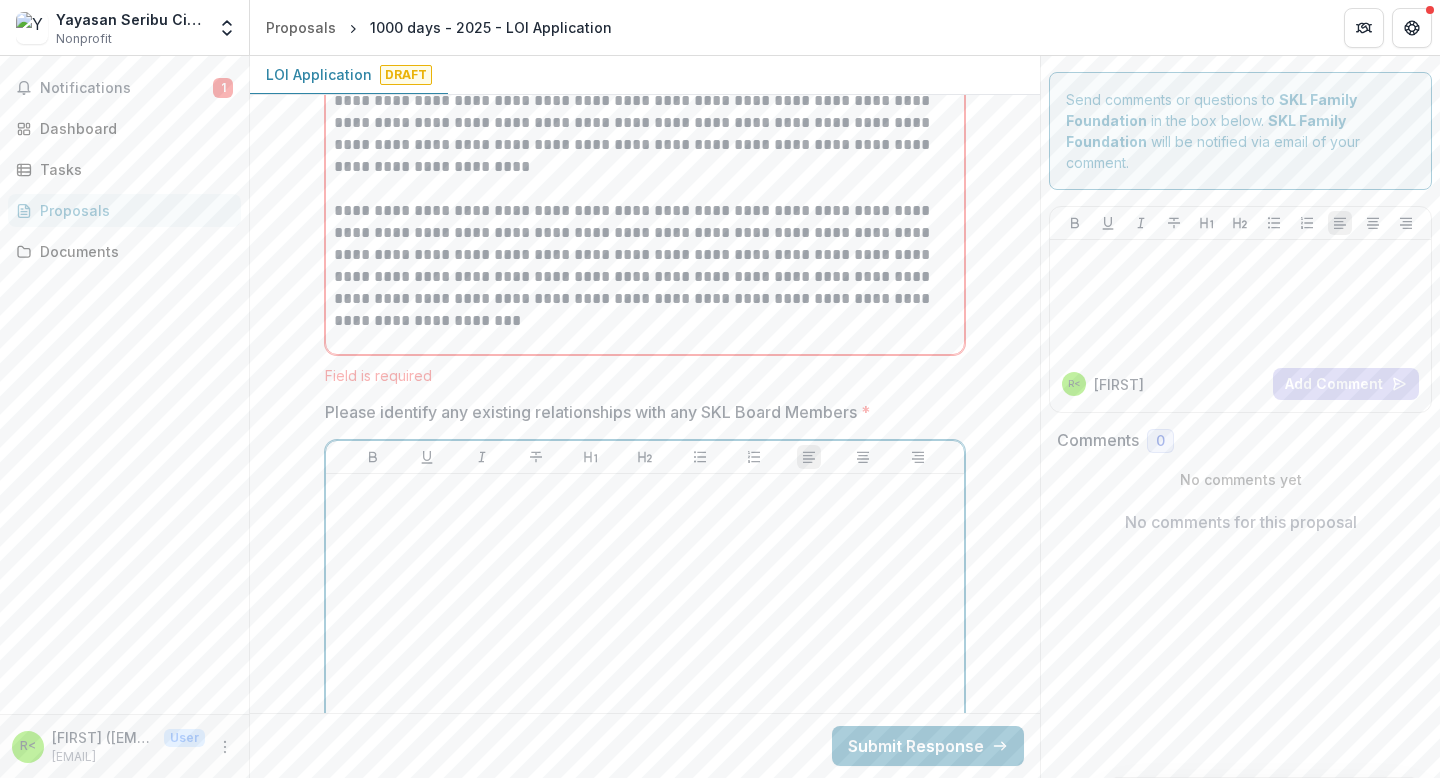 click at bounding box center [645, 632] 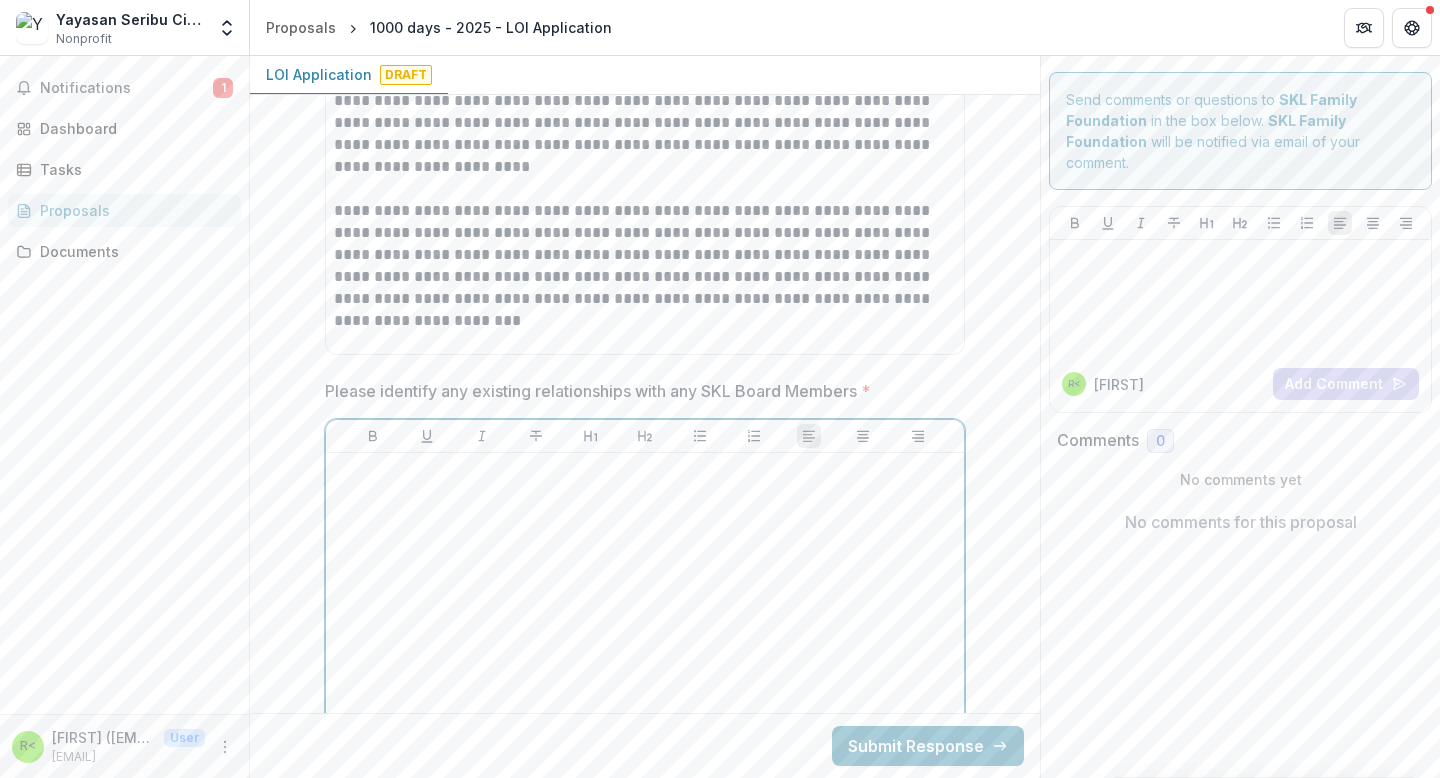 scroll, scrollTop: 5468, scrollLeft: 0, axis: vertical 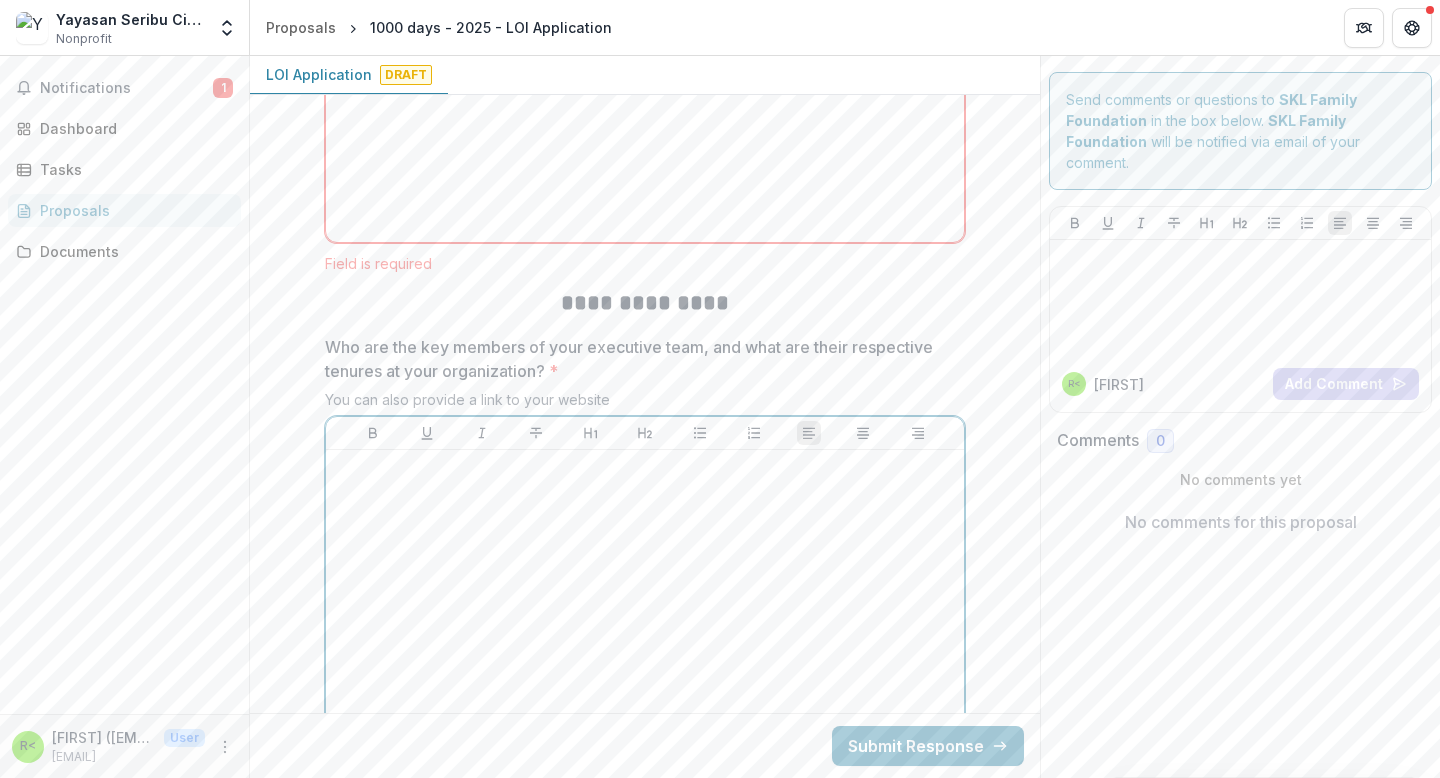 click at bounding box center (645, 608) 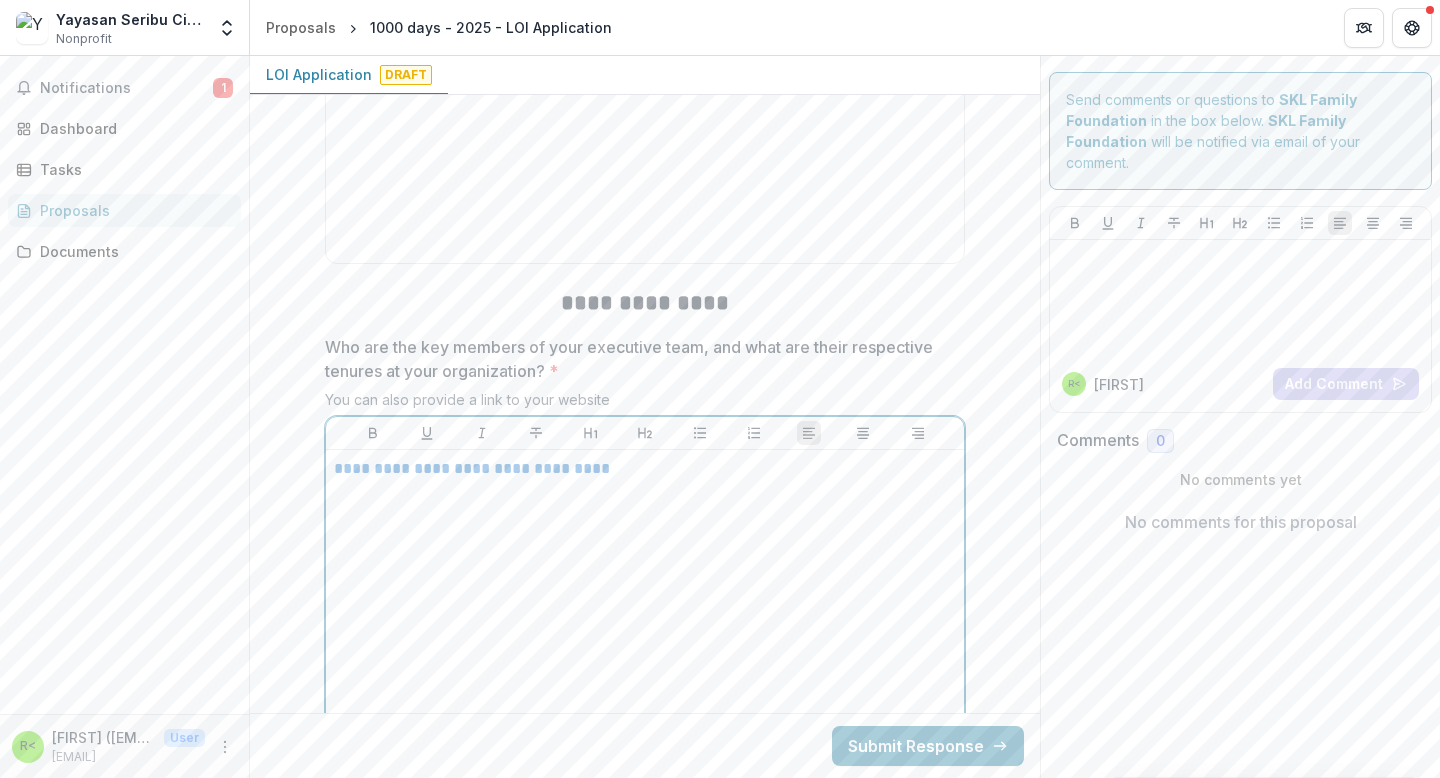 click on "**********" at bounding box center (472, 468) 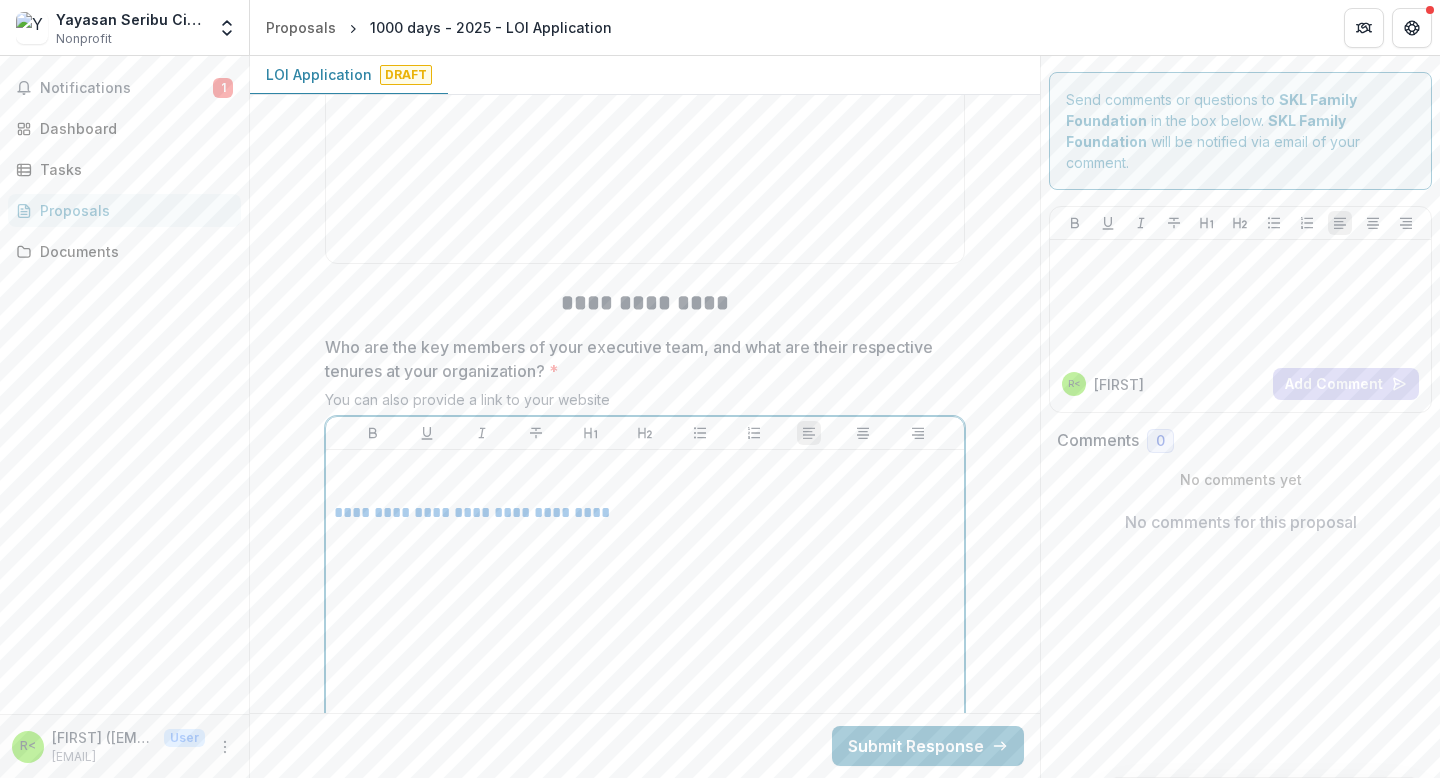 paste 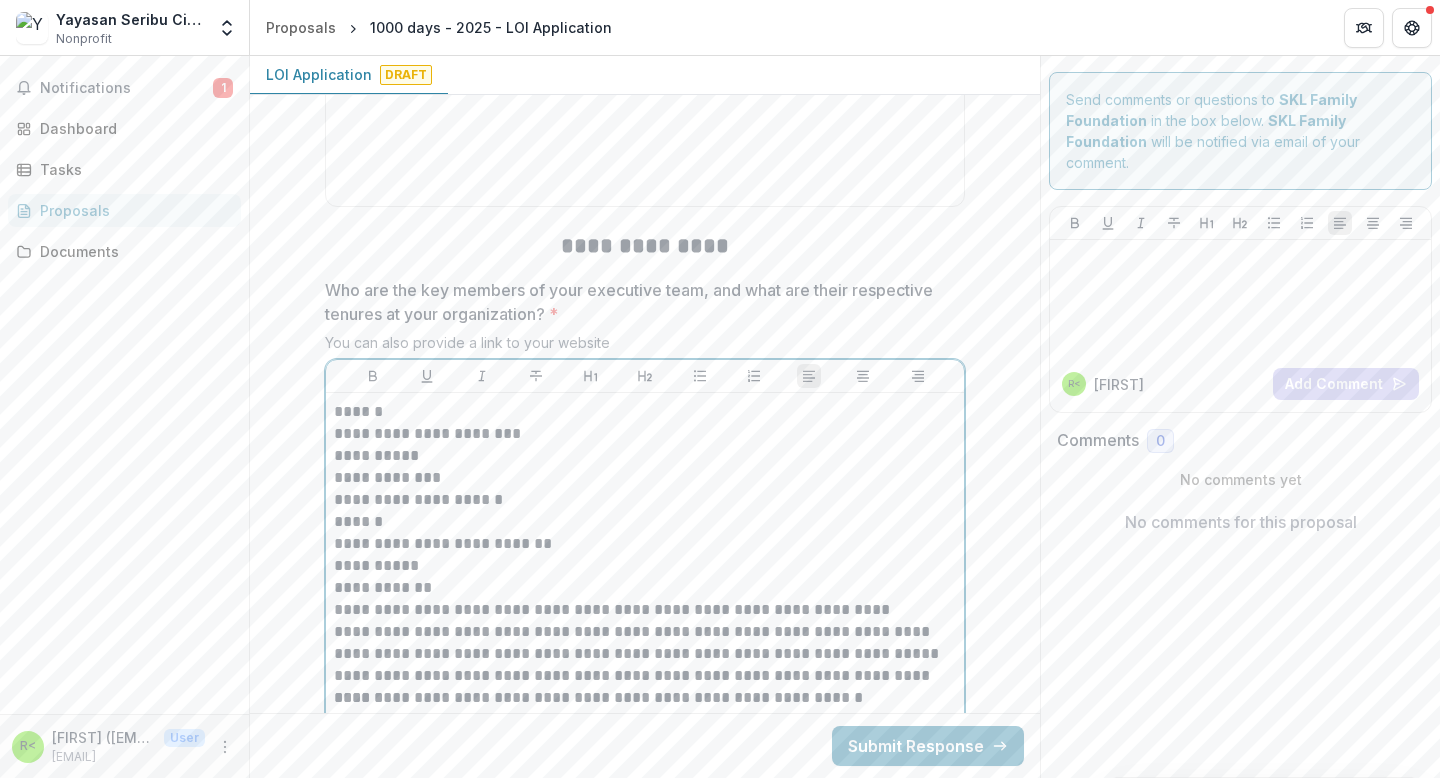 click on "******" at bounding box center (645, 412) 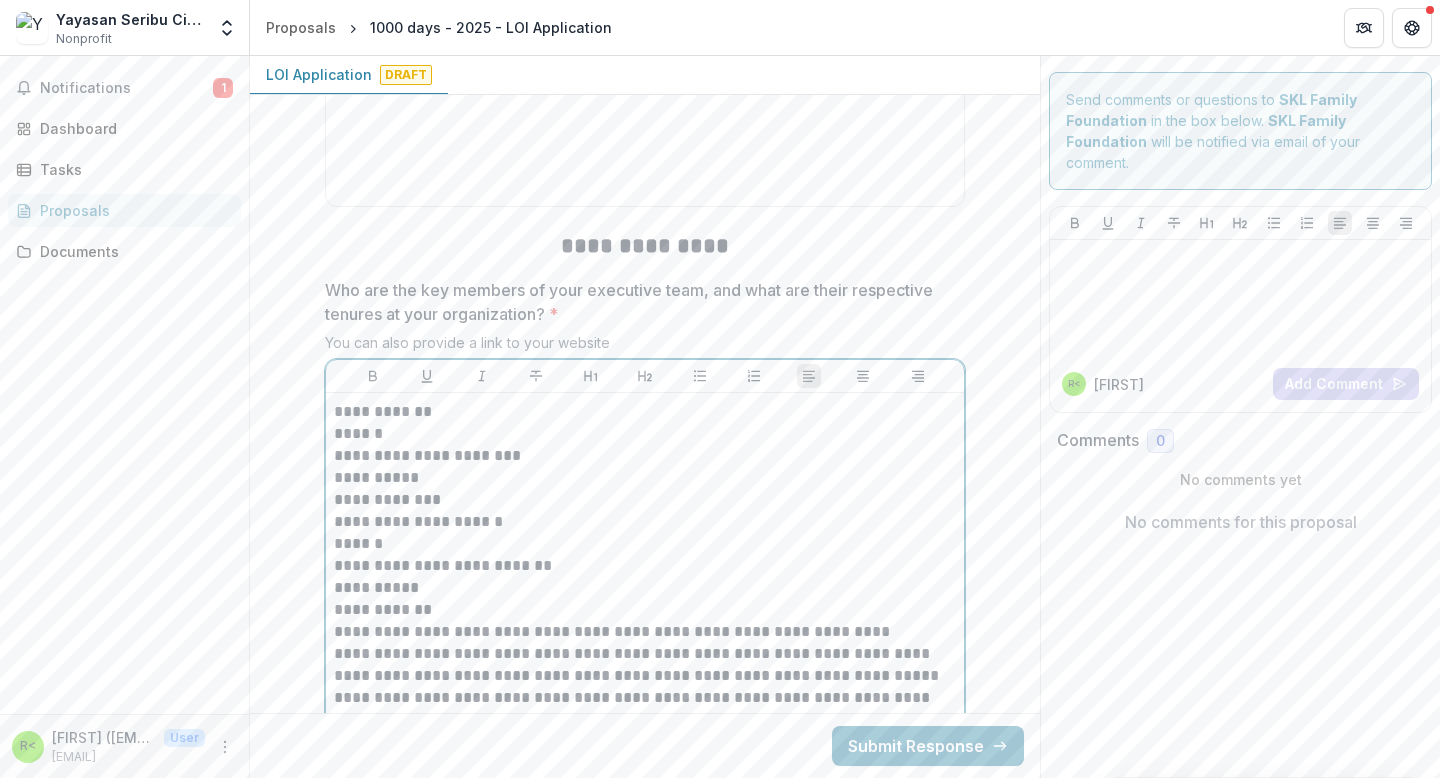 click on "**********" at bounding box center [645, 412] 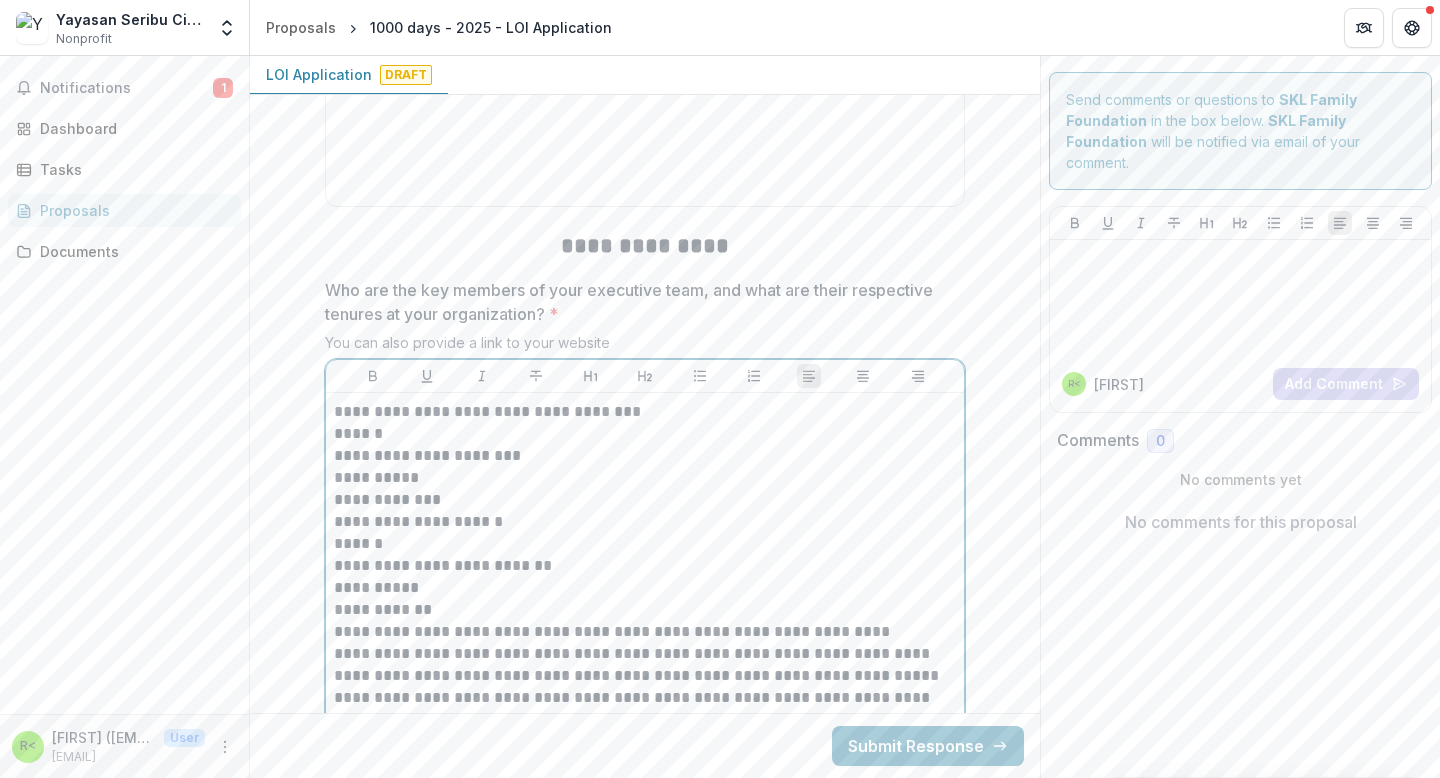 click on "**********" at bounding box center (645, 456) 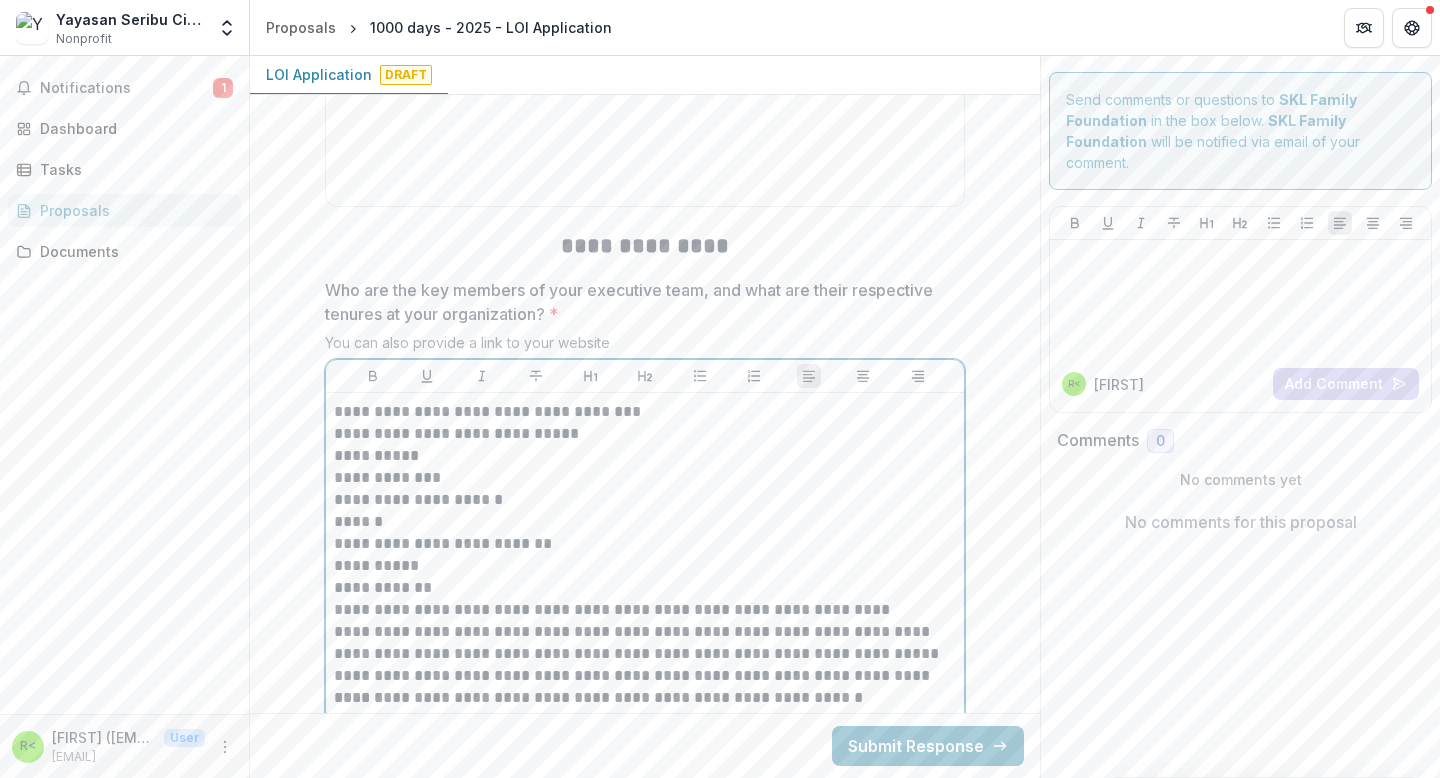 click on "**********" at bounding box center [645, 434] 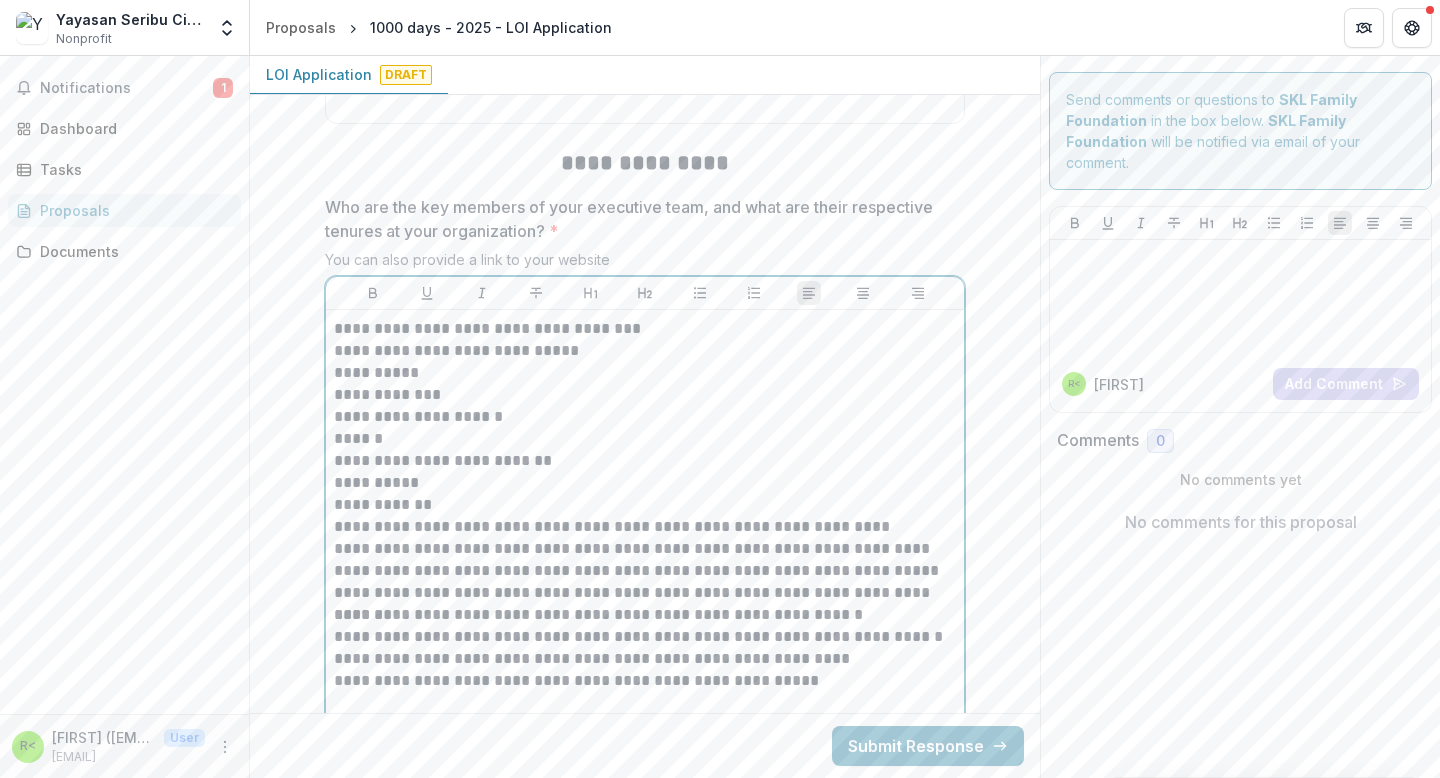 scroll, scrollTop: 6169, scrollLeft: 0, axis: vertical 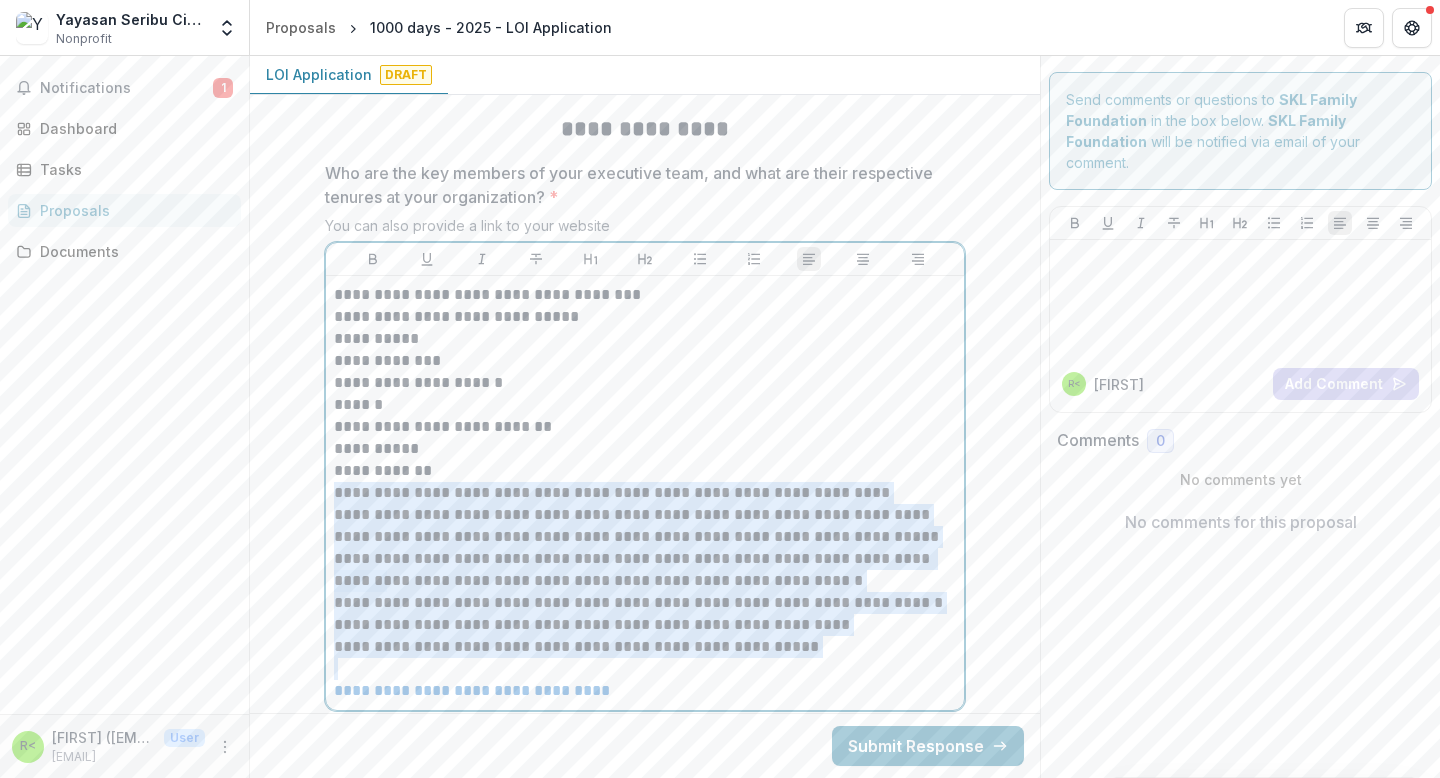 drag, startPoint x: 335, startPoint y: 491, endPoint x: 847, endPoint y: 675, distance: 544.05884 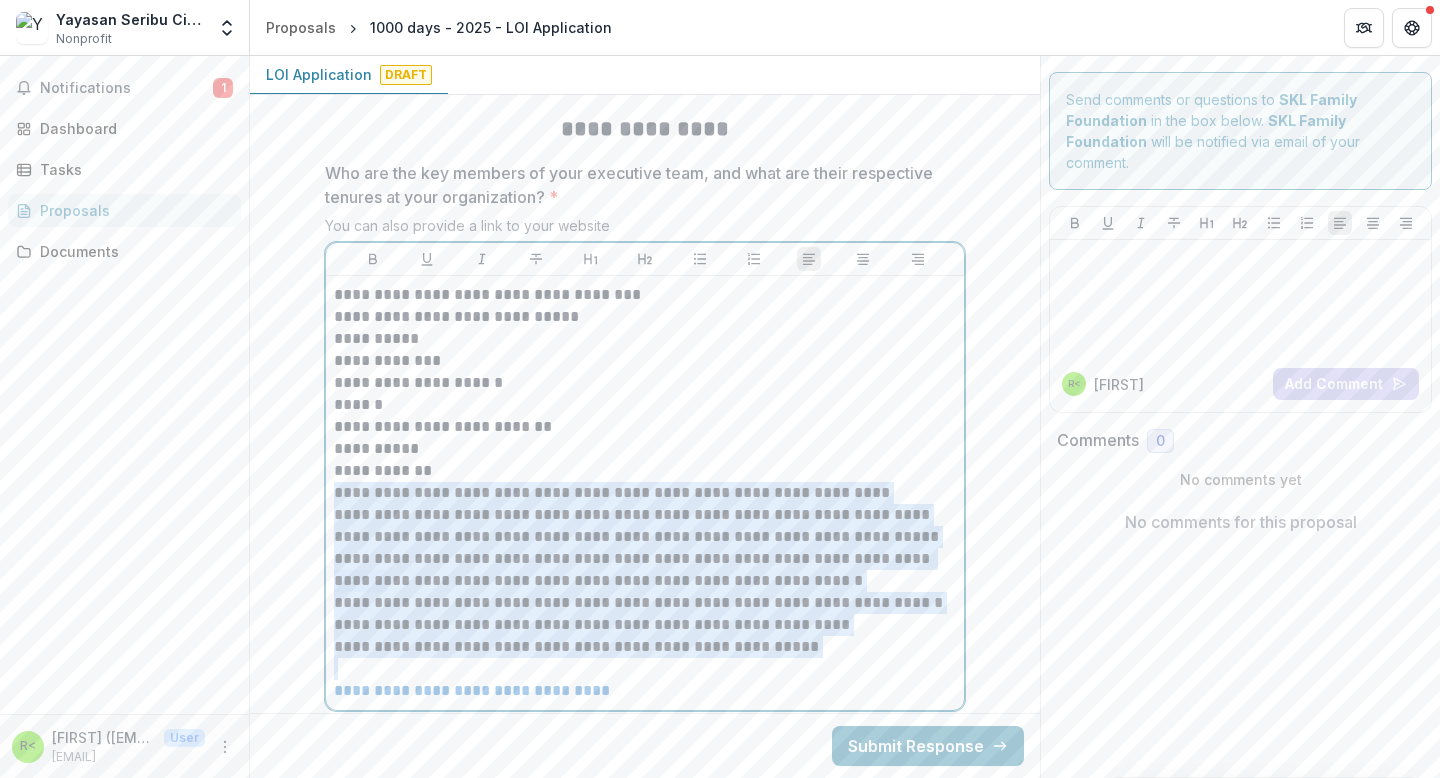copy on "**********" 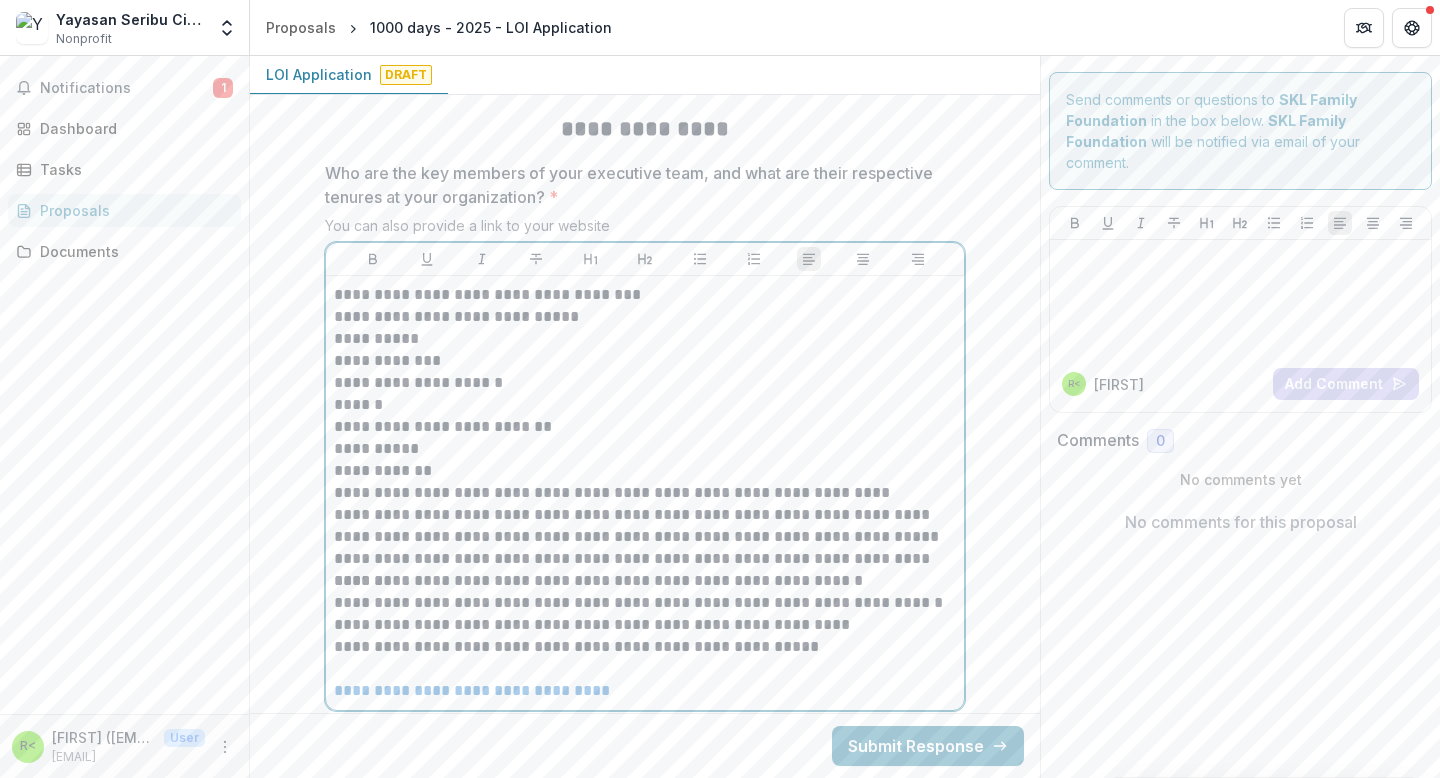 click on "**********" at bounding box center (645, 647) 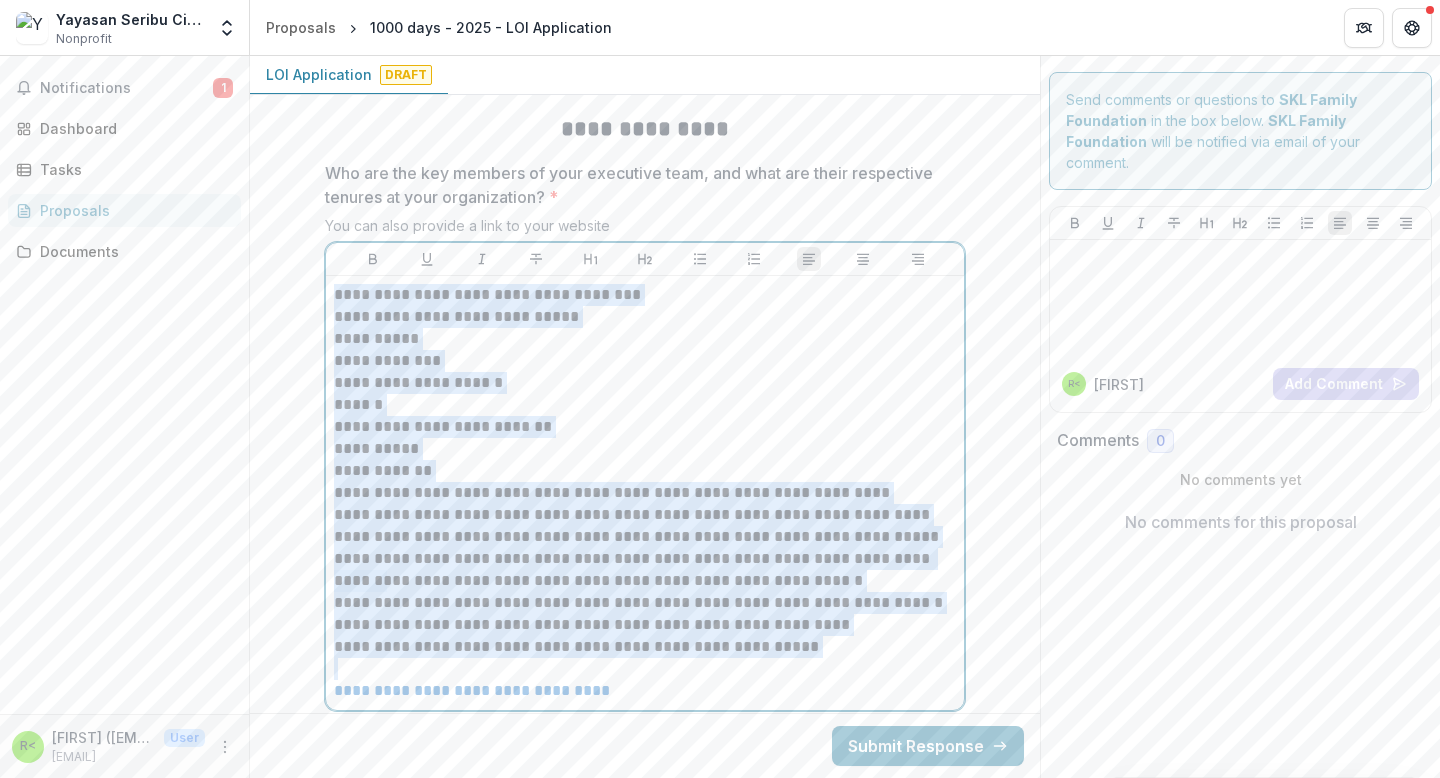 drag, startPoint x: 816, startPoint y: 654, endPoint x: 389, endPoint y: 278, distance: 568.9508 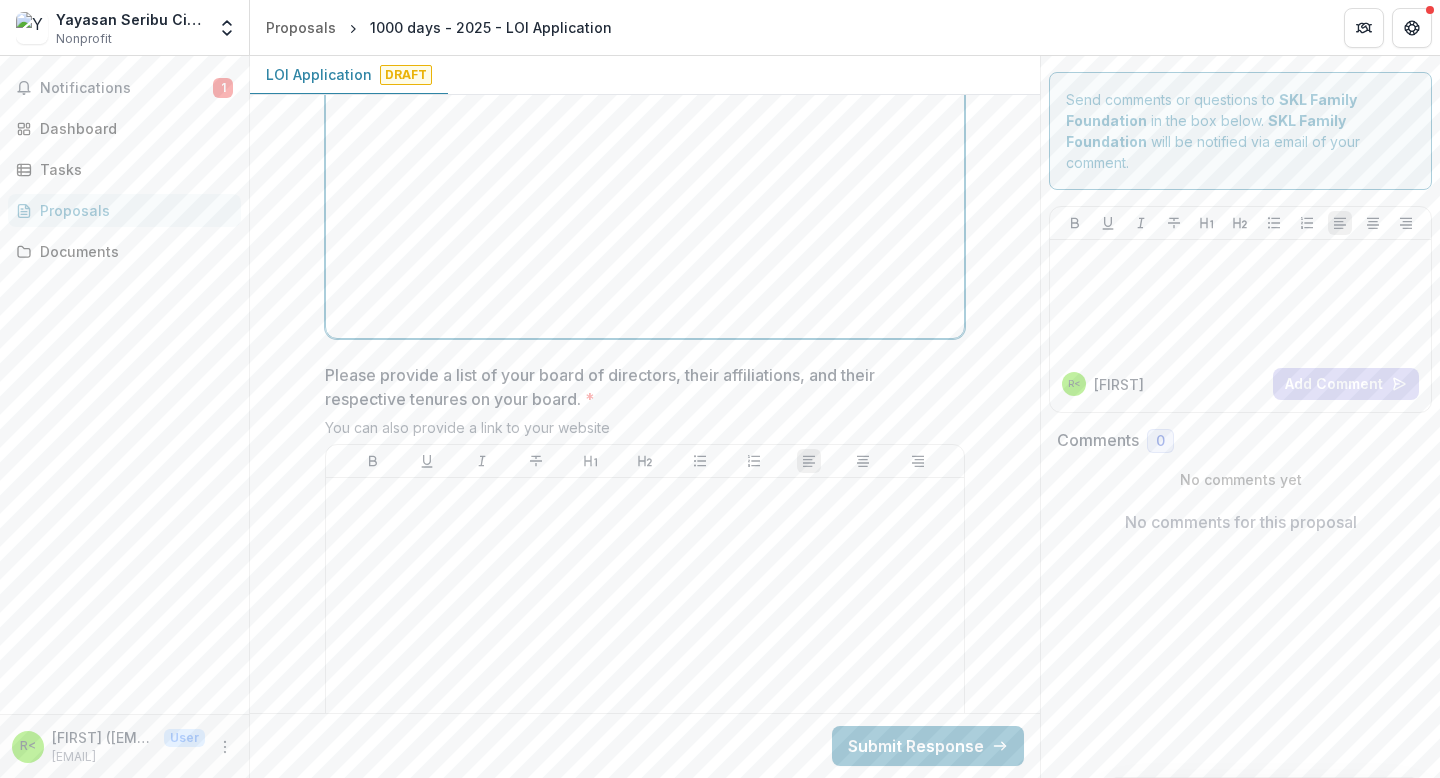 scroll, scrollTop: 6429, scrollLeft: 0, axis: vertical 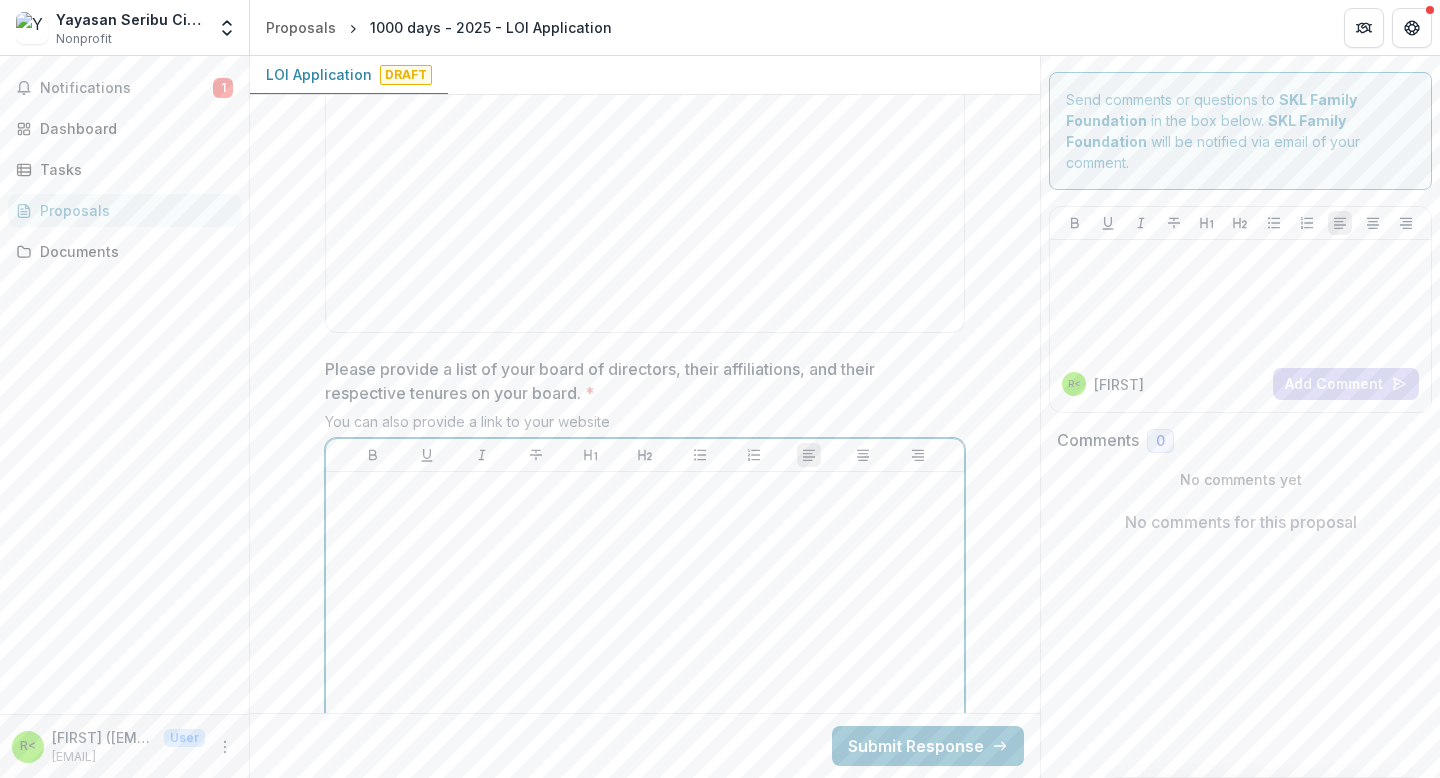 click at bounding box center [645, 630] 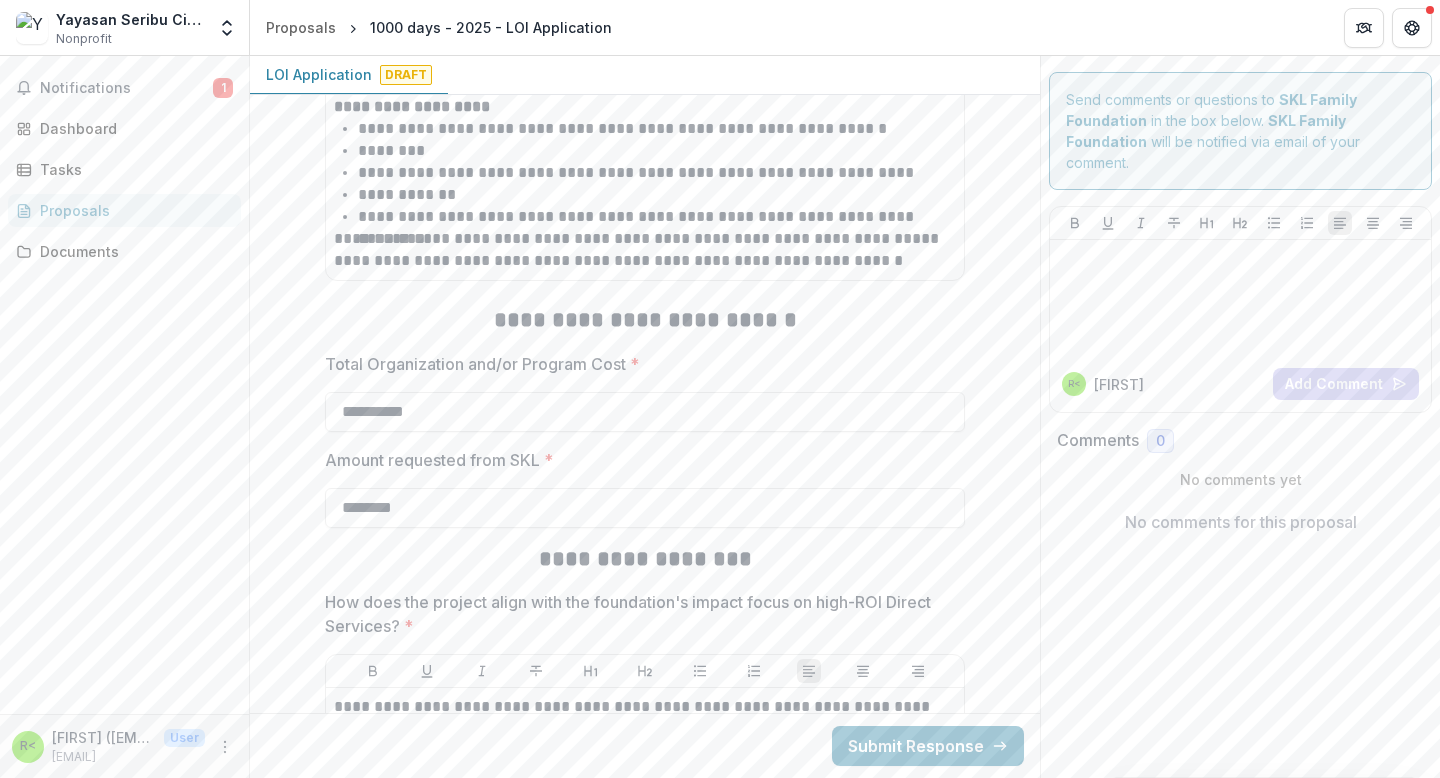 scroll, scrollTop: 4719, scrollLeft: 0, axis: vertical 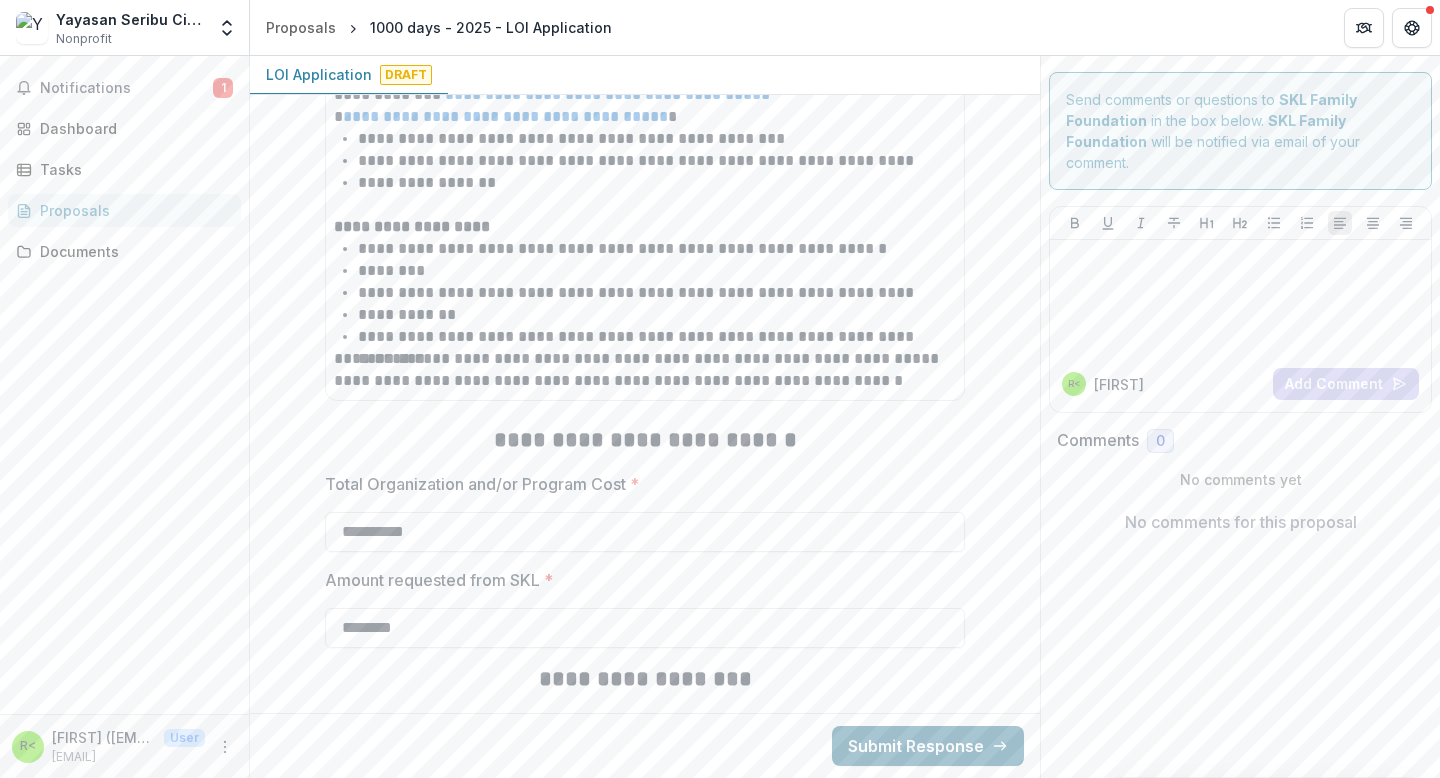 click on "Submit Response" at bounding box center (928, 746) 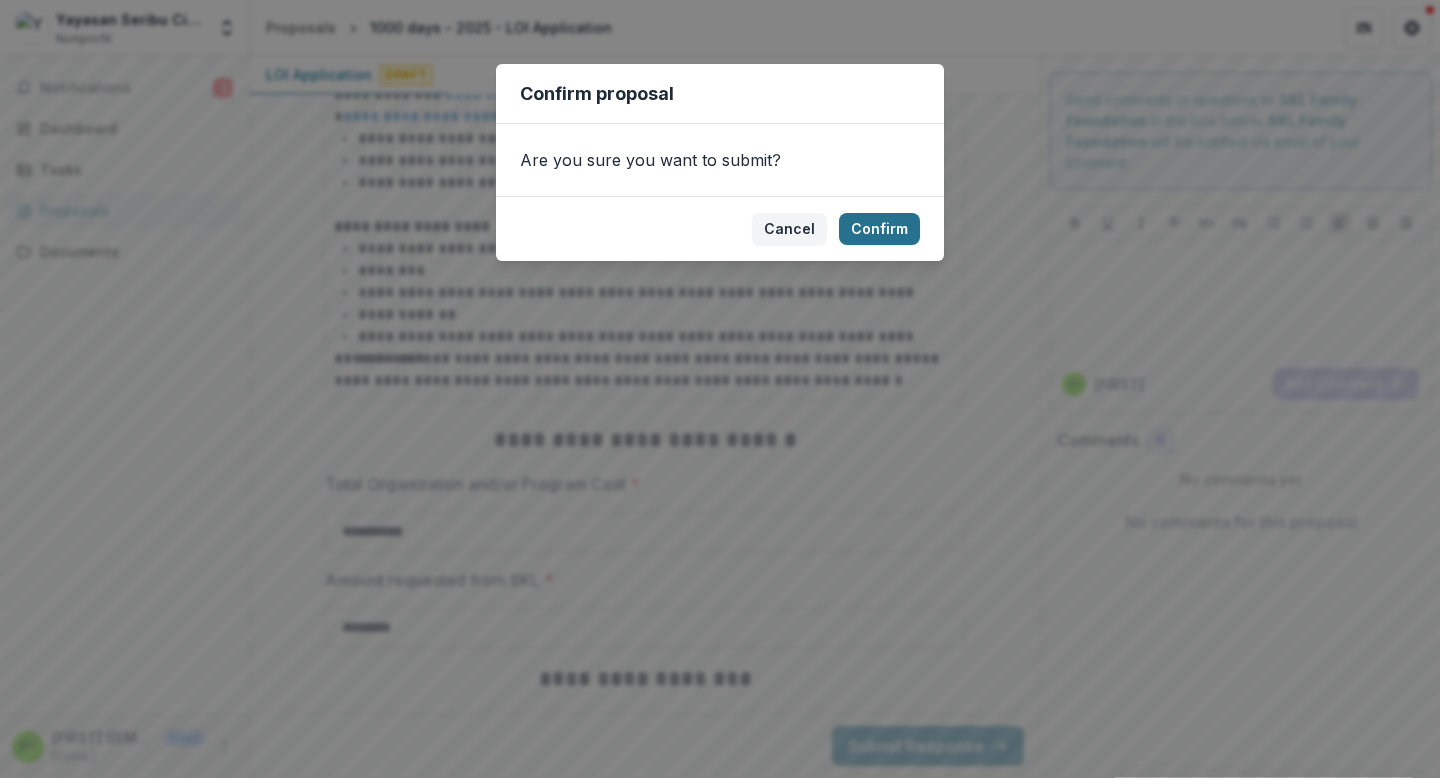 click on "Confirm" at bounding box center (879, 229) 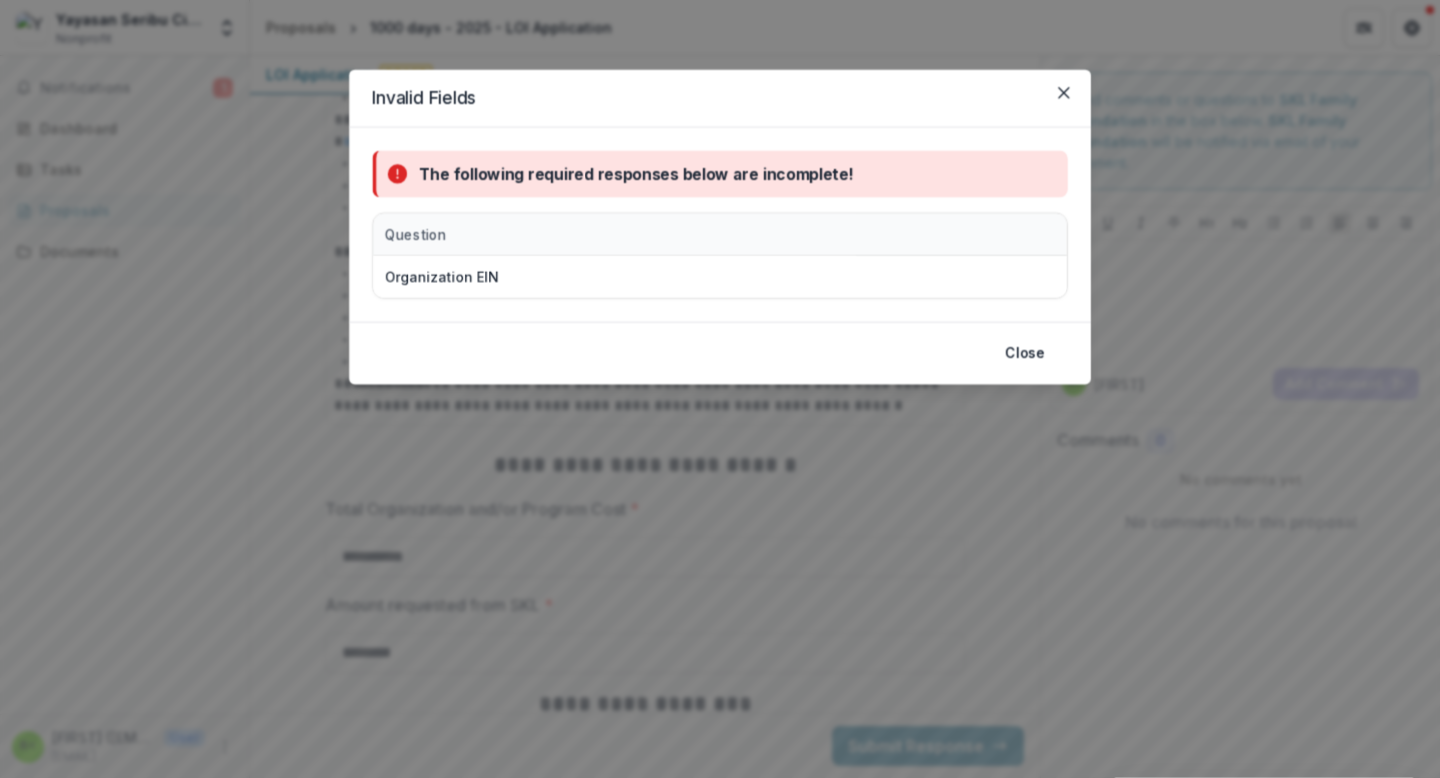 scroll, scrollTop: 4744, scrollLeft: 0, axis: vertical 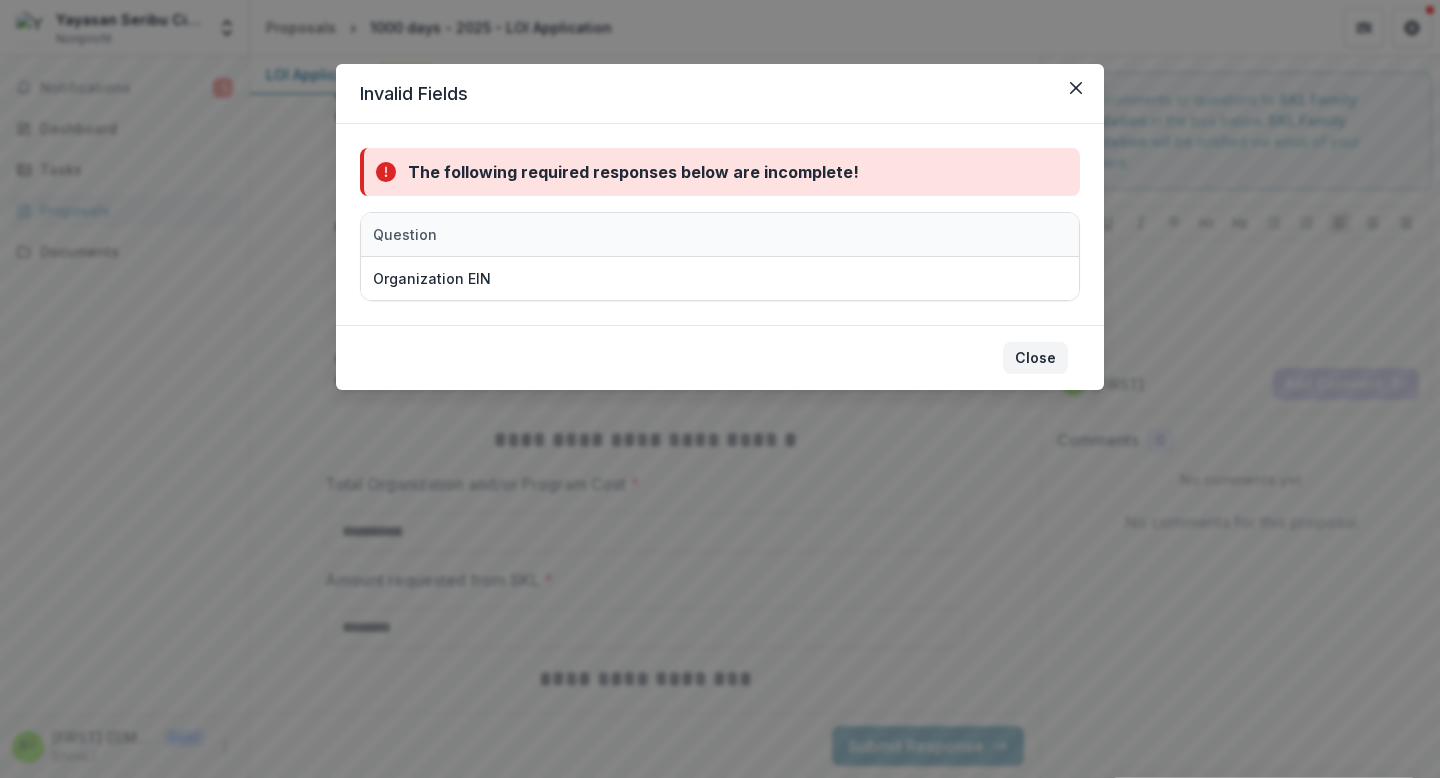 click on "Close" at bounding box center [1035, 358] 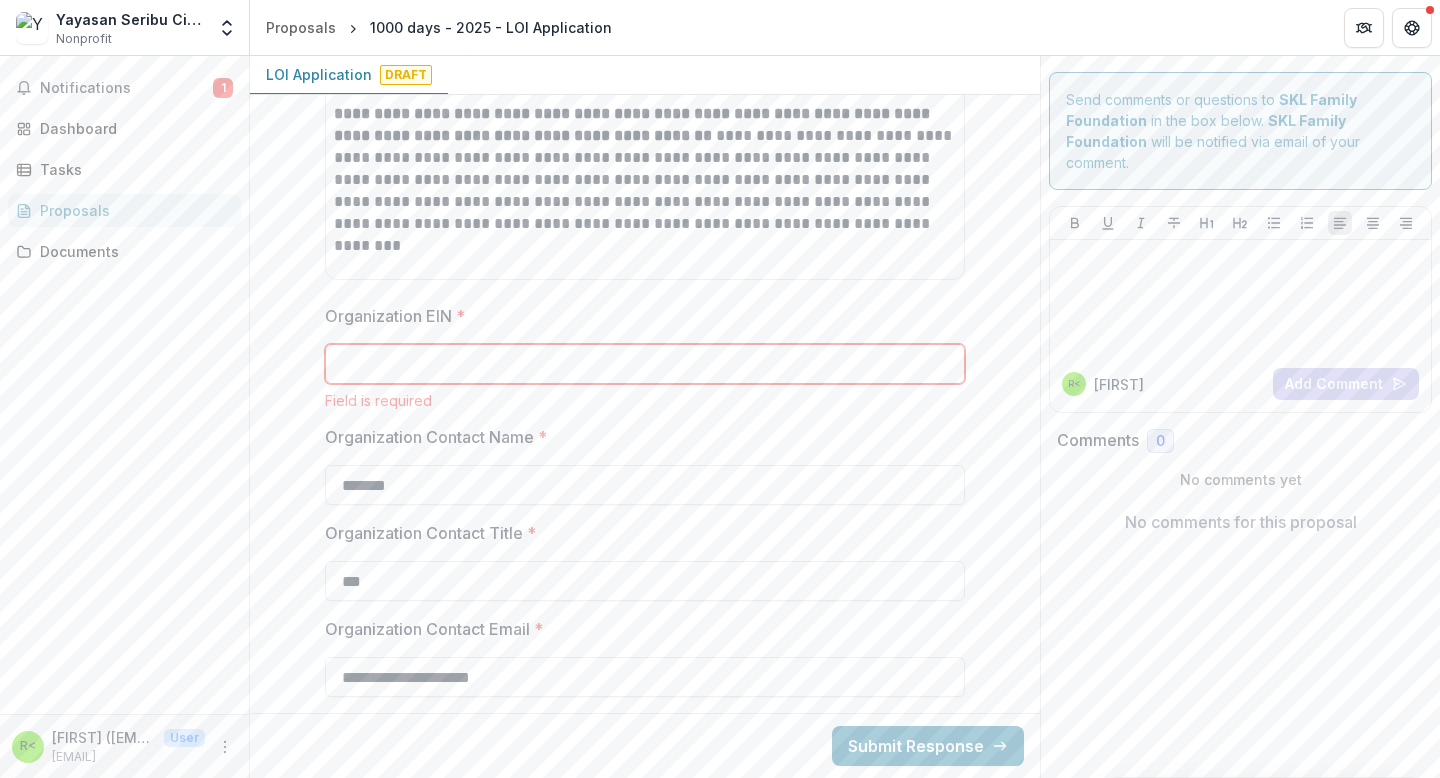 scroll, scrollTop: 1064, scrollLeft: 0, axis: vertical 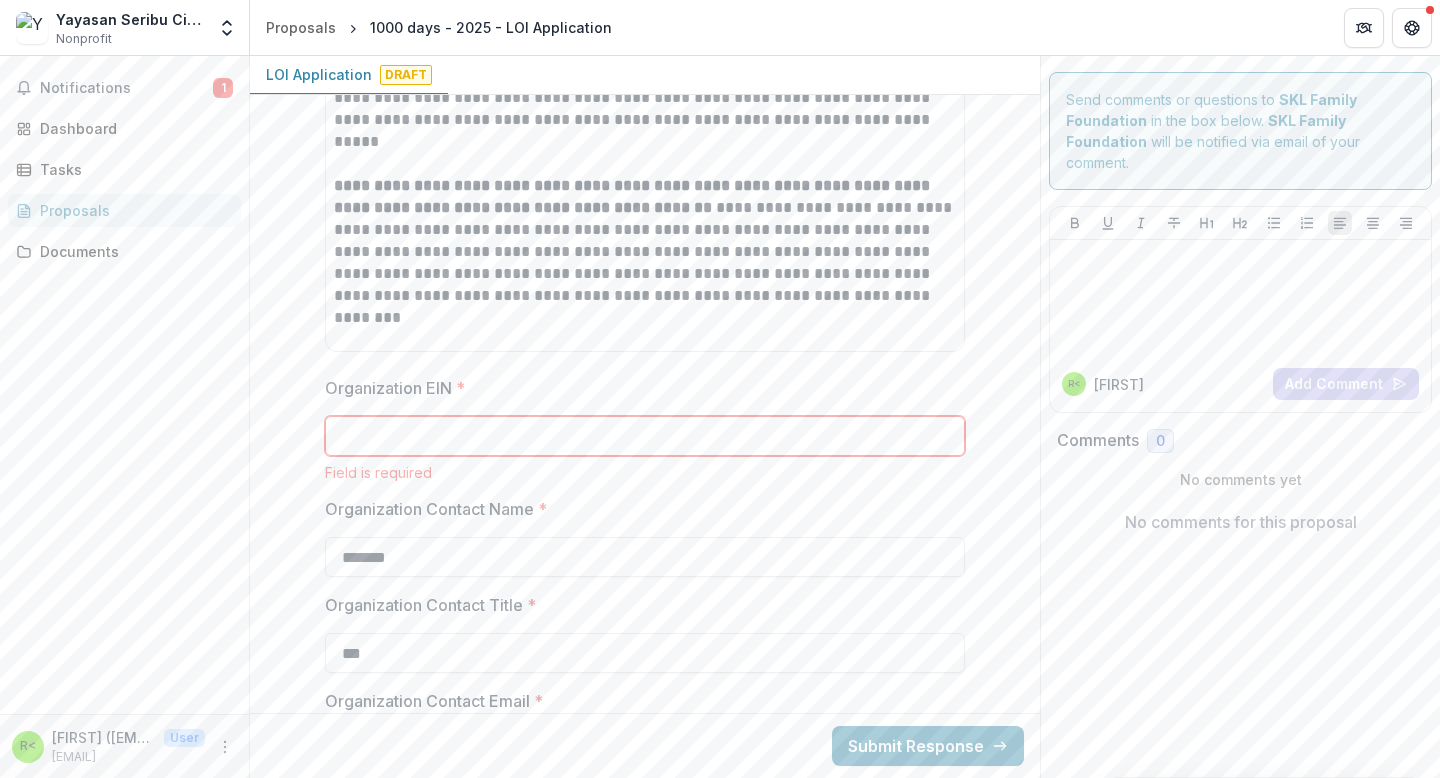 click on "Organization EIN *" at bounding box center (645, 436) 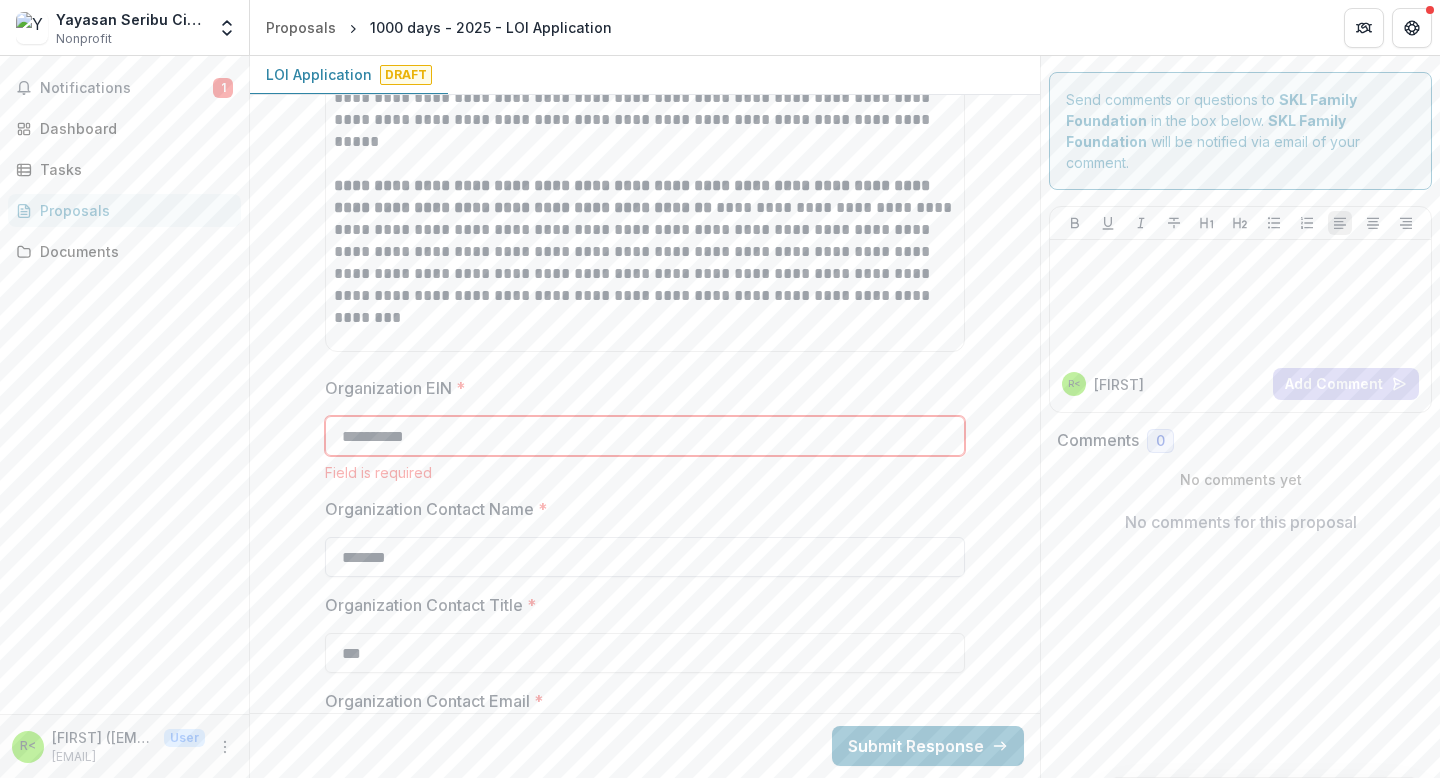 type on "**********" 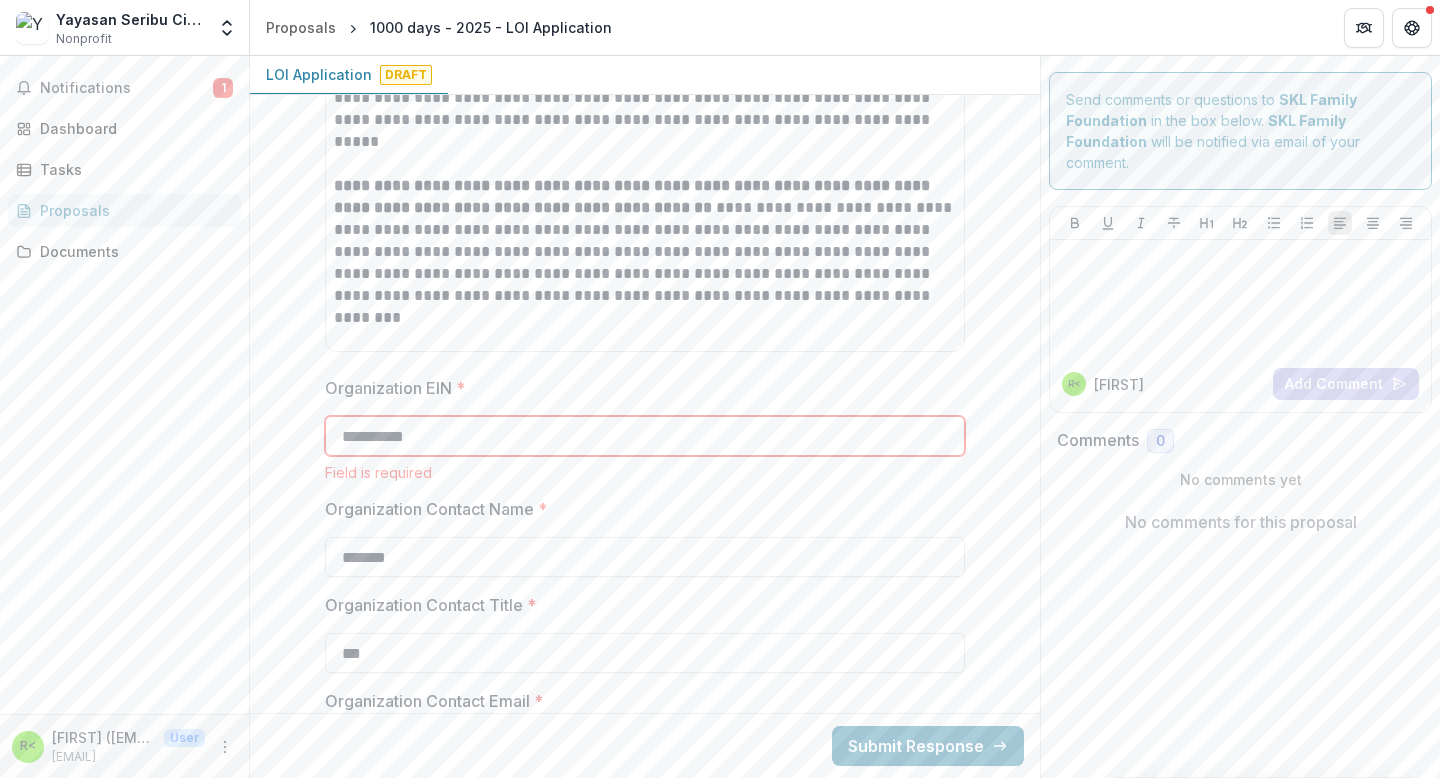type on "**********" 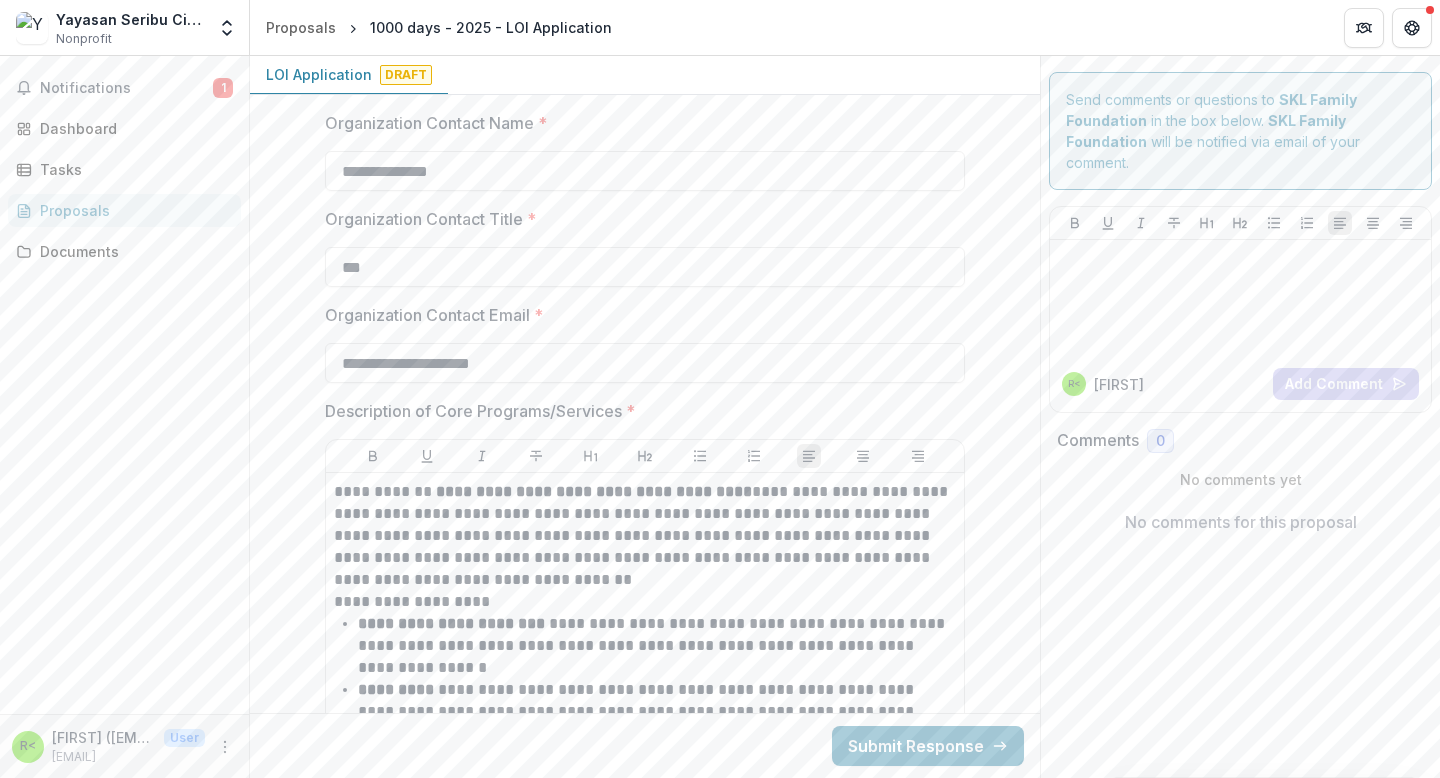 scroll, scrollTop: 1303, scrollLeft: 0, axis: vertical 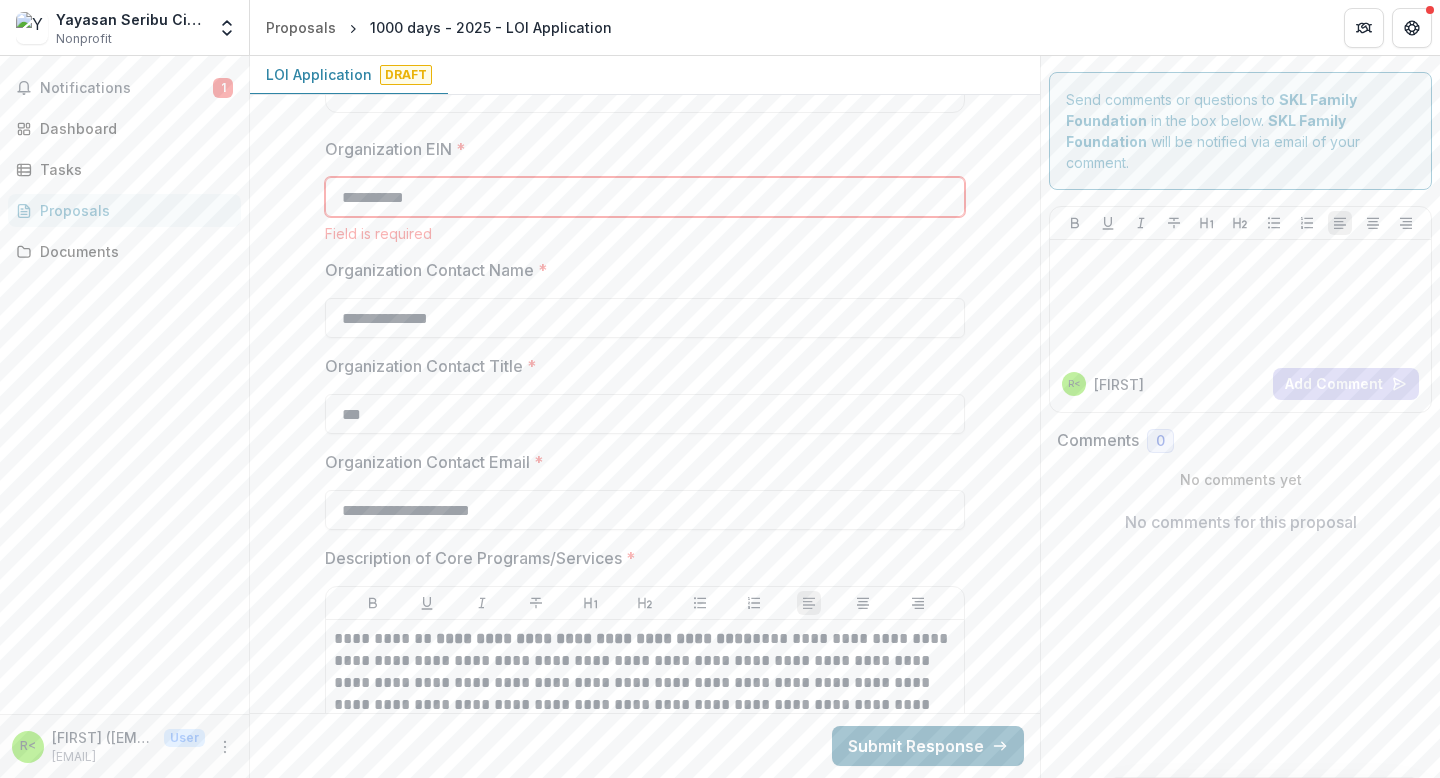 click on "Submit Response" at bounding box center (928, 746) 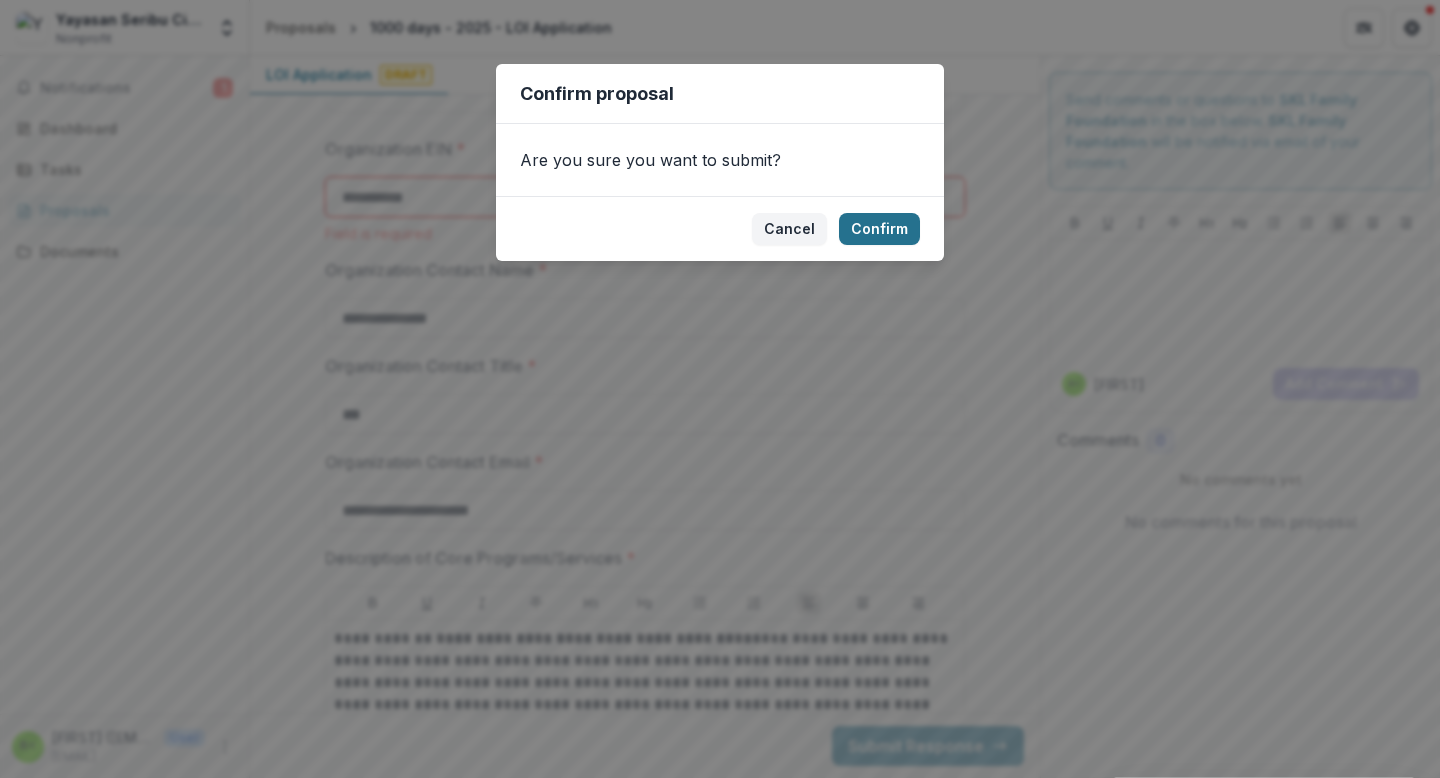 click on "Confirm" at bounding box center [879, 229] 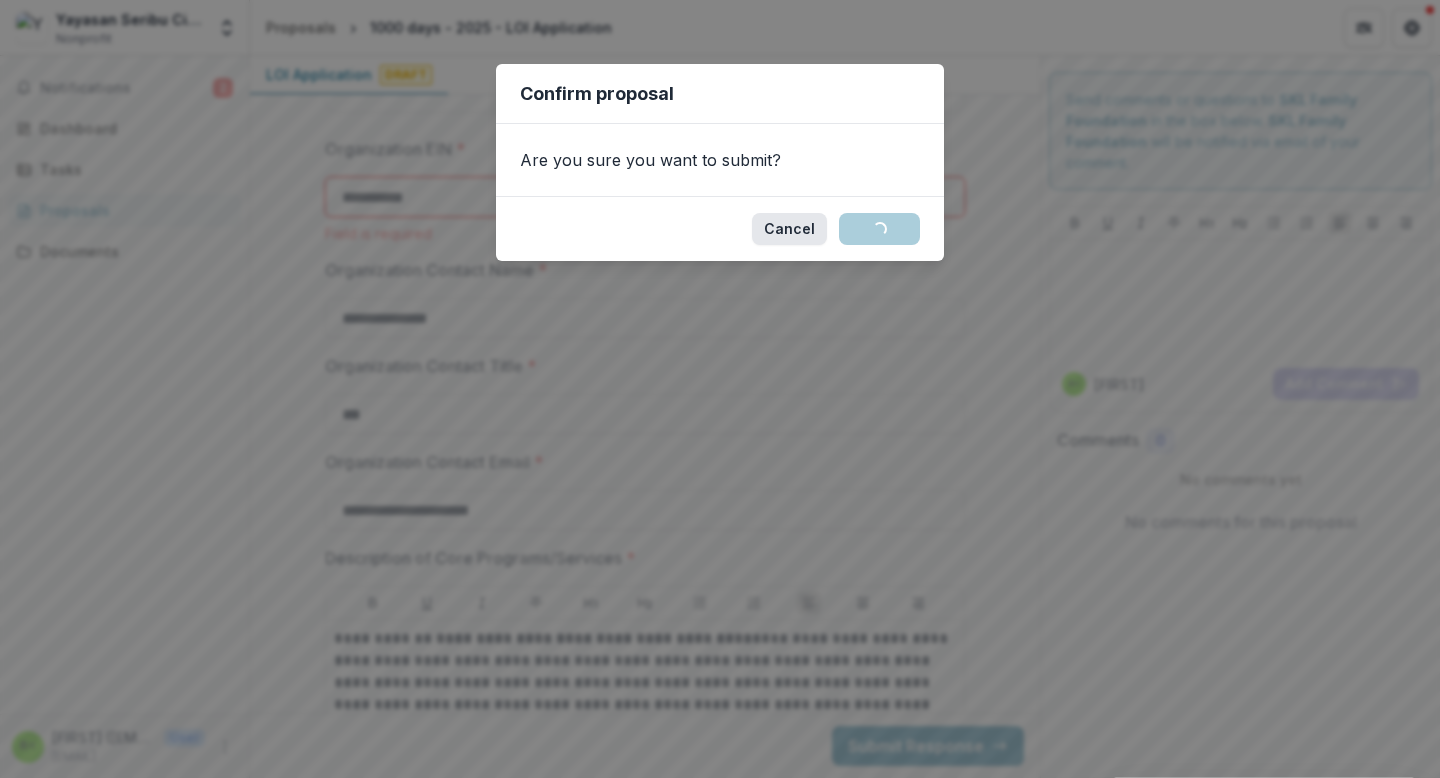 click on "Cancel" at bounding box center [789, 229] 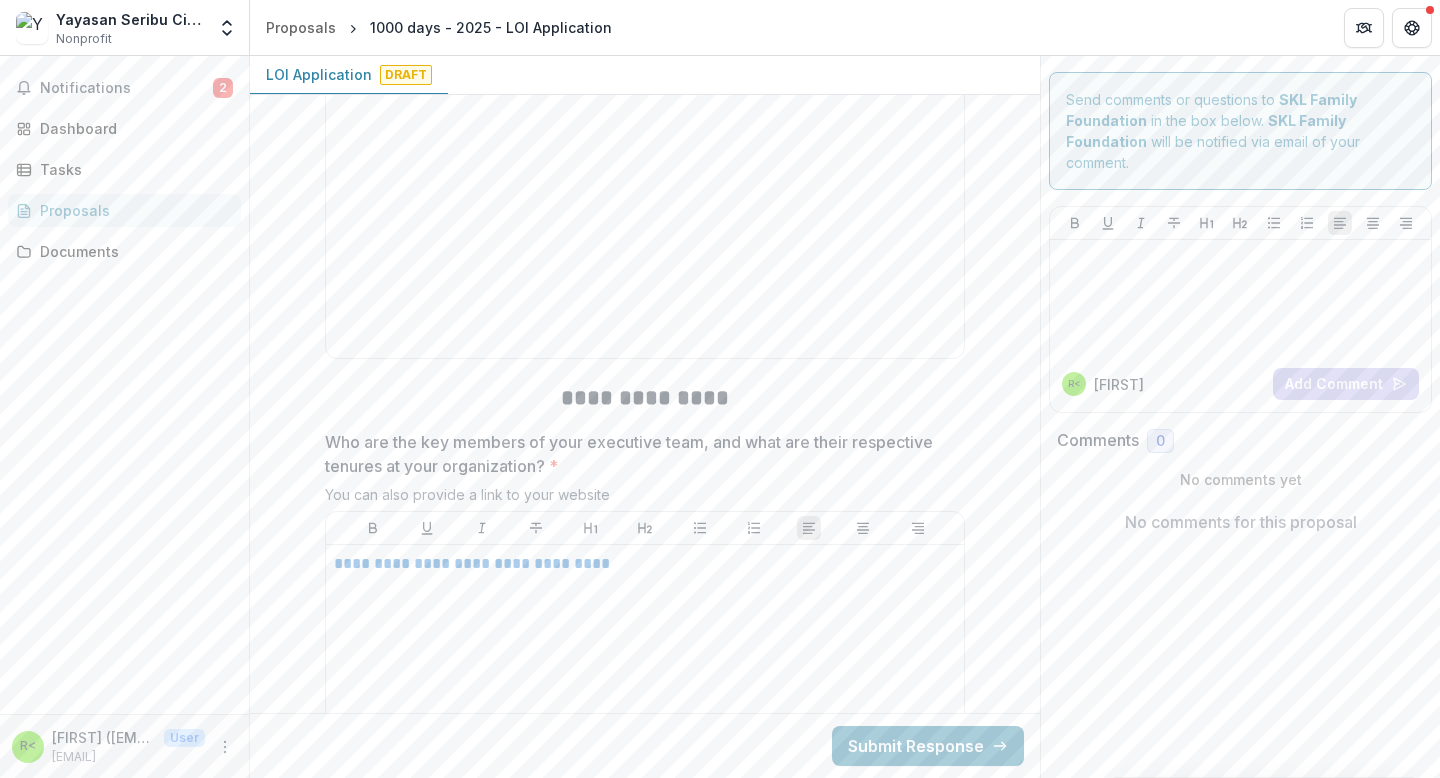 scroll, scrollTop: 6562, scrollLeft: 0, axis: vertical 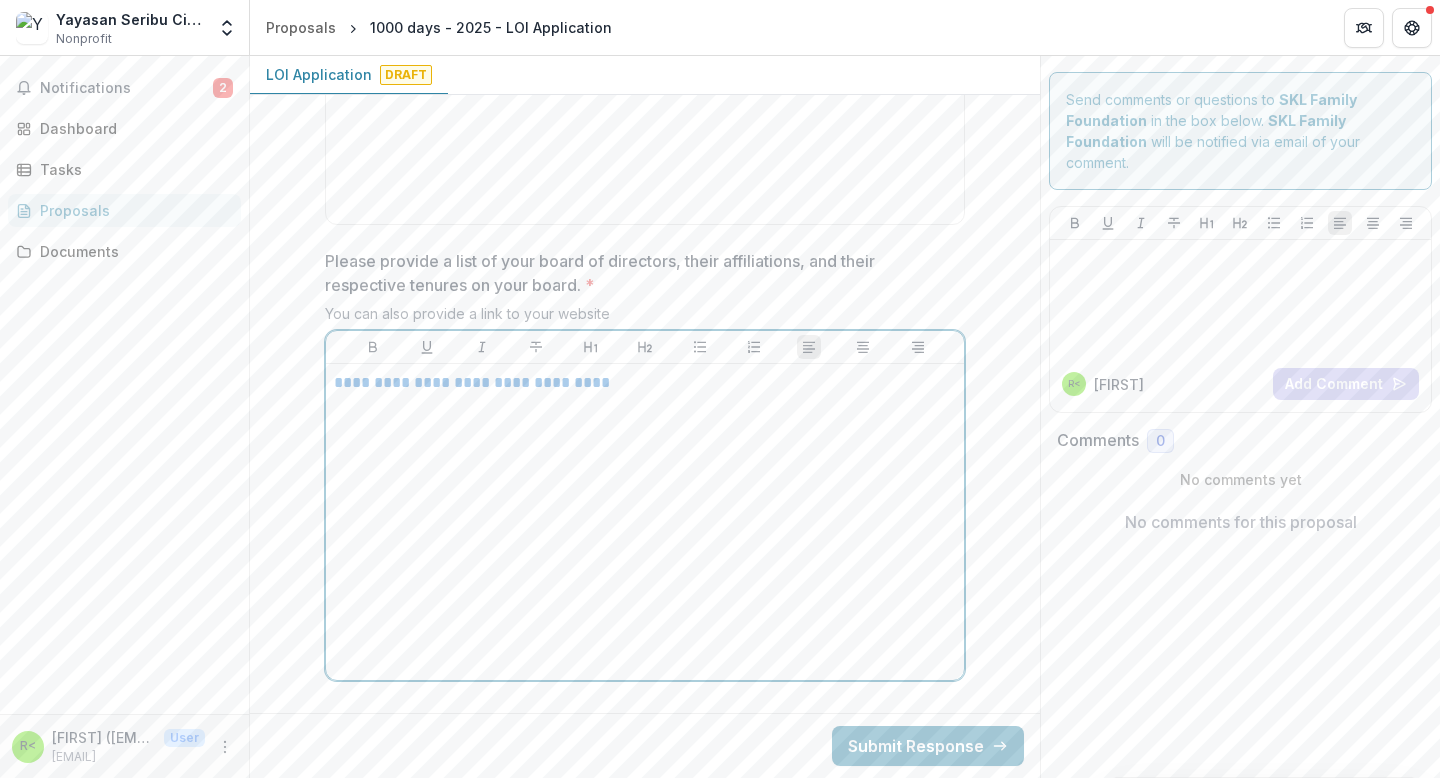 click on "**********" at bounding box center [645, 522] 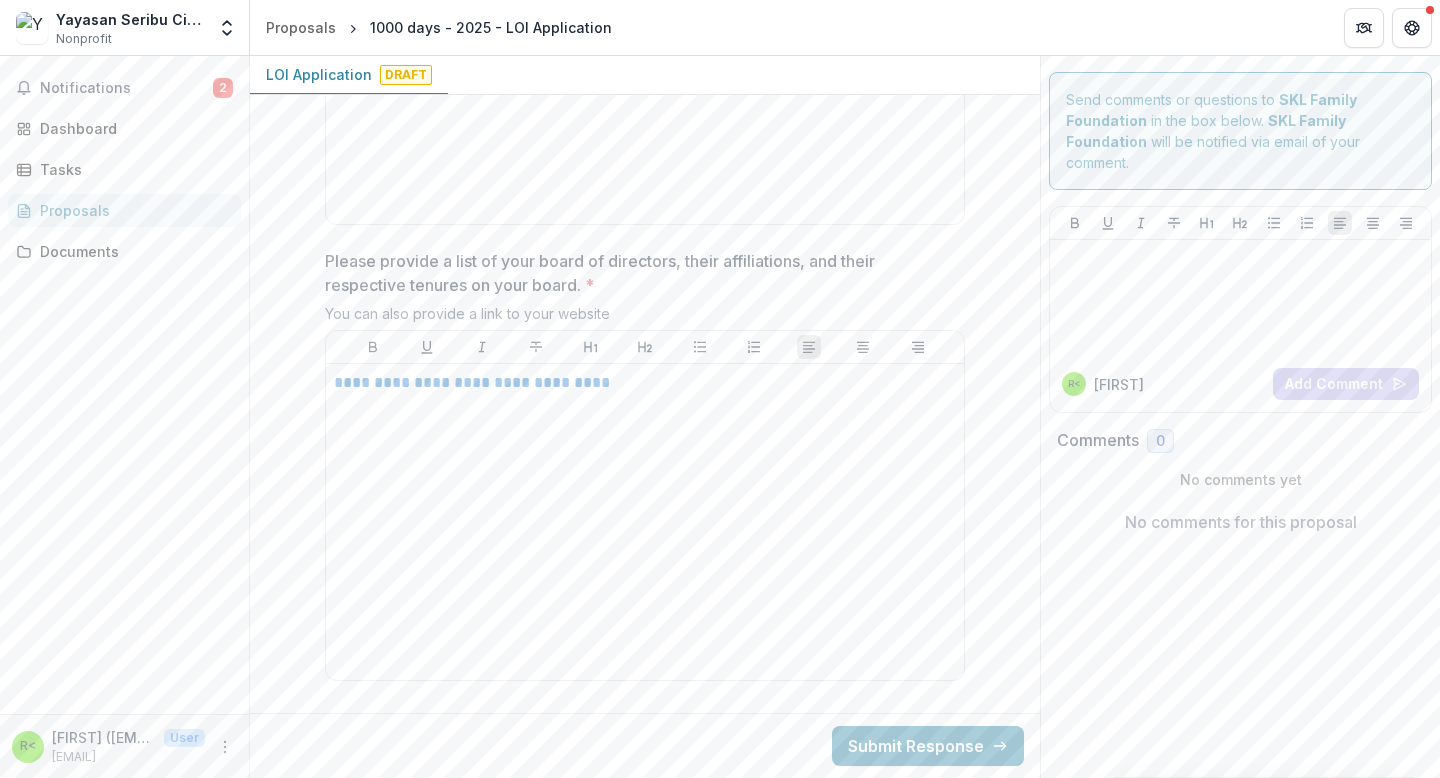 click on "**********" at bounding box center [645, -2669] 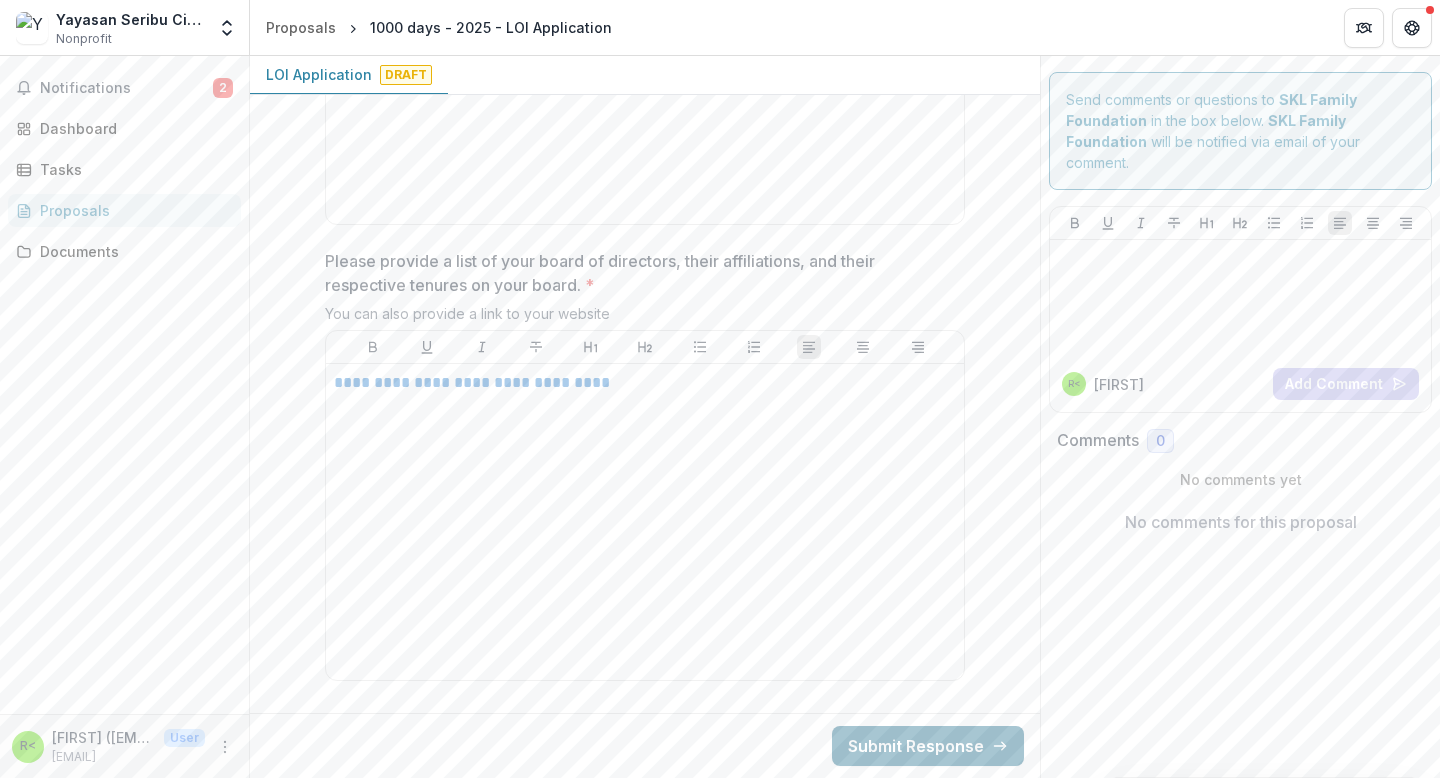 click on "Submit Response" at bounding box center (928, 746) 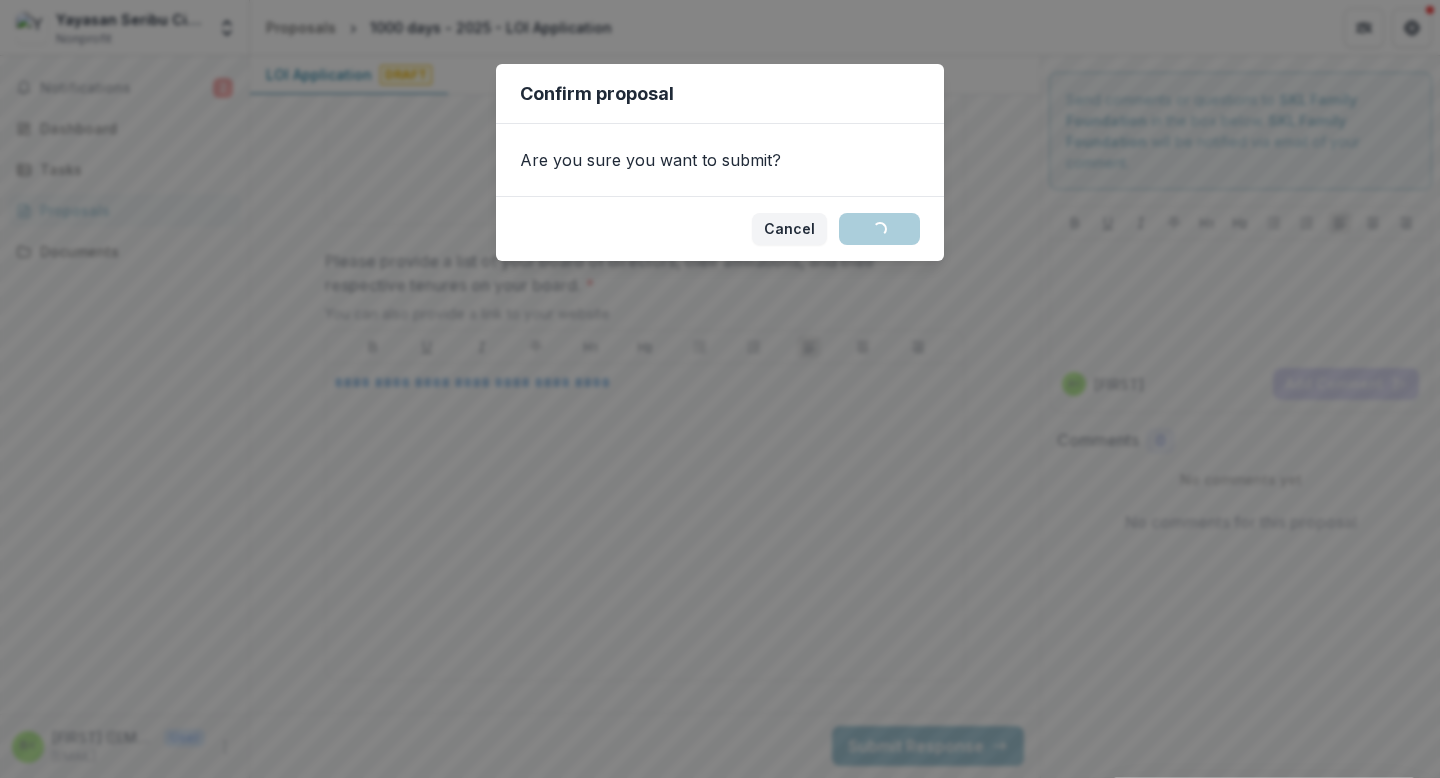 click on "Confirm proposal Are you sure you want to submit? Cancel Loading... Confirm" at bounding box center (720, 389) 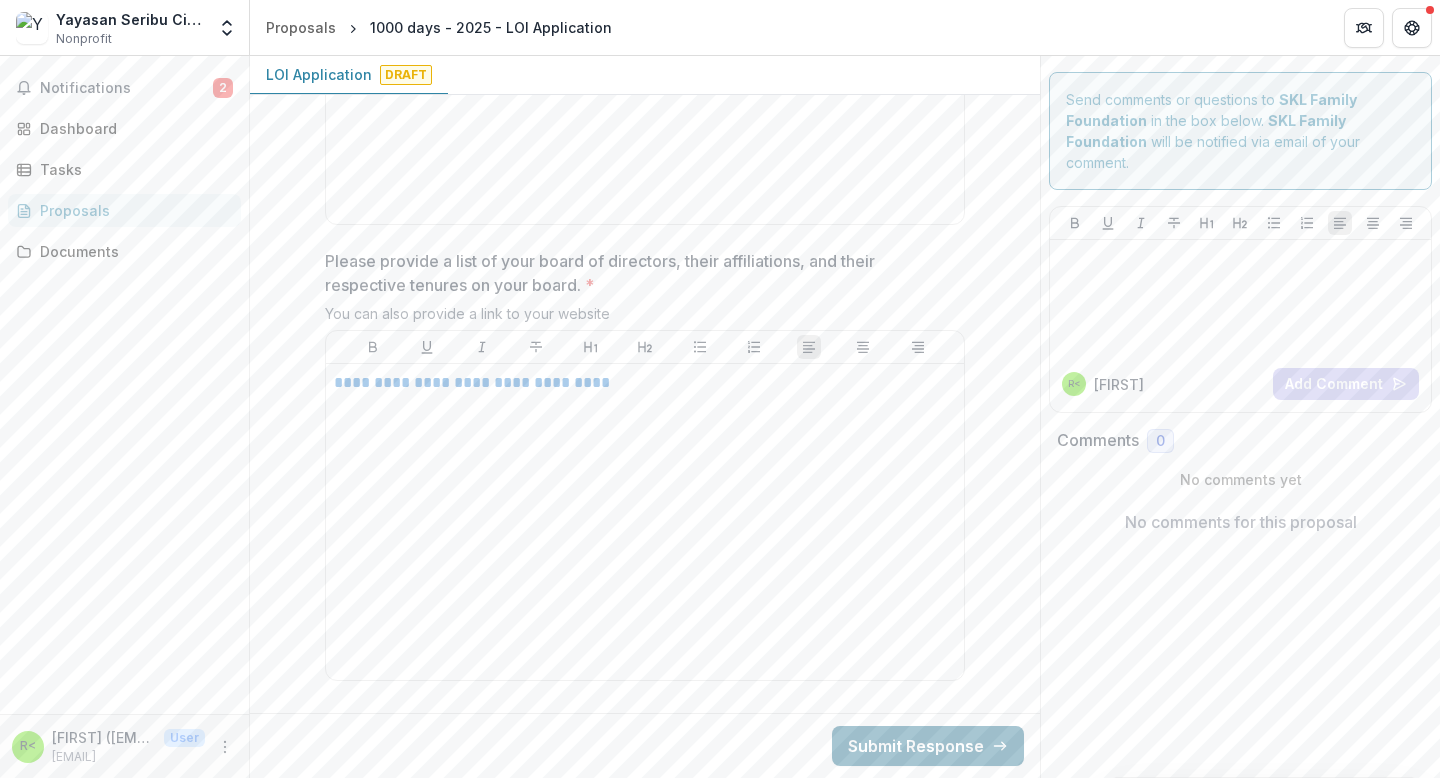 click on "Submit Response" at bounding box center [928, 746] 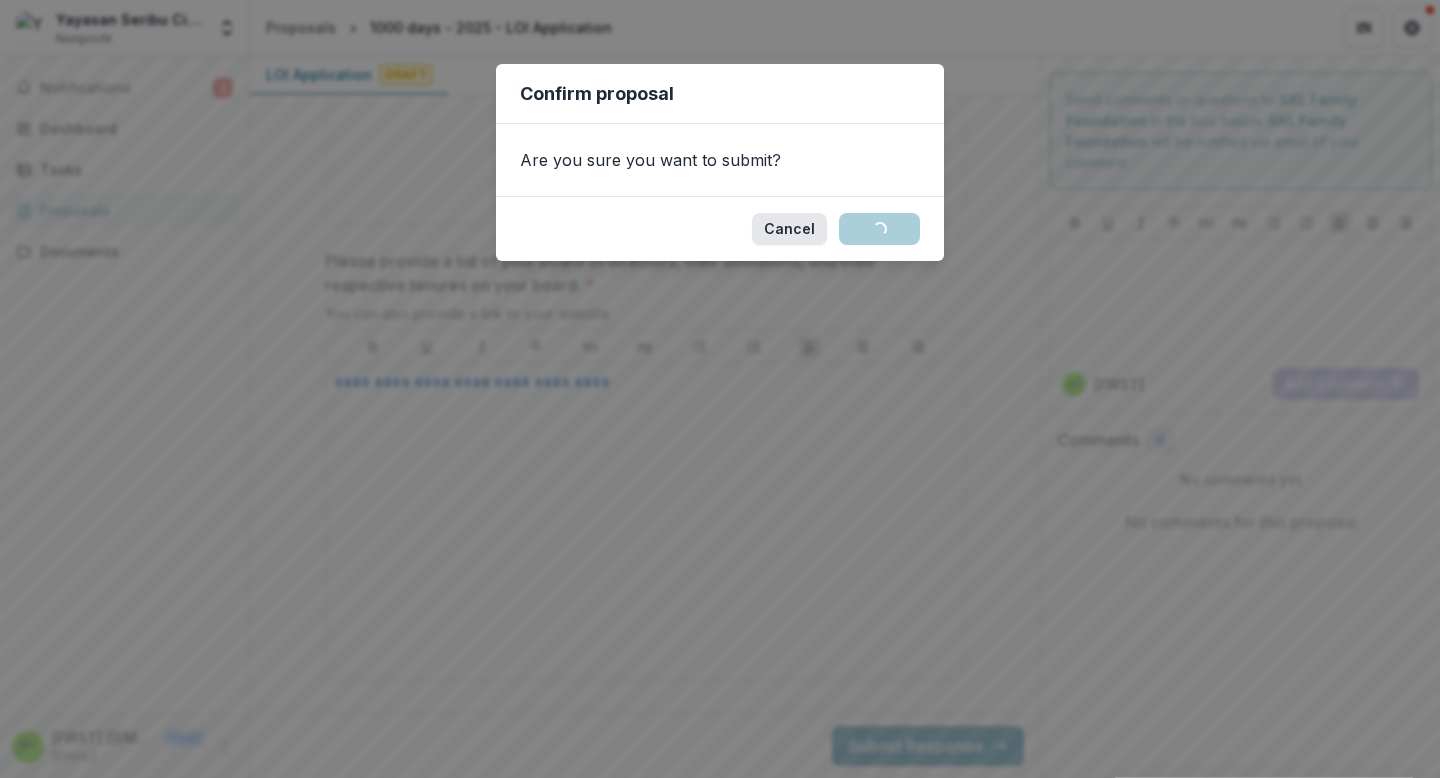 click on "Cancel" at bounding box center (789, 229) 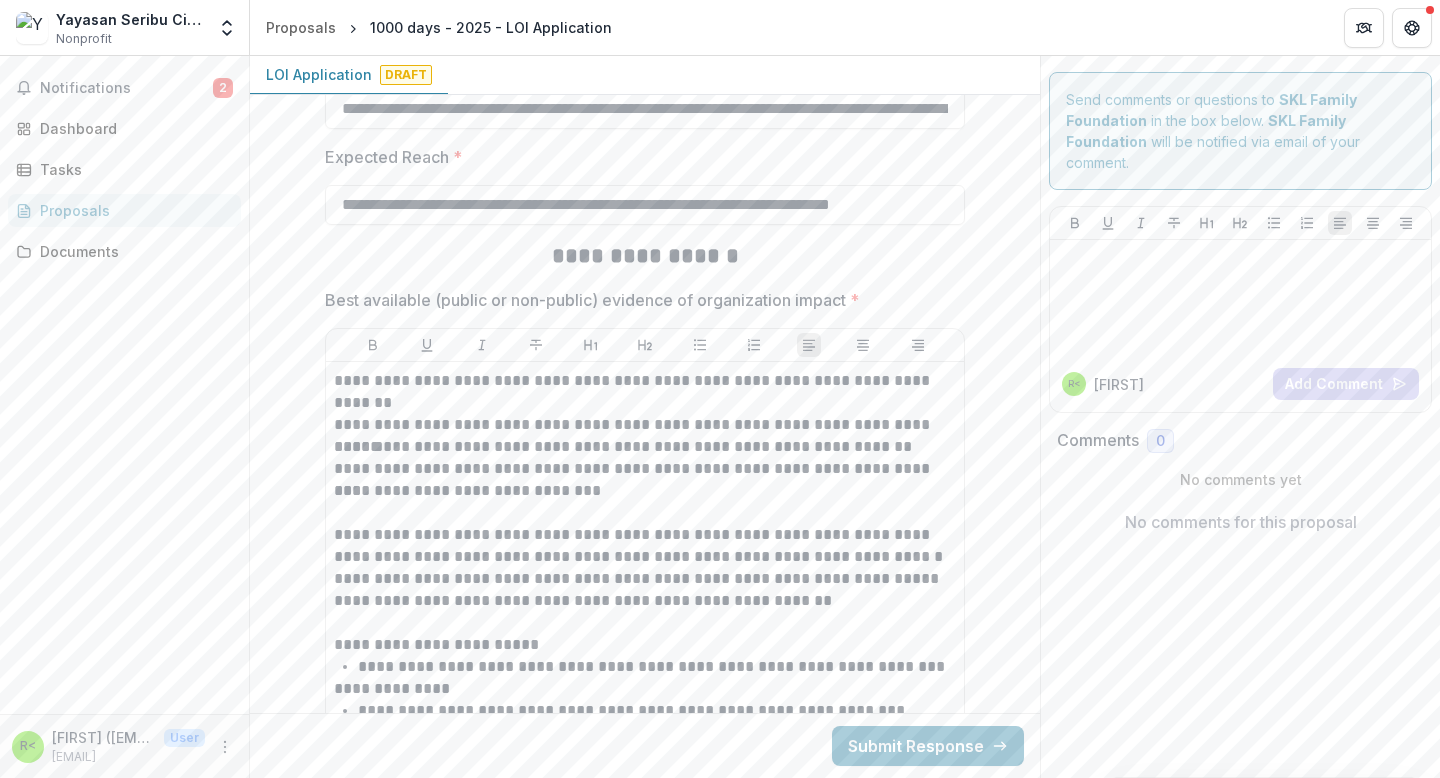 scroll, scrollTop: 3037, scrollLeft: 0, axis: vertical 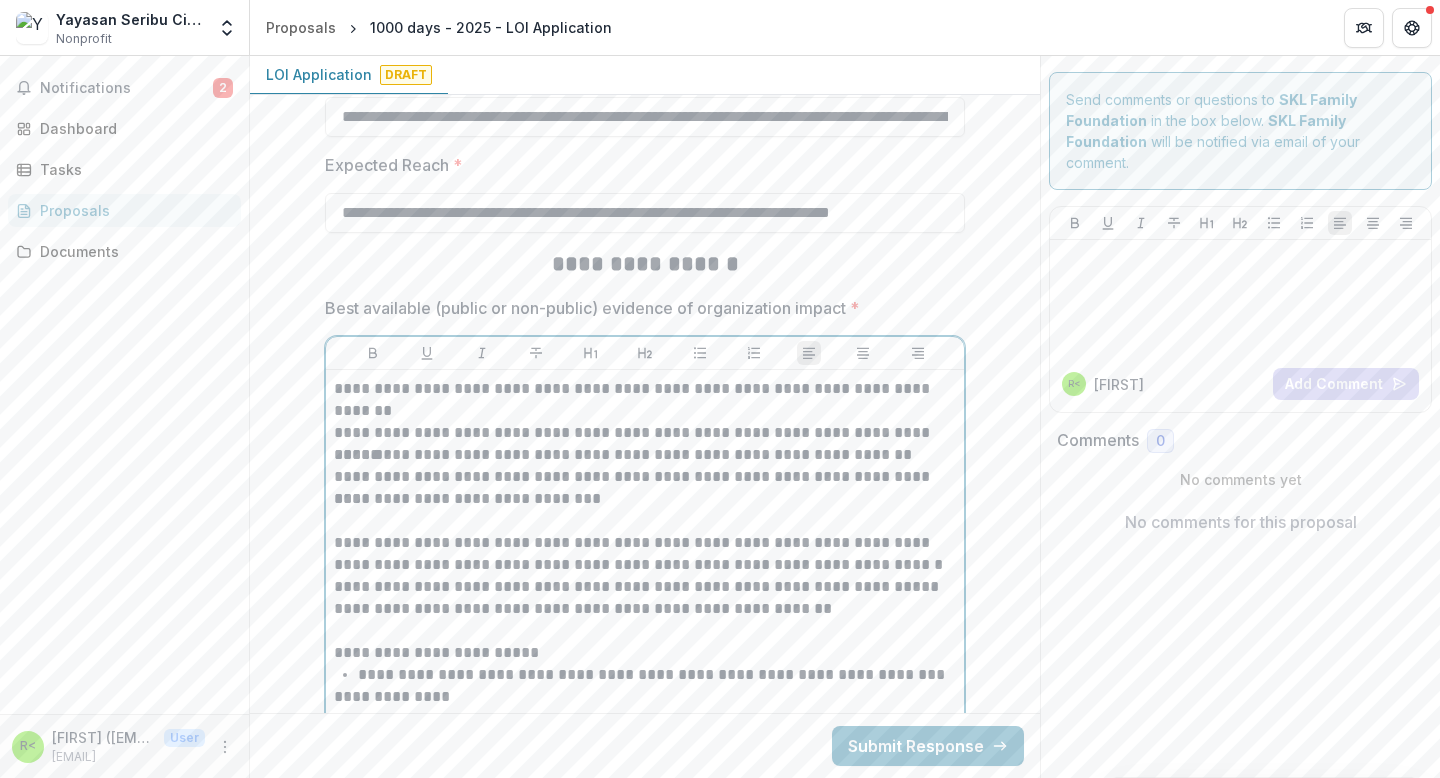 click on "**********" at bounding box center [645, 686] 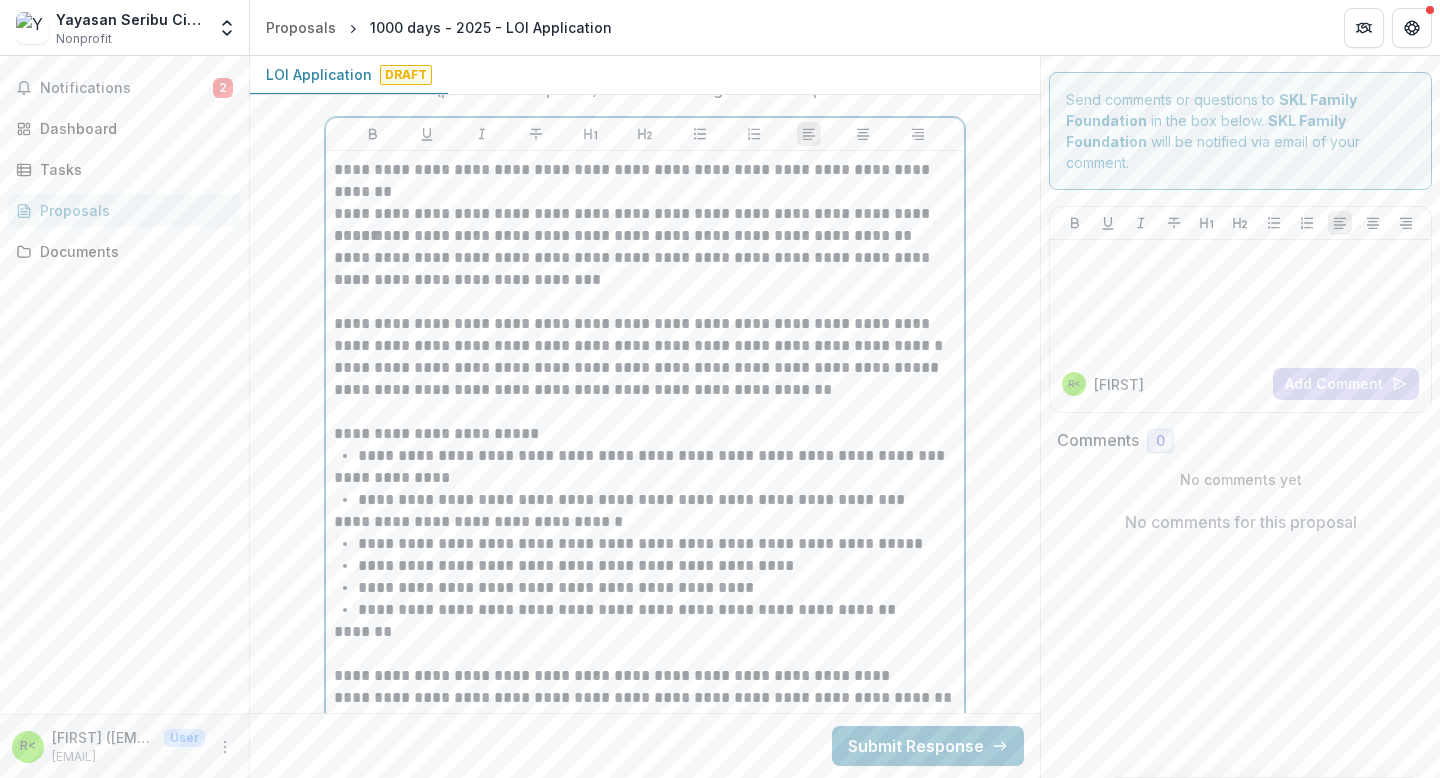 click on "**********" at bounding box center (645, 214) 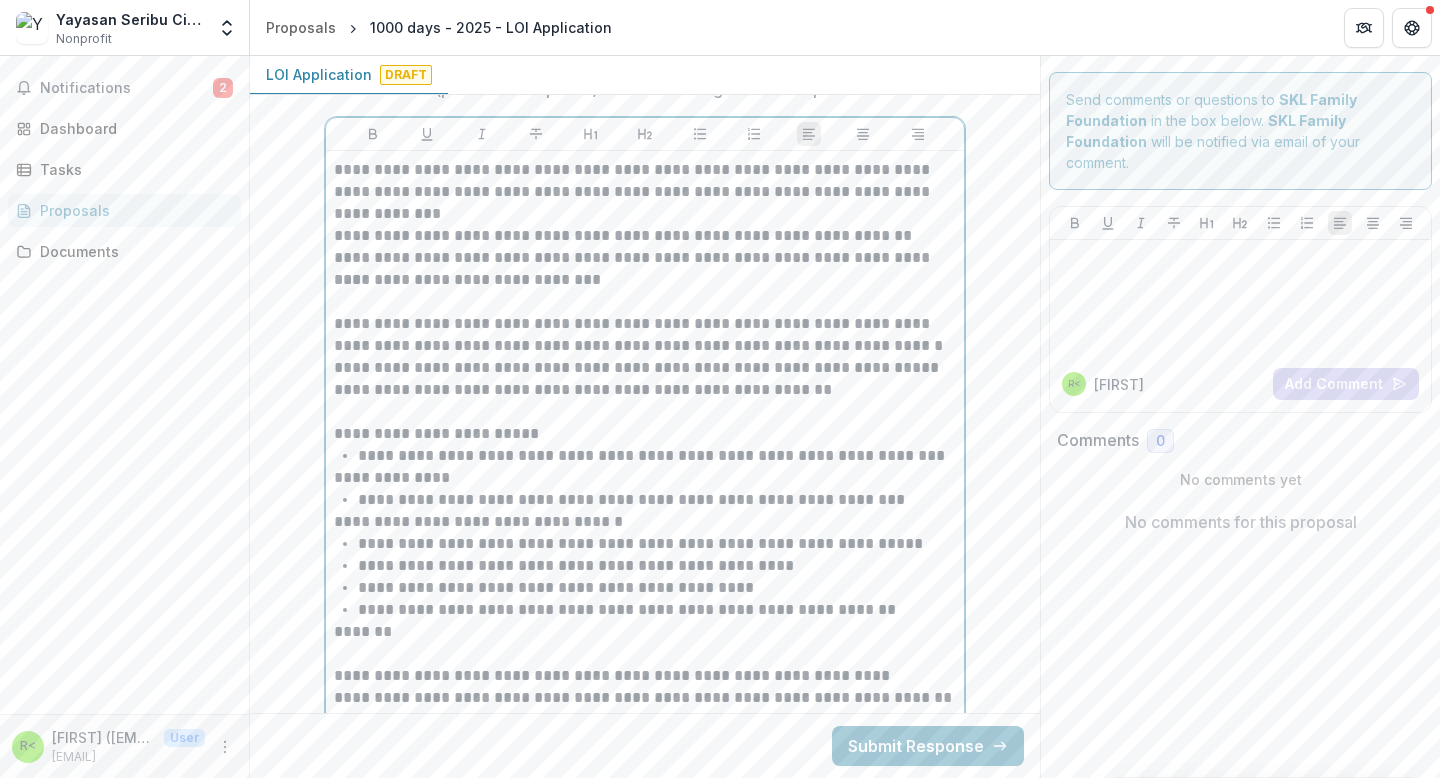 click on "**********" at bounding box center [645, 236] 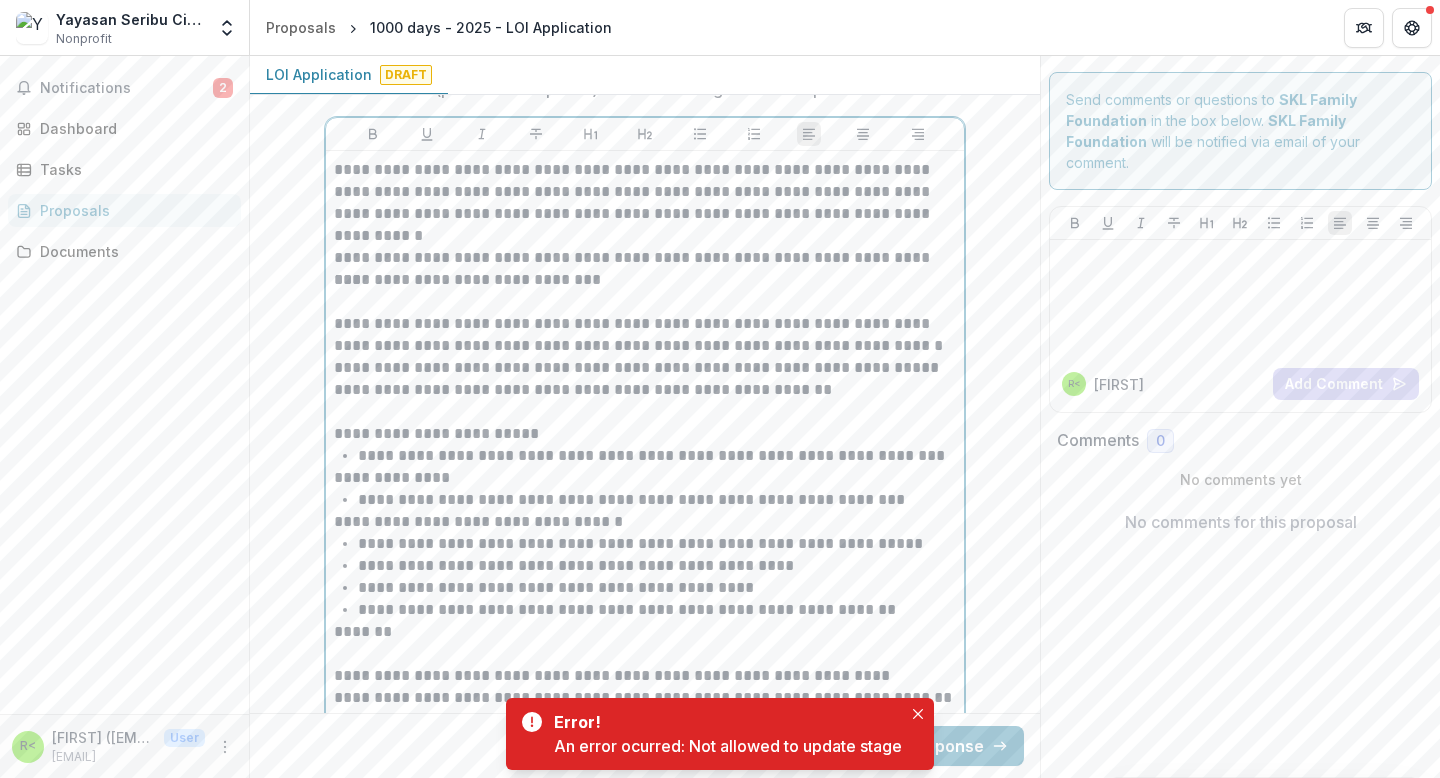 click on "**********" at bounding box center (645, 258) 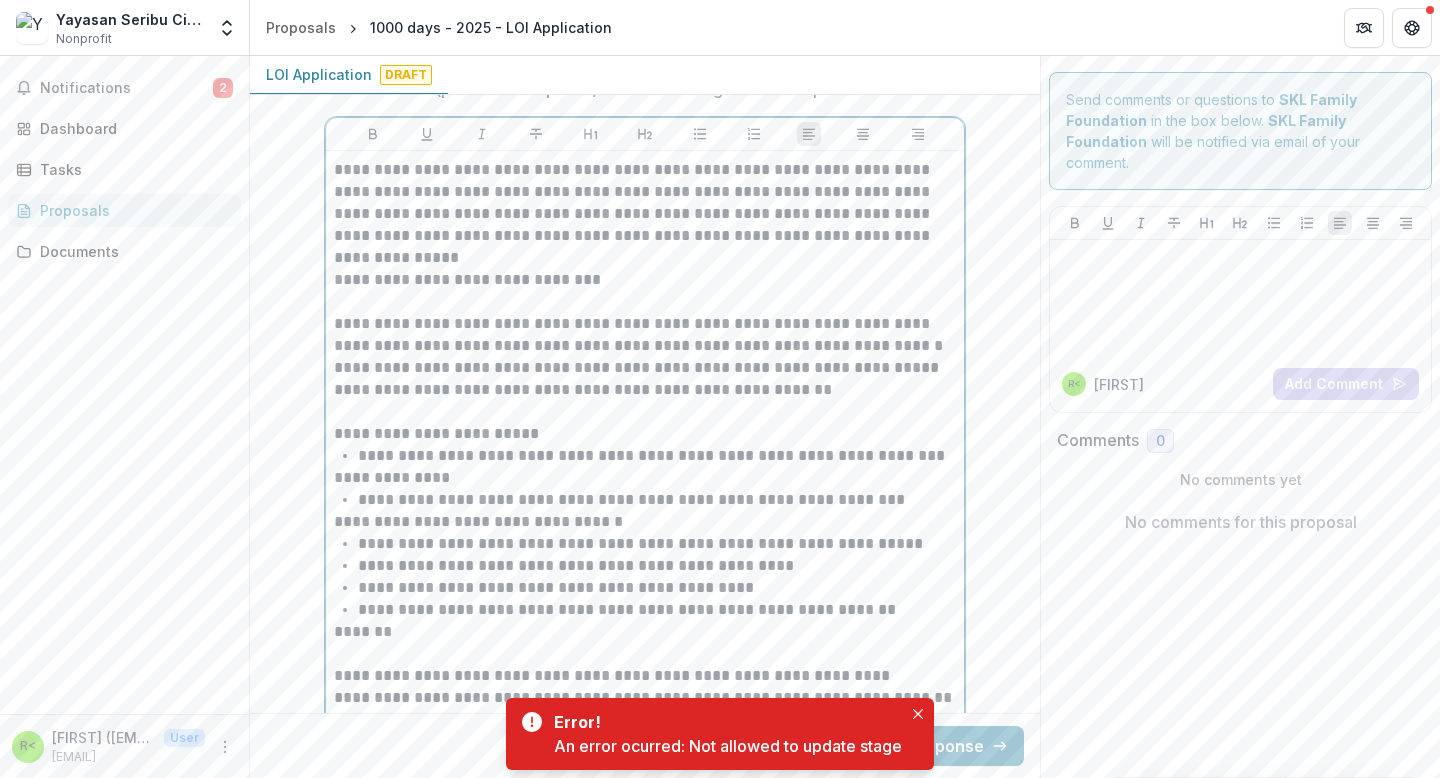 click on "**********" at bounding box center (645, 280) 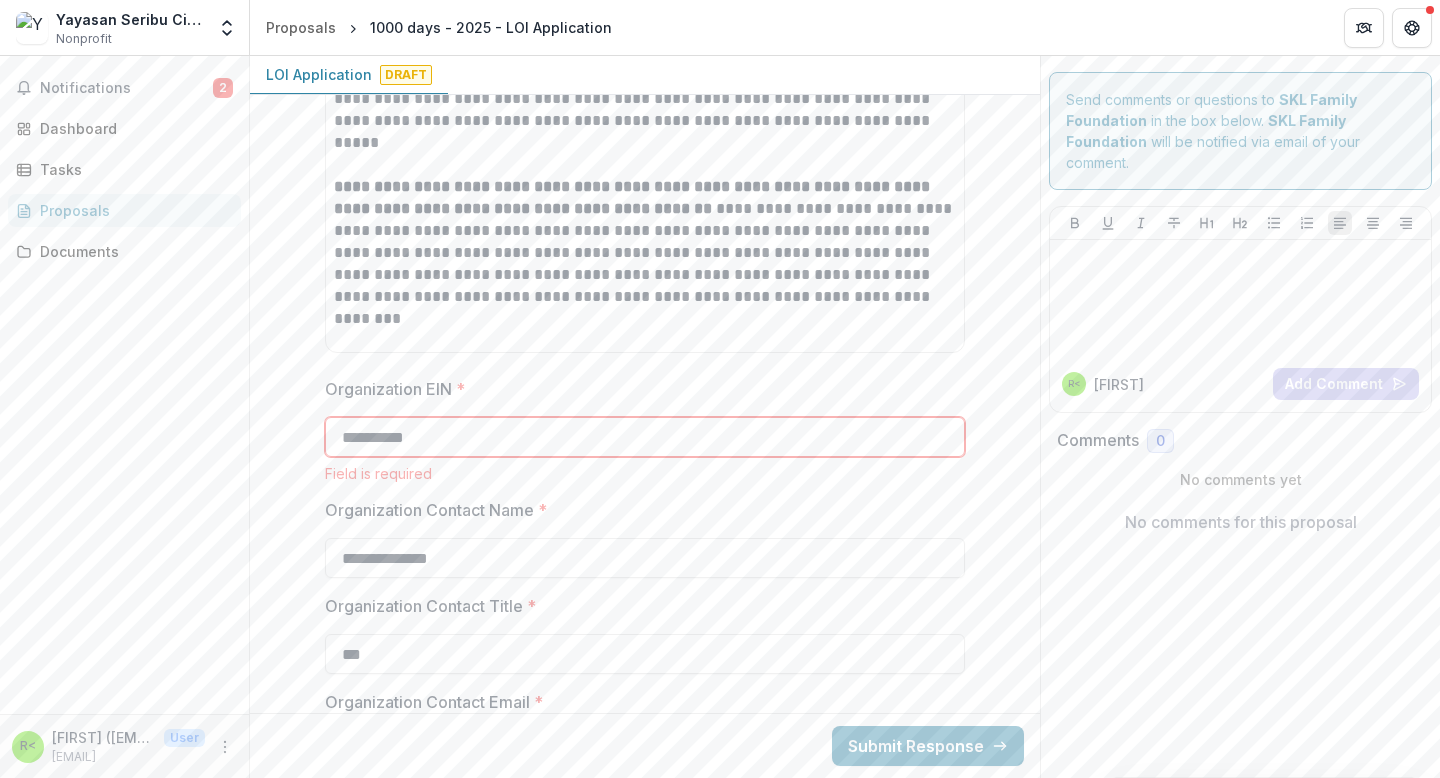 scroll, scrollTop: 1098, scrollLeft: 0, axis: vertical 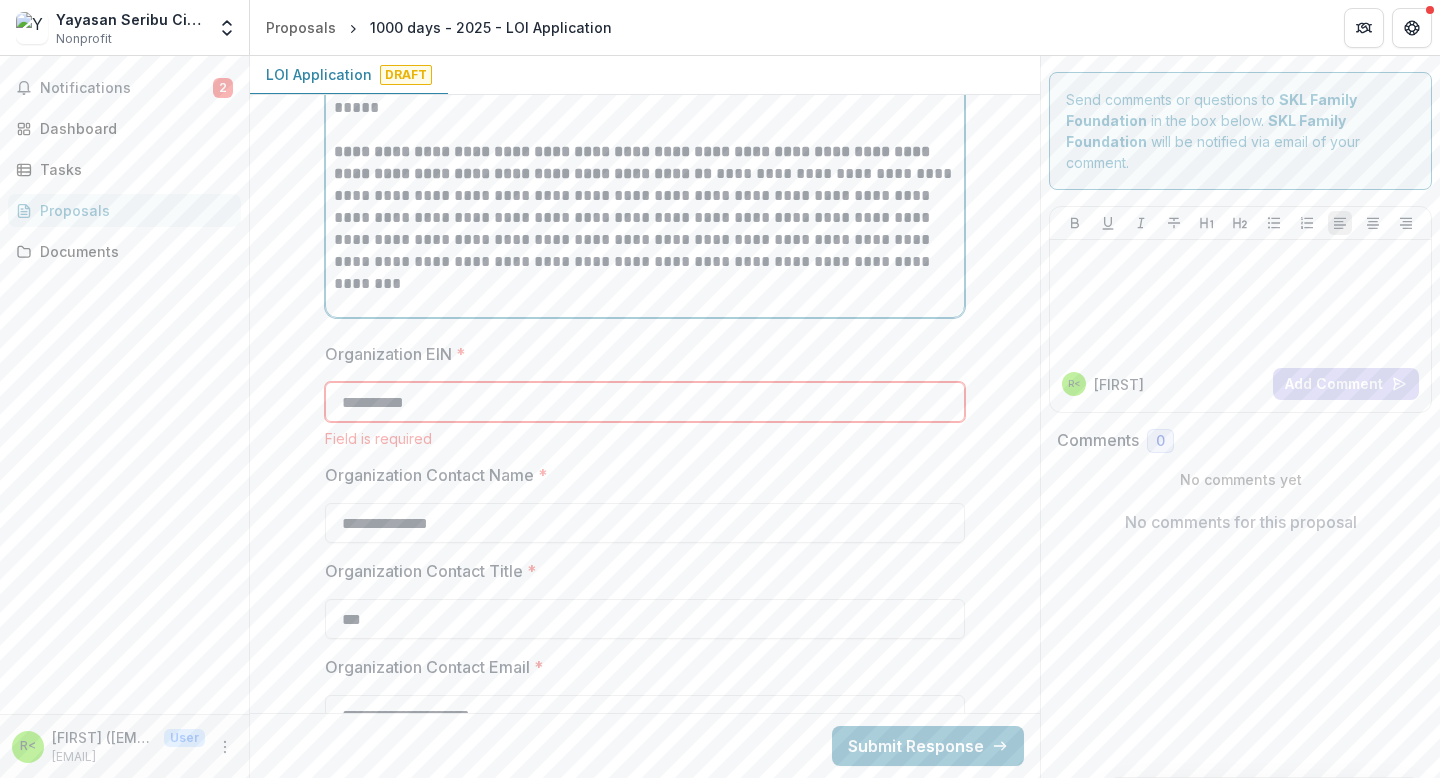 click on "**********" at bounding box center [645, 130] 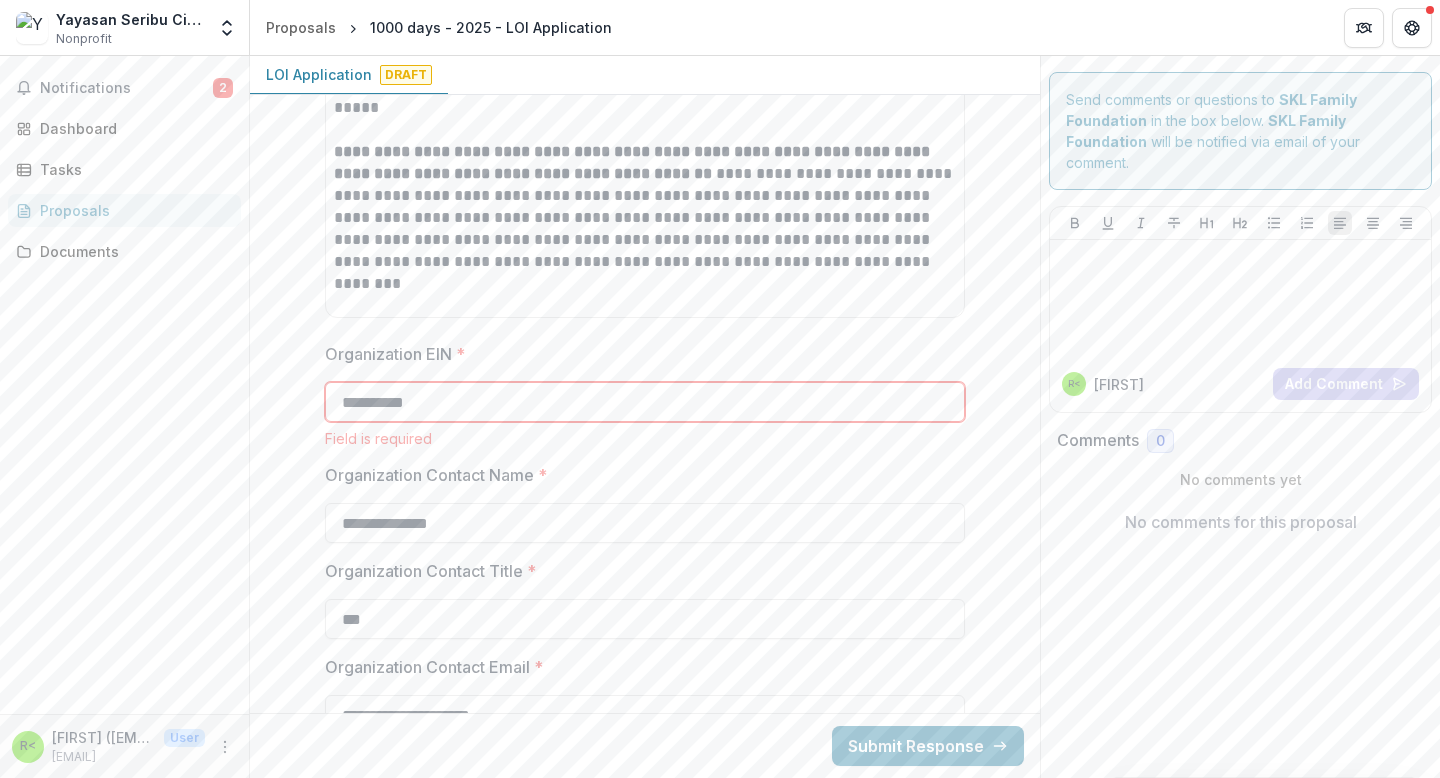 click on "**********" at bounding box center (645, 402) 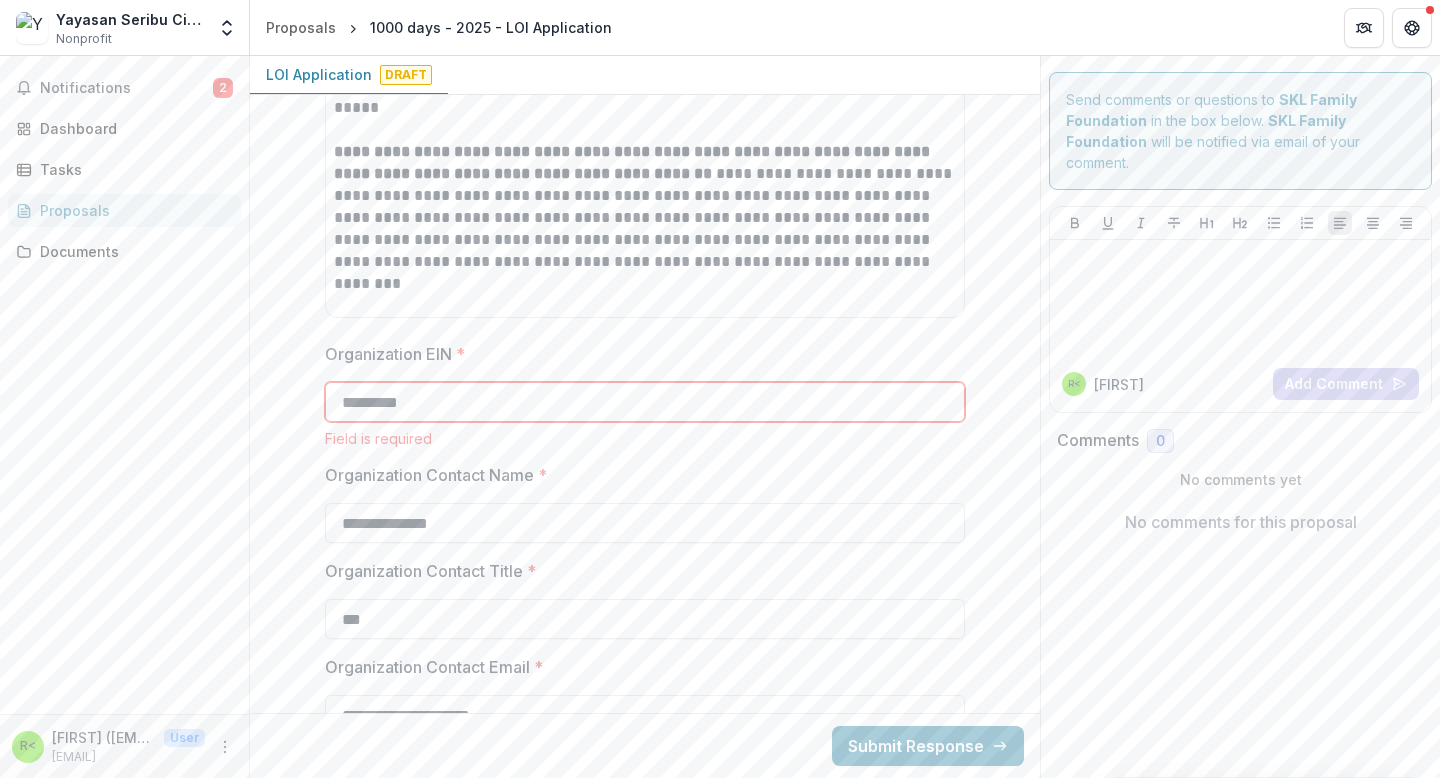 type on "**********" 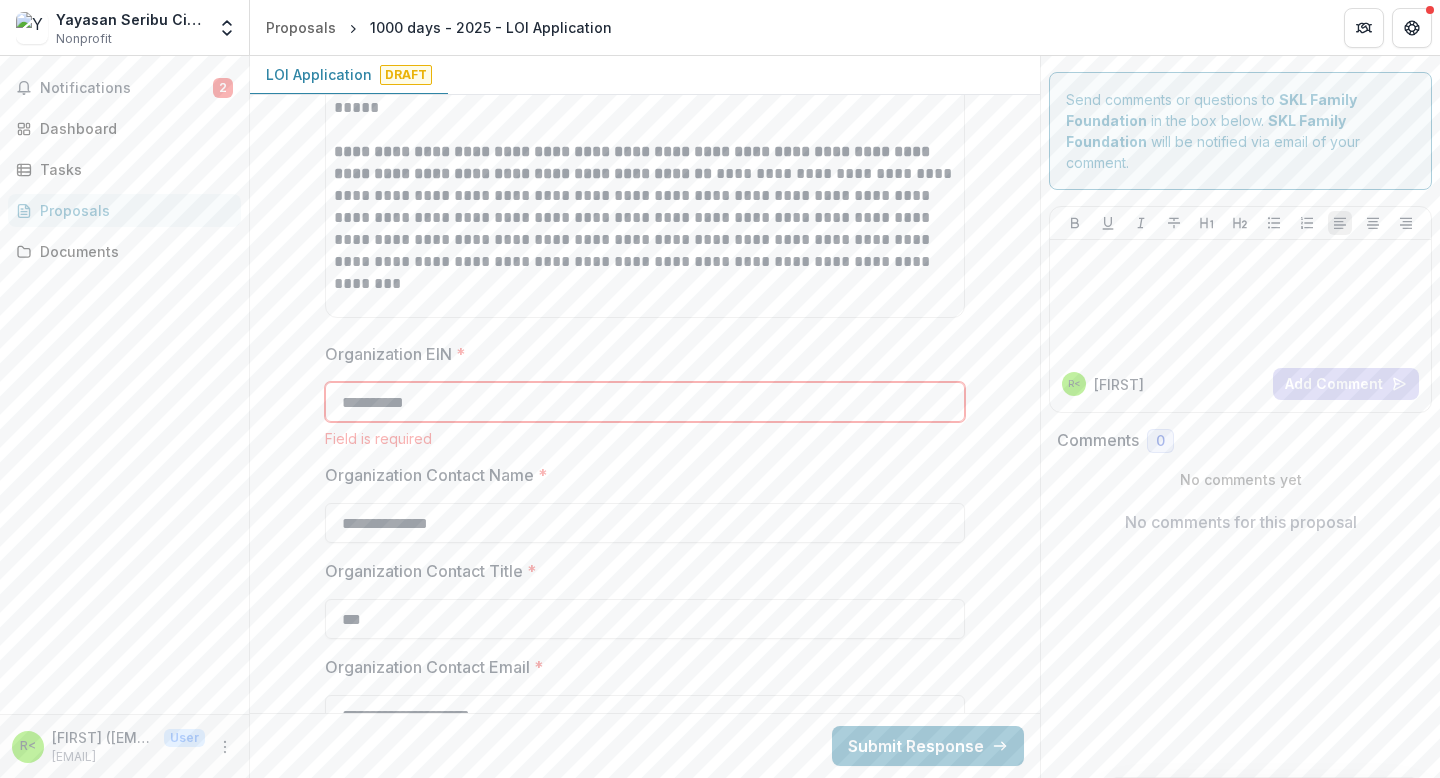 click on "Field is required" at bounding box center [645, 438] 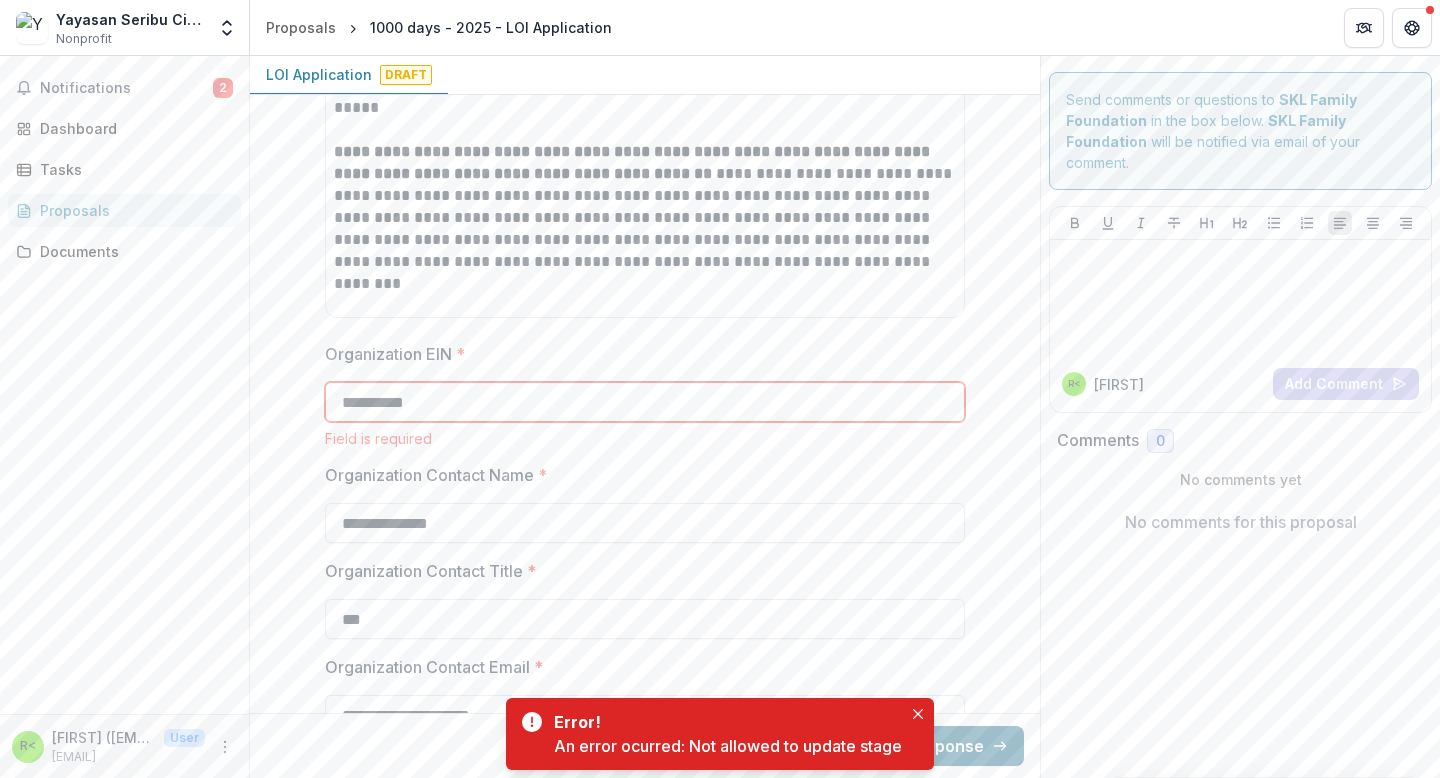 click on "Submit Response" at bounding box center (928, 746) 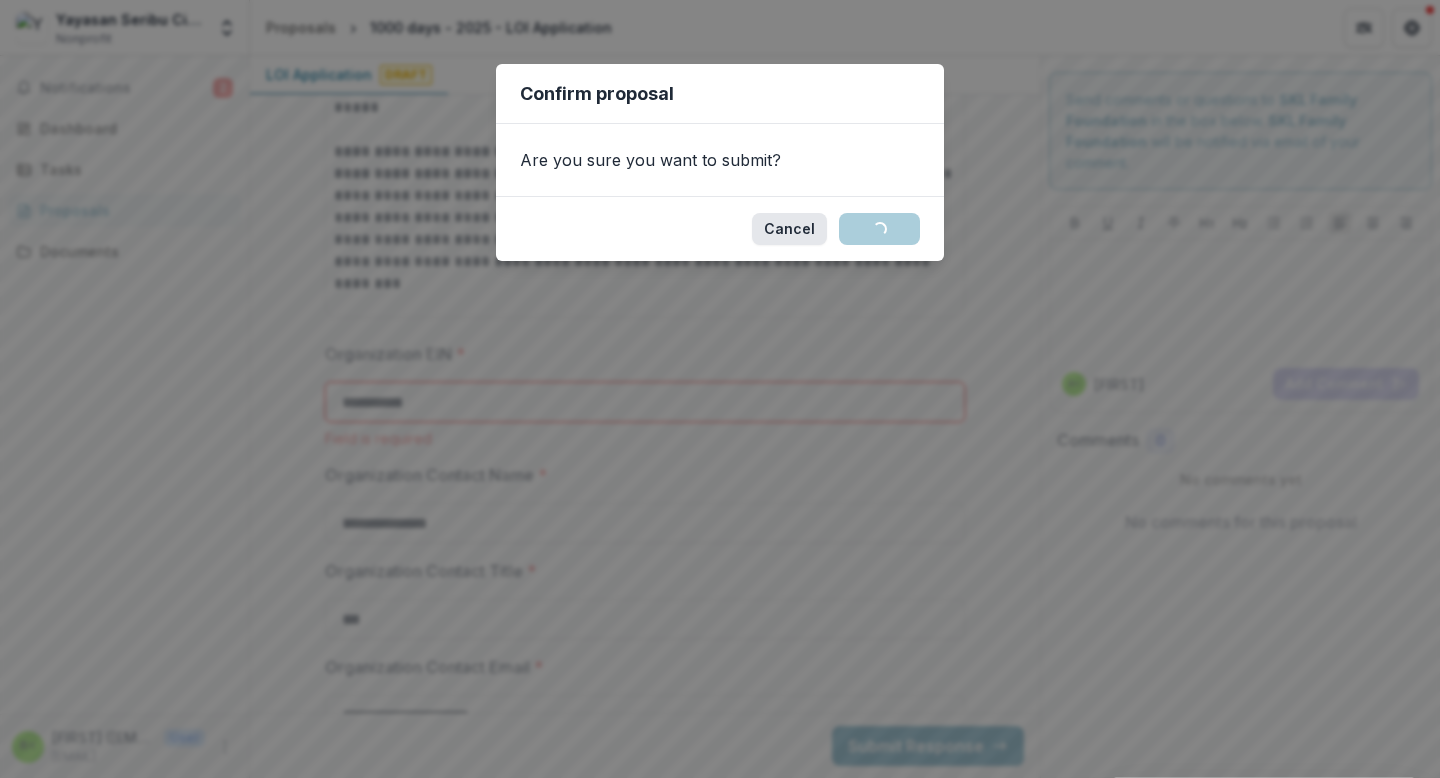 click on "Cancel" at bounding box center [789, 229] 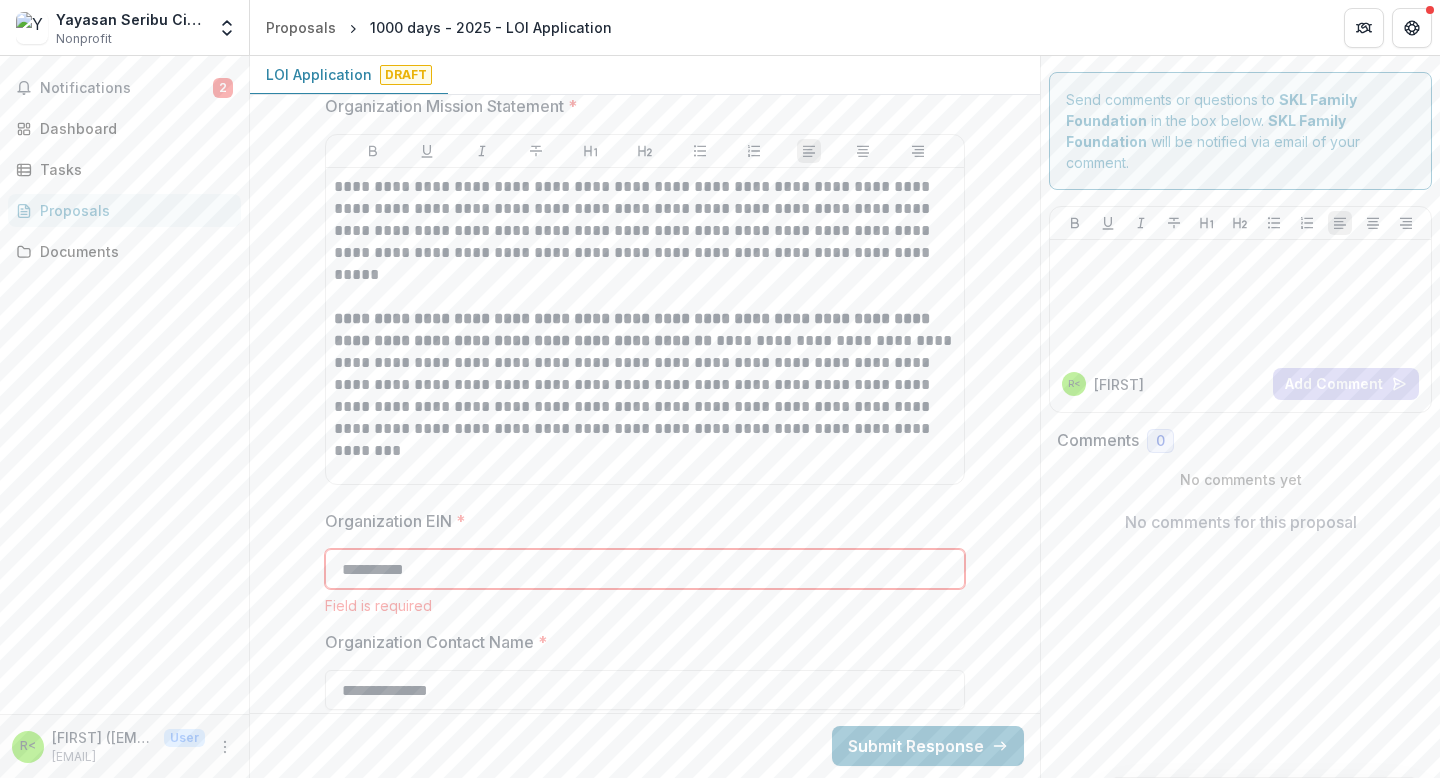 scroll, scrollTop: 866, scrollLeft: 0, axis: vertical 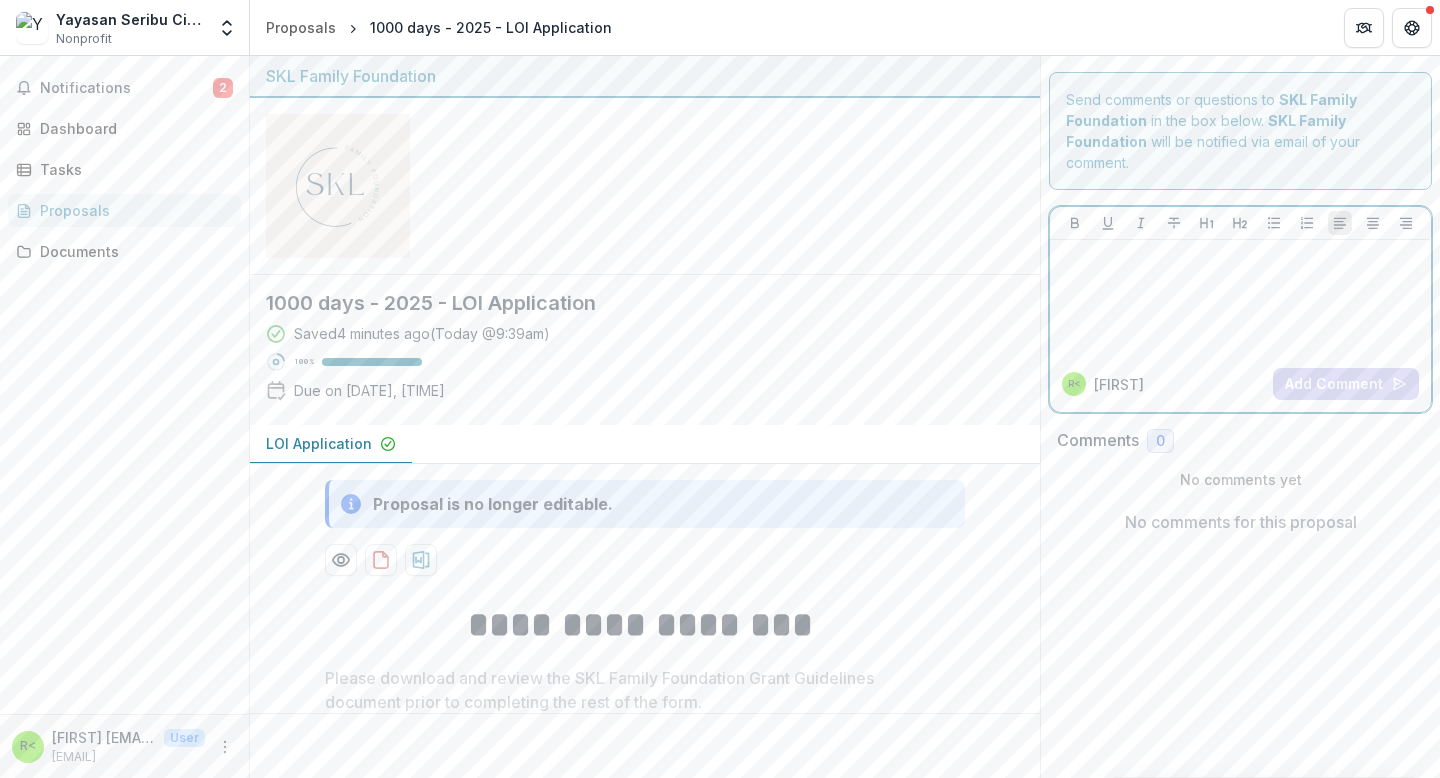 click at bounding box center [1240, 298] 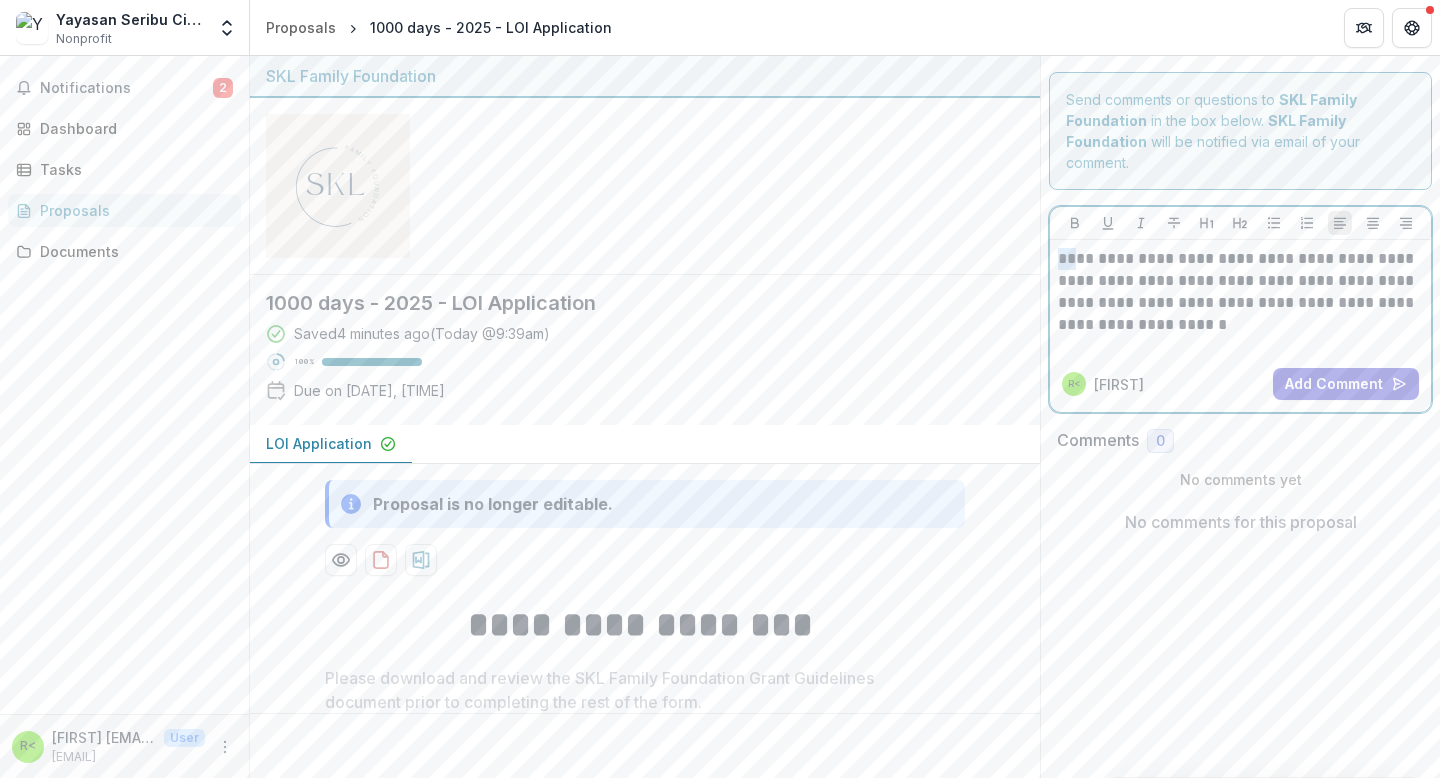 drag, startPoint x: 1081, startPoint y: 265, endPoint x: 1024, endPoint y: 264, distance: 57.00877 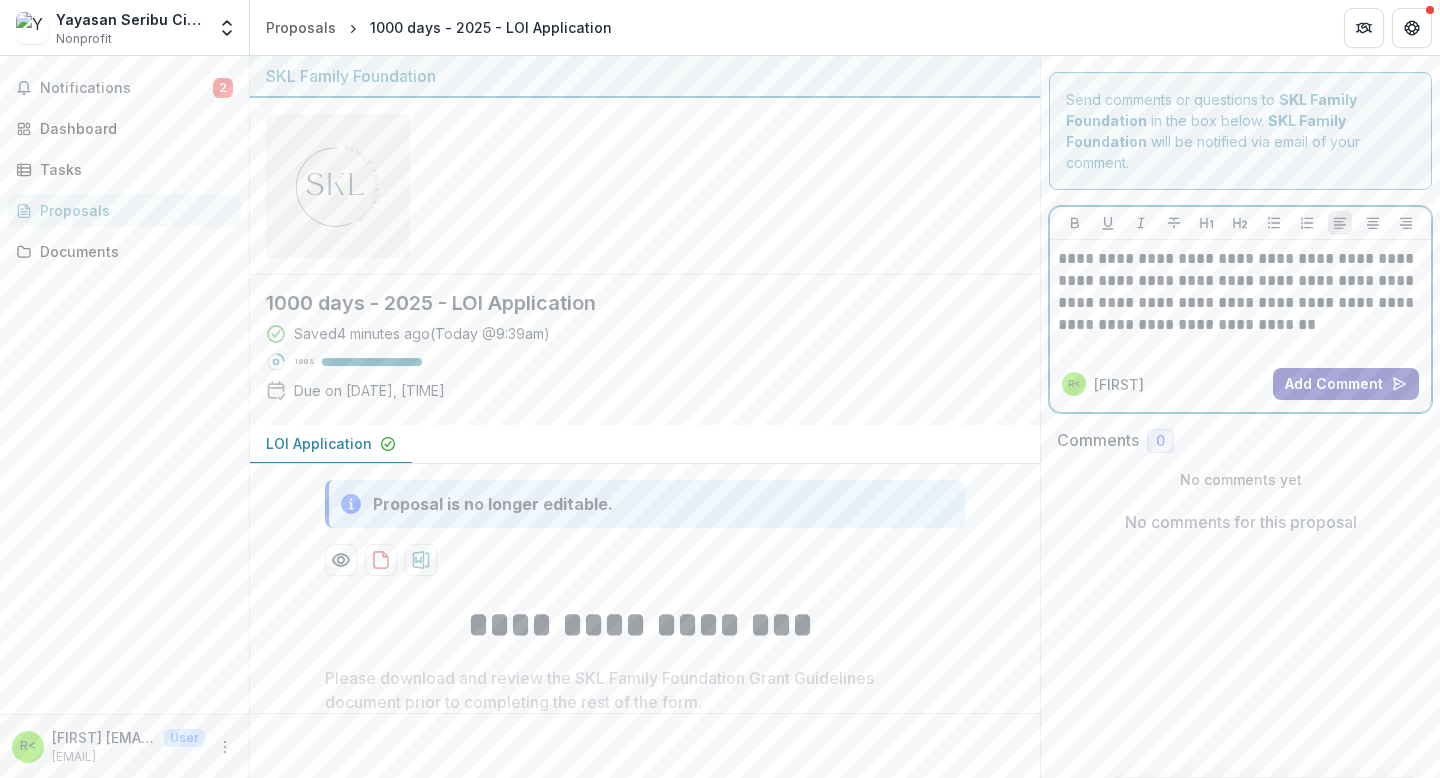 click on "Add Comment" at bounding box center (1346, 384) 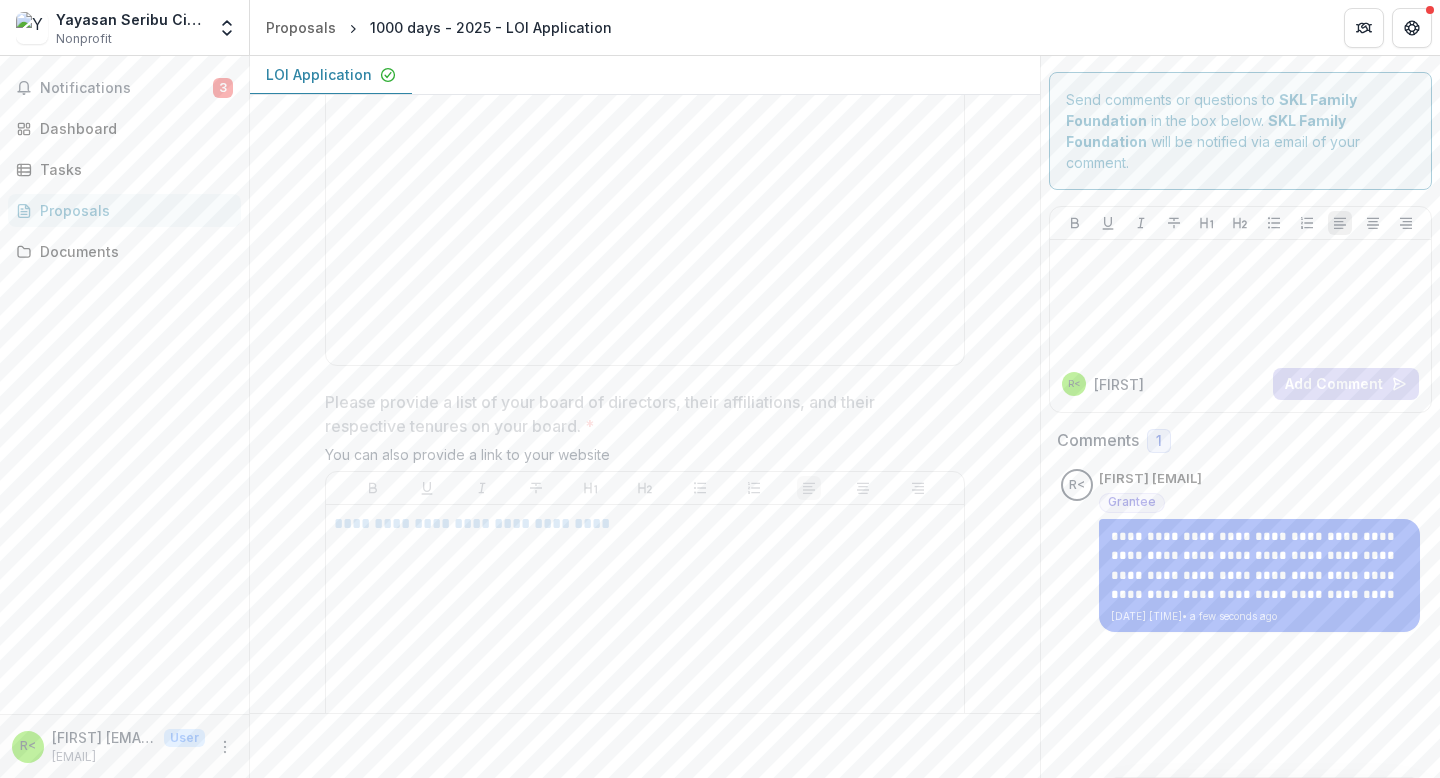scroll, scrollTop: 6601, scrollLeft: 0, axis: vertical 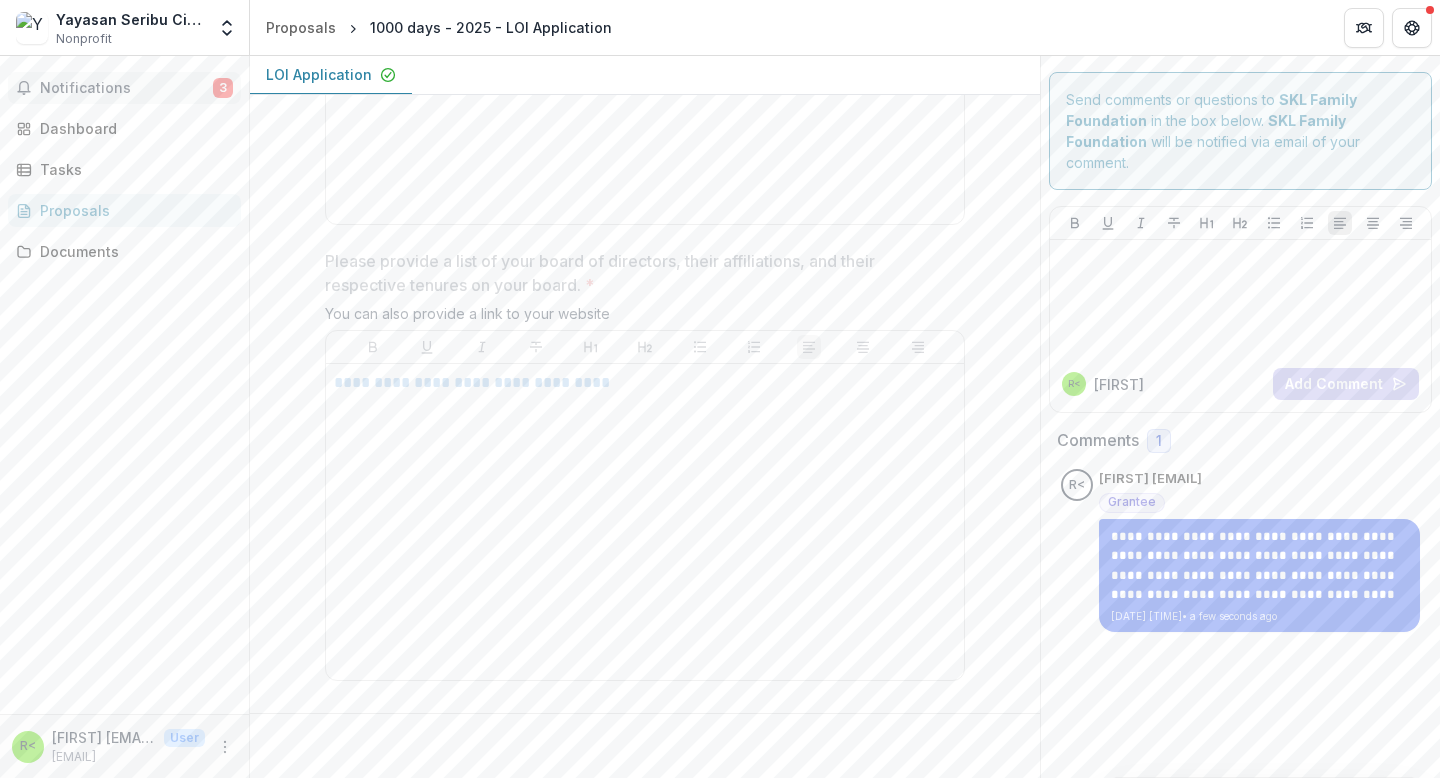click on "Notifications" at bounding box center [126, 88] 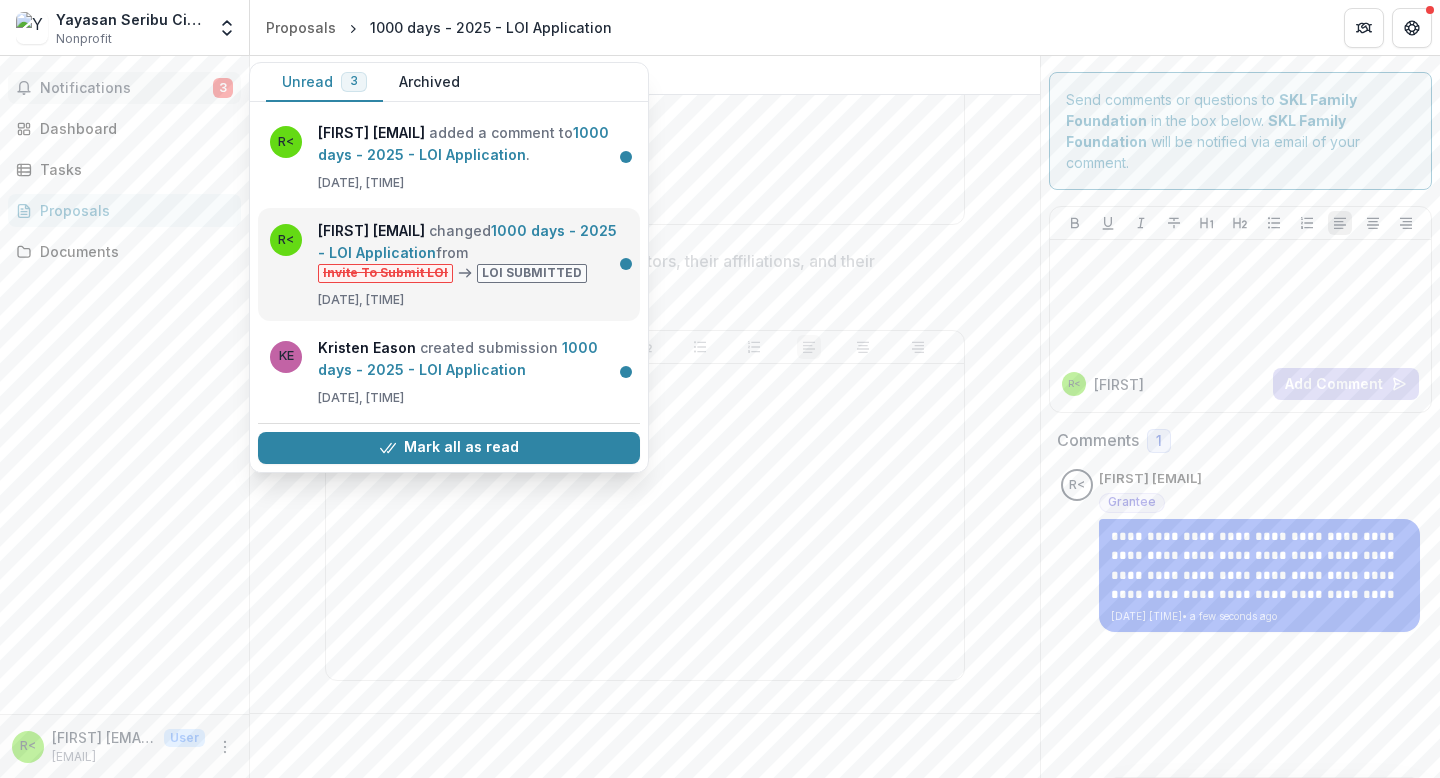 click on "1000 days - 2025 - LOI Application" at bounding box center (467, 241) 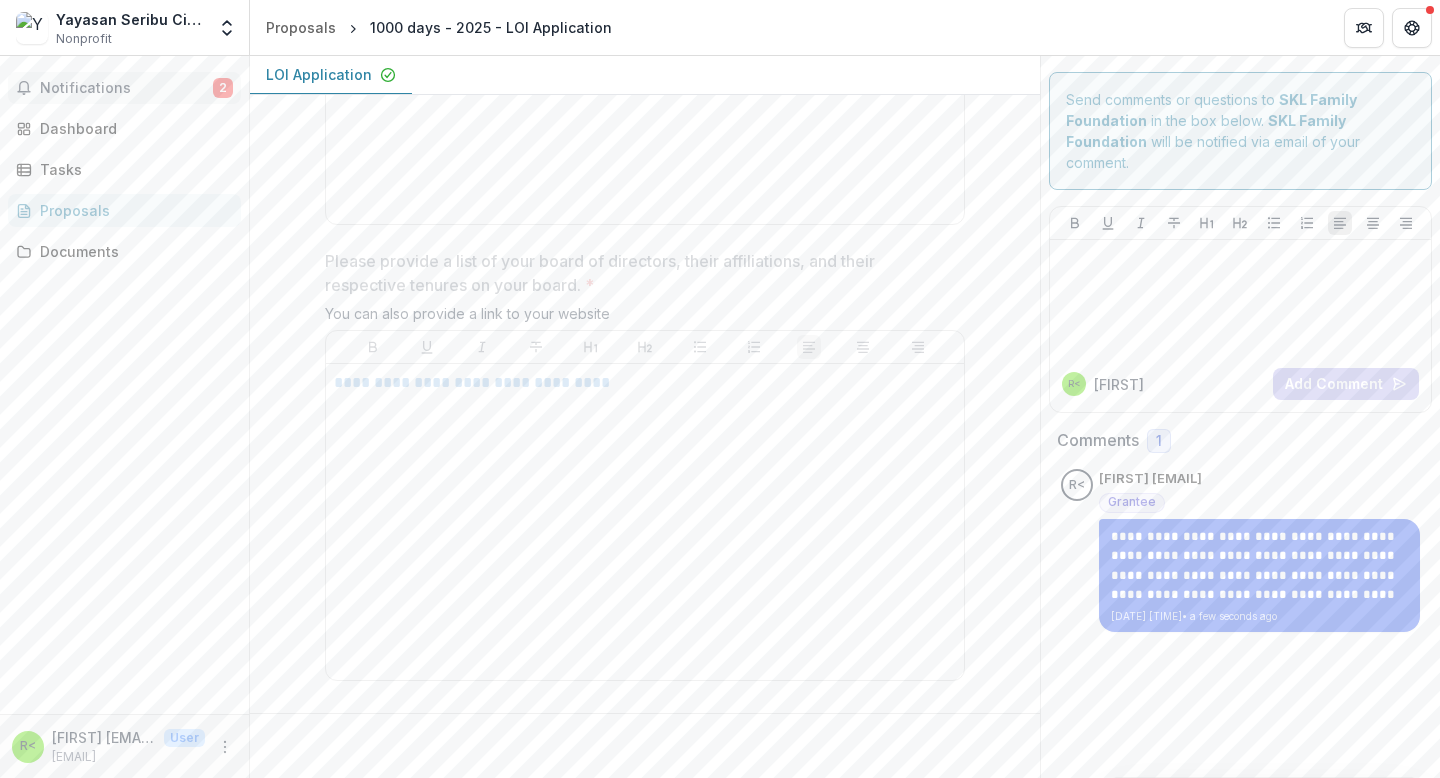 click on "Notifications" at bounding box center [126, 88] 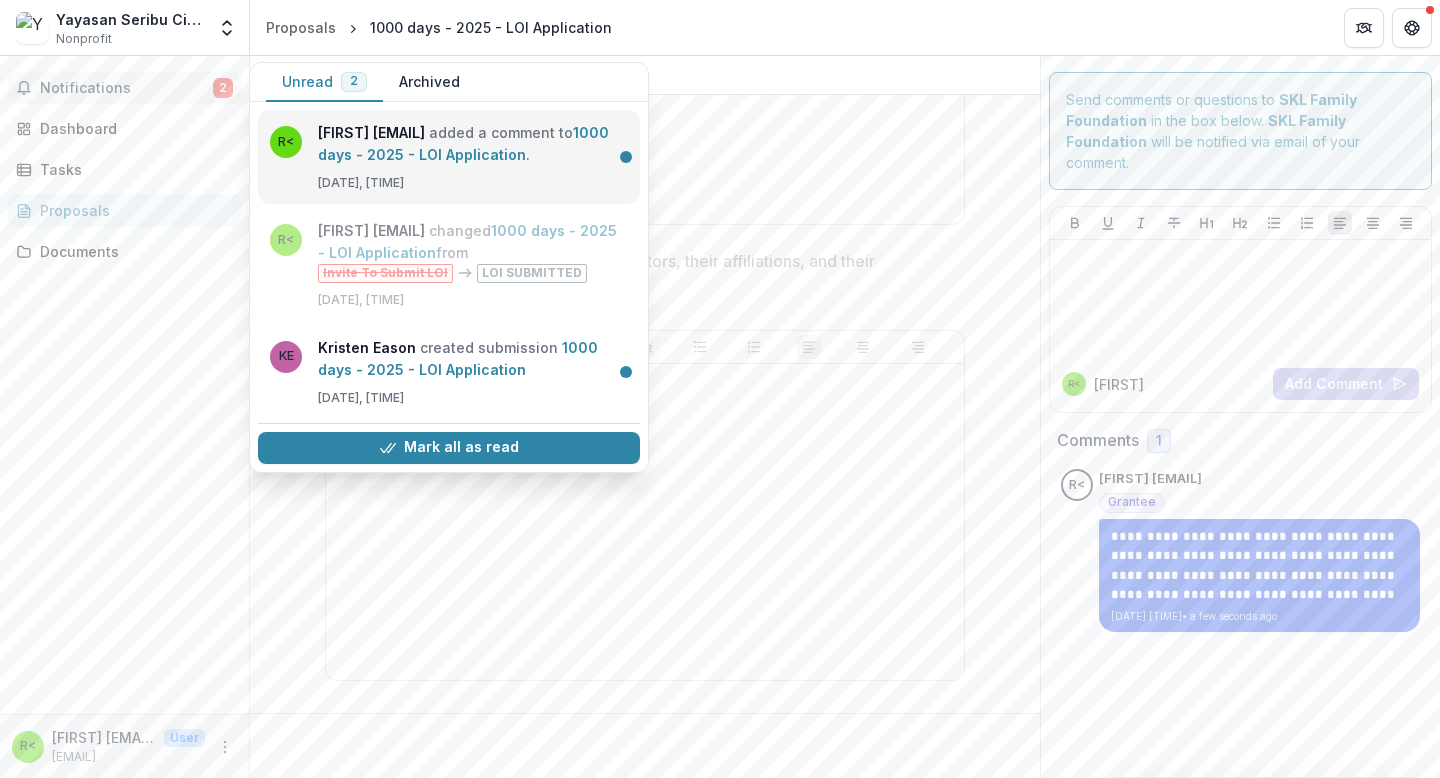 click on "1000 days - 2025 - LOI Application" at bounding box center (463, 143) 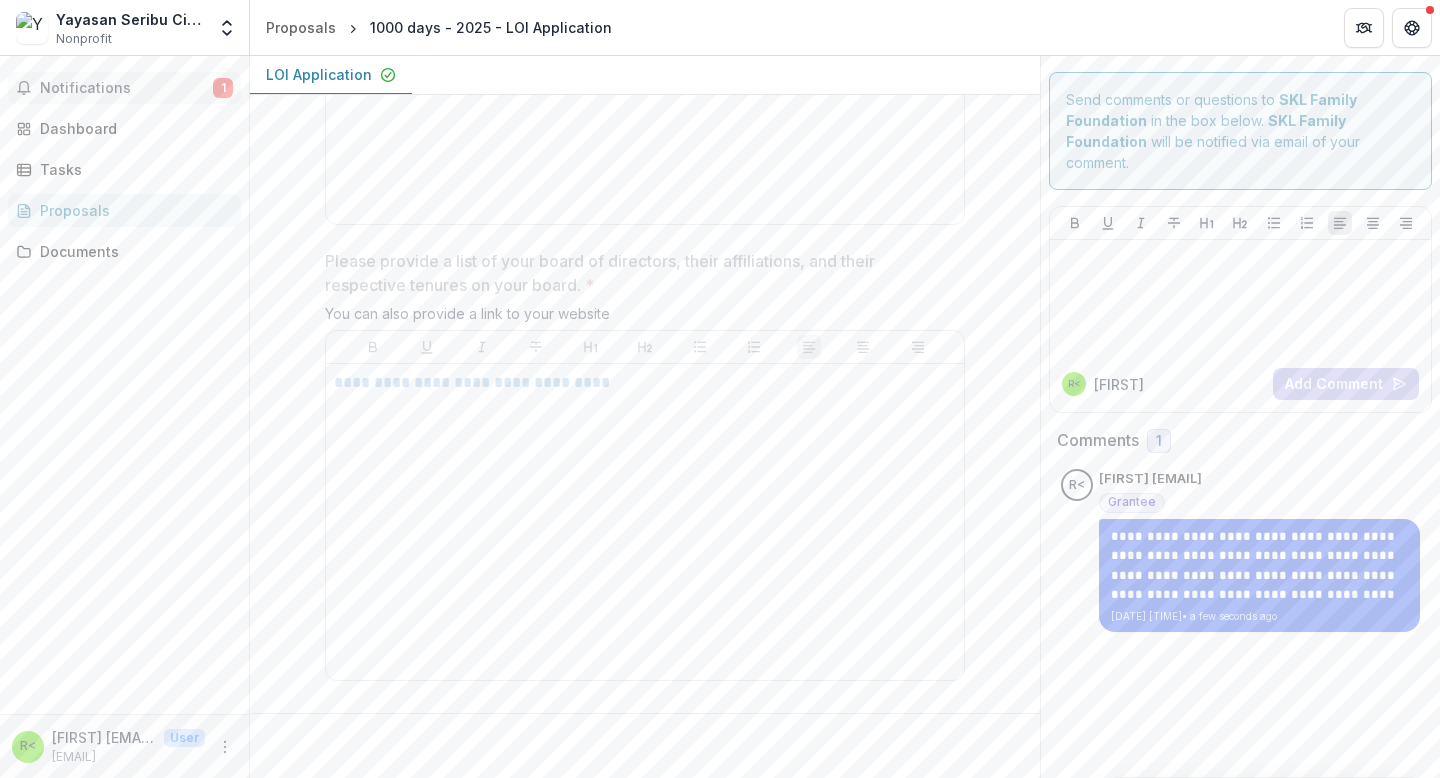 click on "Notifications" at bounding box center (126, 88) 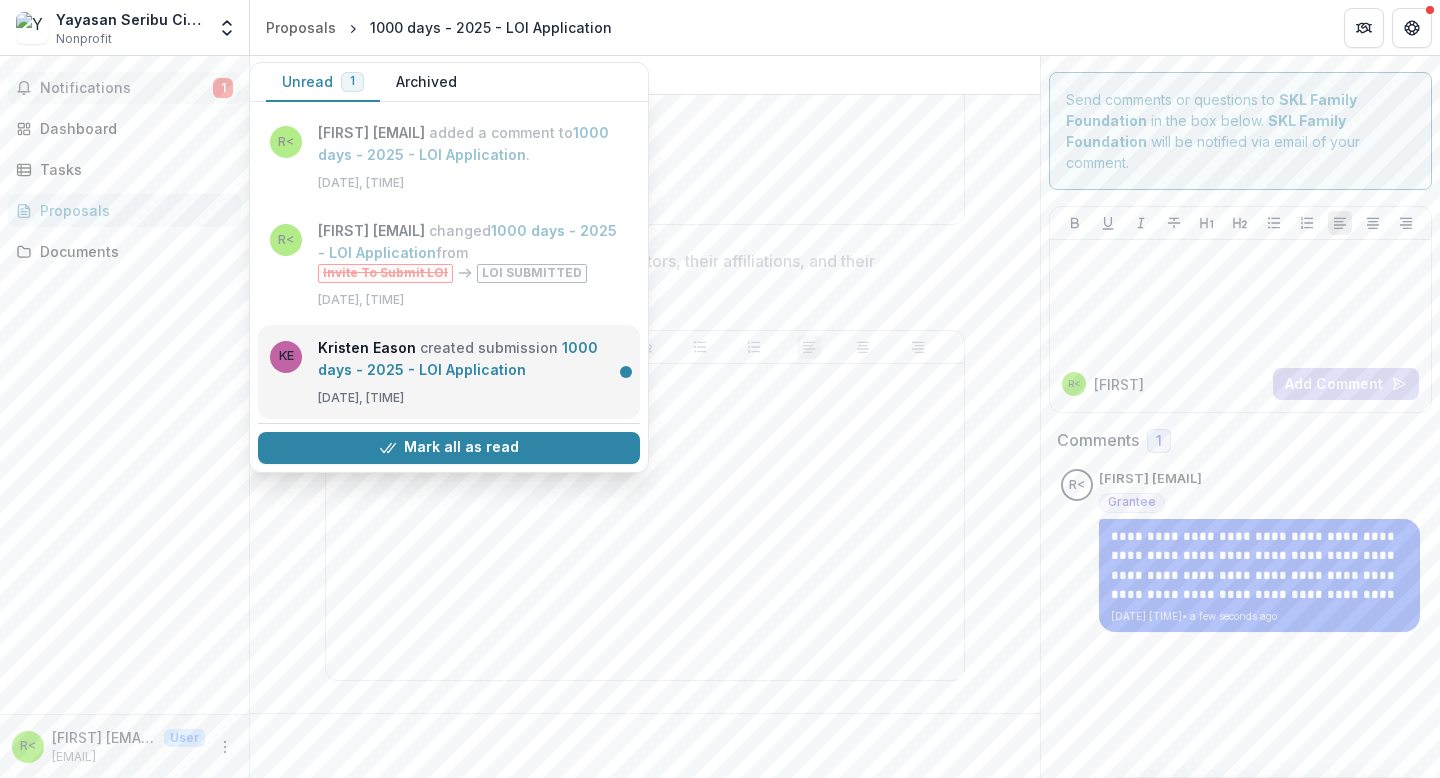 click on "1000 days - 2025 - LOI Application" at bounding box center (458, 358) 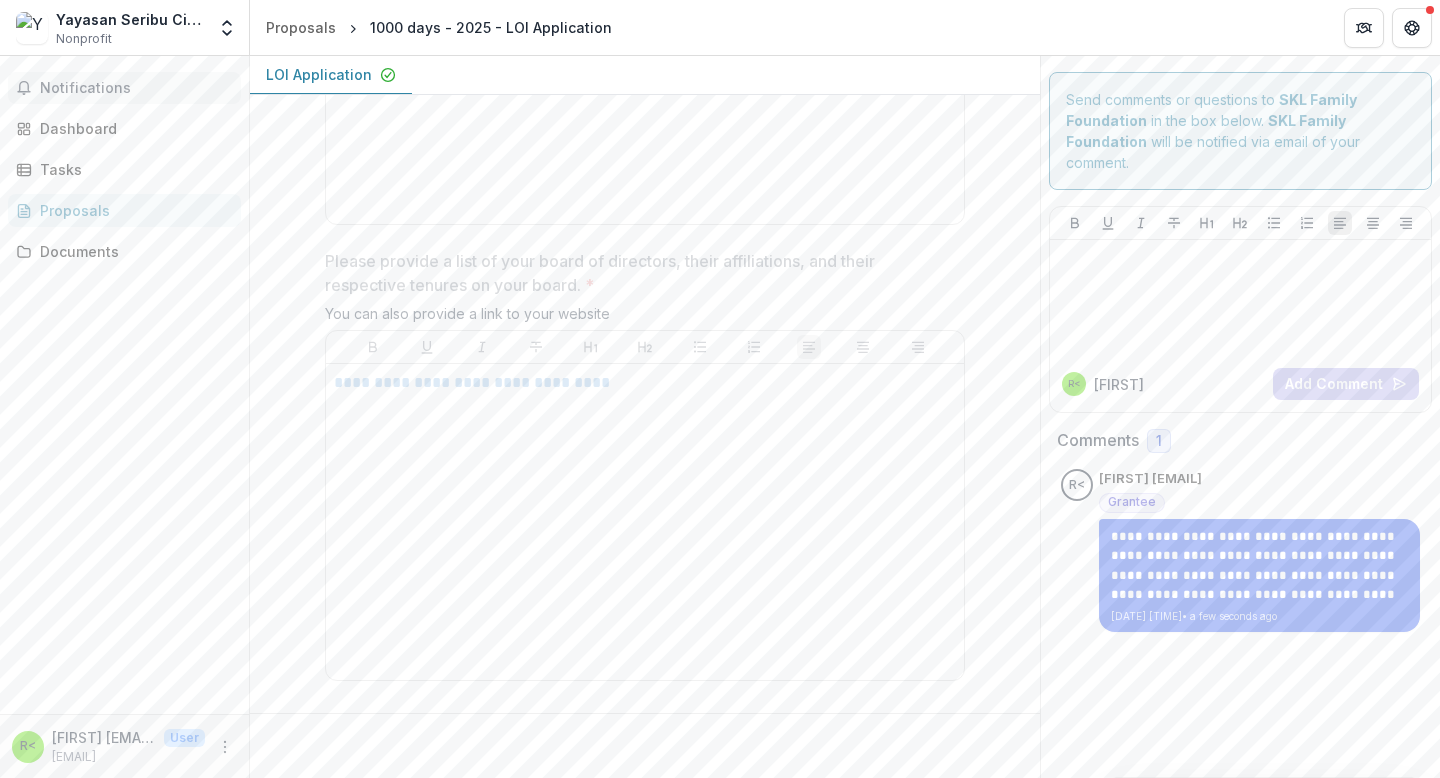 click on "Notifications" at bounding box center (136, 88) 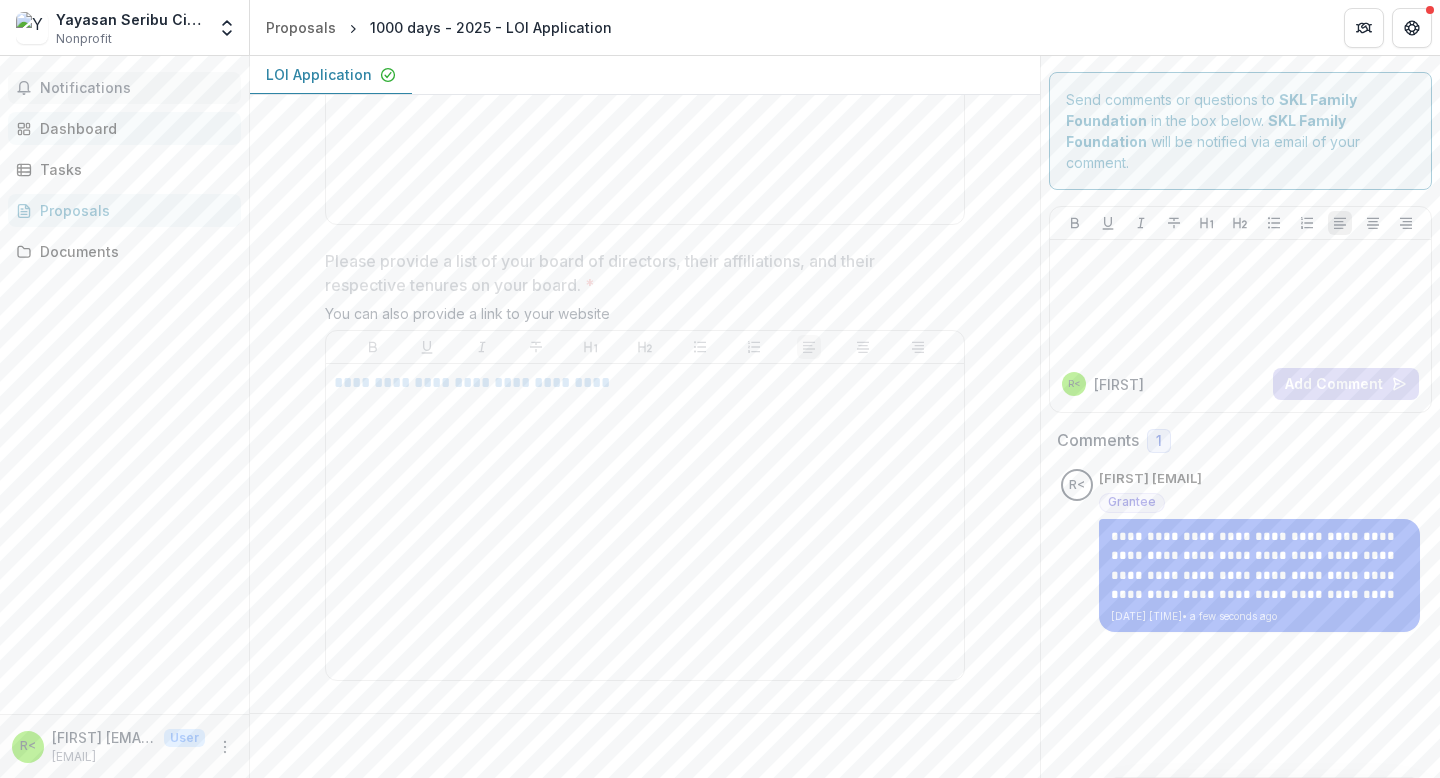 click on "Dashboard" at bounding box center [132, 128] 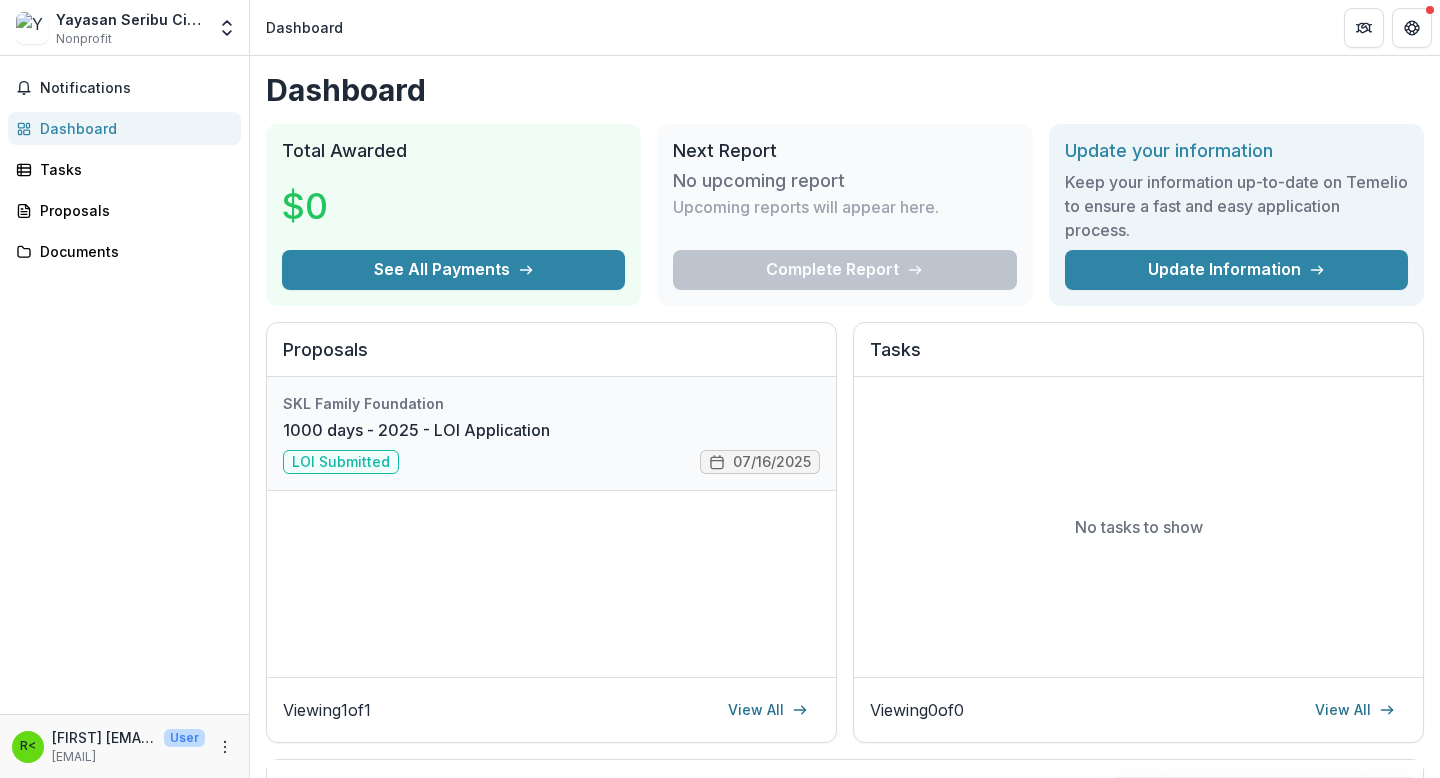 click on "1000 days - 2025 - LOI Application" at bounding box center (416, 430) 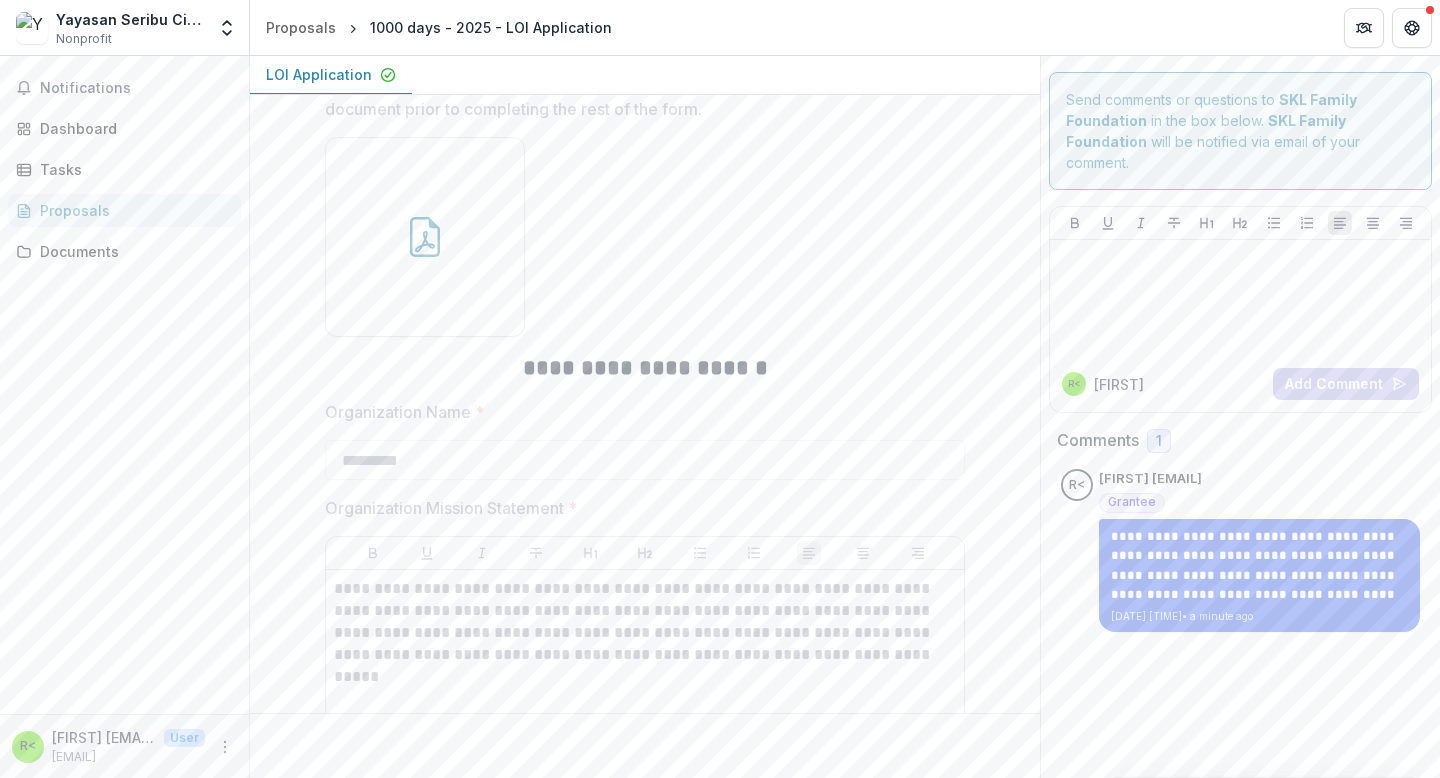scroll, scrollTop: 606, scrollLeft: 0, axis: vertical 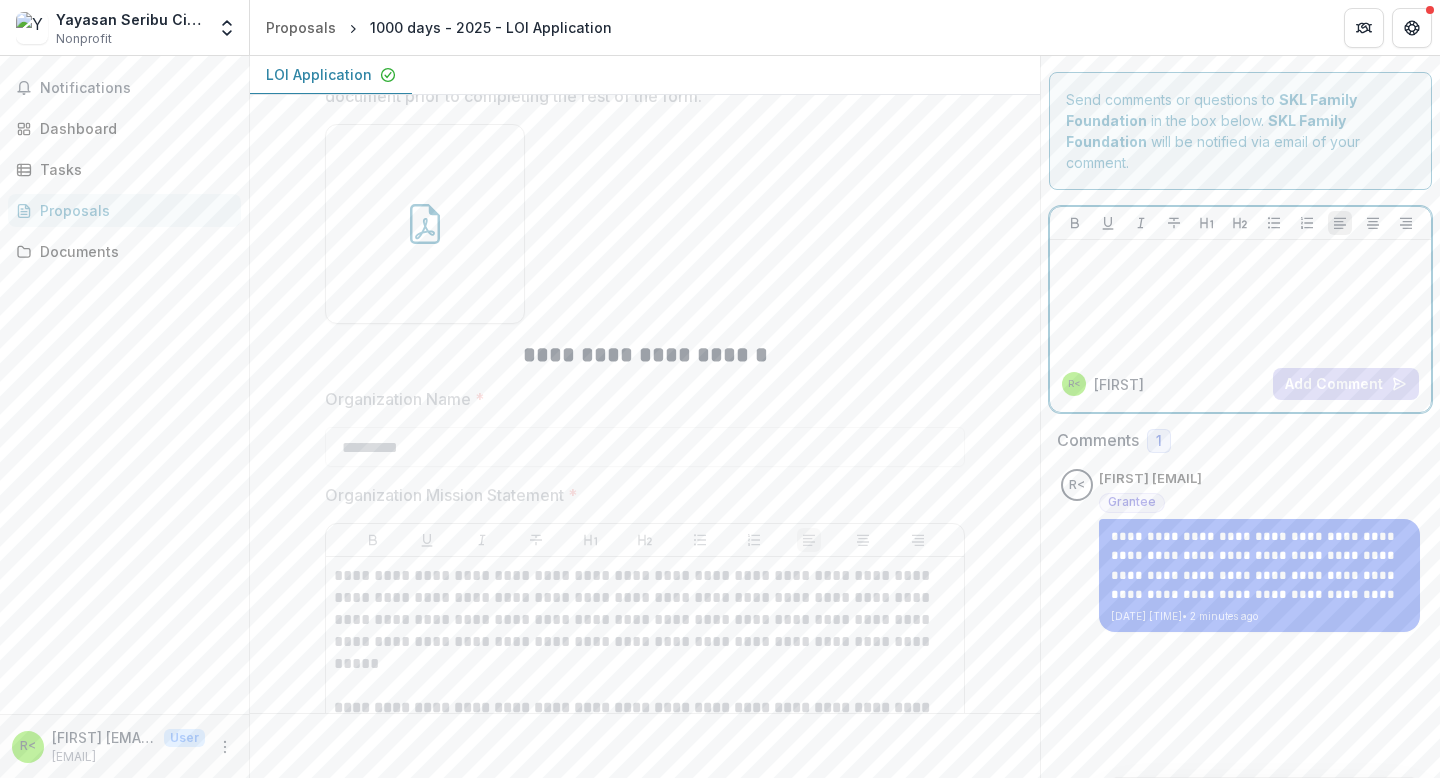 click at bounding box center [1240, 259] 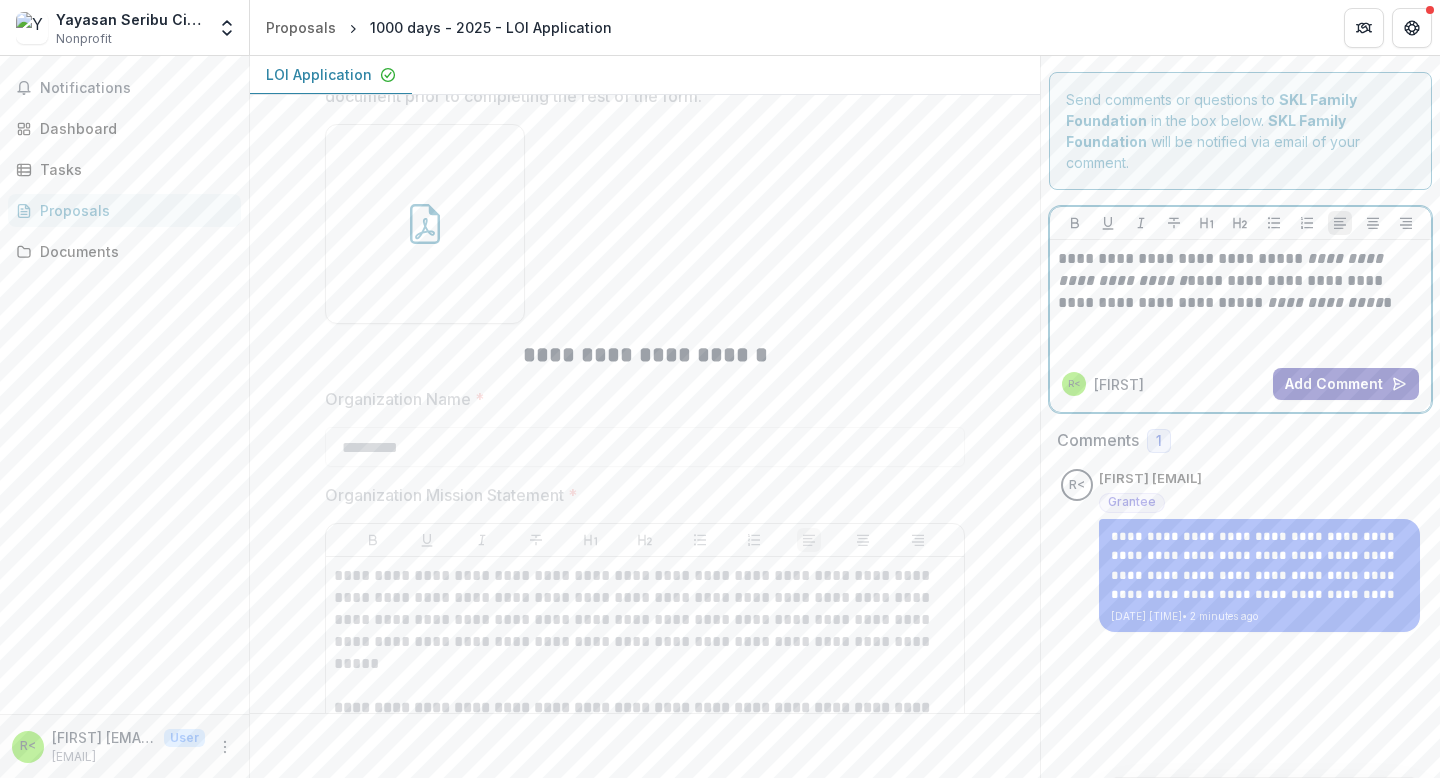click on "Add Comment" at bounding box center (1346, 384) 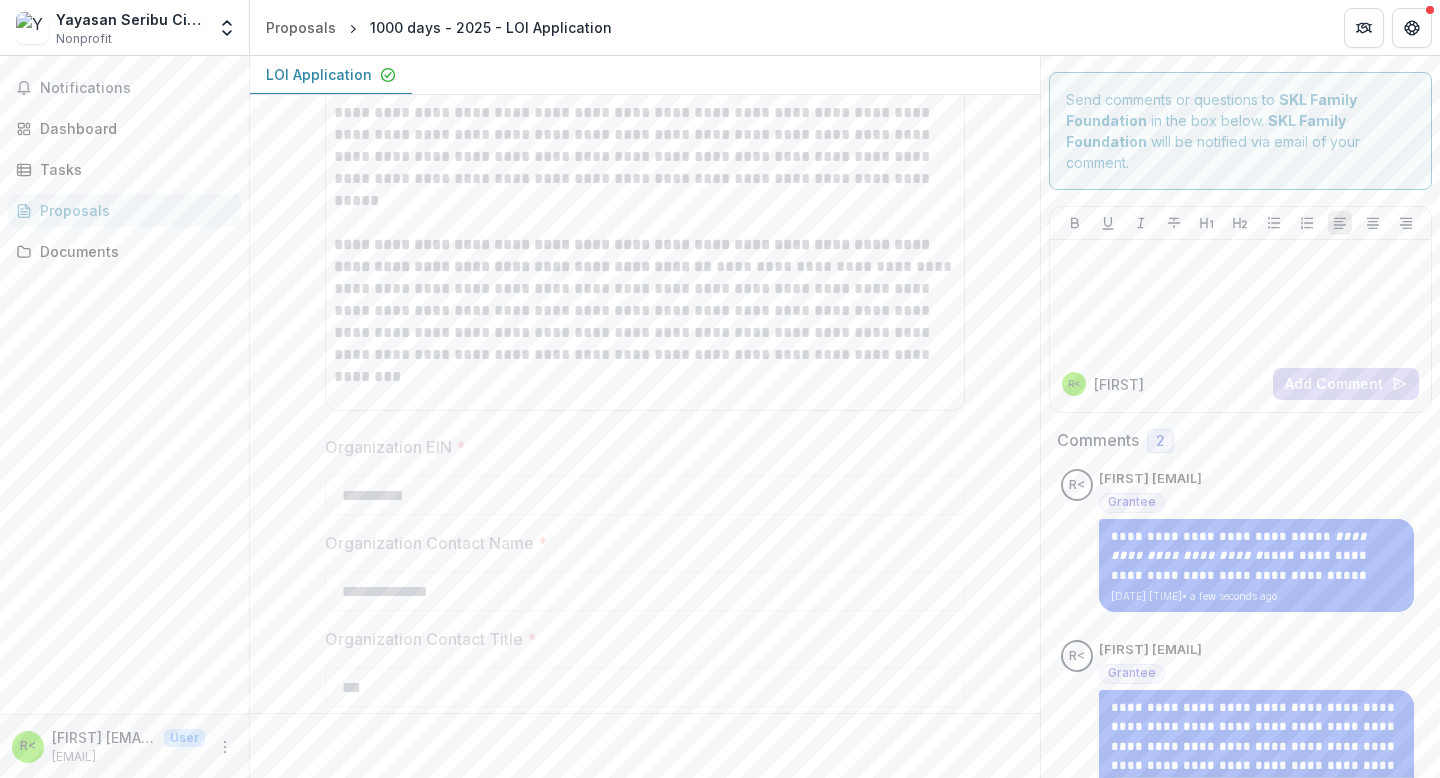 scroll, scrollTop: 1074, scrollLeft: 0, axis: vertical 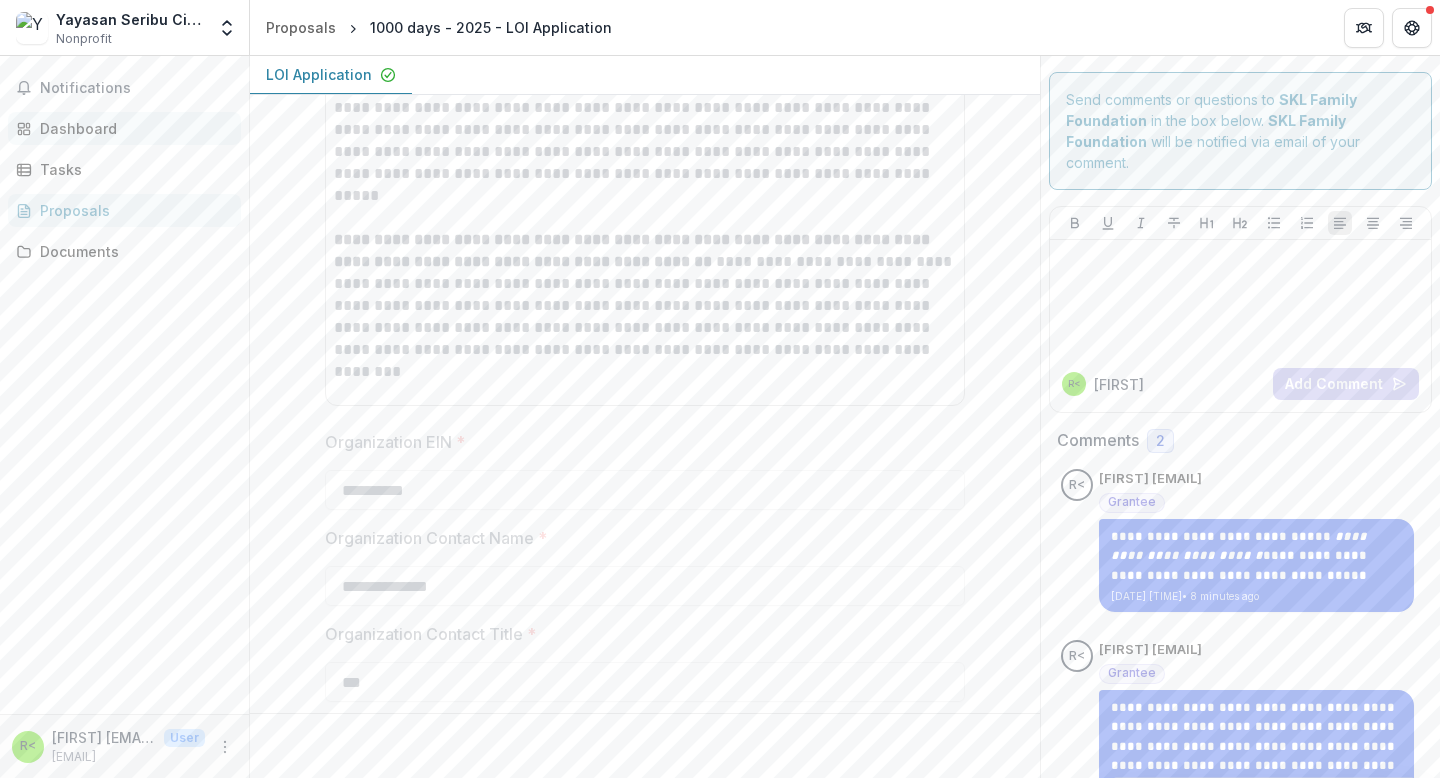 click on "Dashboard" at bounding box center [132, 128] 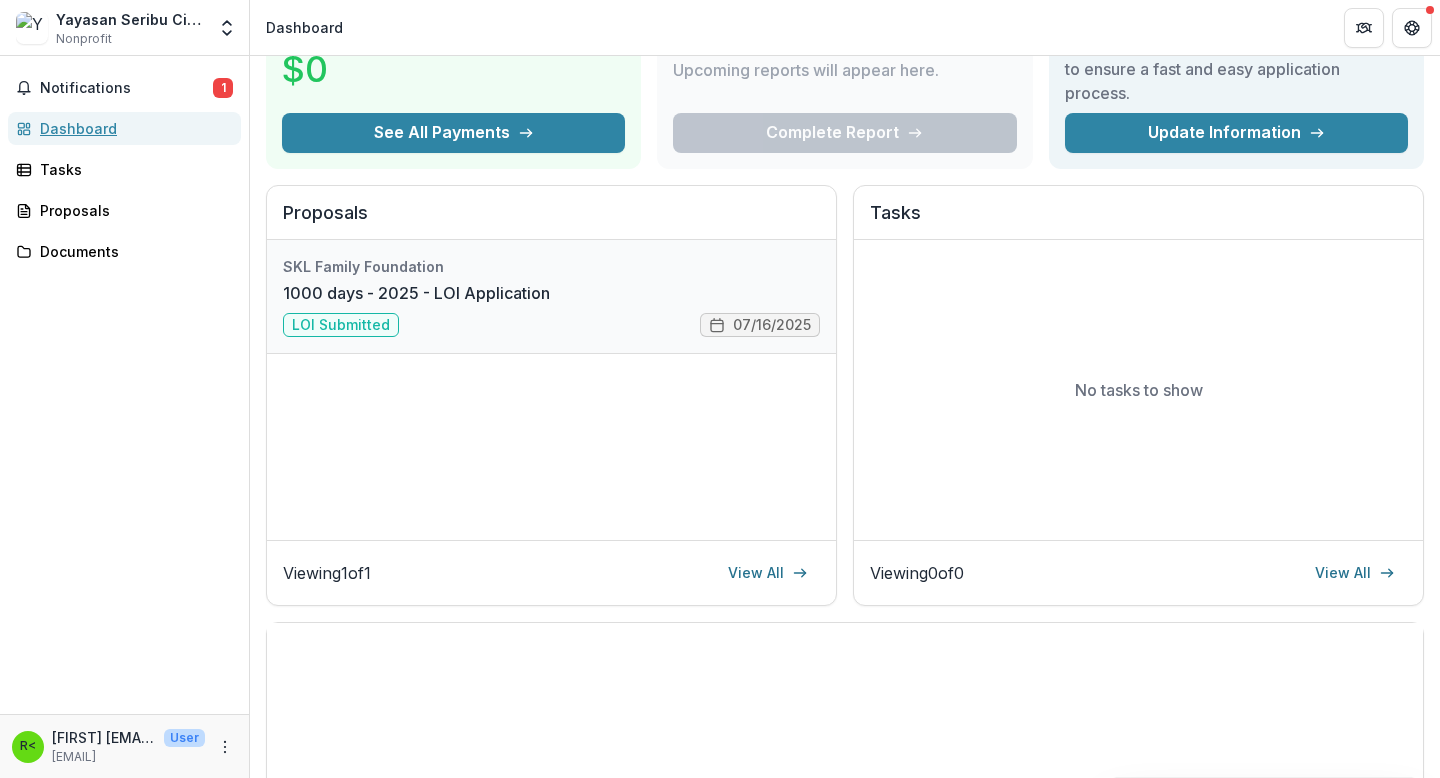 scroll, scrollTop: 0, scrollLeft: 0, axis: both 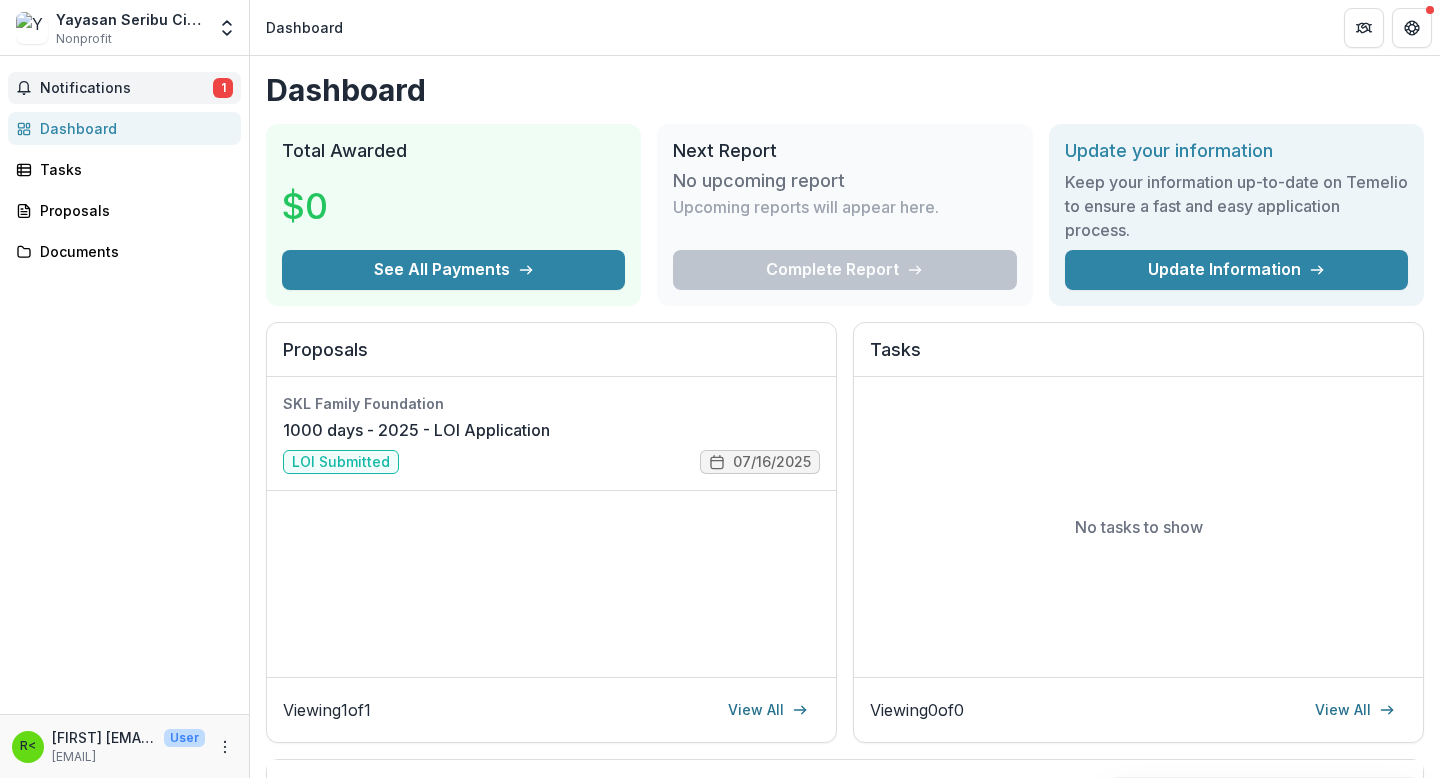 click on "Notifications" at bounding box center (126, 88) 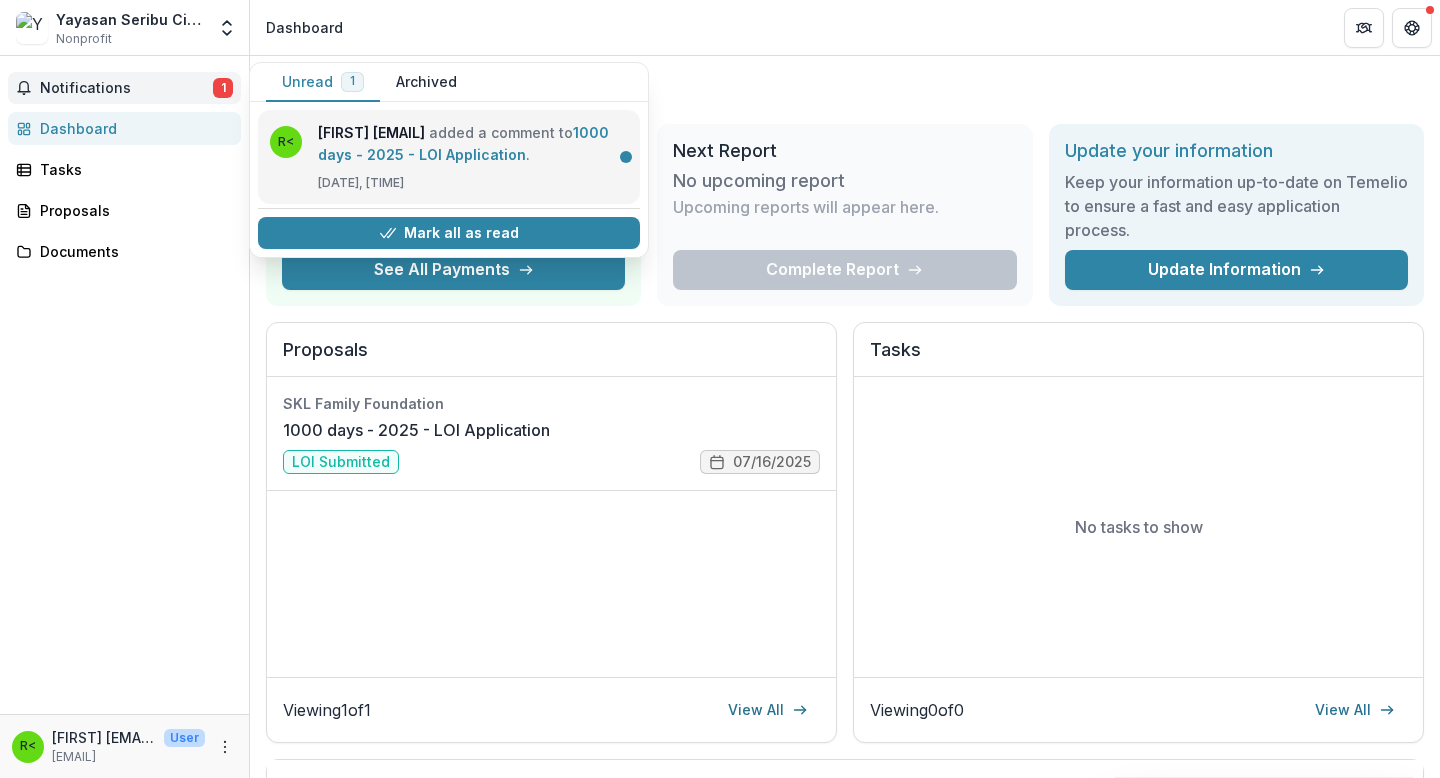 click on "1000 days - 2025 - LOI Application" at bounding box center [463, 143] 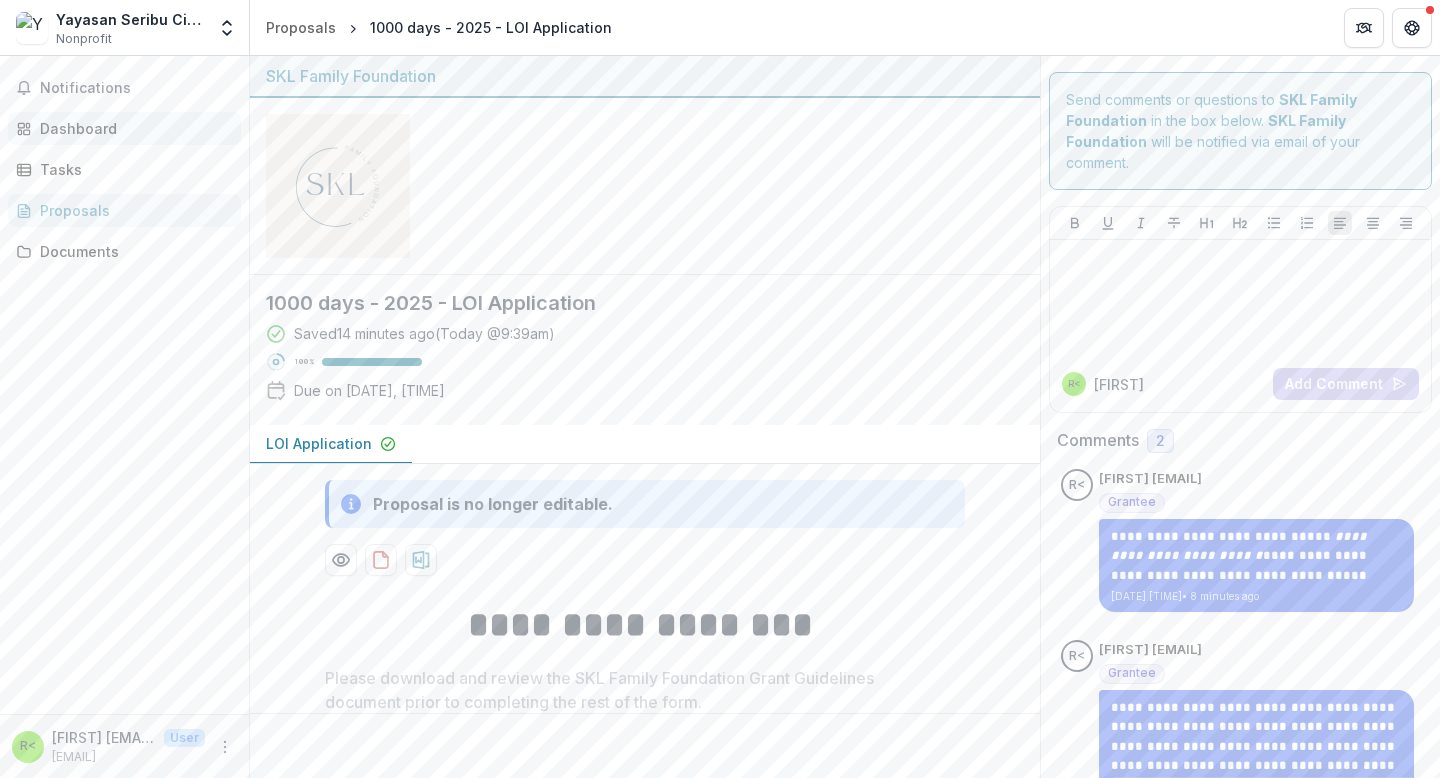 click on "Dashboard" at bounding box center [132, 128] 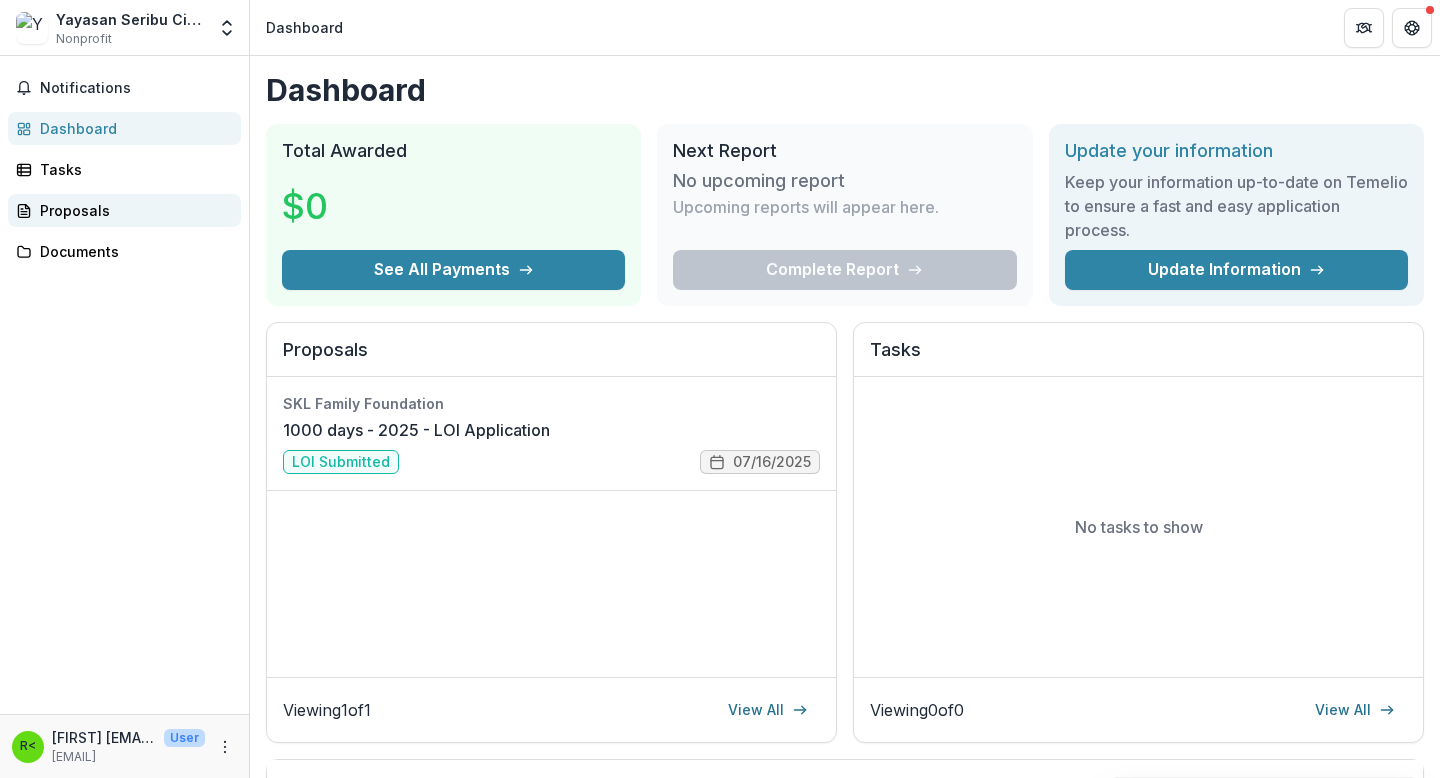 click on "Proposals" at bounding box center (132, 210) 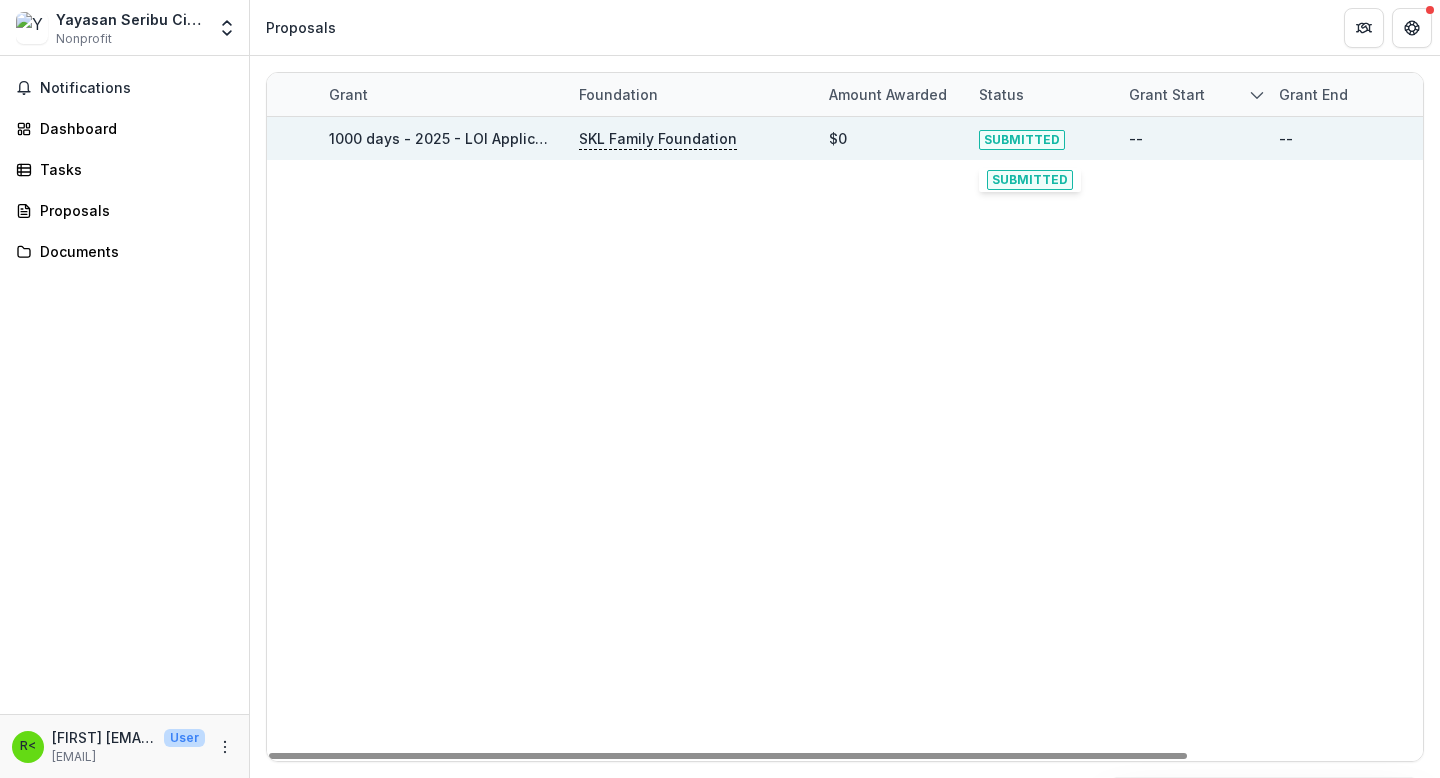 click on "SUBMITTED" at bounding box center (1022, 140) 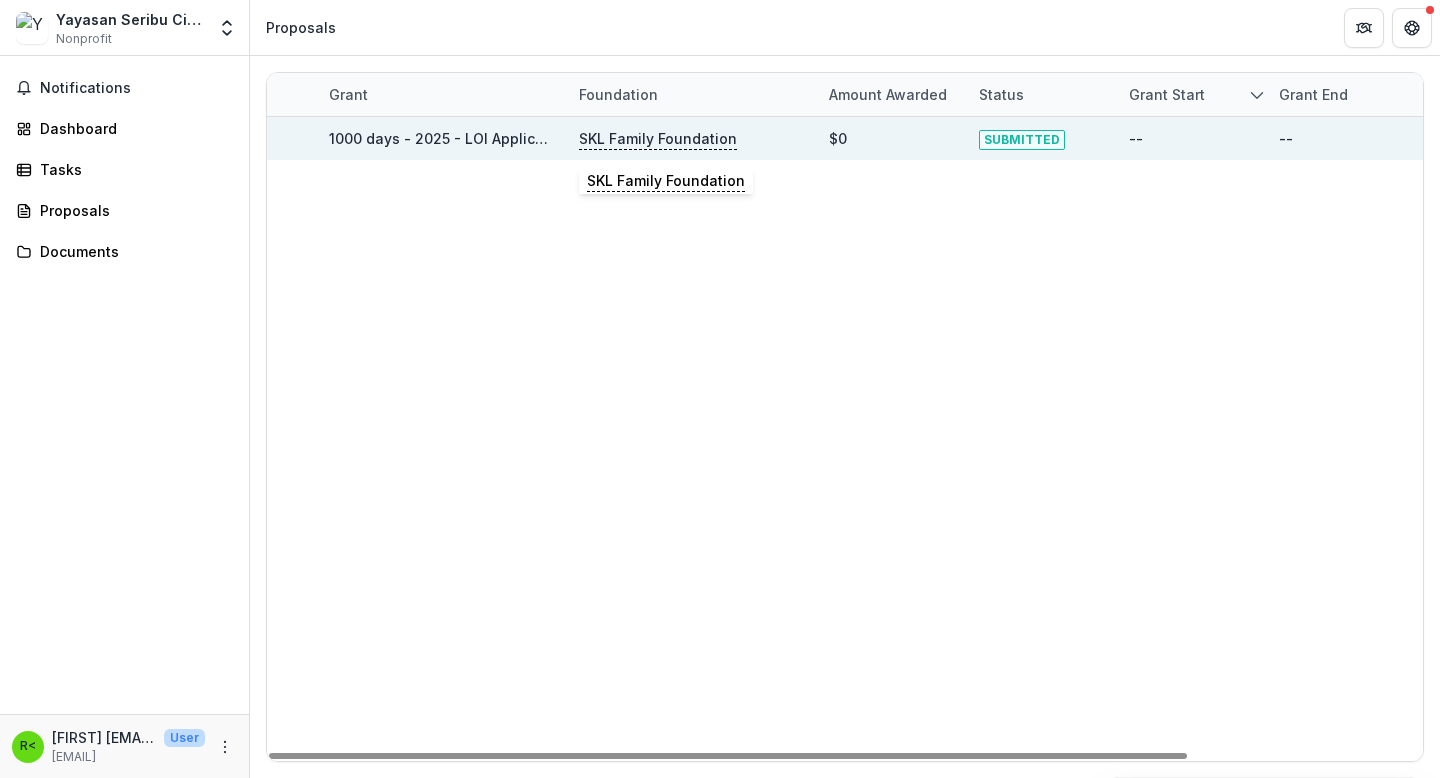 click on "SKL Family Foundation" at bounding box center [658, 139] 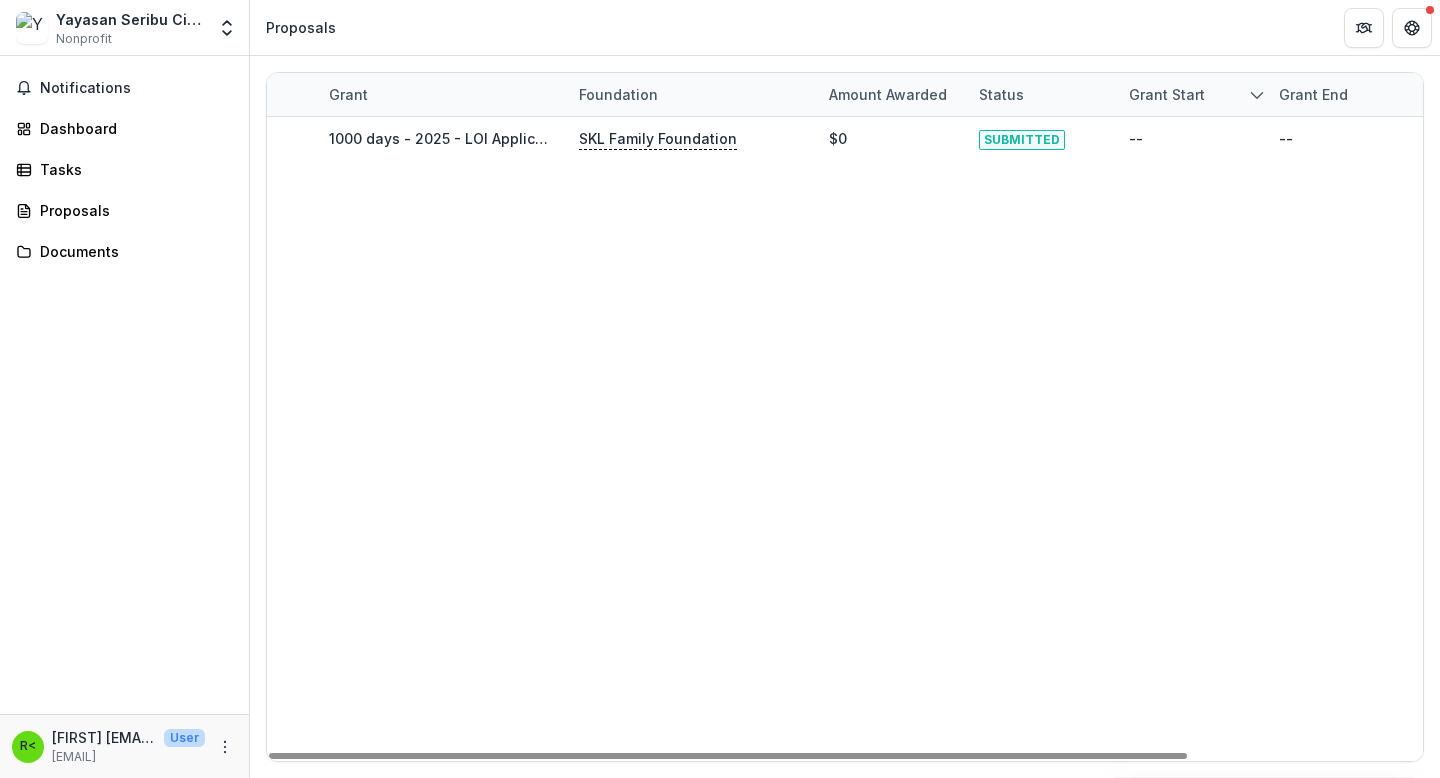 click on "[DATE]" at bounding box center [992, 439] 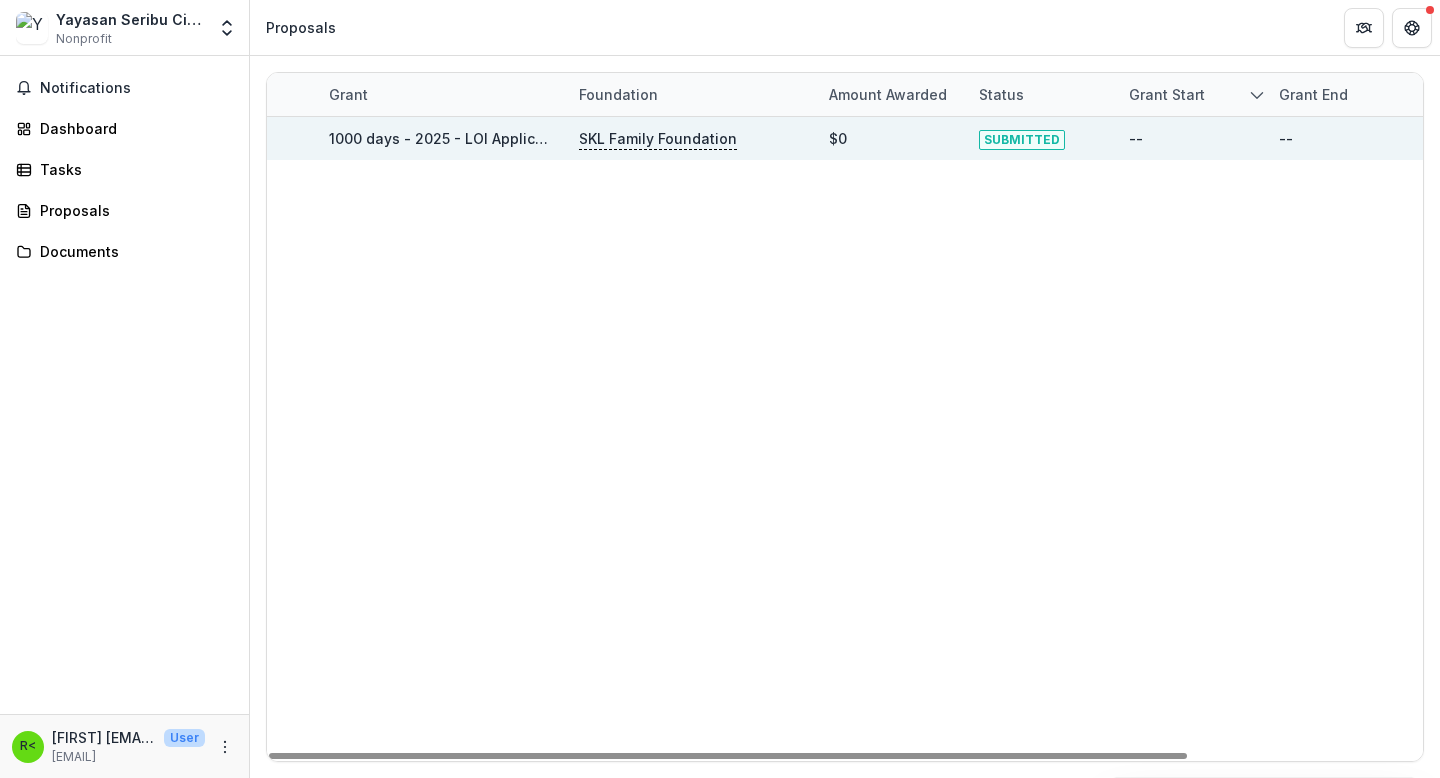 click on "1000 days - 2025 - LOI Application" at bounding box center [450, 138] 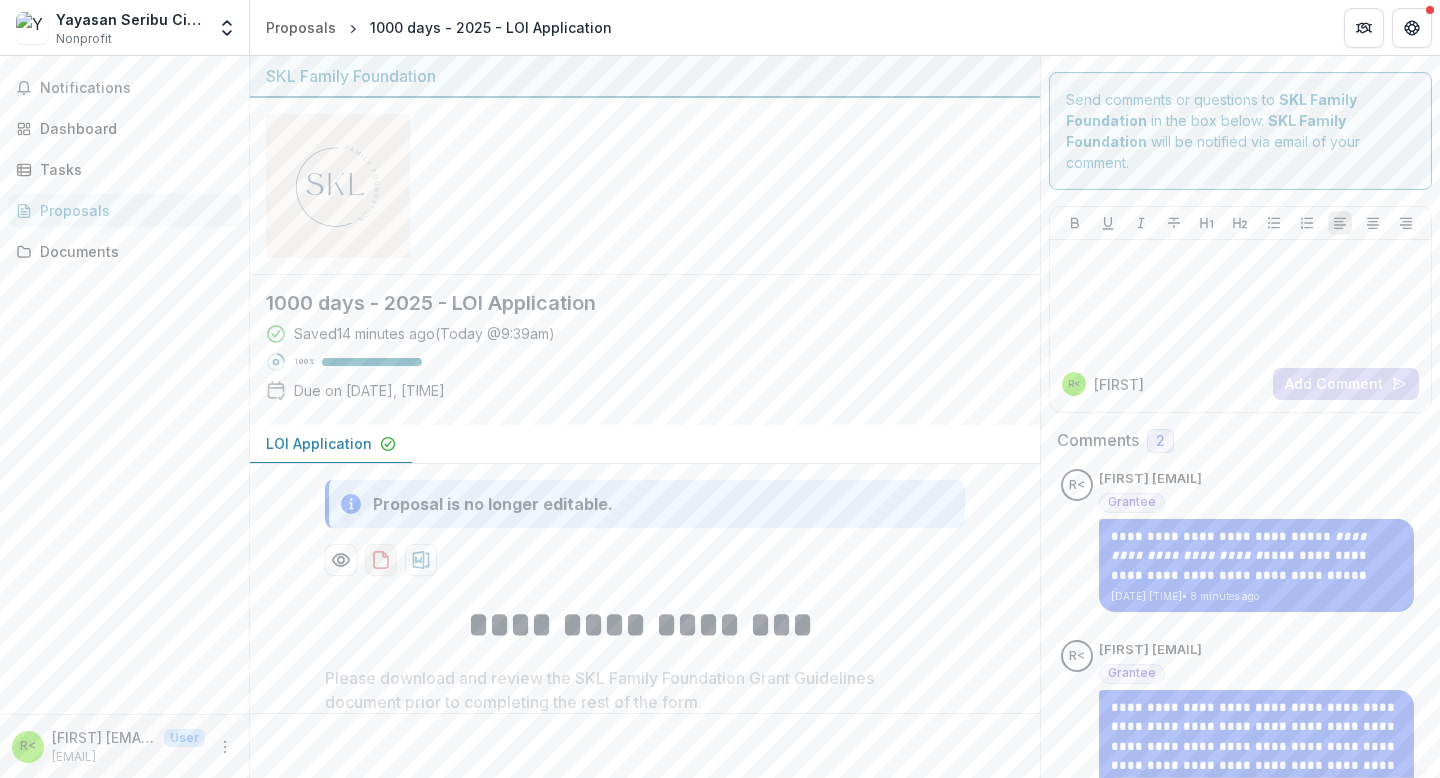 click 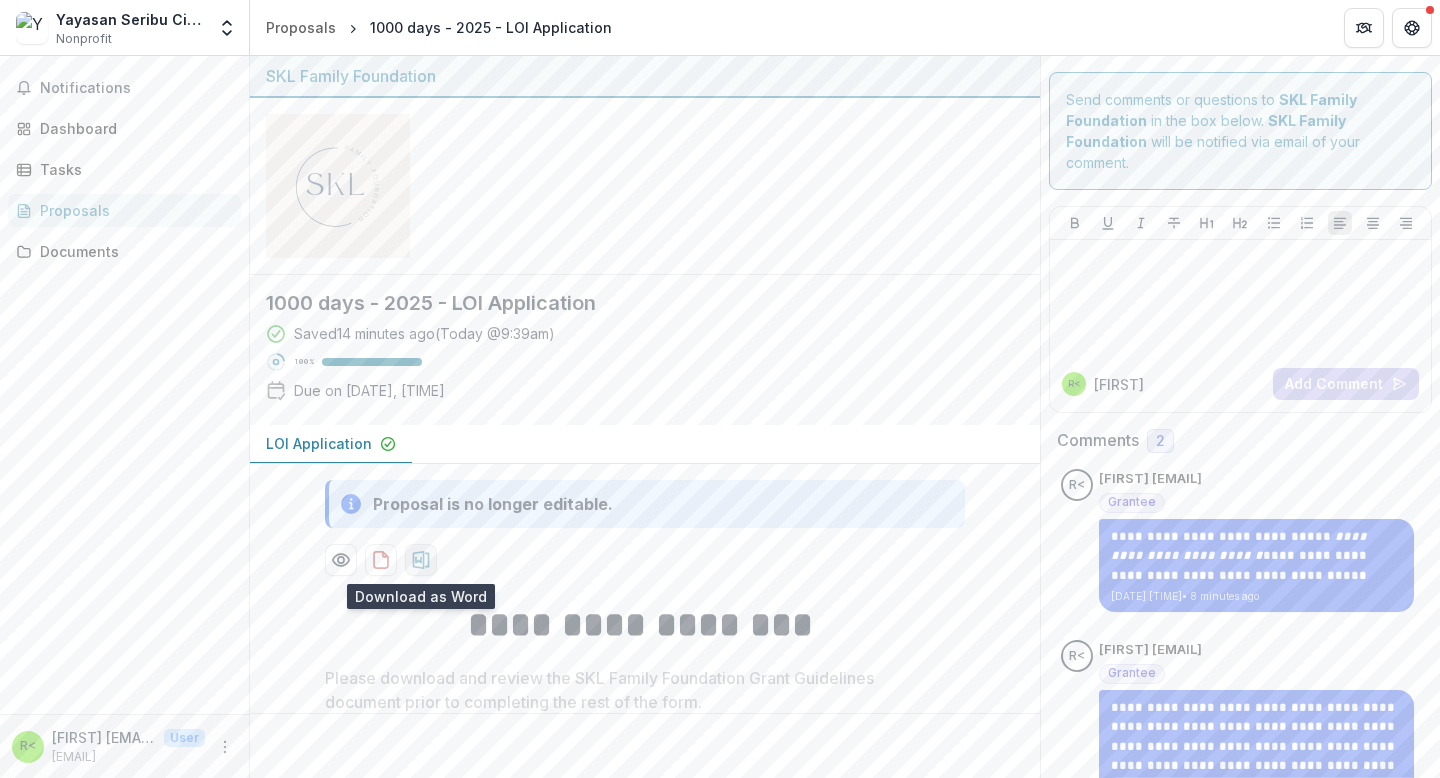click 